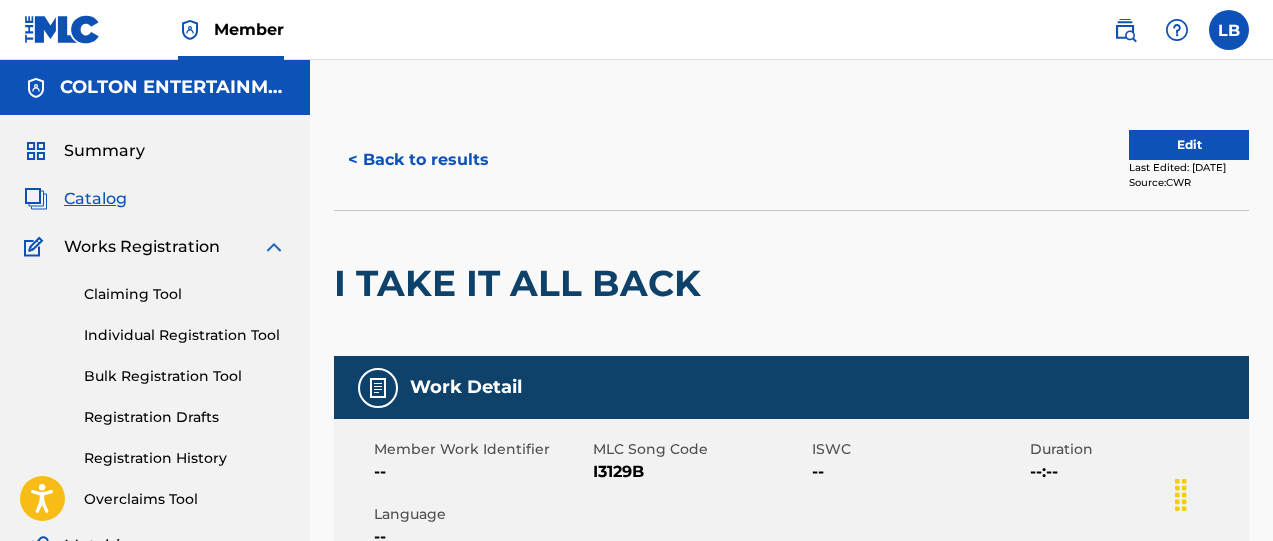 scroll, scrollTop: 2451, scrollLeft: 0, axis: vertical 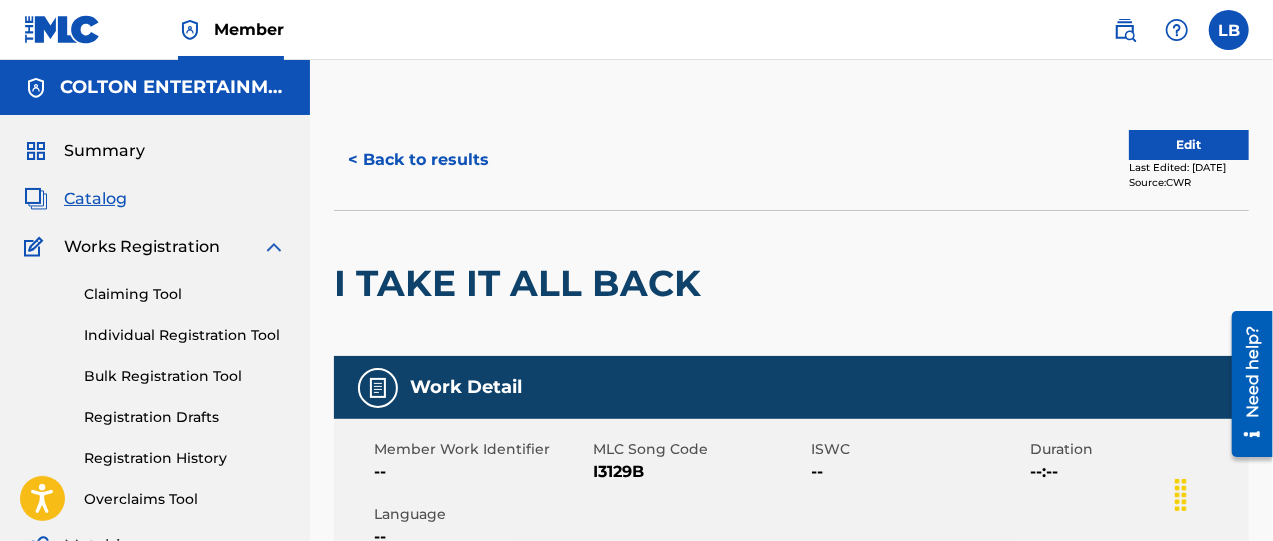 click on "Catalog" at bounding box center [95, 199] 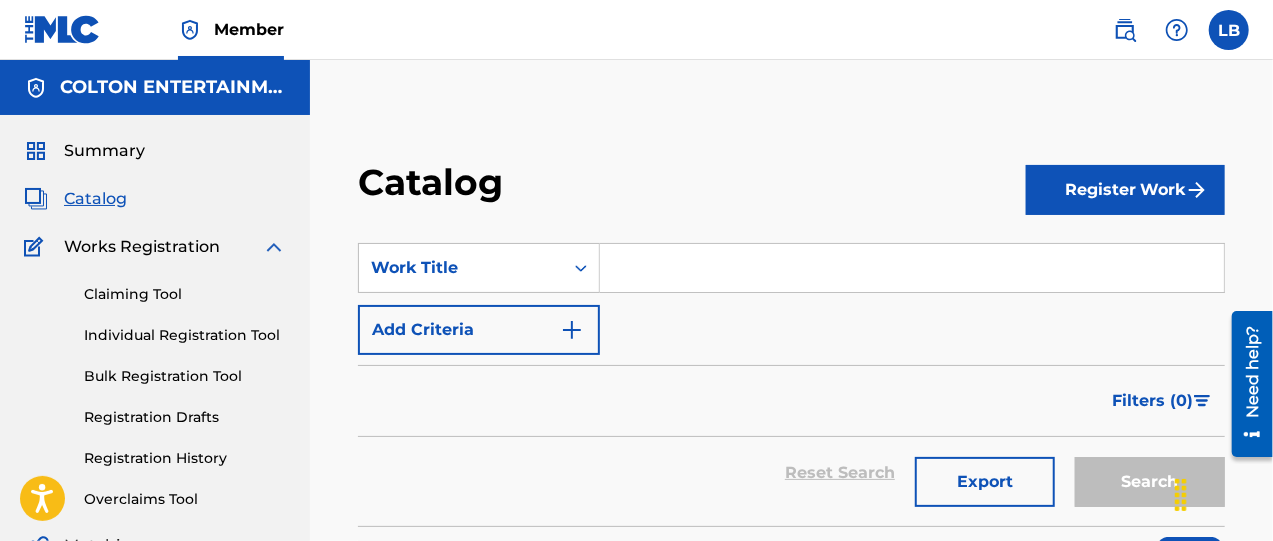 click at bounding box center (572, 330) 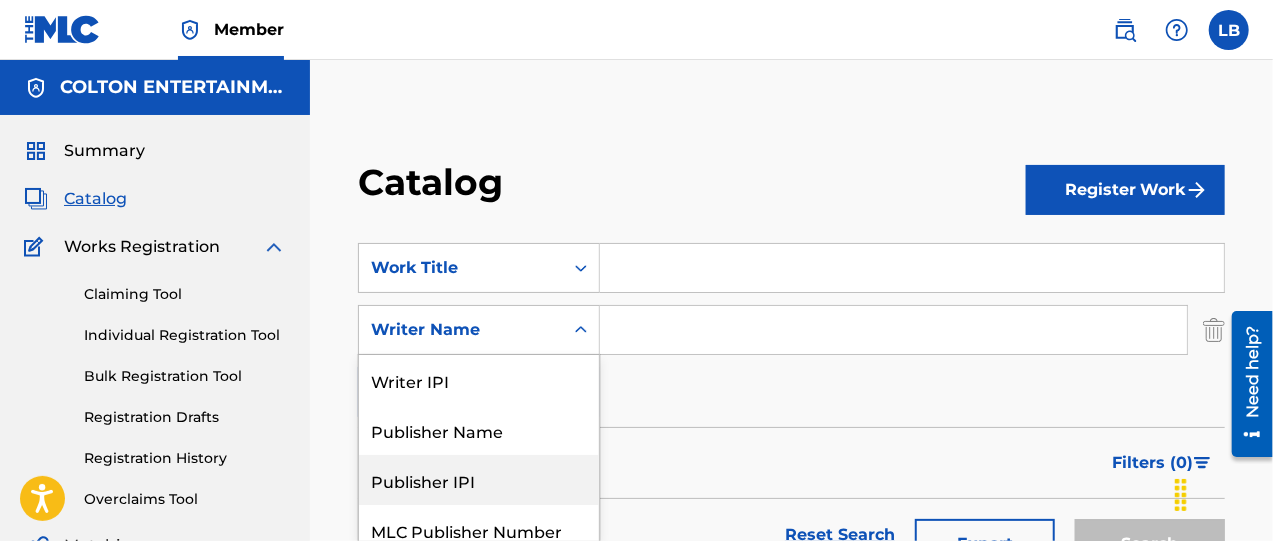 scroll, scrollTop: 105, scrollLeft: 0, axis: vertical 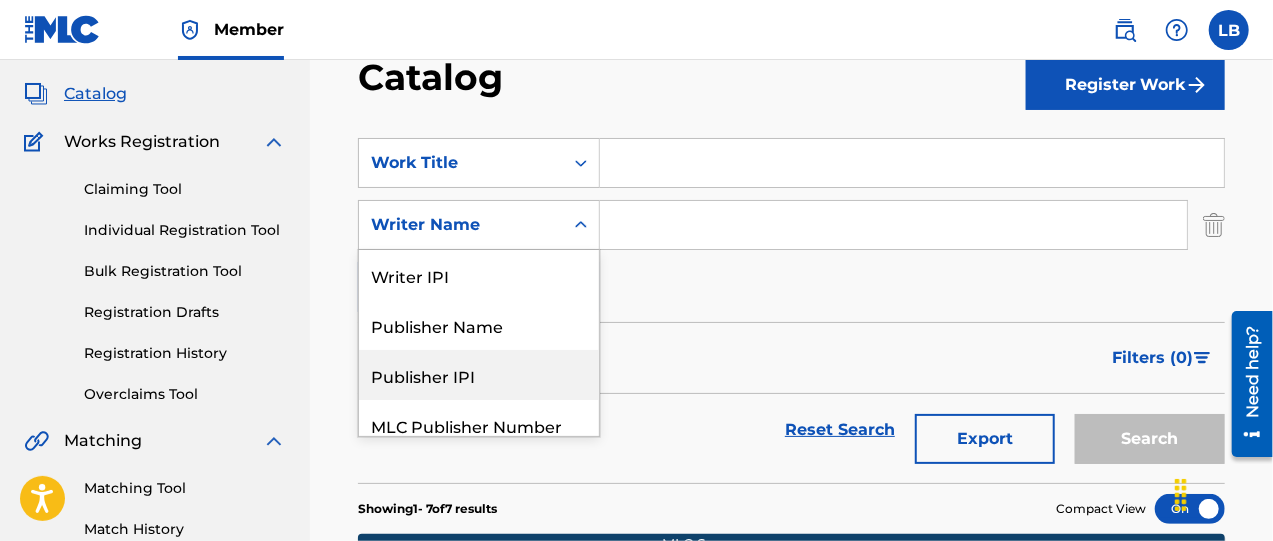 click on "8 results available. Use Up and Down to choose options, press Enter to select the currently focused option, press Escape to exit the menu, press Tab to select the option and exit the menu. Writer Name Writer IPI Publisher Name Publisher IPI MLC Publisher Number Recording Title Artist ISRC Writer Name" at bounding box center (479, 225) 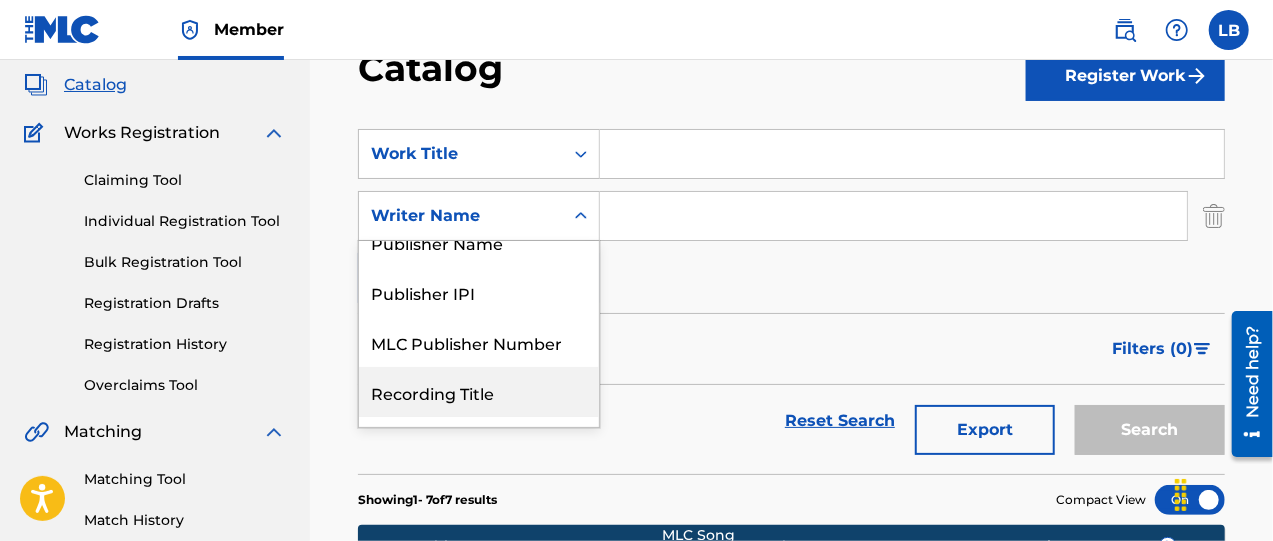 scroll, scrollTop: 46, scrollLeft: 0, axis: vertical 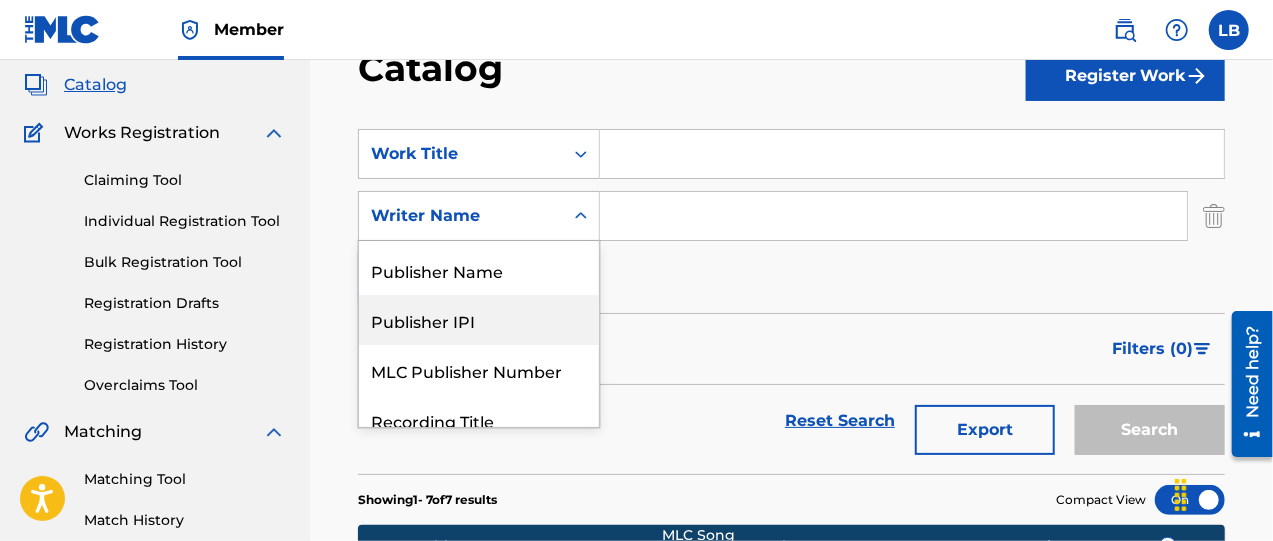click at bounding box center [912, 154] 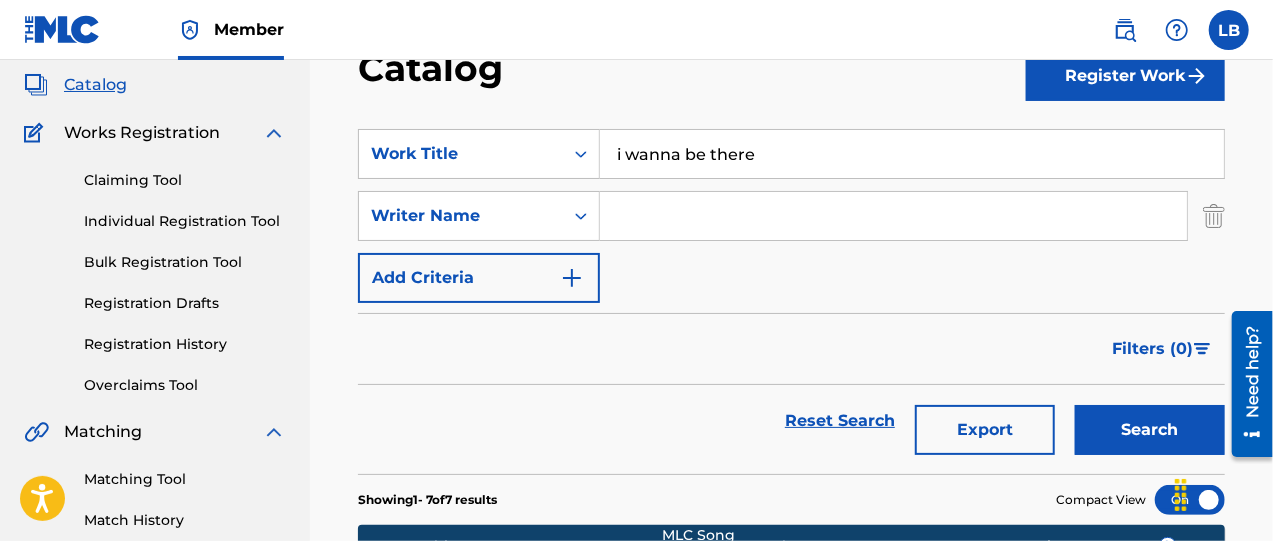 type on "i wanna be there" 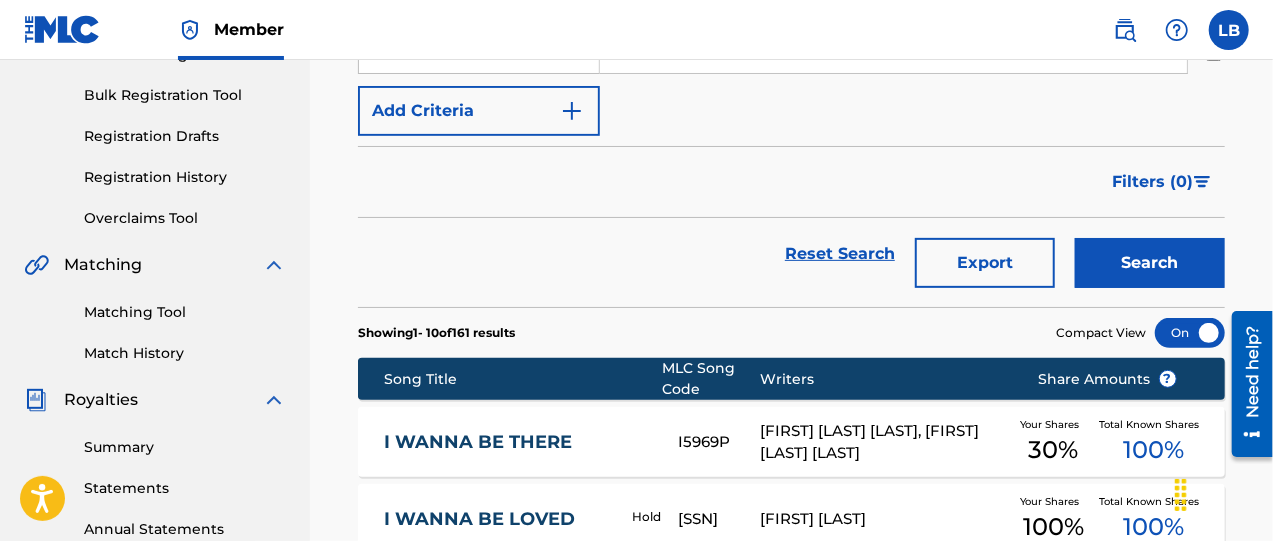 scroll, scrollTop: 364, scrollLeft: 0, axis: vertical 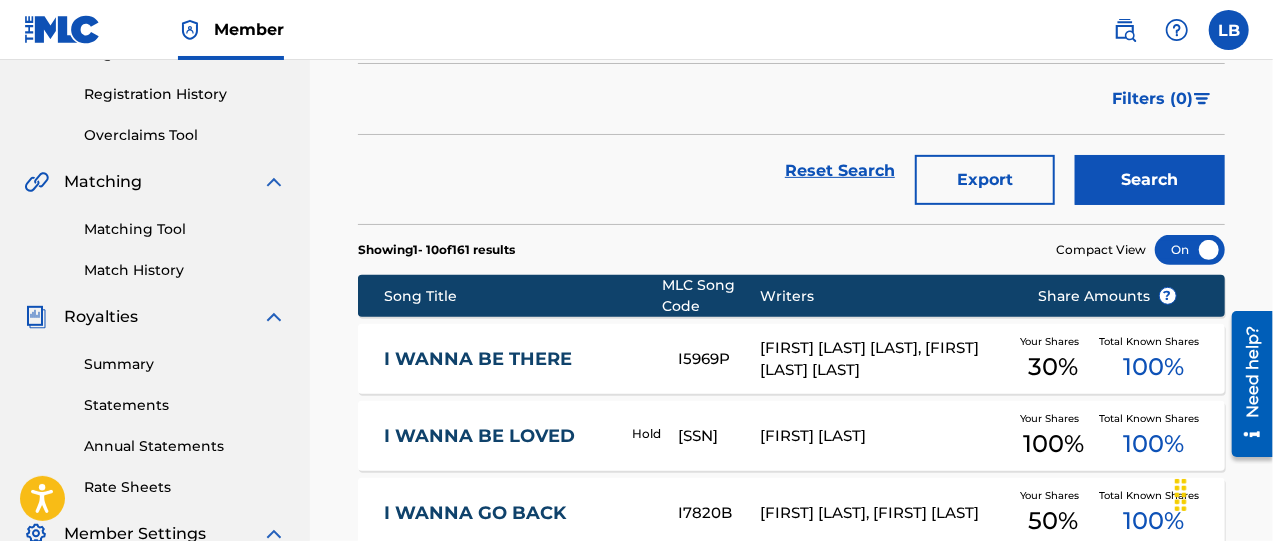 click on "I WANNA BE LOVED" at bounding box center (494, 436) 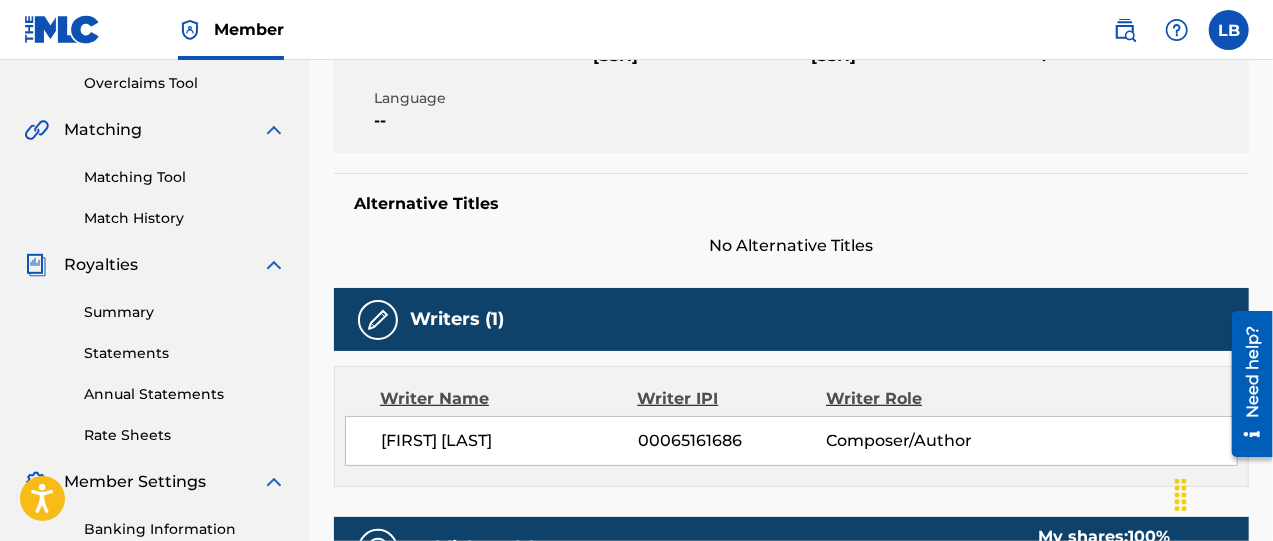 scroll, scrollTop: 0, scrollLeft: 0, axis: both 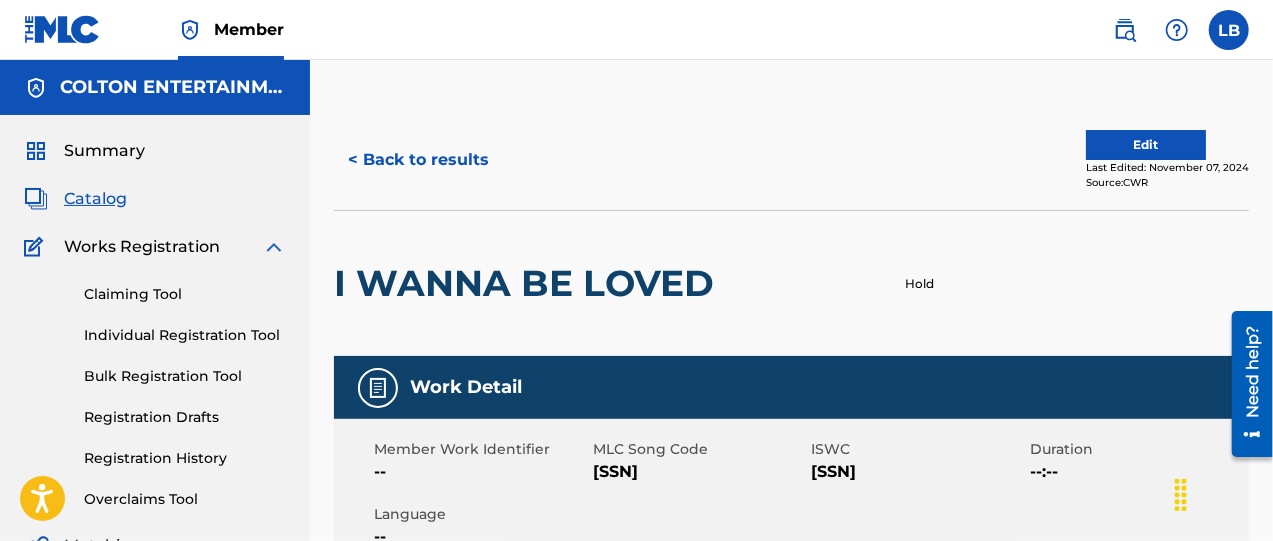 click on "< Back to results" at bounding box center [418, 160] 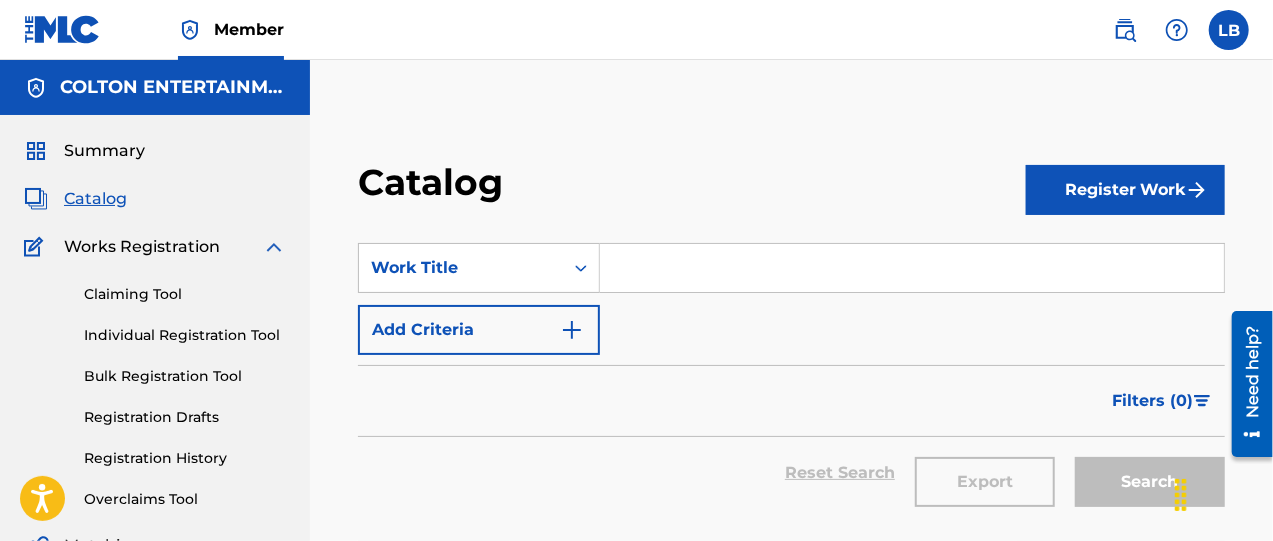 scroll, scrollTop: 364, scrollLeft: 0, axis: vertical 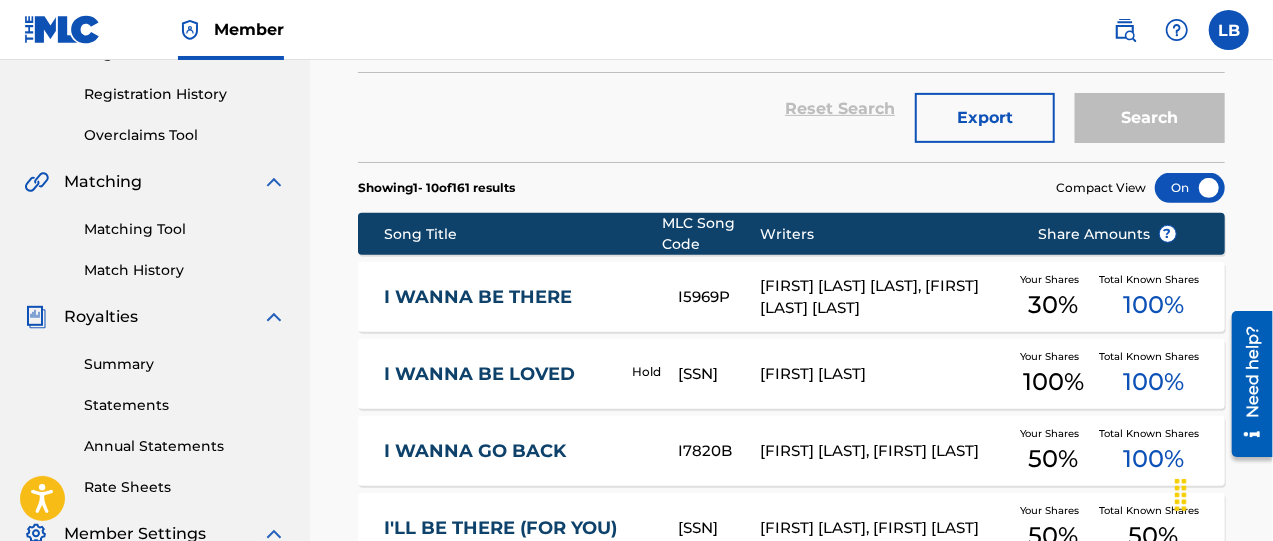 click on "I WANNA BE THERE" at bounding box center [517, 297] 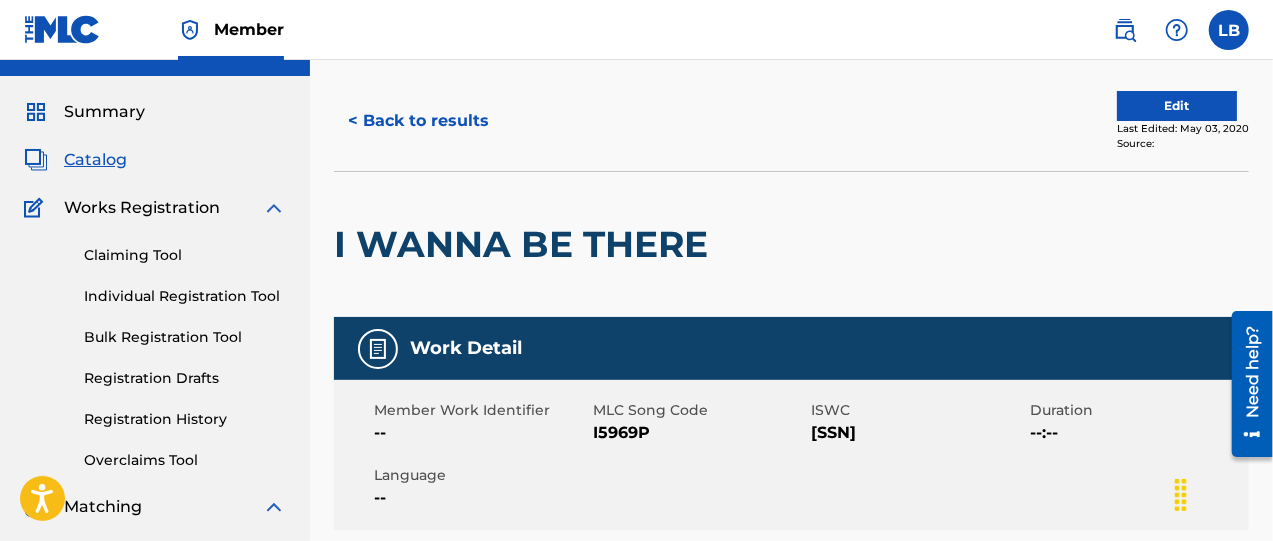 scroll, scrollTop: 0, scrollLeft: 0, axis: both 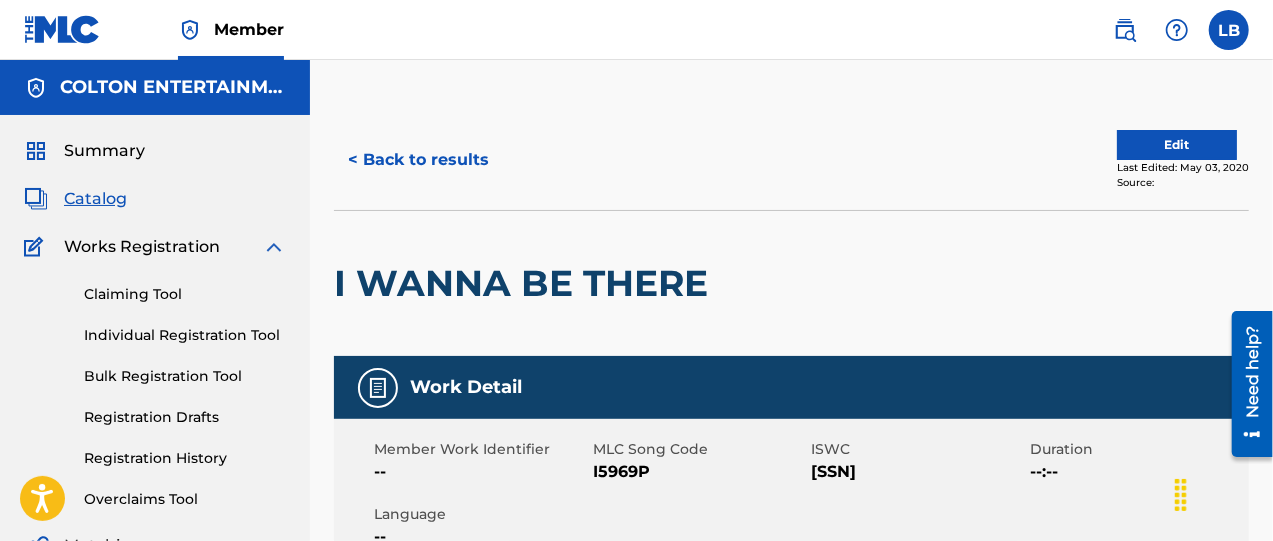 click on "Catalog" at bounding box center (95, 199) 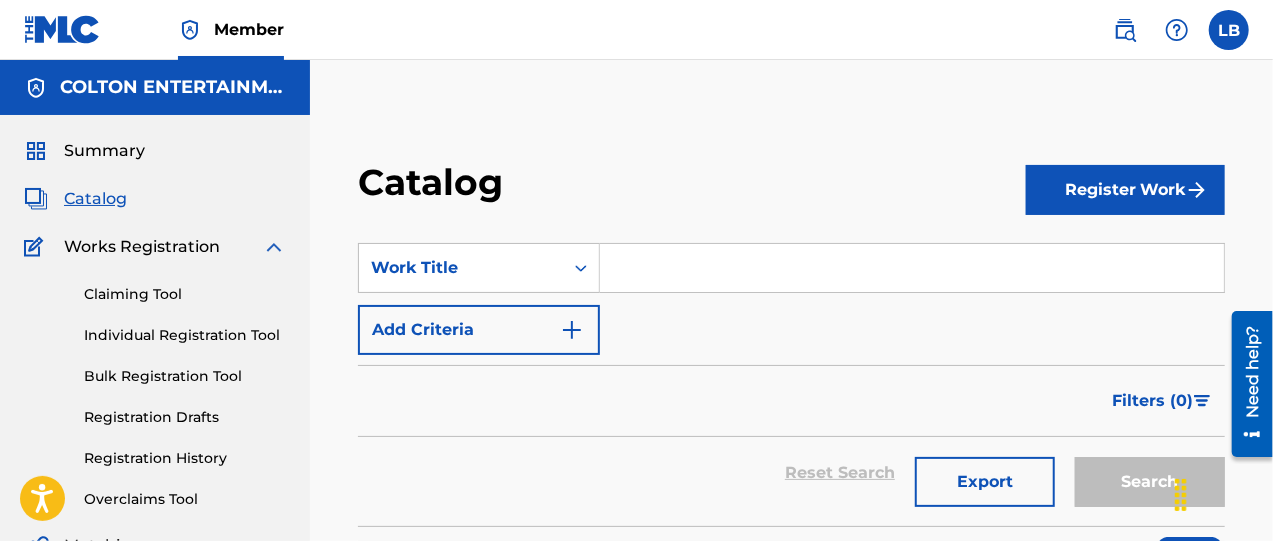 paste on "Afrodiziak" 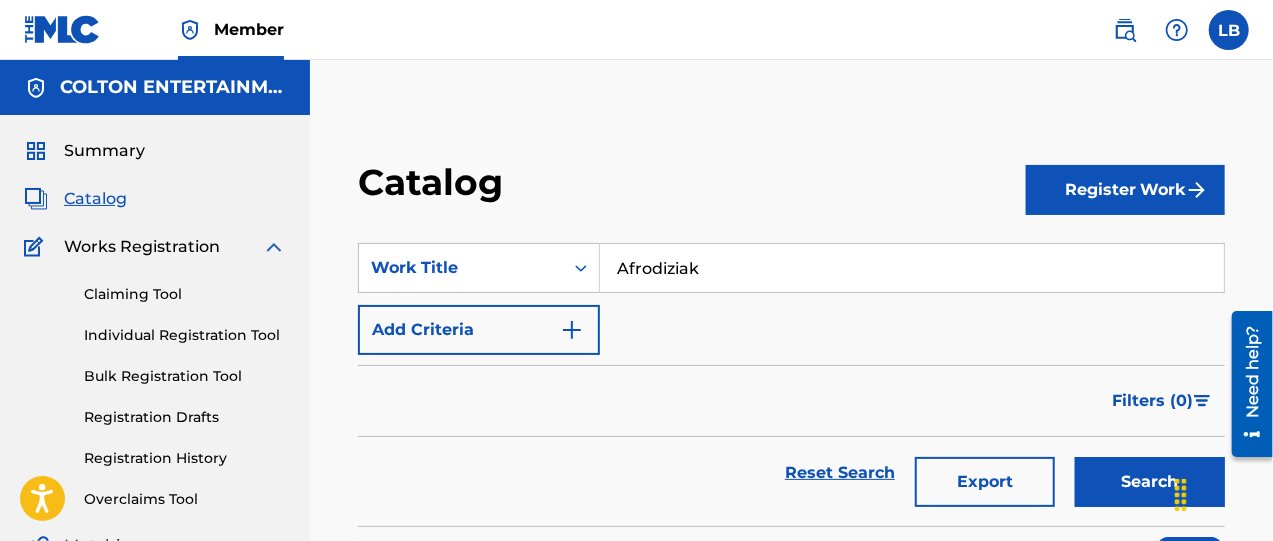 type on "Afrodiziak" 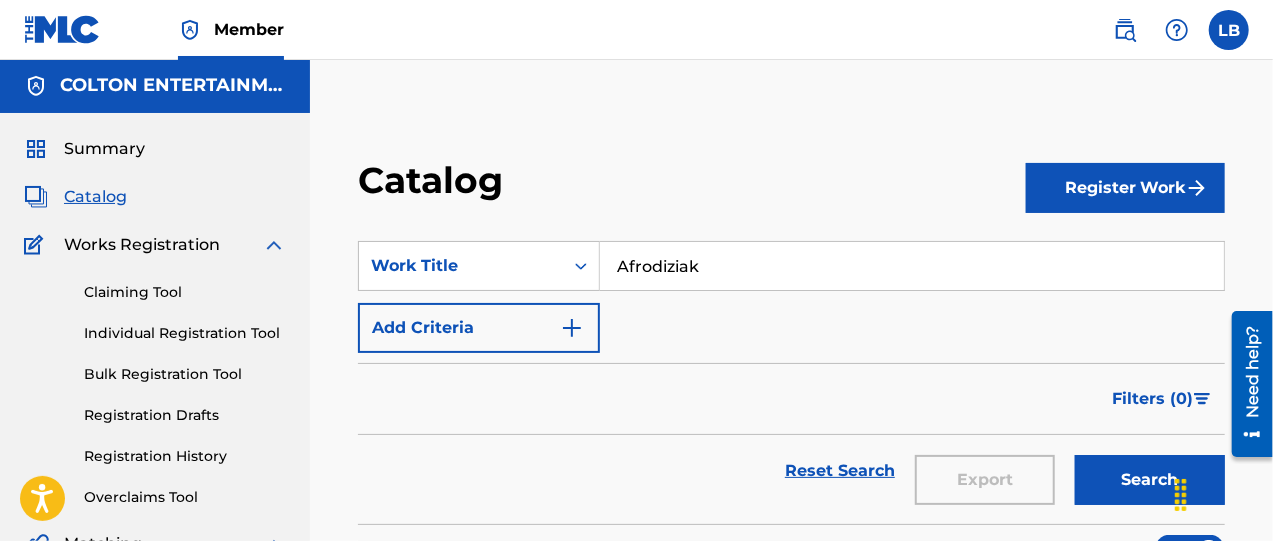 scroll, scrollTop: 0, scrollLeft: 0, axis: both 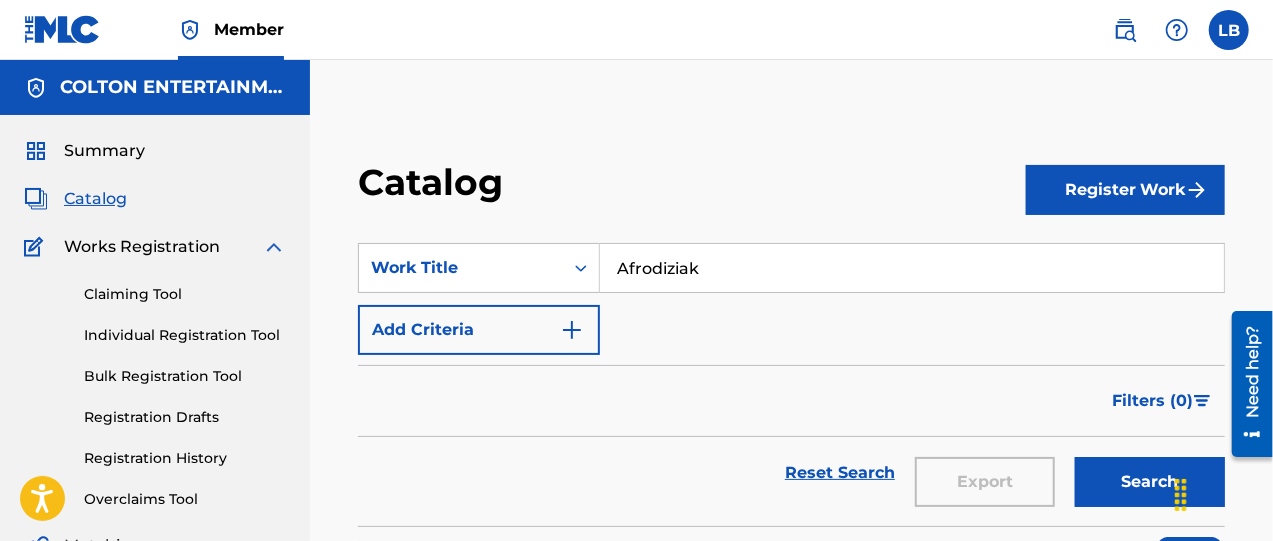 click on "Registration History" at bounding box center (185, 458) 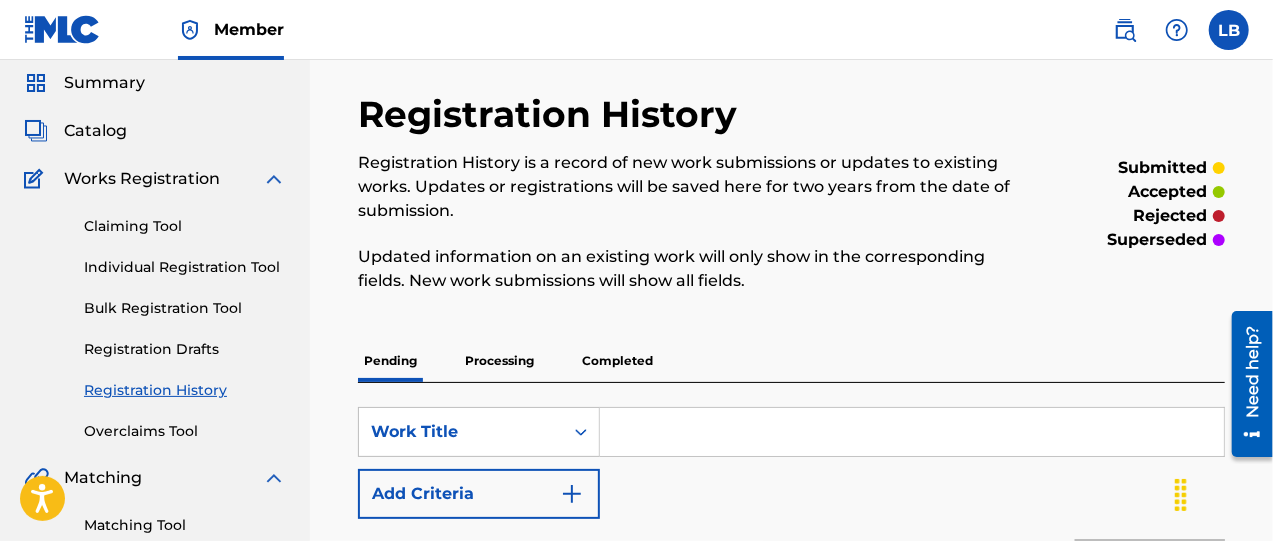scroll, scrollTop: 166, scrollLeft: 0, axis: vertical 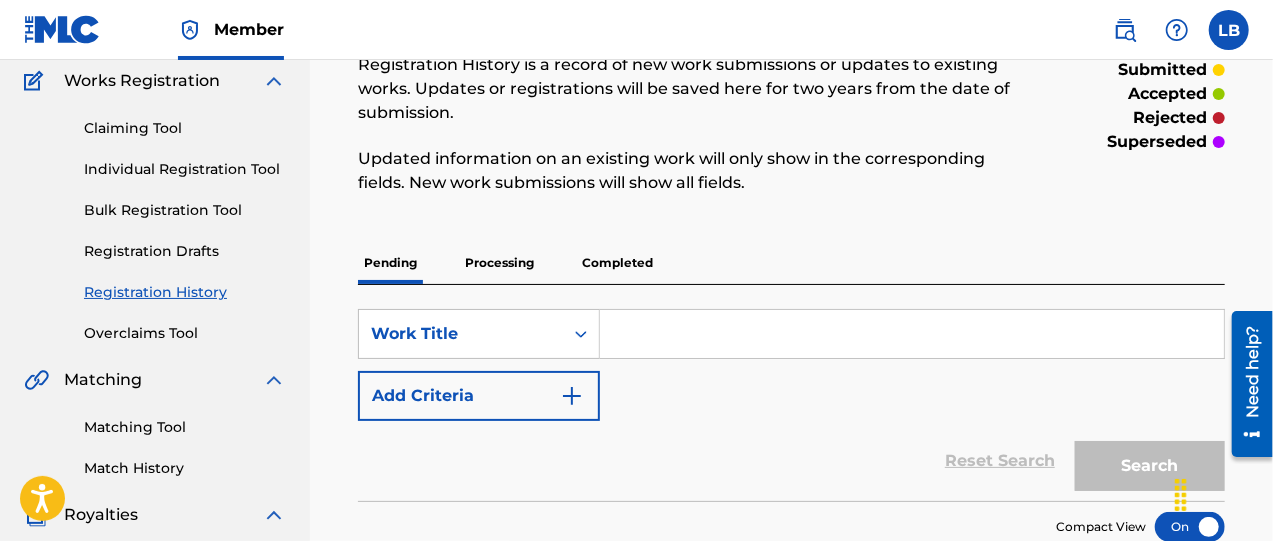 click at bounding box center [912, 334] 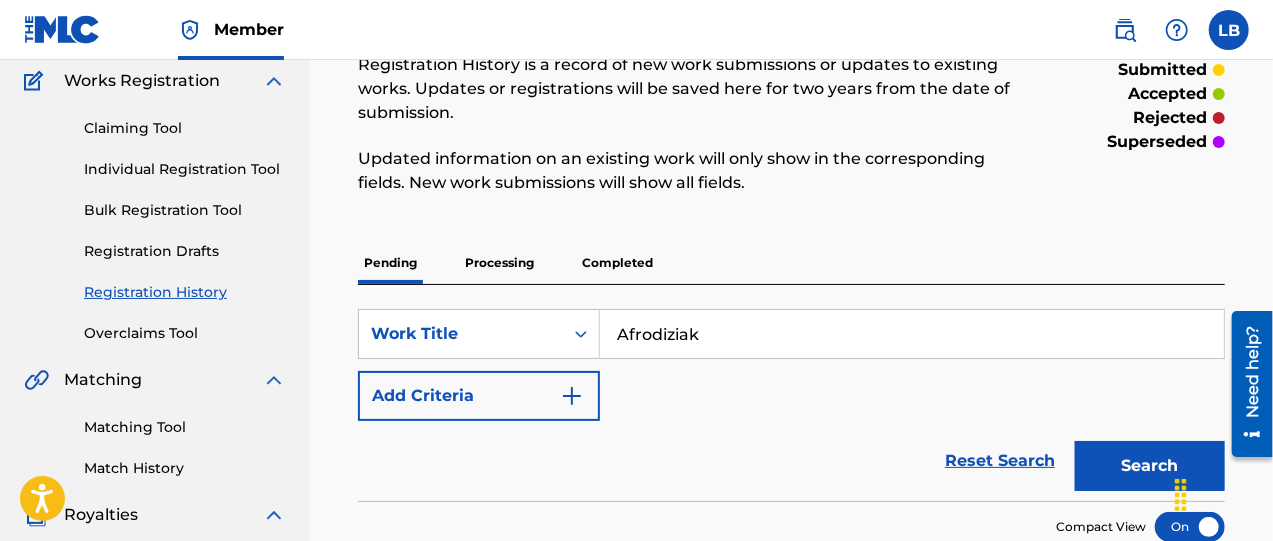 type on "Afrodiziak" 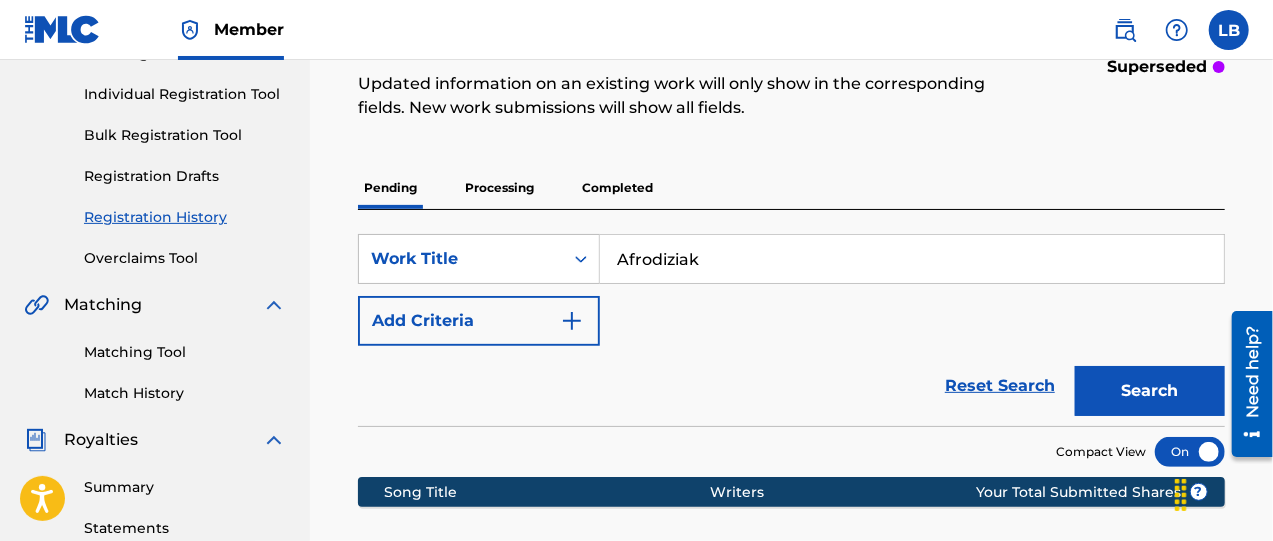 scroll, scrollTop: 166, scrollLeft: 0, axis: vertical 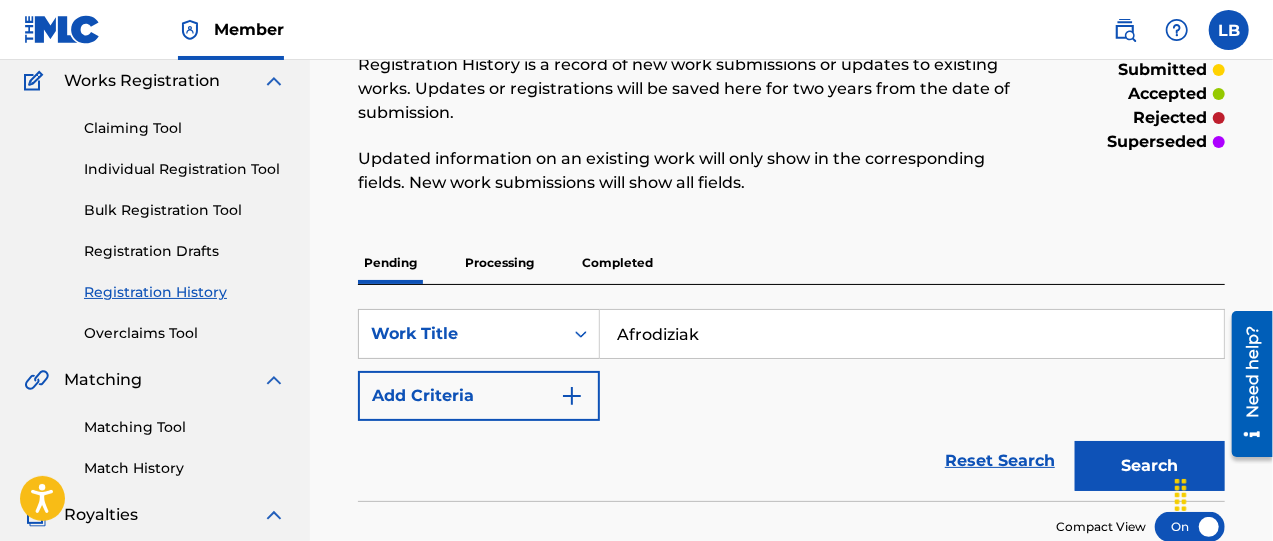 click on "Processing" at bounding box center [499, 263] 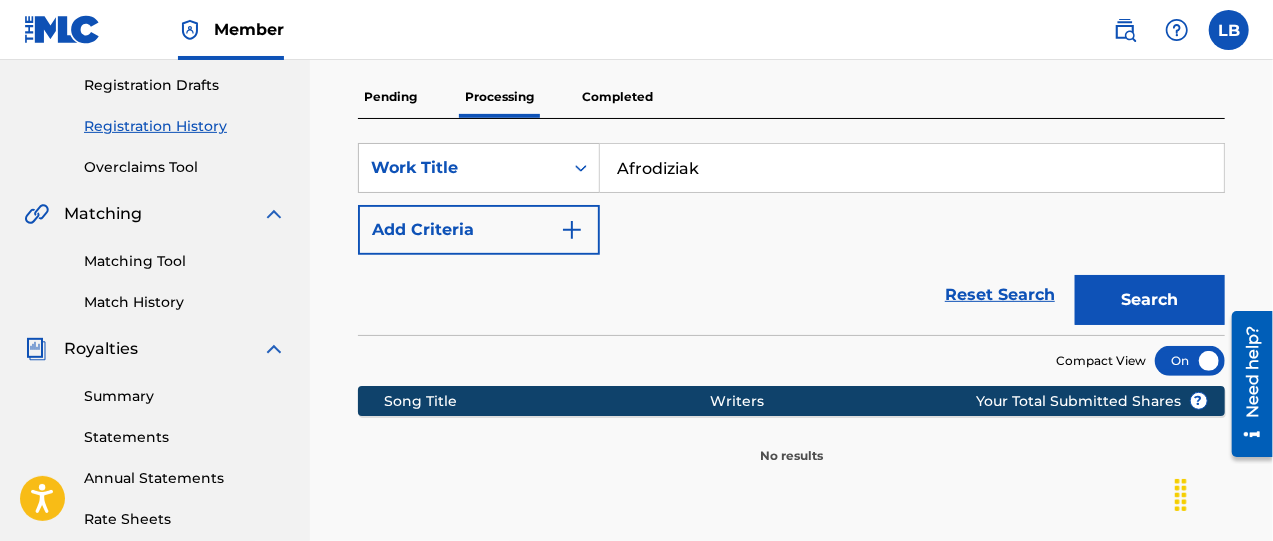 scroll, scrollTop: 333, scrollLeft: 0, axis: vertical 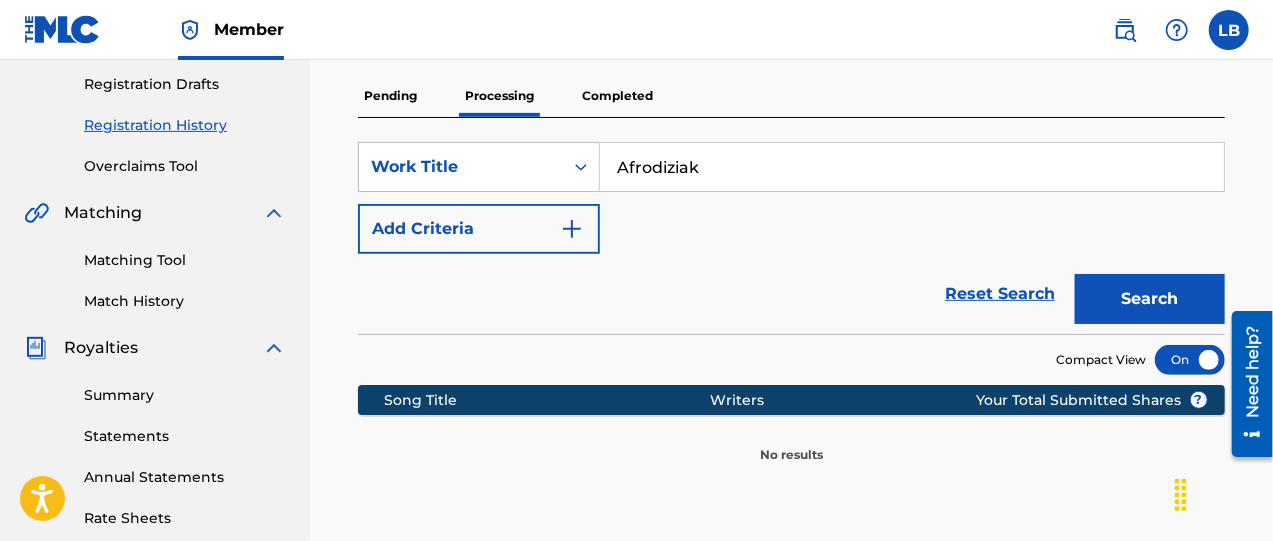 click on "Completed" at bounding box center [617, 96] 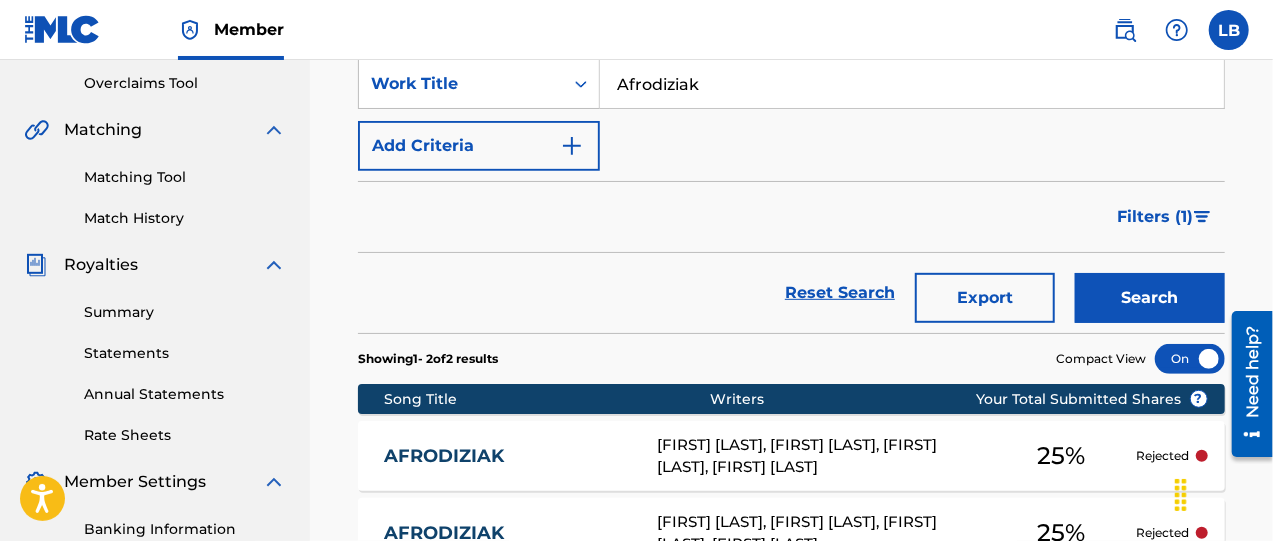 scroll, scrollTop: 500, scrollLeft: 0, axis: vertical 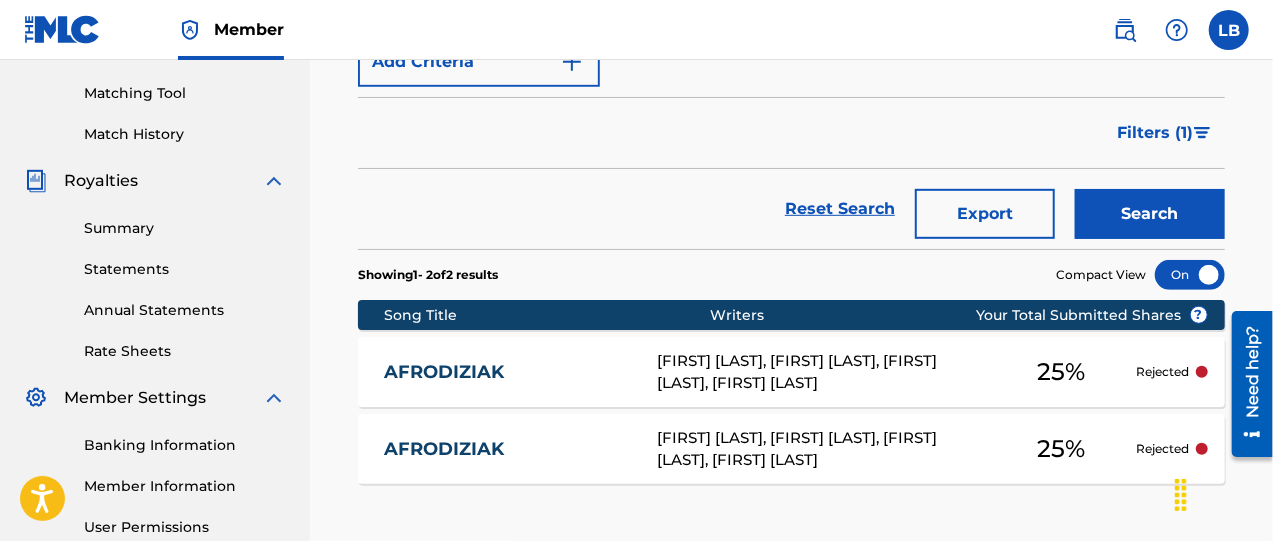click on "[FIRST] [LAST], [FIRST] [LAST], [FIRST] [LAST], [FIRST] [LAST]" at bounding box center [821, 372] 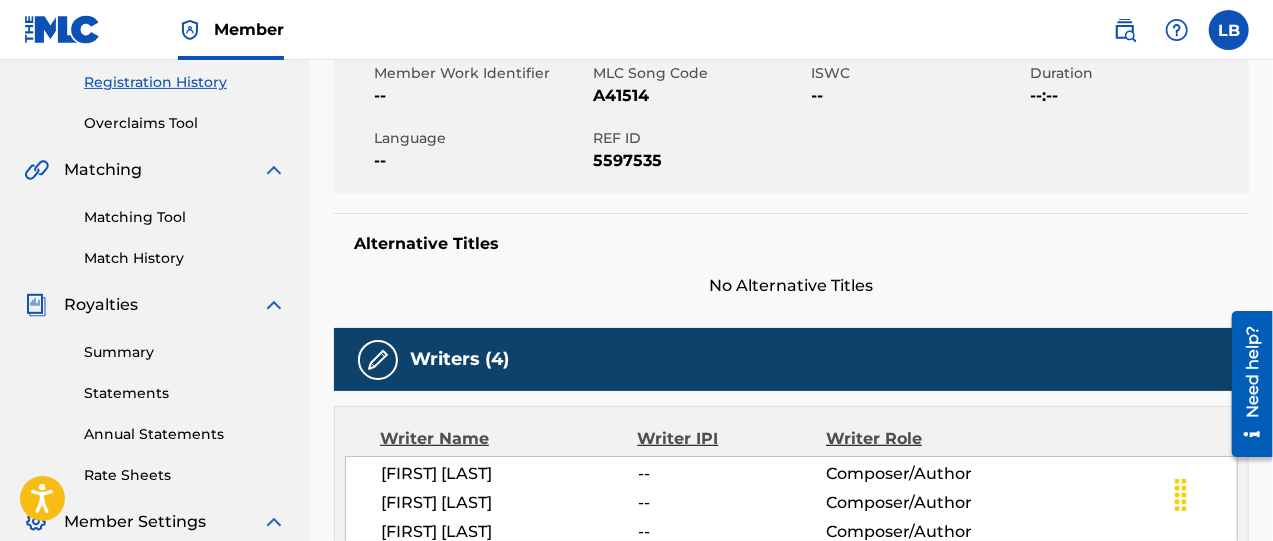 scroll, scrollTop: 83, scrollLeft: 0, axis: vertical 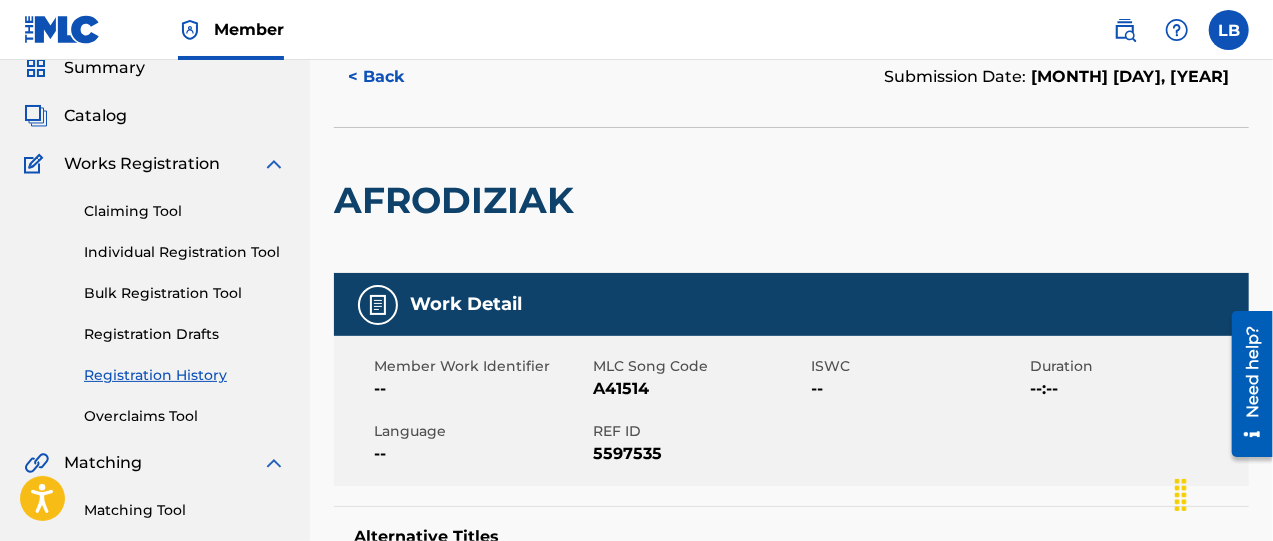 click on "Catalog" at bounding box center [95, 116] 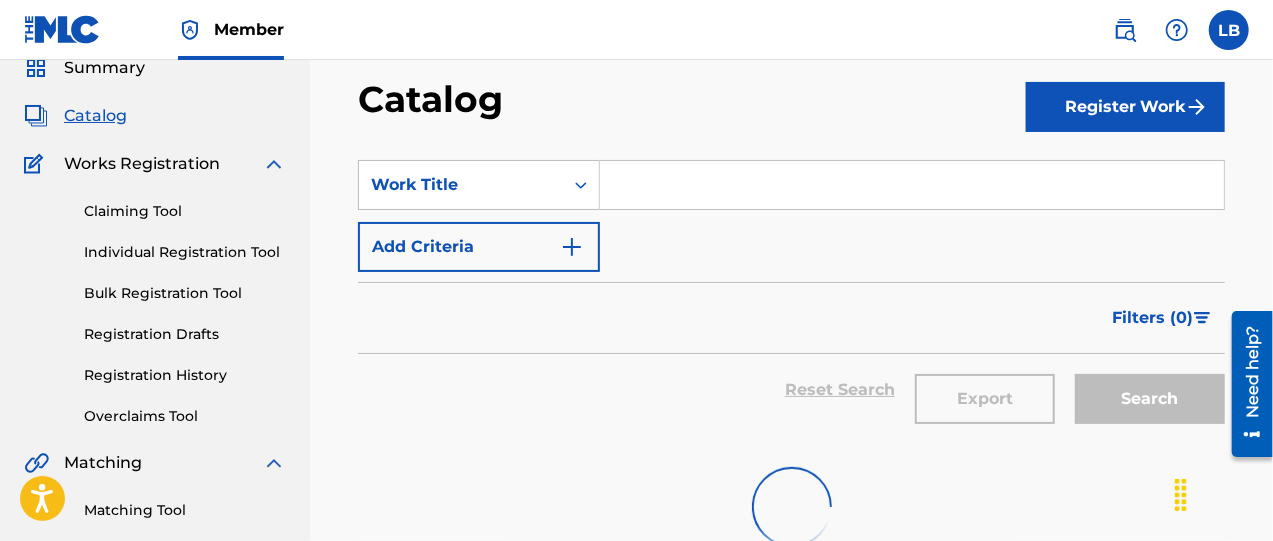scroll, scrollTop: 0, scrollLeft: 0, axis: both 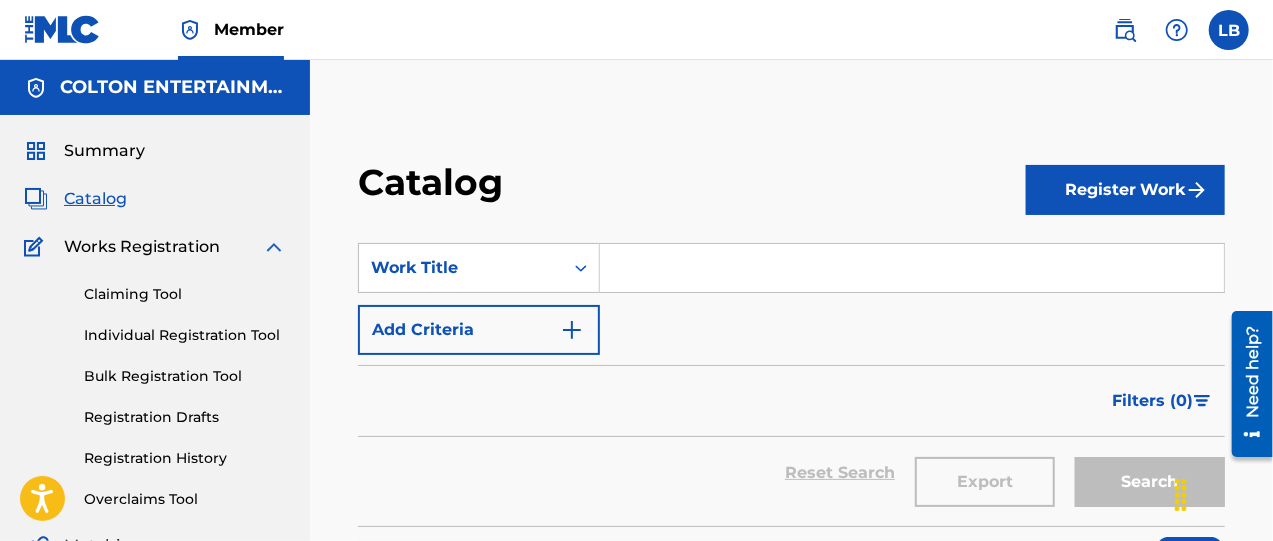 click at bounding box center (912, 268) 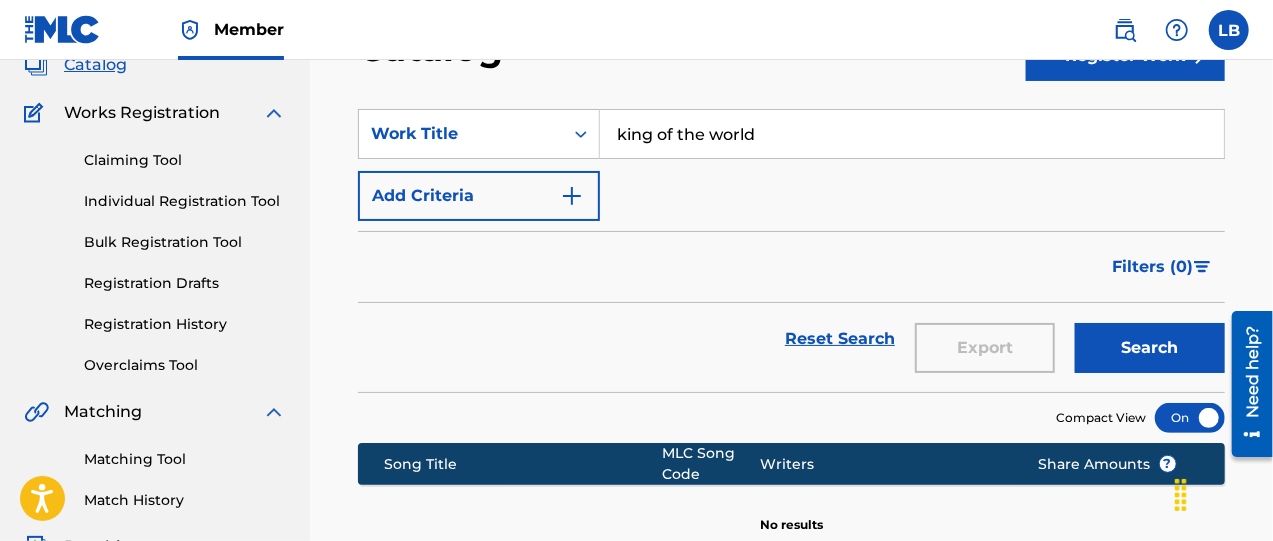 scroll, scrollTop: 166, scrollLeft: 0, axis: vertical 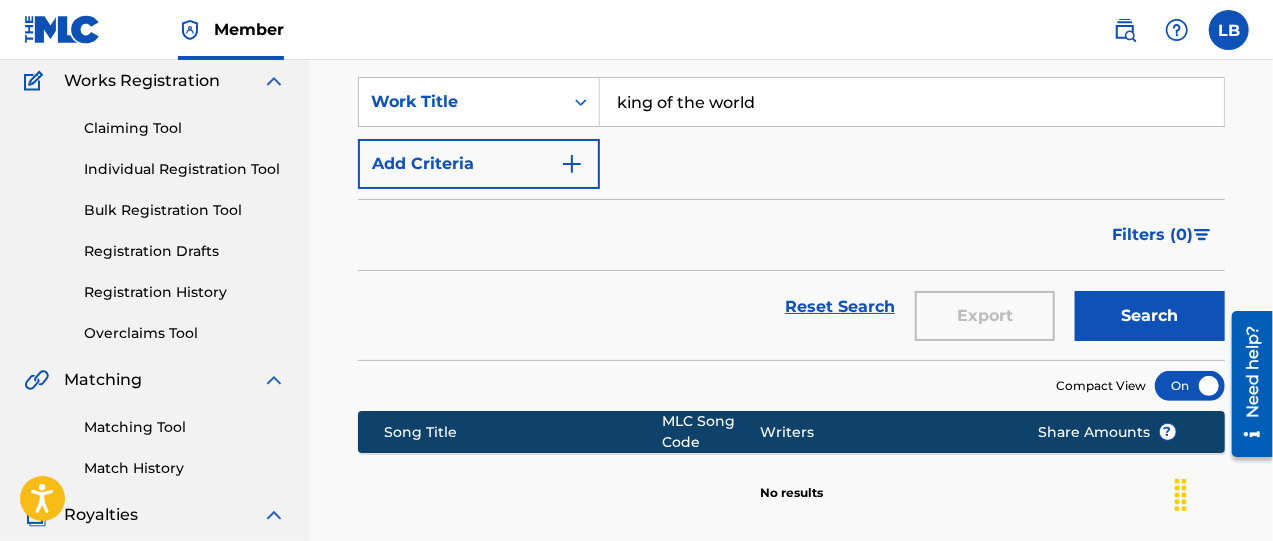 type on "king of the world" 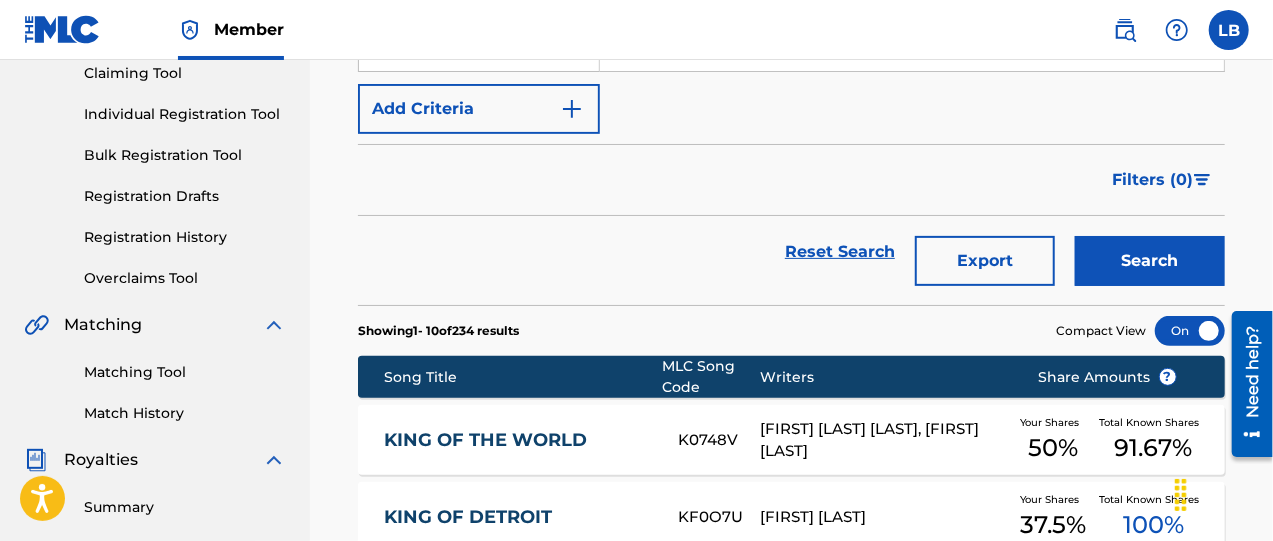 scroll, scrollTop: 250, scrollLeft: 0, axis: vertical 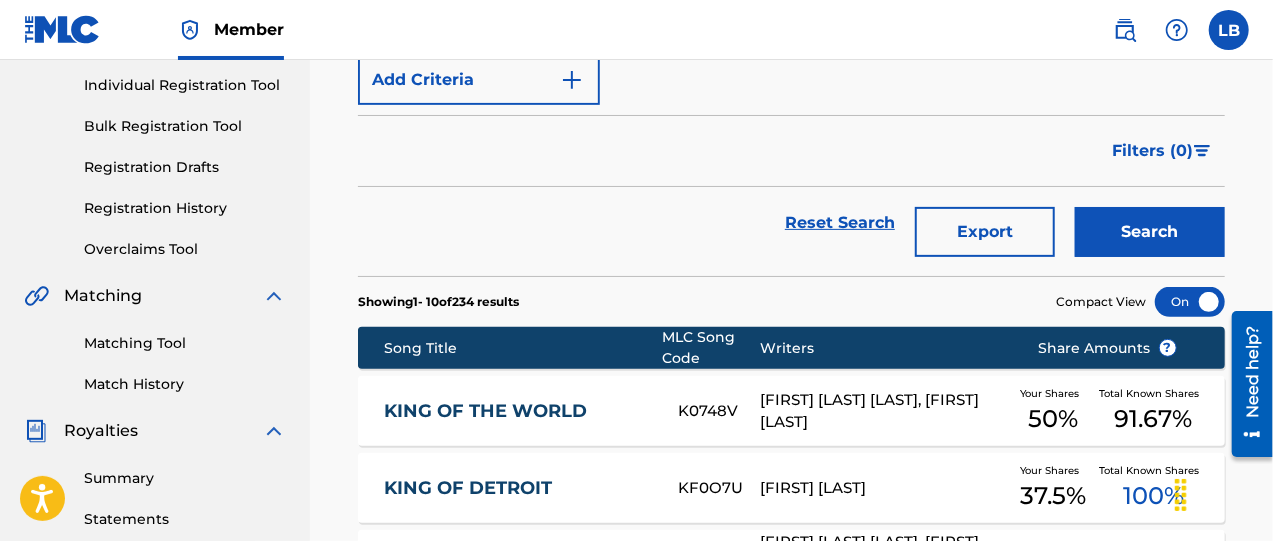 click on "KING OF THE WORLD" at bounding box center (517, 411) 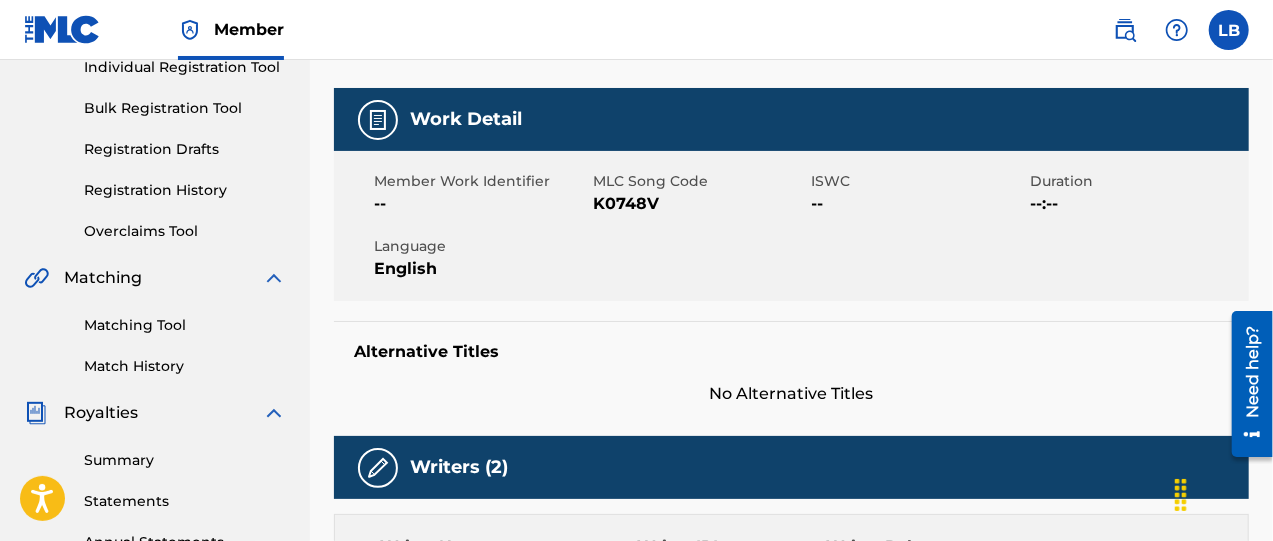scroll, scrollTop: 166, scrollLeft: 0, axis: vertical 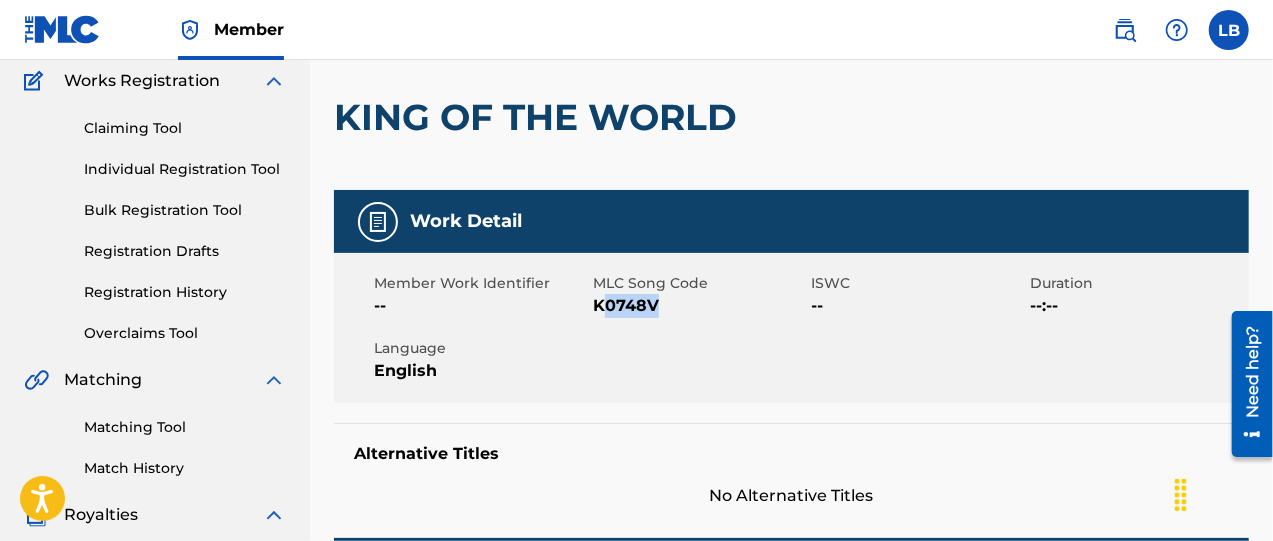 drag, startPoint x: 599, startPoint y: 303, endPoint x: 666, endPoint y: 303, distance: 67 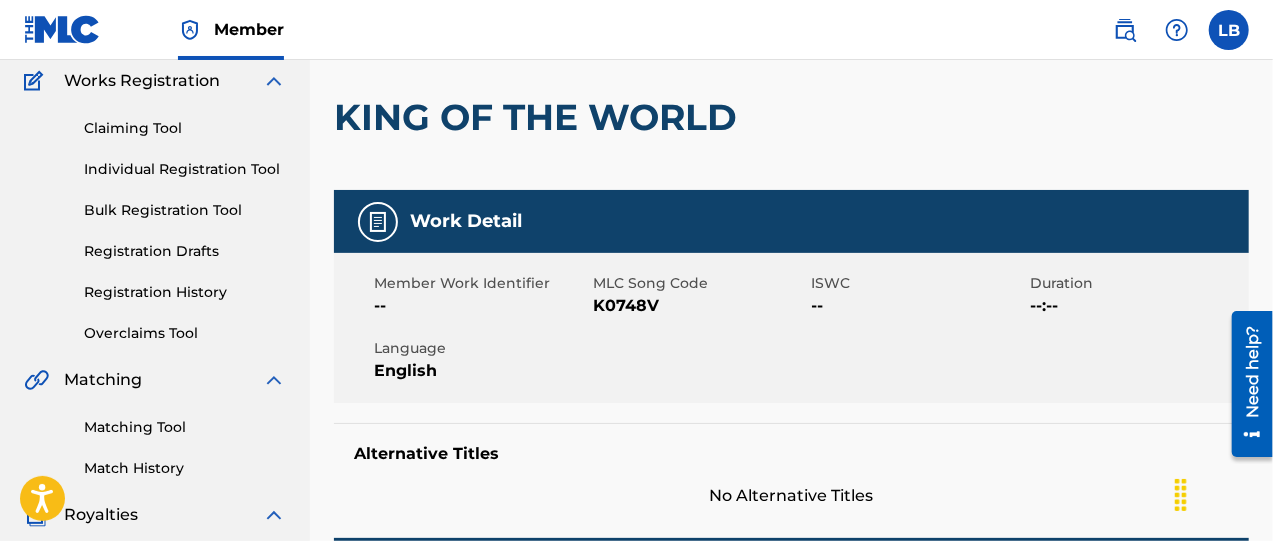 click on "K0748V" at bounding box center [700, 306] 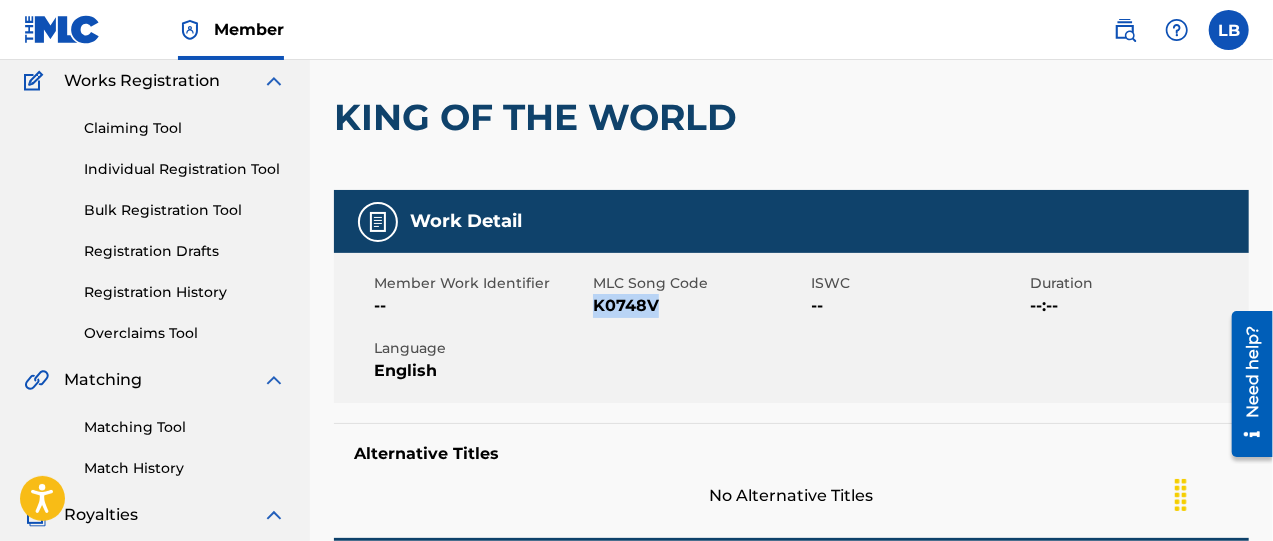 drag, startPoint x: 596, startPoint y: 303, endPoint x: 637, endPoint y: 302, distance: 41.01219 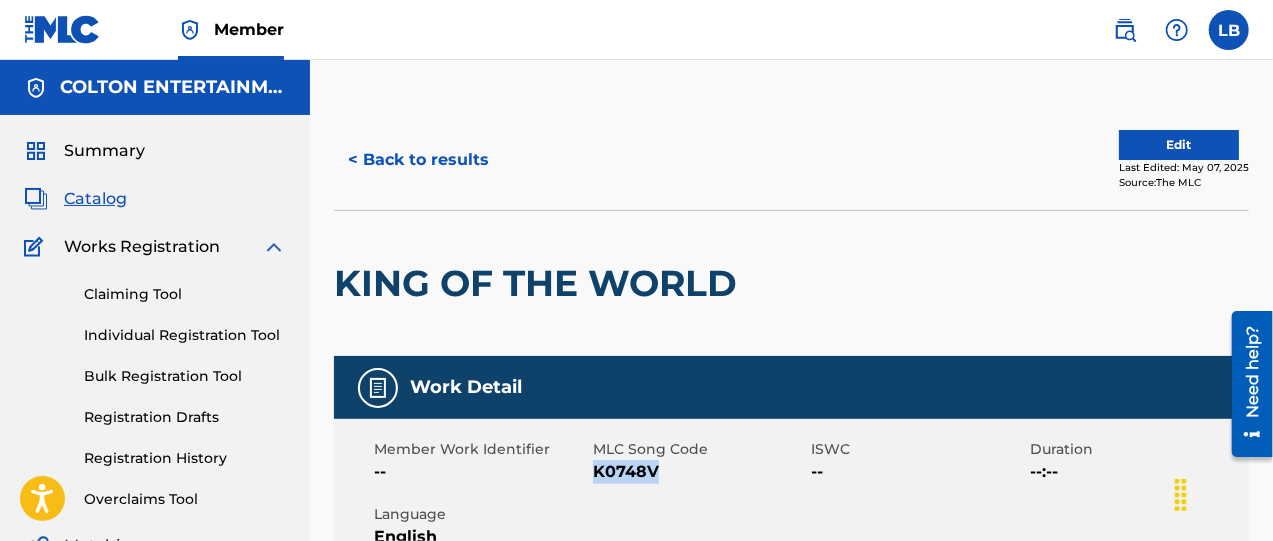 click on "Catalog" at bounding box center (95, 199) 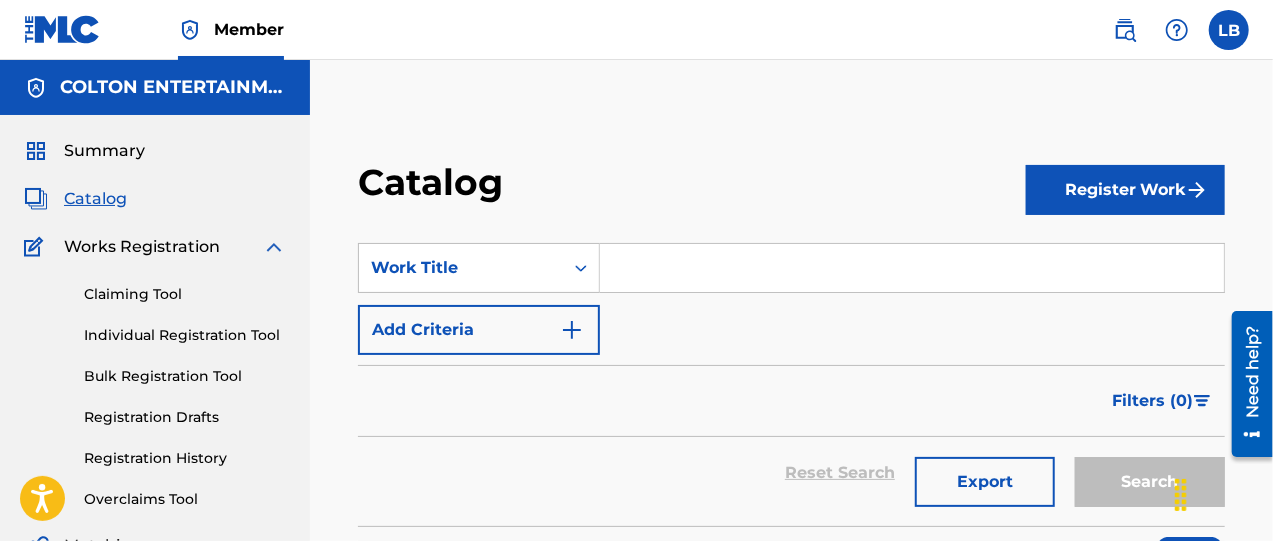 click at bounding box center [912, 268] 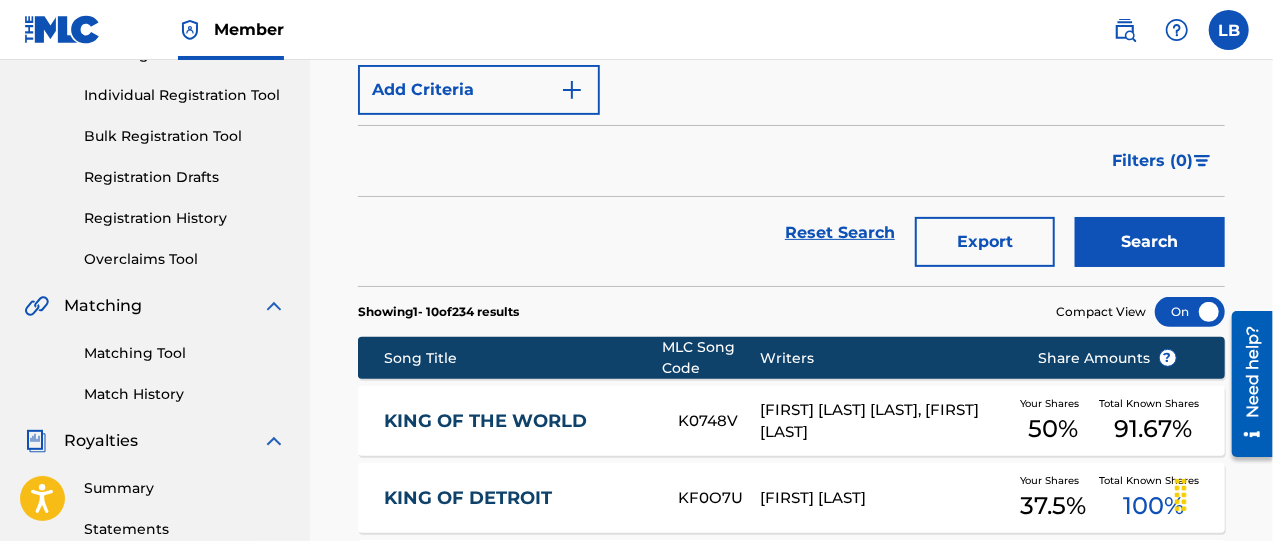 scroll, scrollTop: 250, scrollLeft: 0, axis: vertical 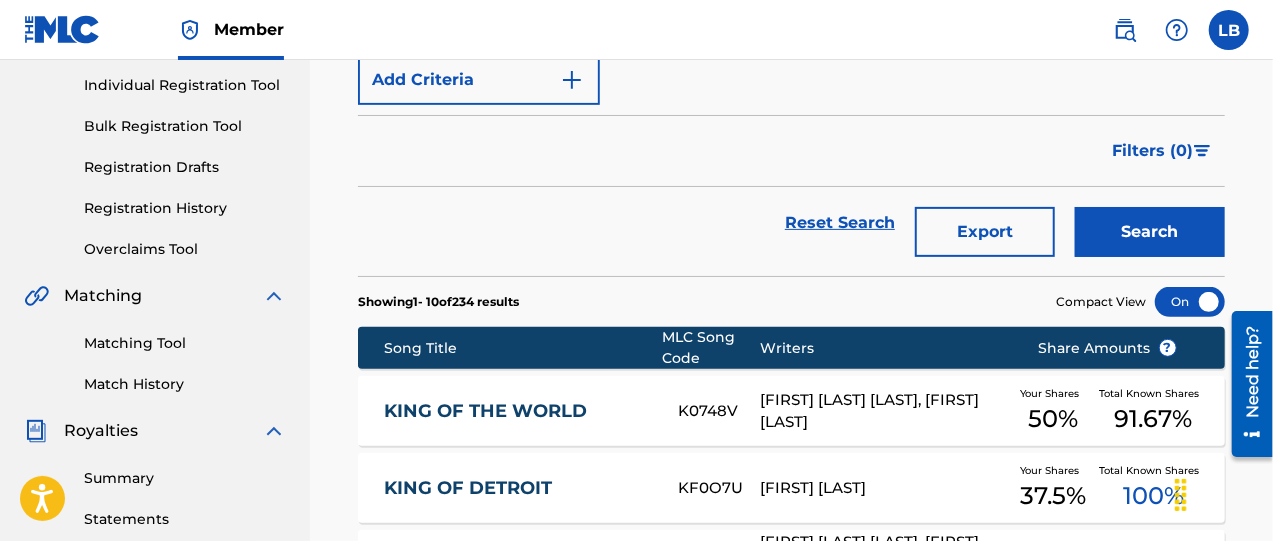 type on "broke down in [CITY]" 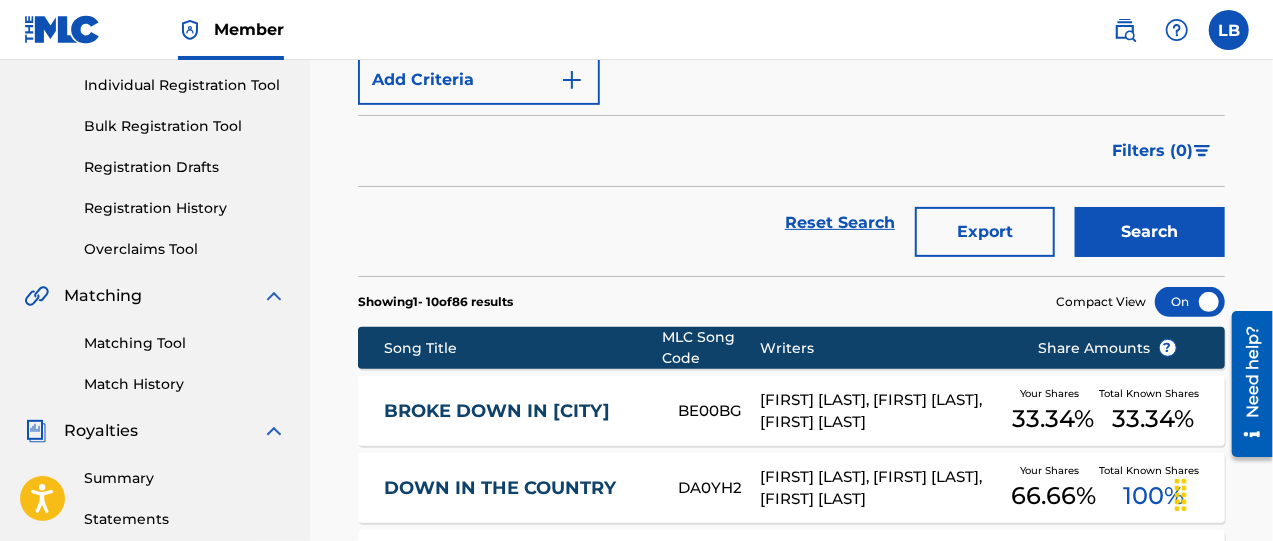 click on "BROKE DOWN IN [CITY]" at bounding box center (517, 411) 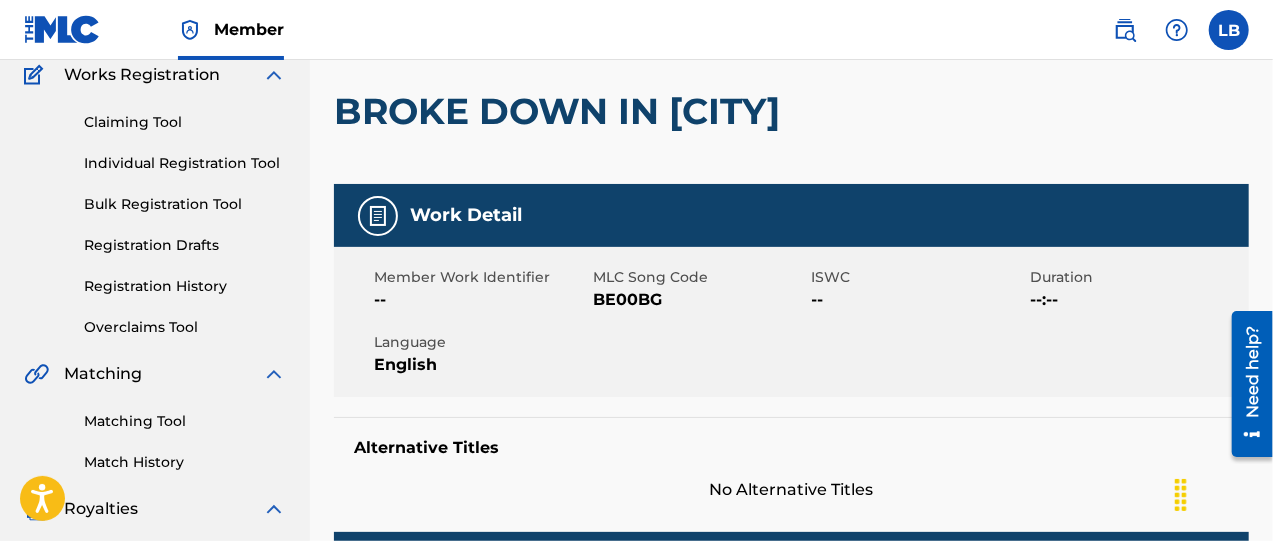 scroll, scrollTop: 166, scrollLeft: 0, axis: vertical 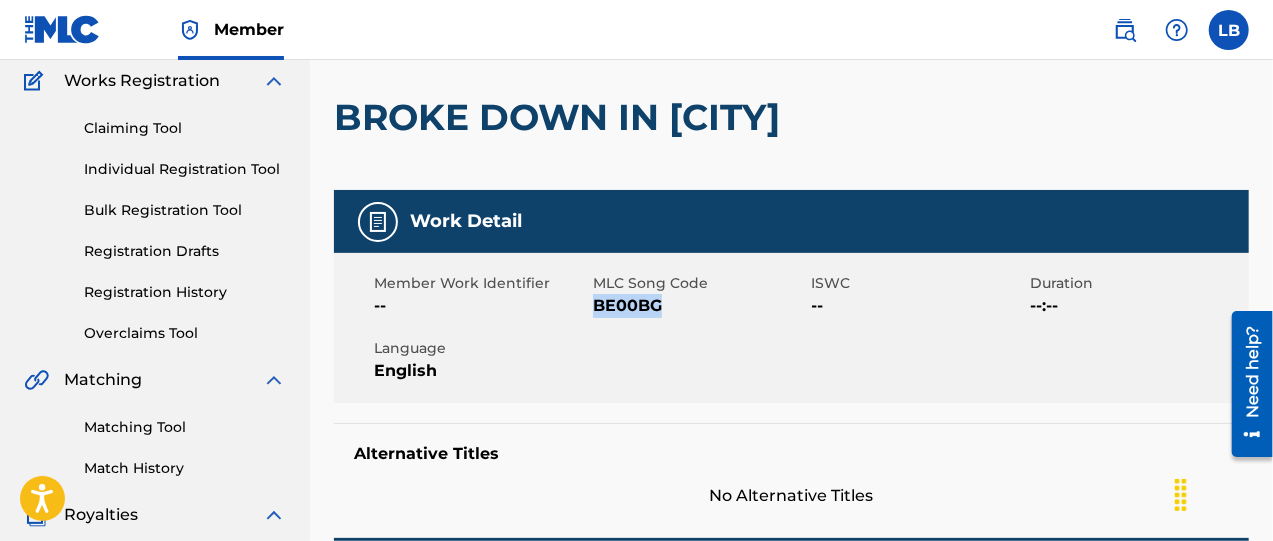 drag, startPoint x: 594, startPoint y: 302, endPoint x: 656, endPoint y: 305, distance: 62.072536 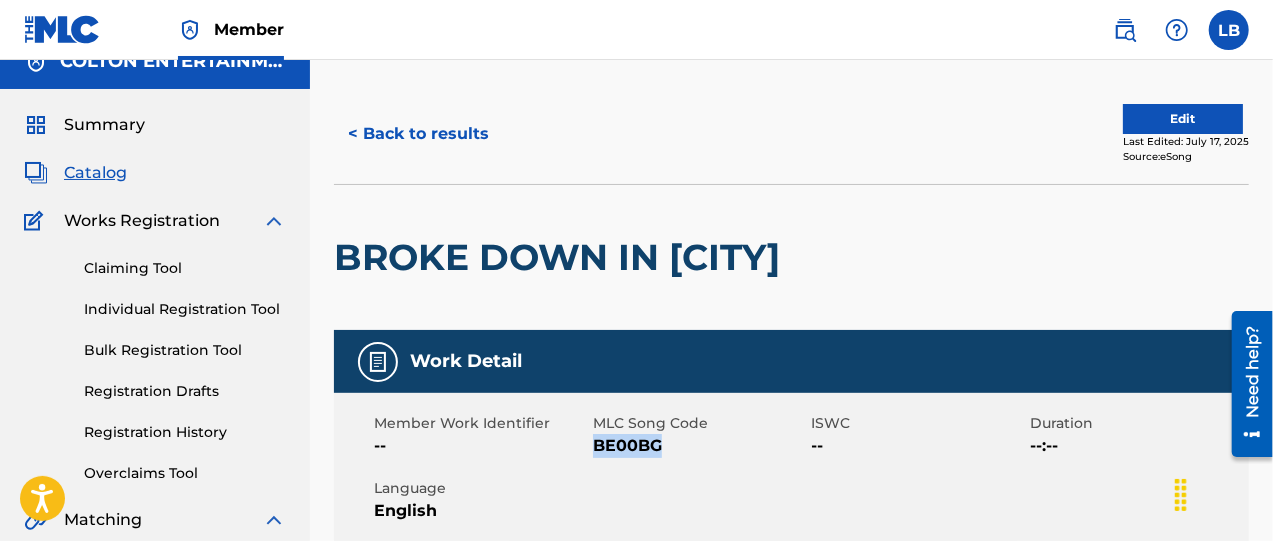 scroll, scrollTop: 0, scrollLeft: 0, axis: both 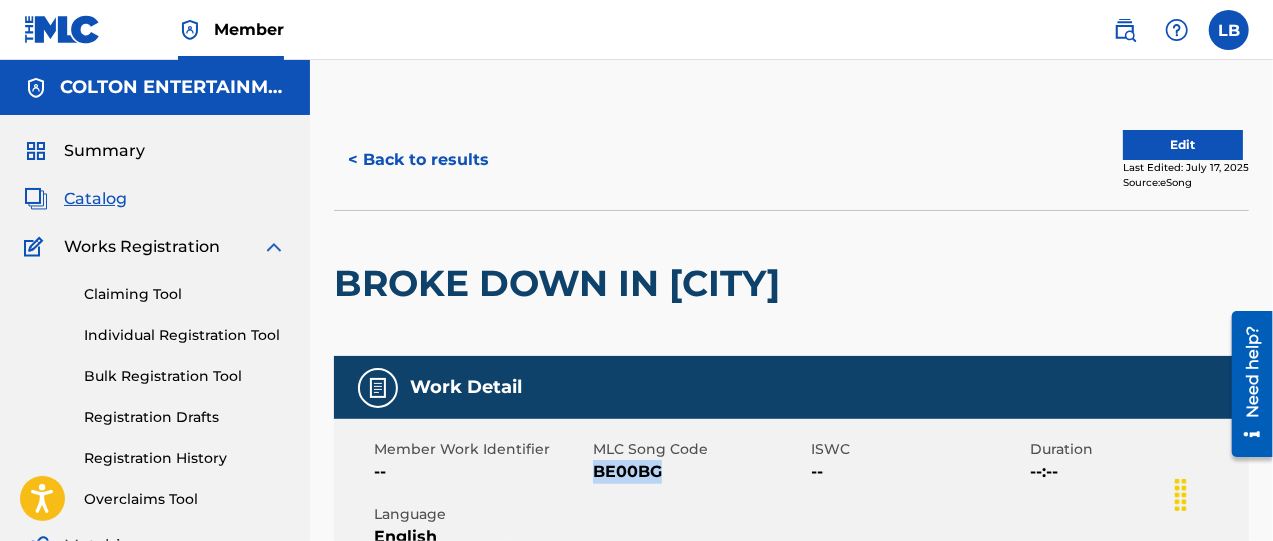 click on "Catalog" at bounding box center [95, 199] 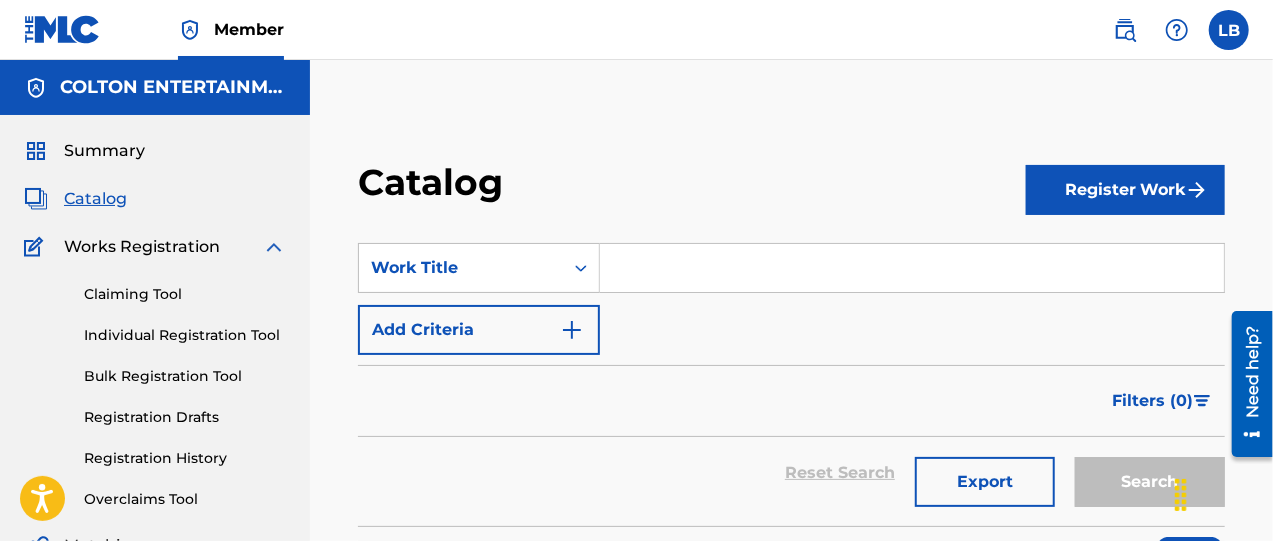 click at bounding box center [912, 268] 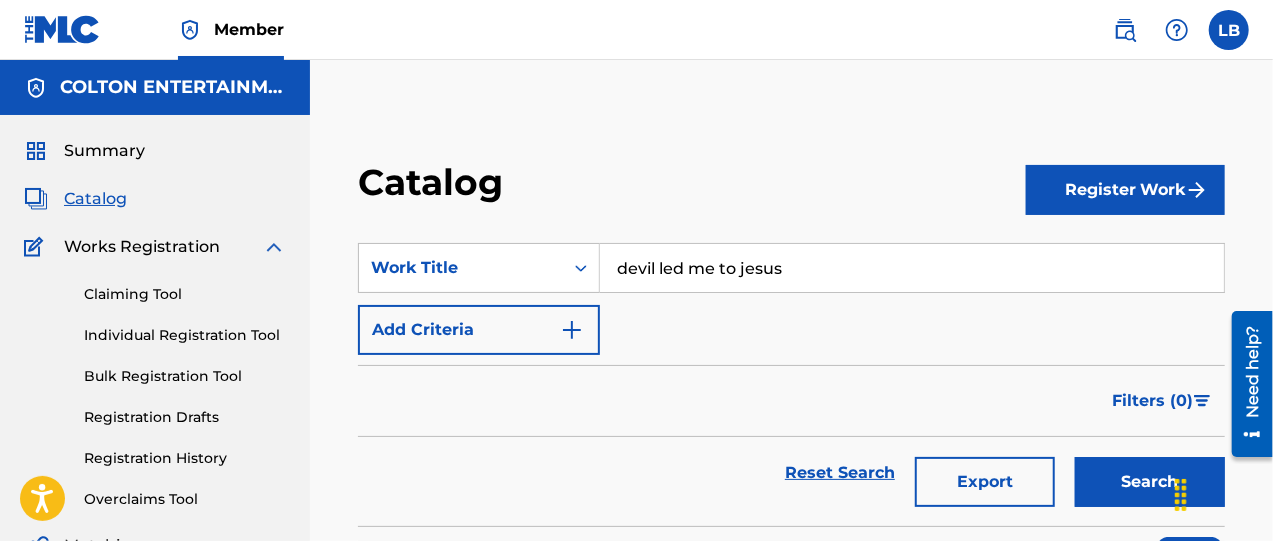 type on "devil led me to jesus" 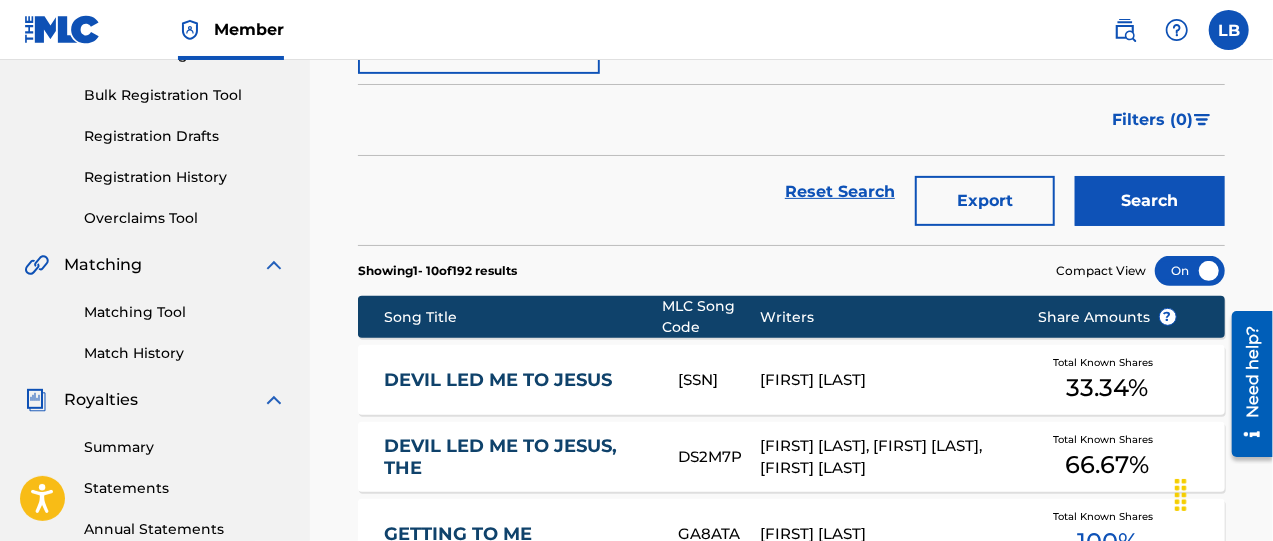 scroll, scrollTop: 333, scrollLeft: 0, axis: vertical 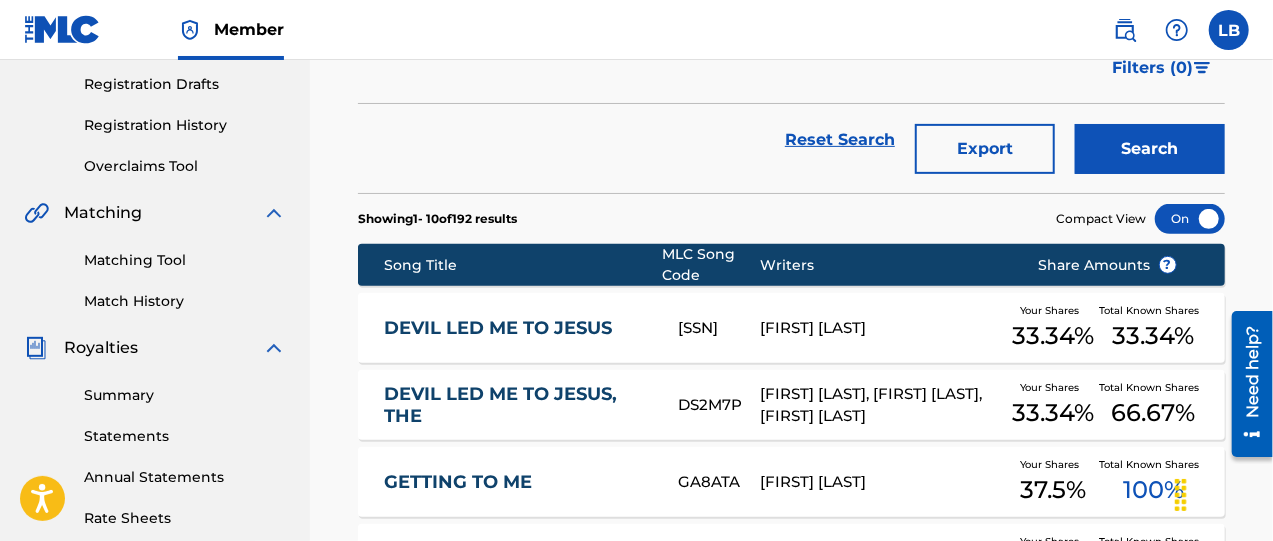 click on "DEVIL LED ME TO JESUS, THE" at bounding box center (517, 405) 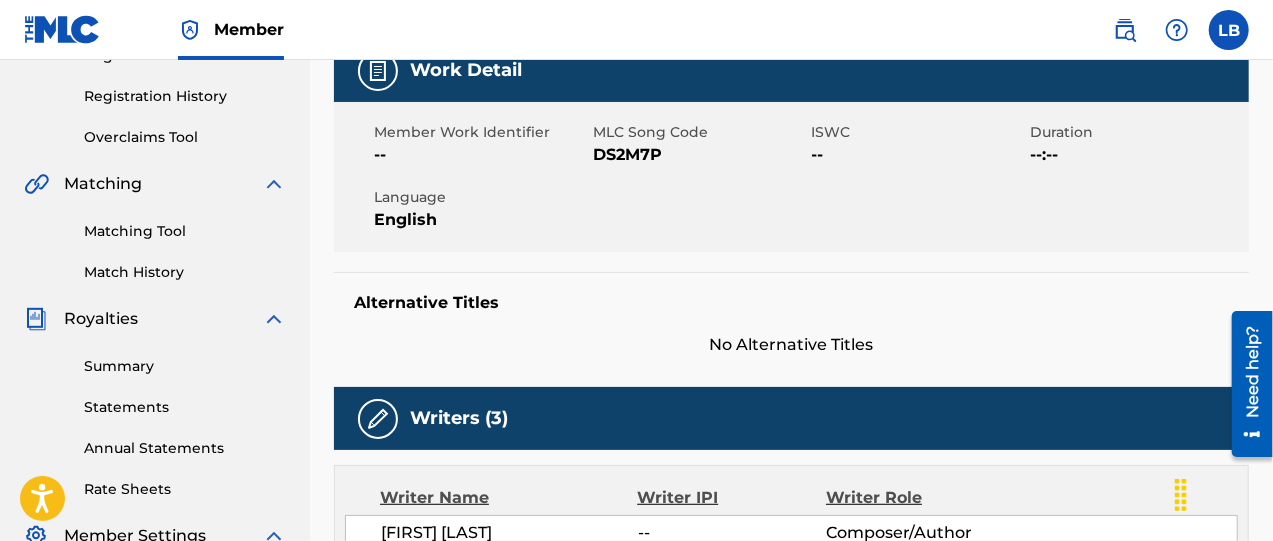 scroll, scrollTop: 333, scrollLeft: 0, axis: vertical 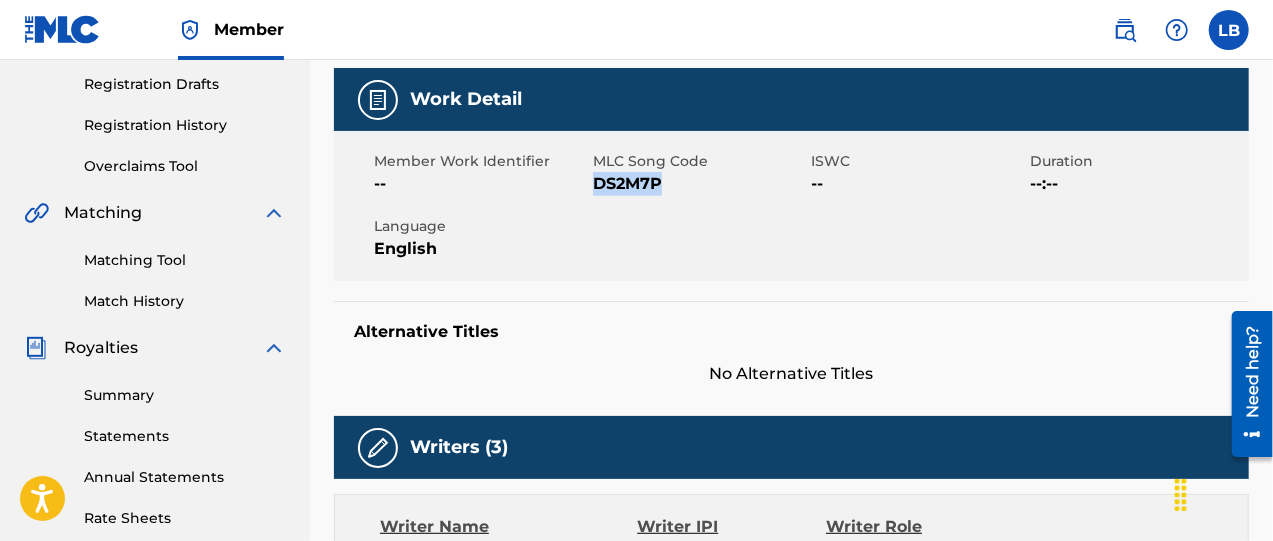 drag, startPoint x: 596, startPoint y: 183, endPoint x: 658, endPoint y: 183, distance: 62 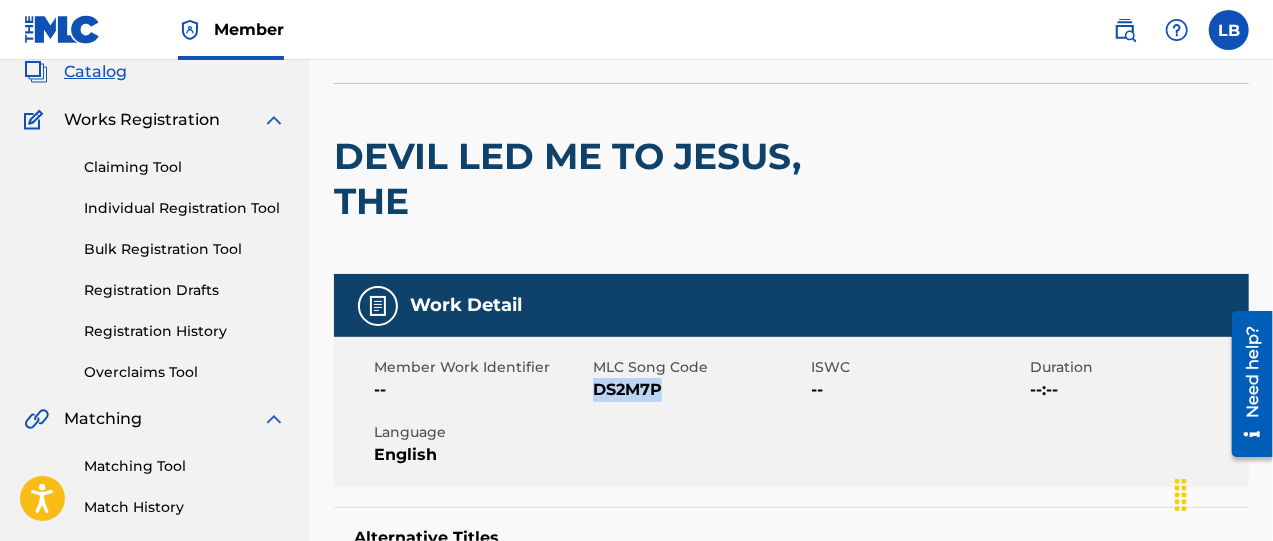 scroll, scrollTop: 0, scrollLeft: 0, axis: both 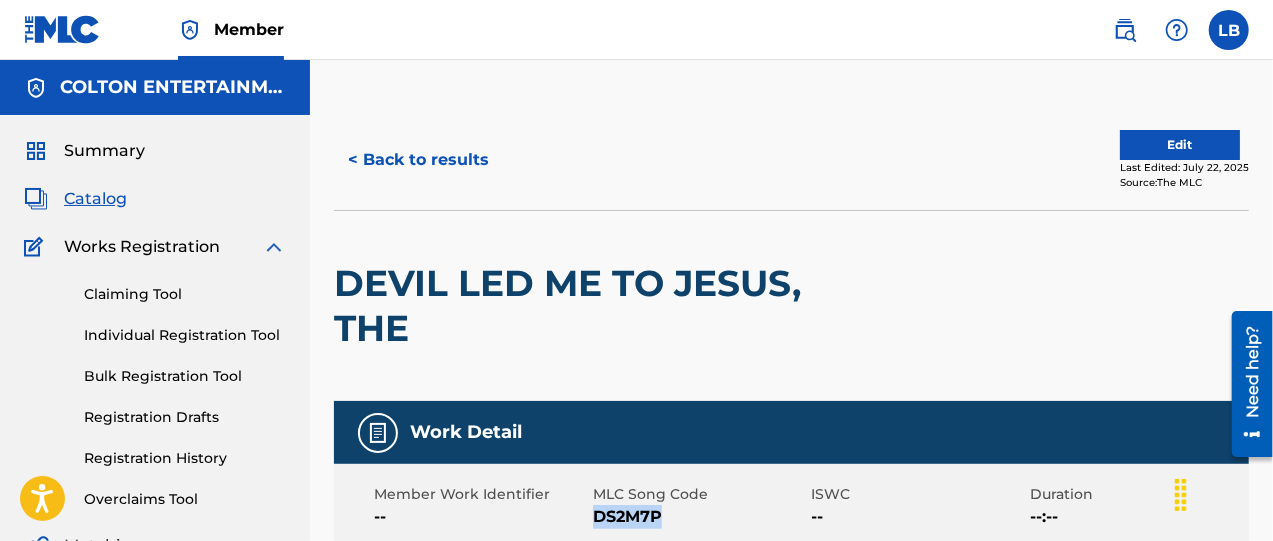 click on "Catalog" at bounding box center (95, 199) 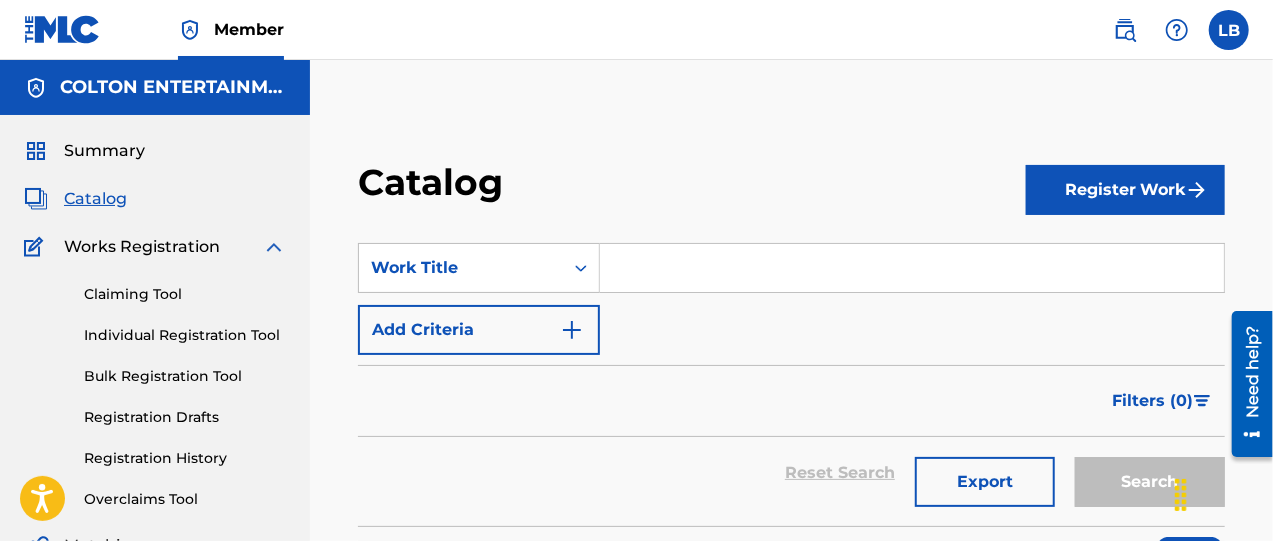 click at bounding box center [912, 268] 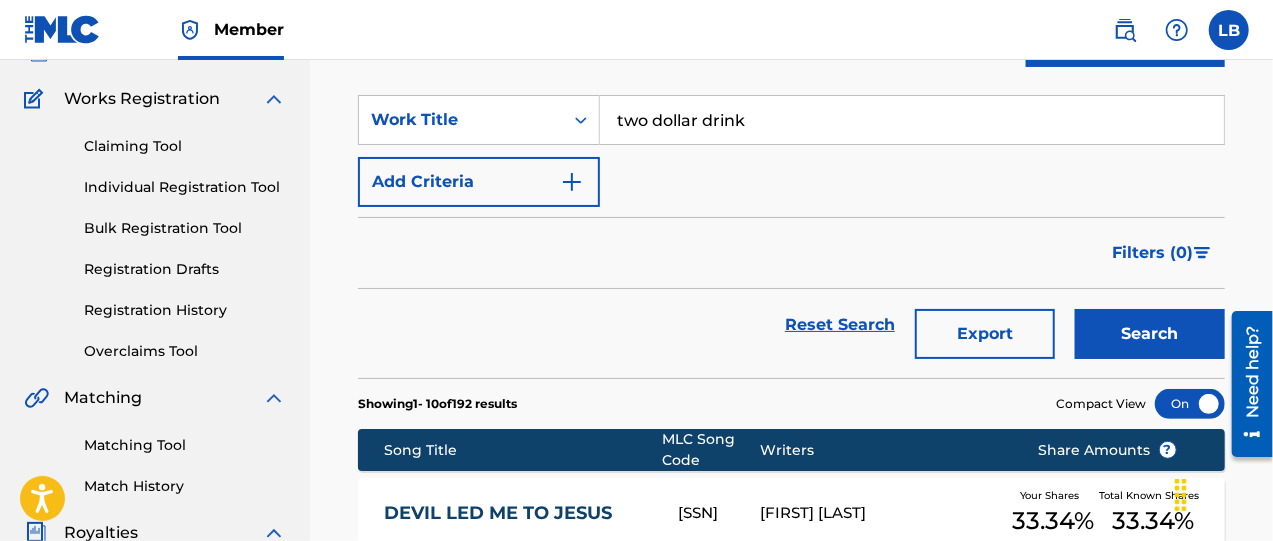 scroll, scrollTop: 250, scrollLeft: 0, axis: vertical 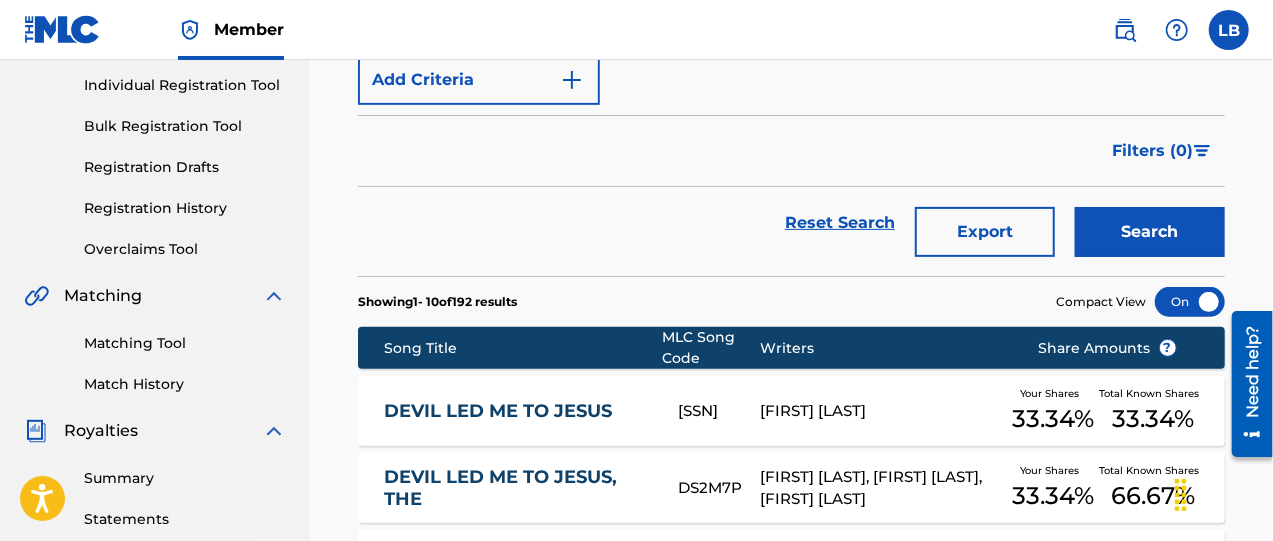 type on "two dollar drink" 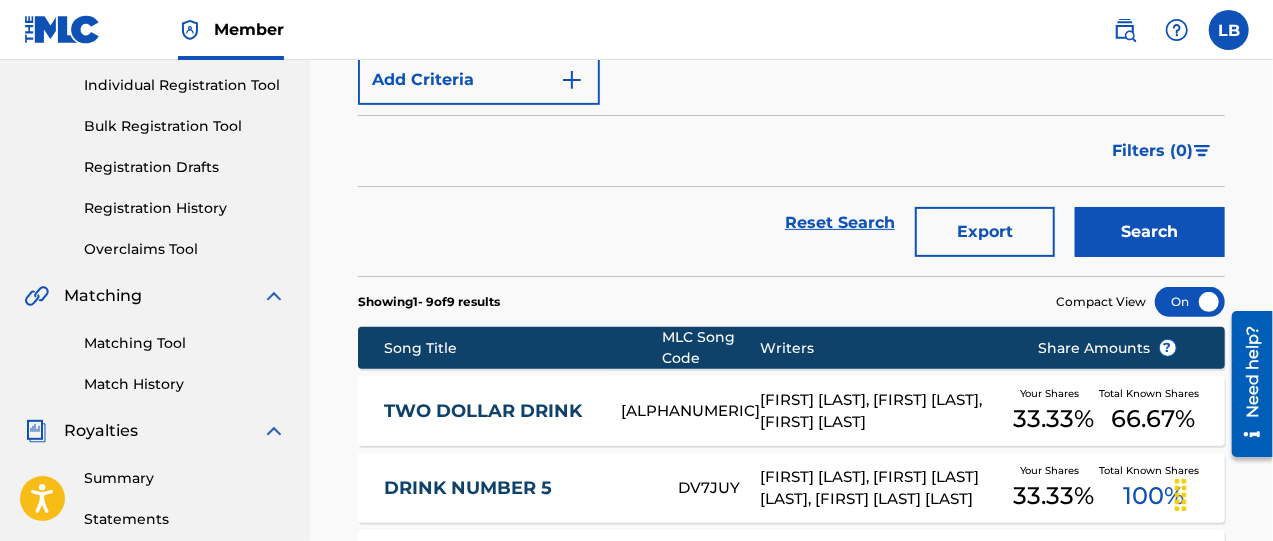 click on "TWO DOLLAR DRINK" at bounding box center (489, 411) 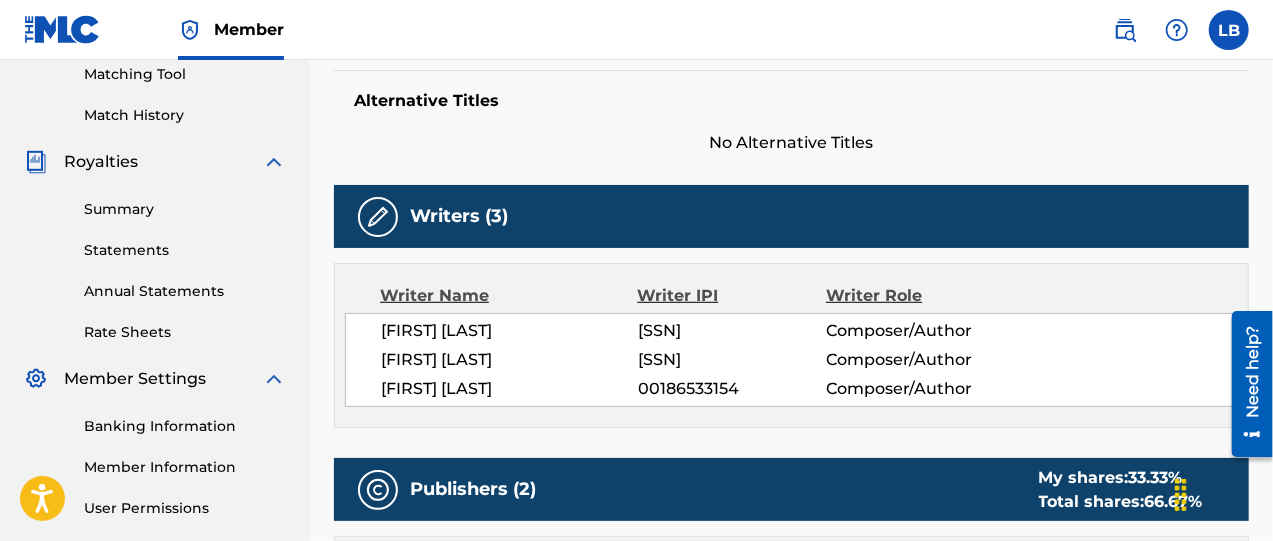 scroll, scrollTop: 250, scrollLeft: 0, axis: vertical 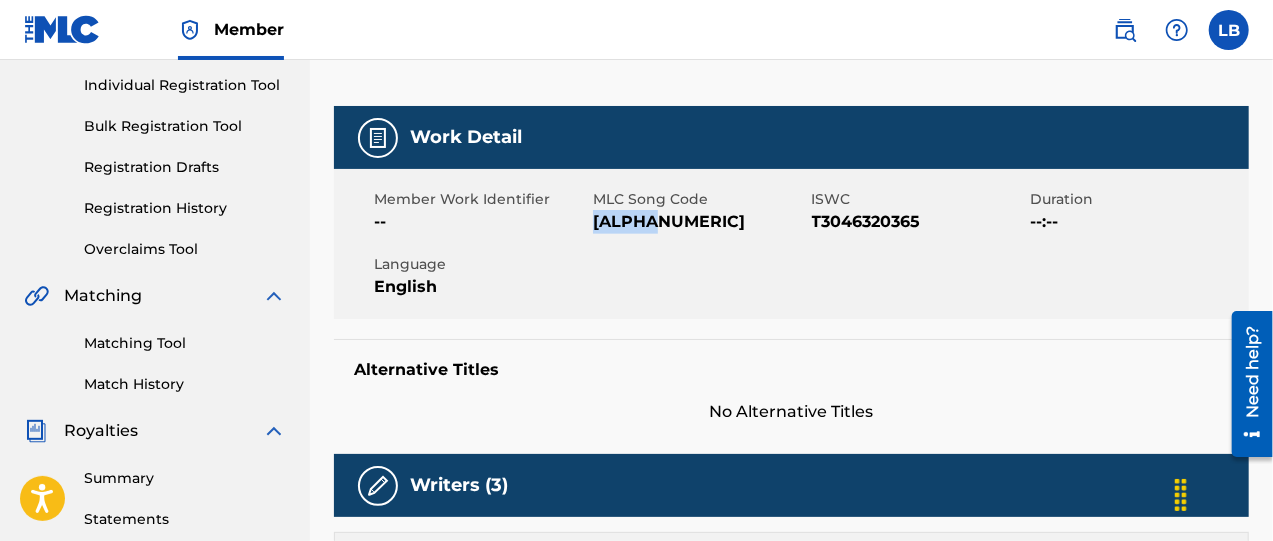 drag, startPoint x: 594, startPoint y: 220, endPoint x: 643, endPoint y: 215, distance: 49.25444 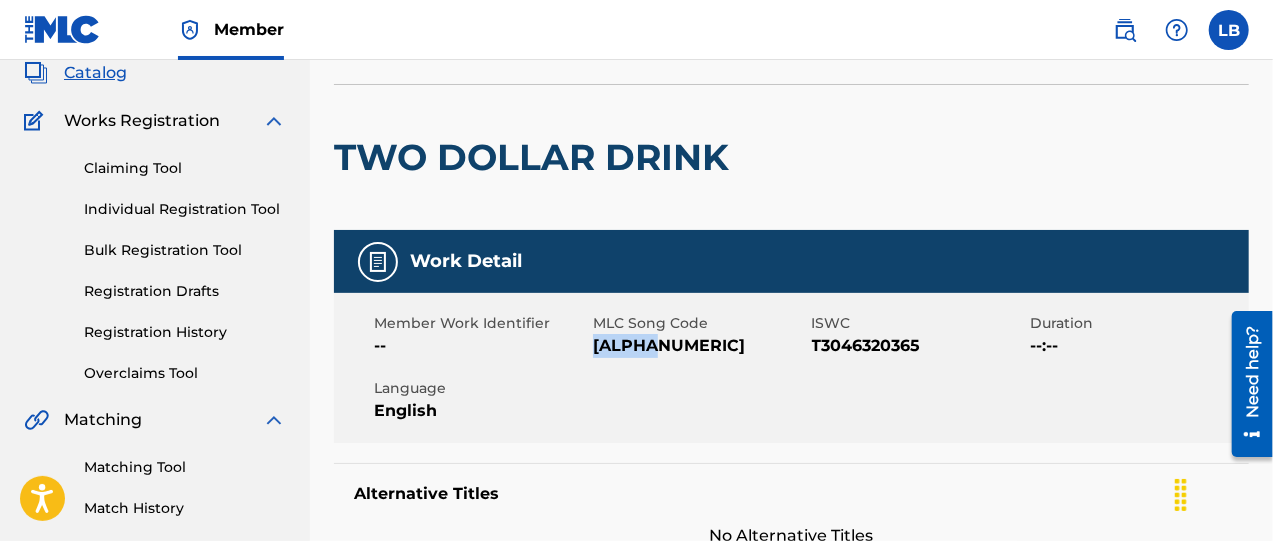scroll, scrollTop: 0, scrollLeft: 0, axis: both 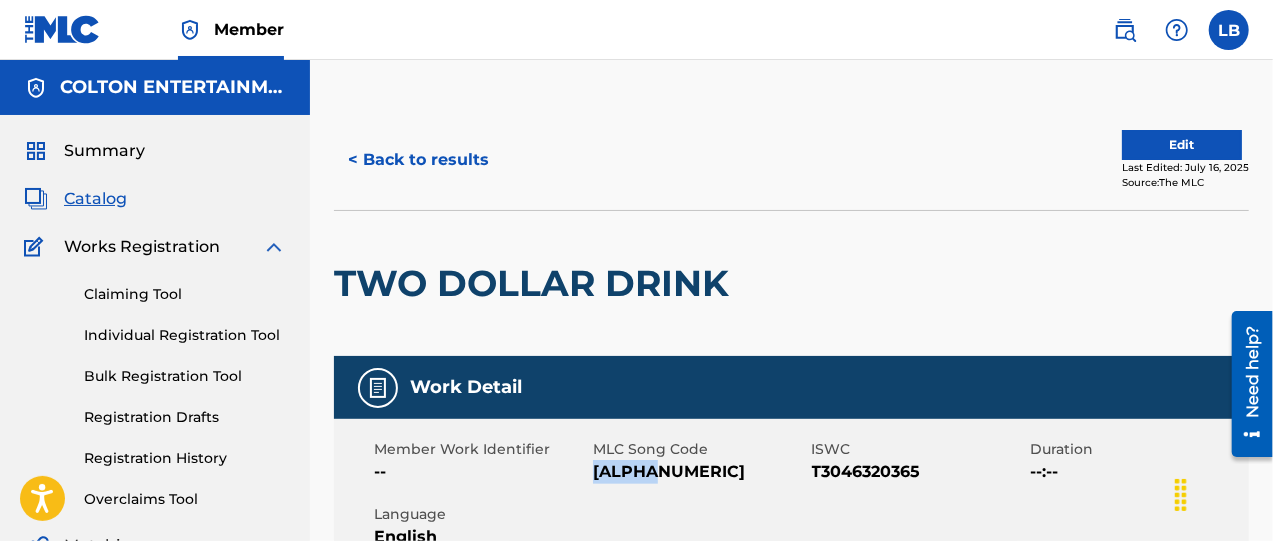 click on "Catalog" at bounding box center (95, 199) 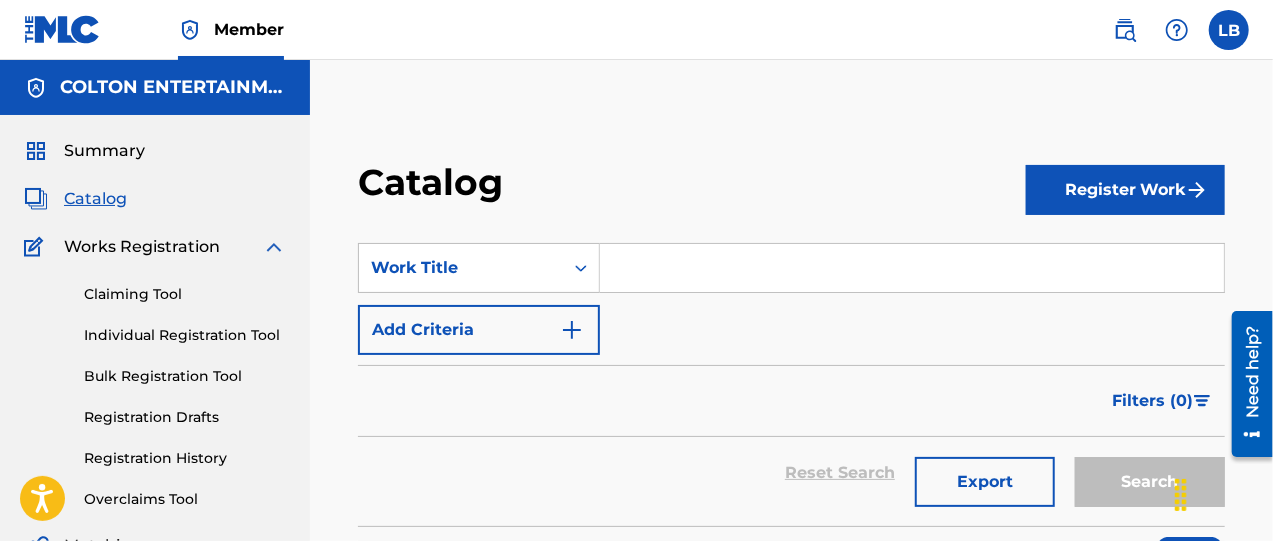 click at bounding box center (912, 268) 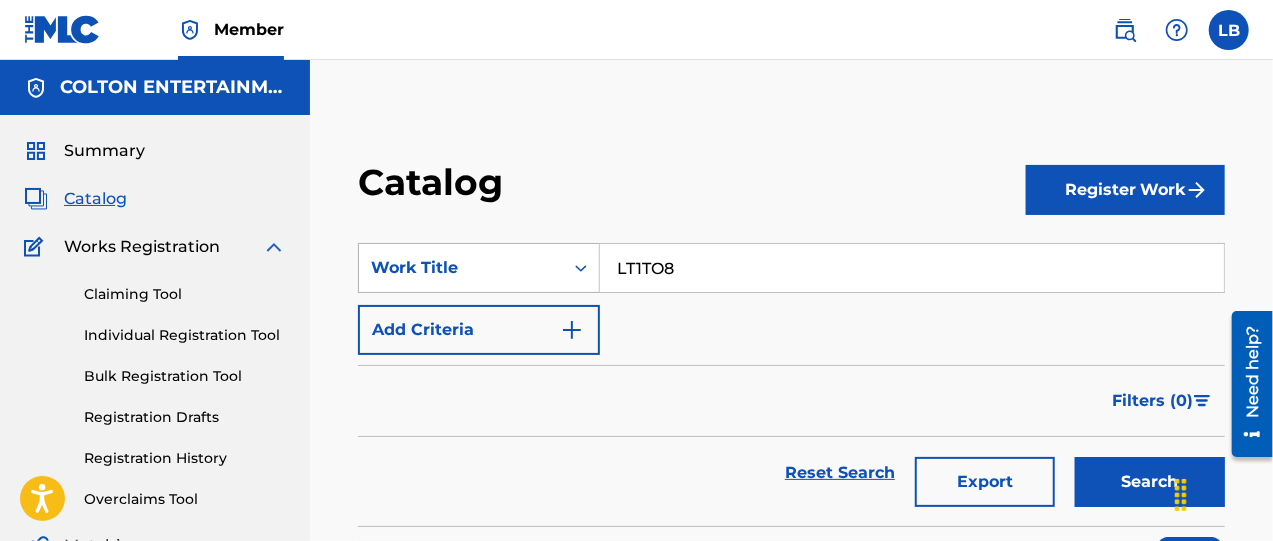 drag, startPoint x: 702, startPoint y: 277, endPoint x: 595, endPoint y: 274, distance: 107.042046 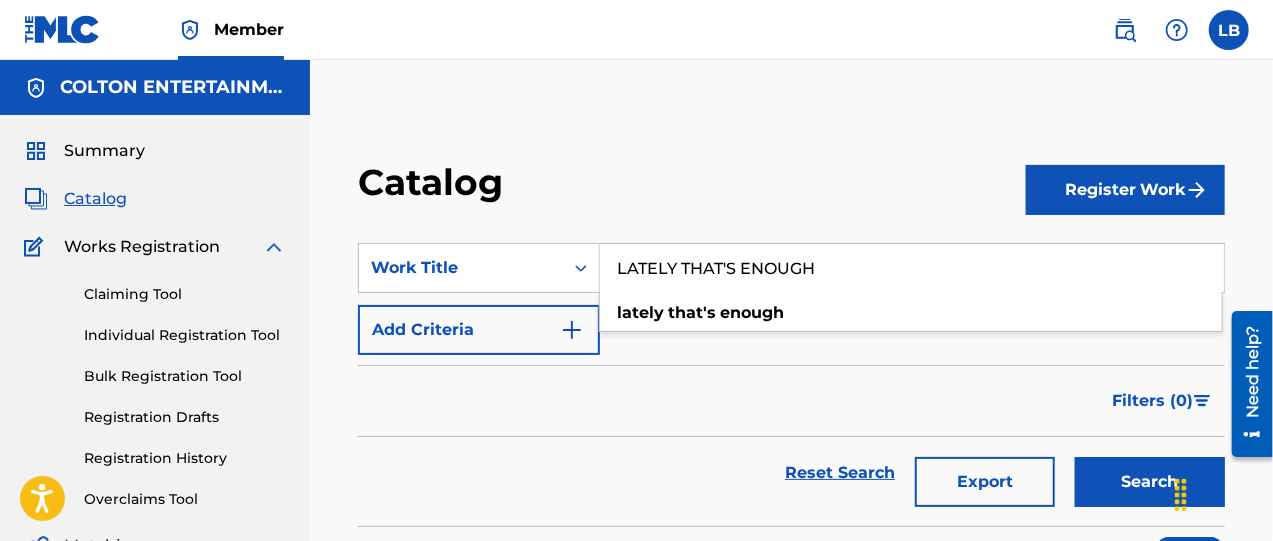 type on "LATELY THAT'S ENOUGH" 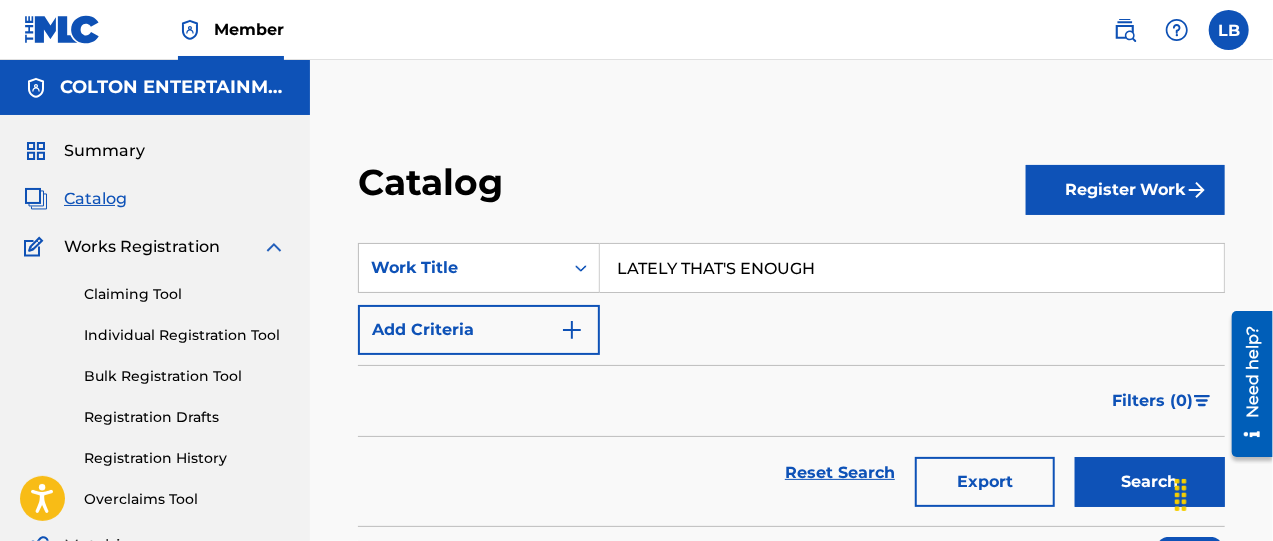 click on "Search" at bounding box center (1150, 482) 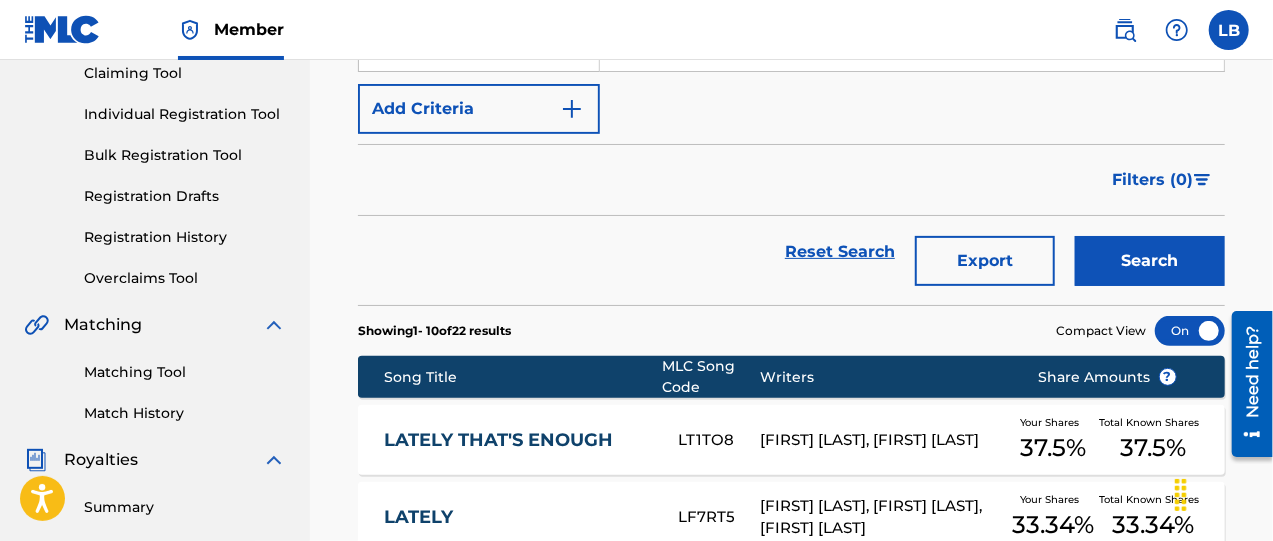 scroll, scrollTop: 250, scrollLeft: 0, axis: vertical 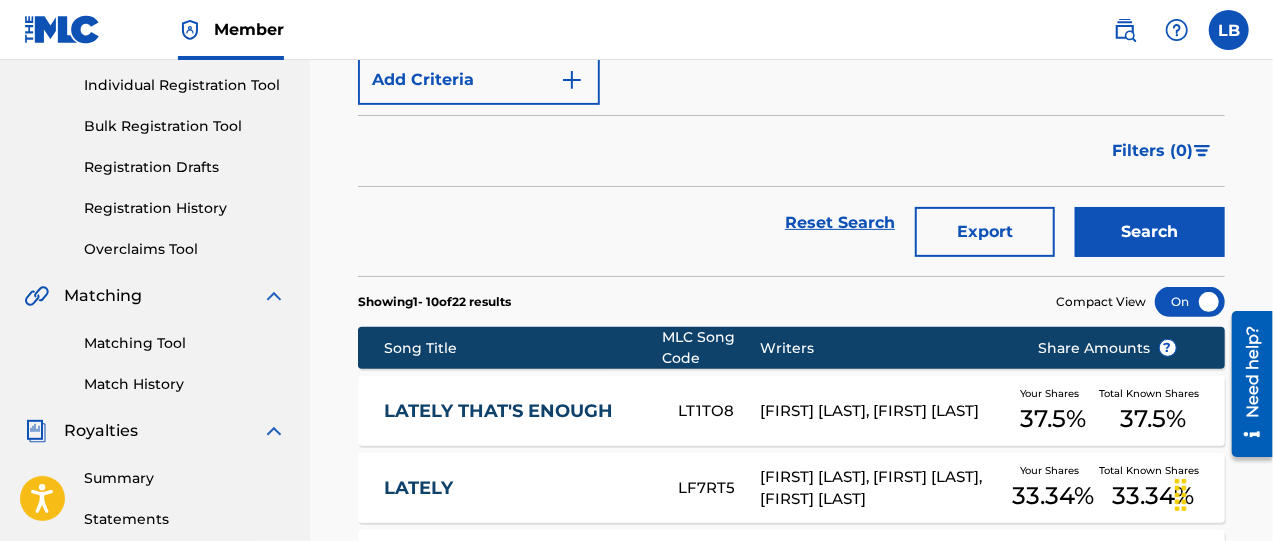 click on "LATELY THAT'S ENOUGH" at bounding box center [517, 411] 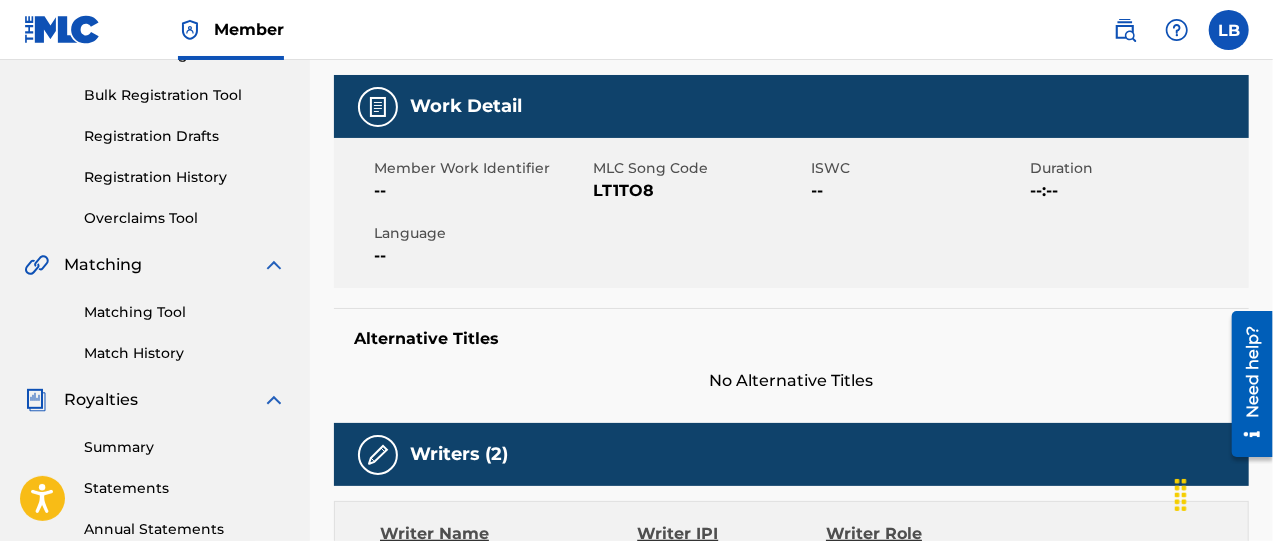scroll, scrollTop: 0, scrollLeft: 0, axis: both 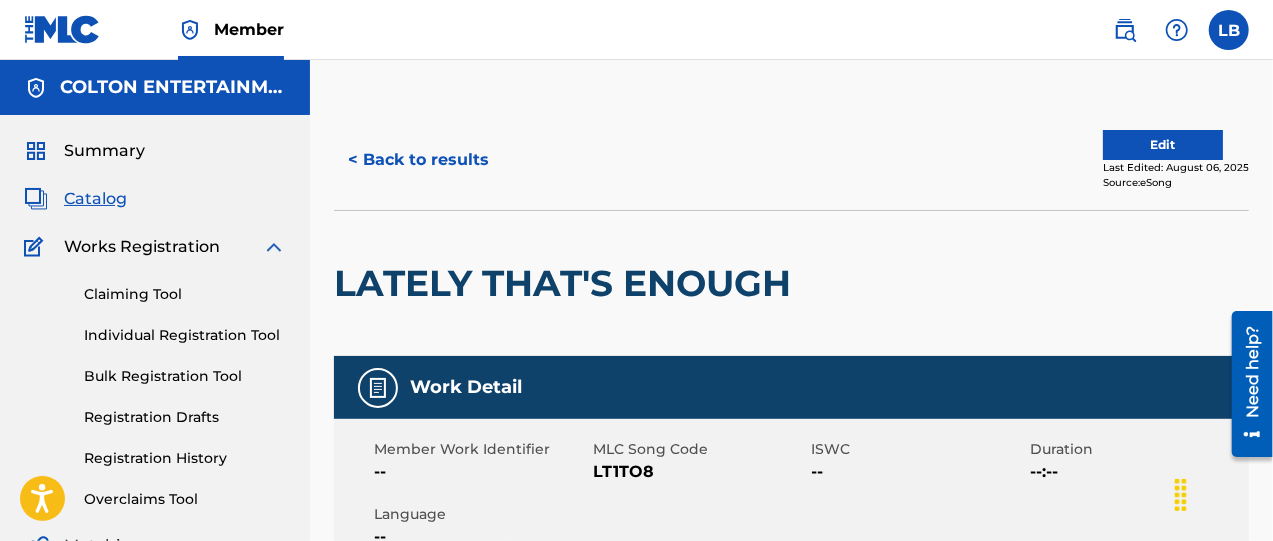 click on "Catalog" at bounding box center [95, 199] 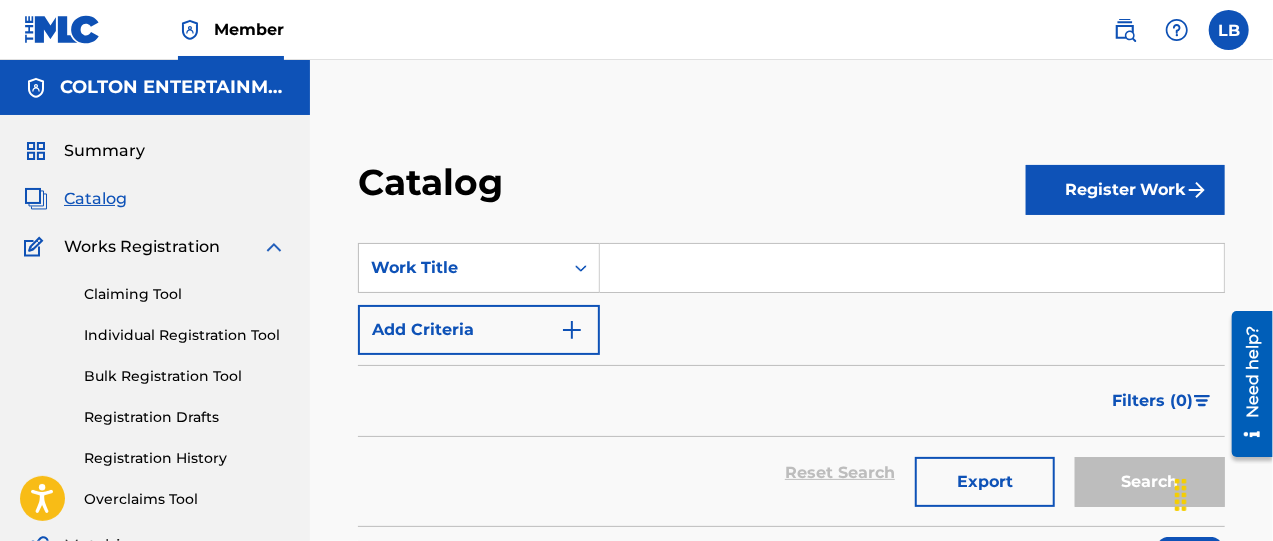 click at bounding box center [912, 268] 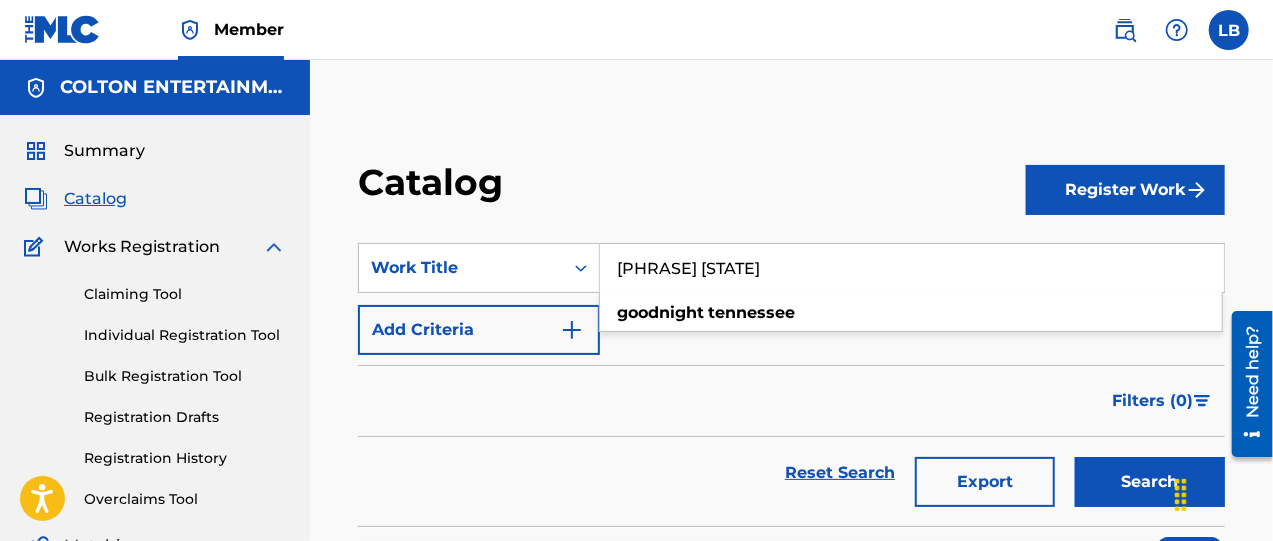 type on "[PHRASE] [STATE]" 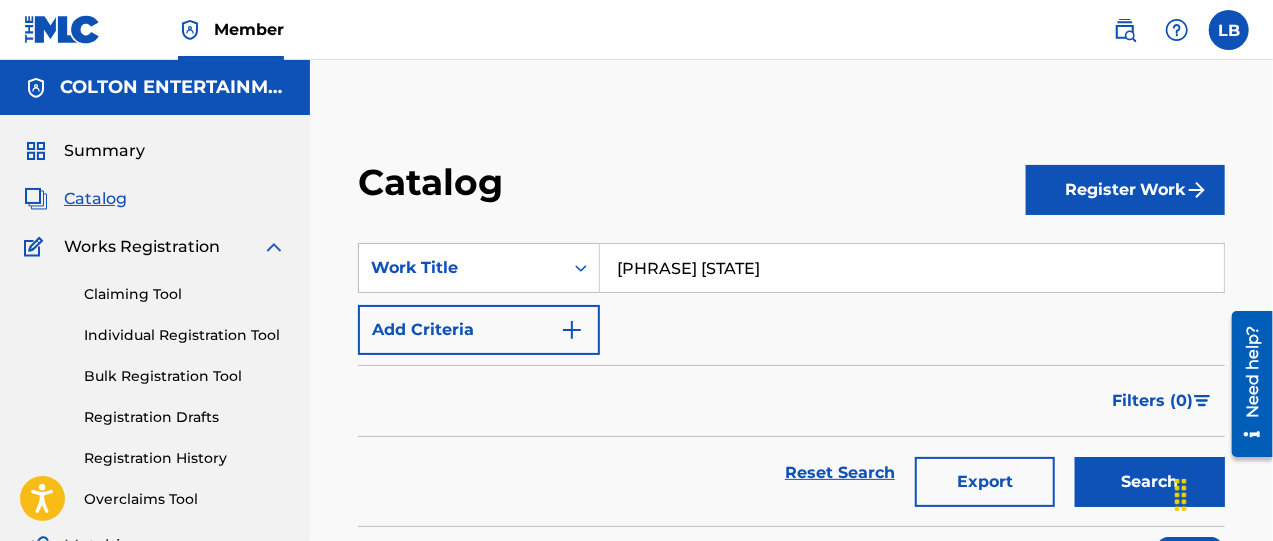 click on "Search" at bounding box center (1150, 482) 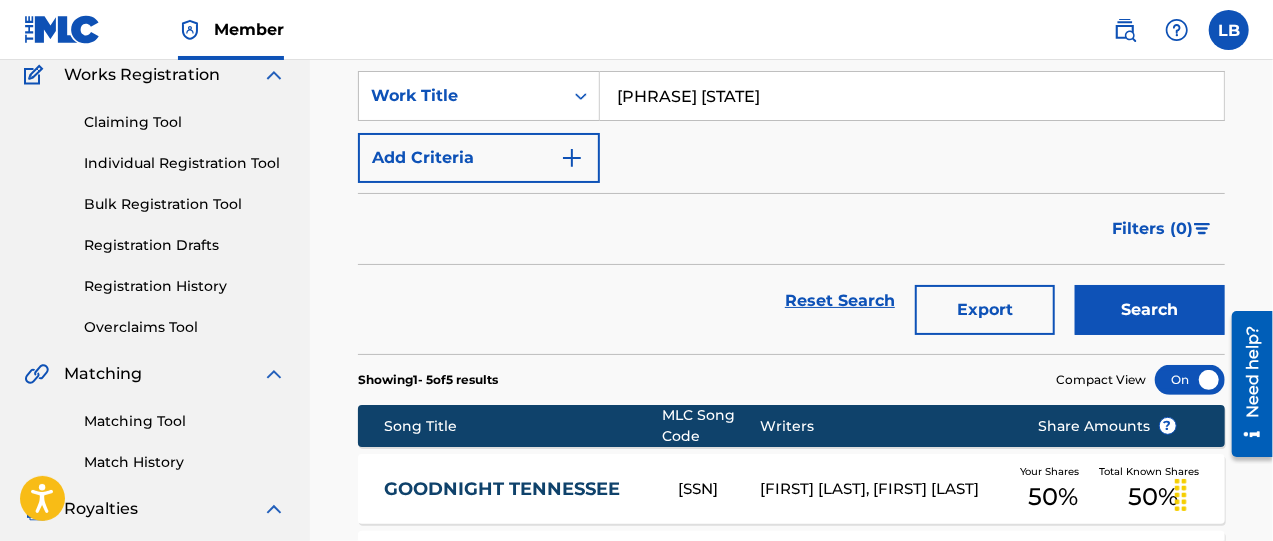 scroll, scrollTop: 250, scrollLeft: 0, axis: vertical 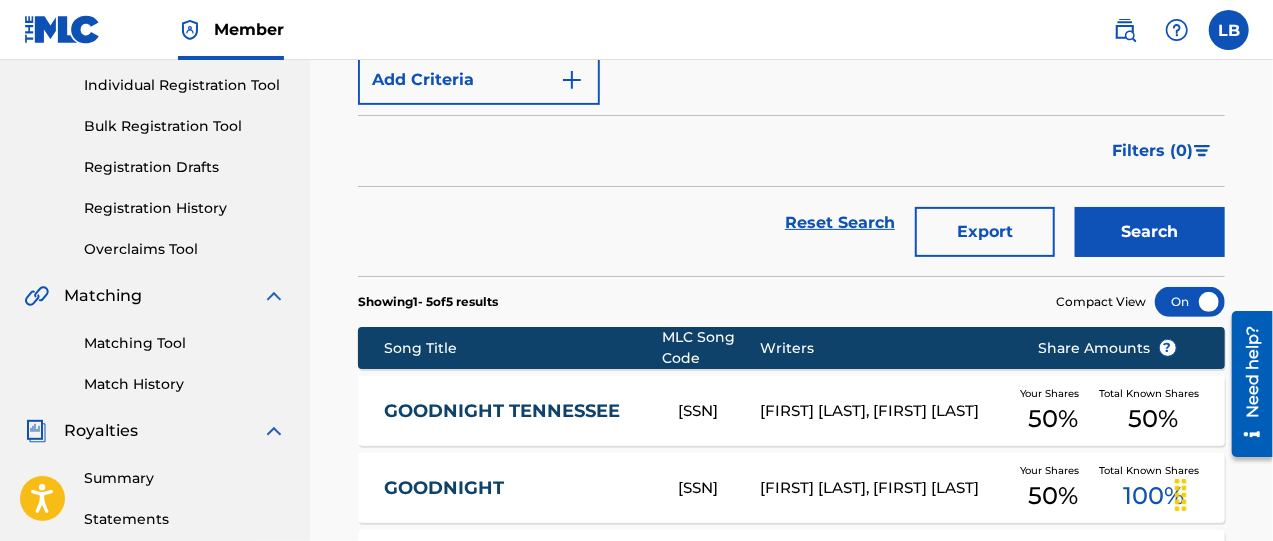 click on "GOODNIGHT TENNESSEE" at bounding box center [517, 411] 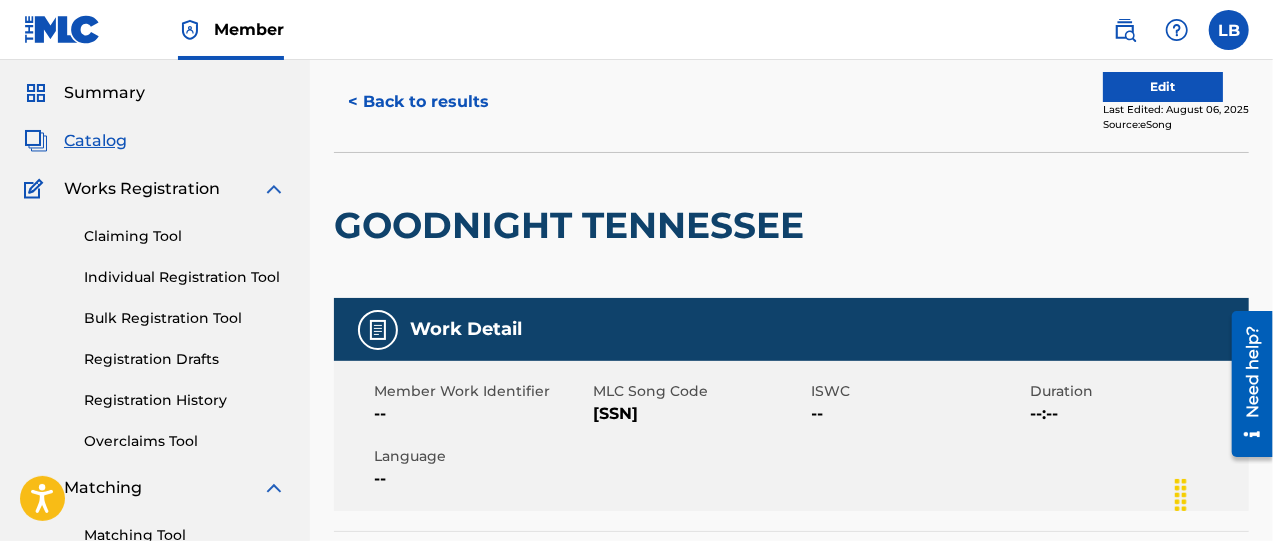 scroll, scrollTop: 0, scrollLeft: 0, axis: both 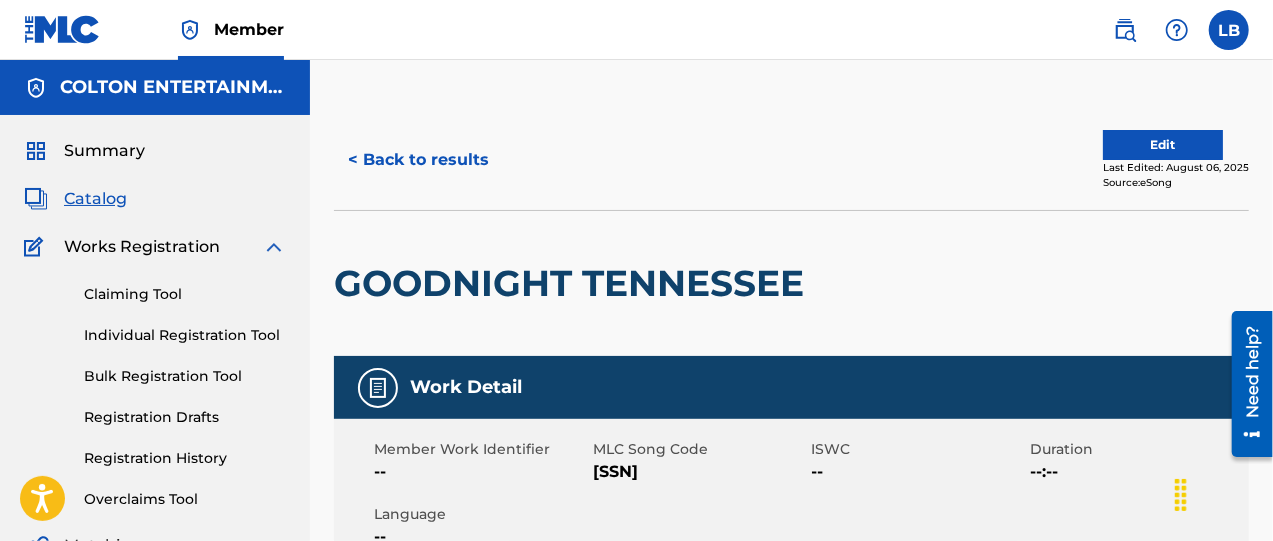 click on "Edit" at bounding box center [1163, 145] 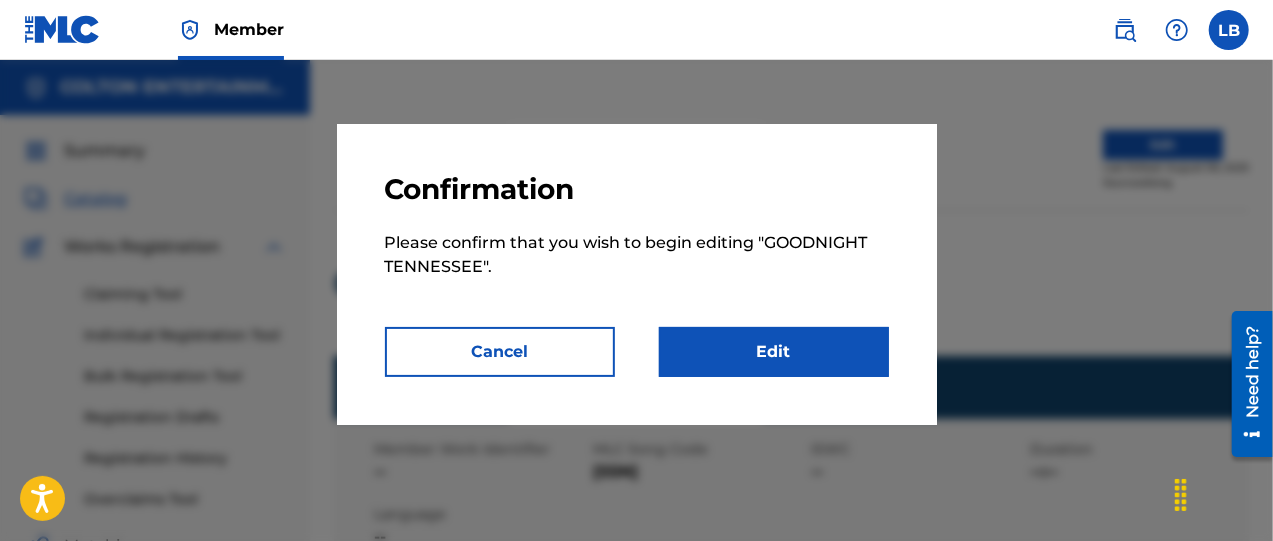 click on "Edit" at bounding box center [774, 352] 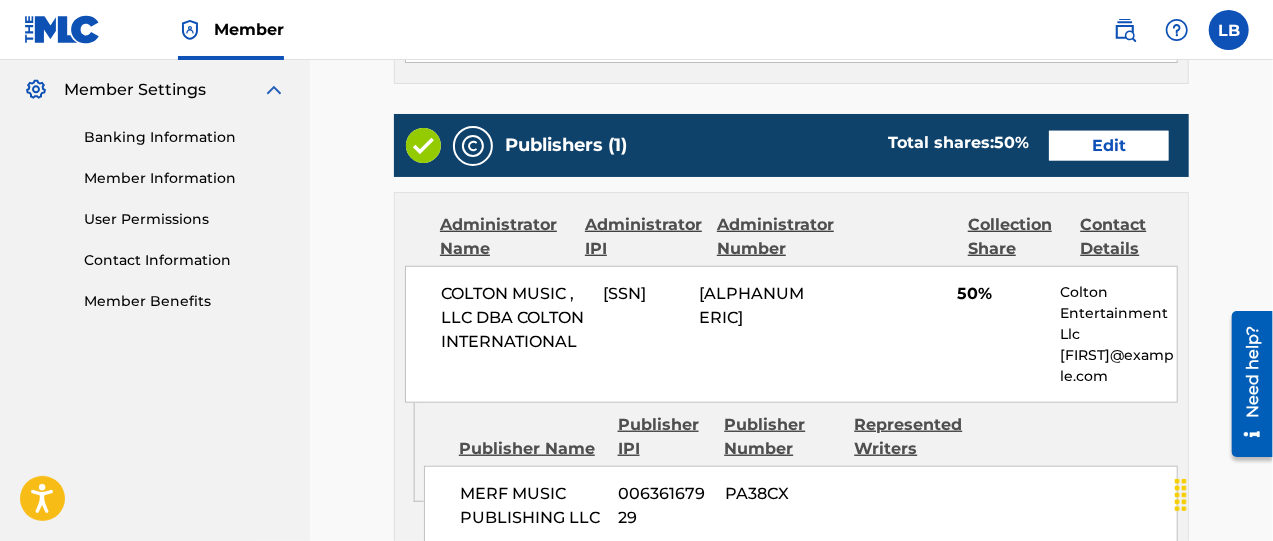 scroll, scrollTop: 833, scrollLeft: 0, axis: vertical 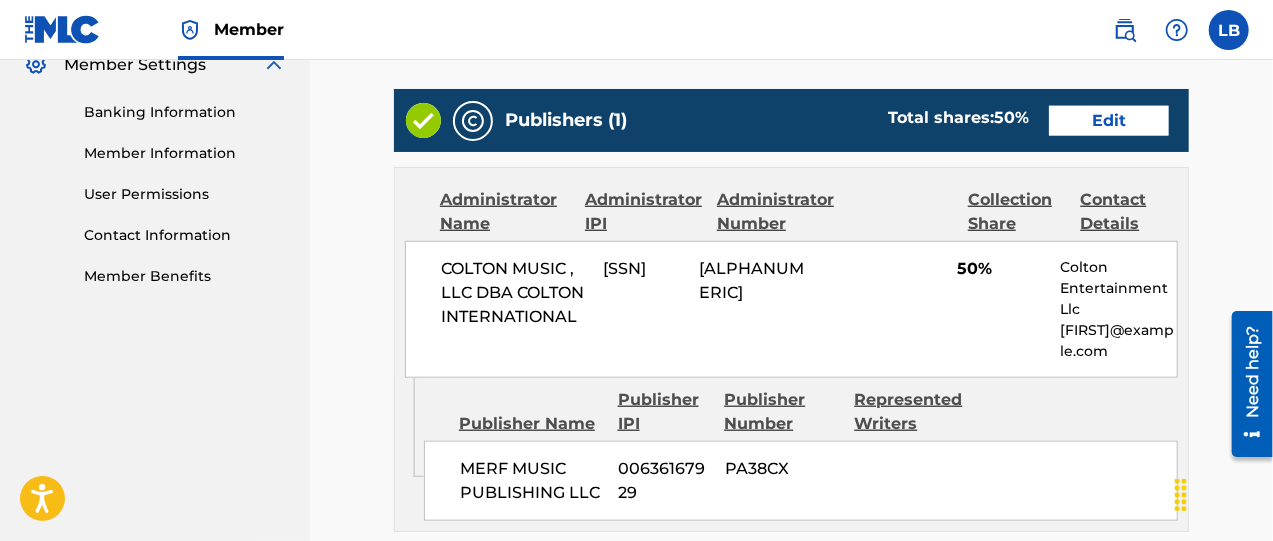 click on "Edit" at bounding box center (1109, 121) 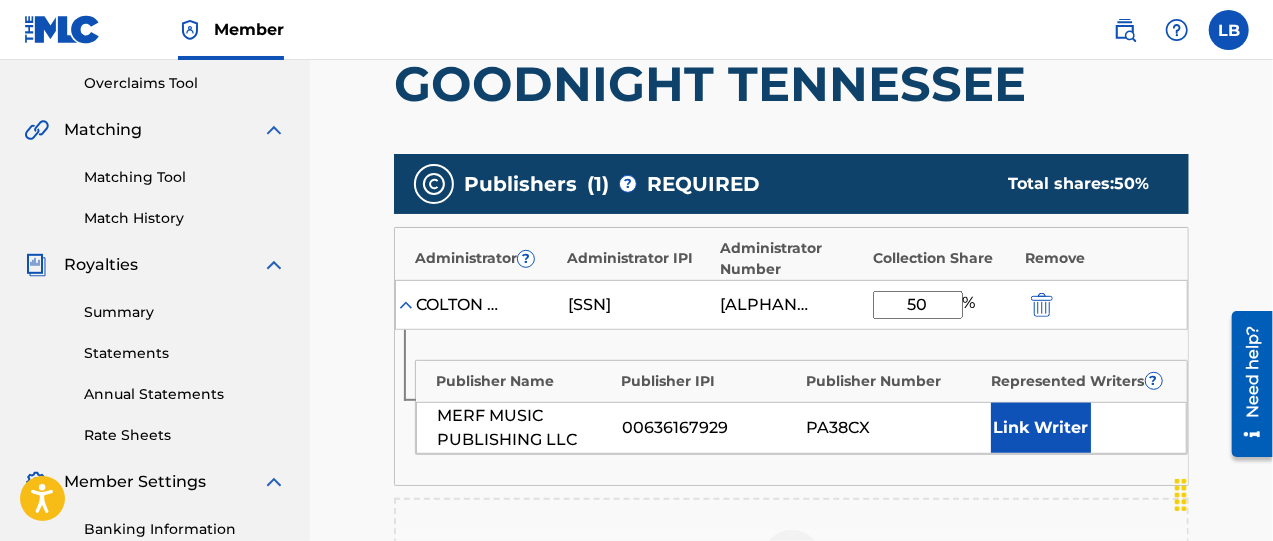 scroll, scrollTop: 416, scrollLeft: 0, axis: vertical 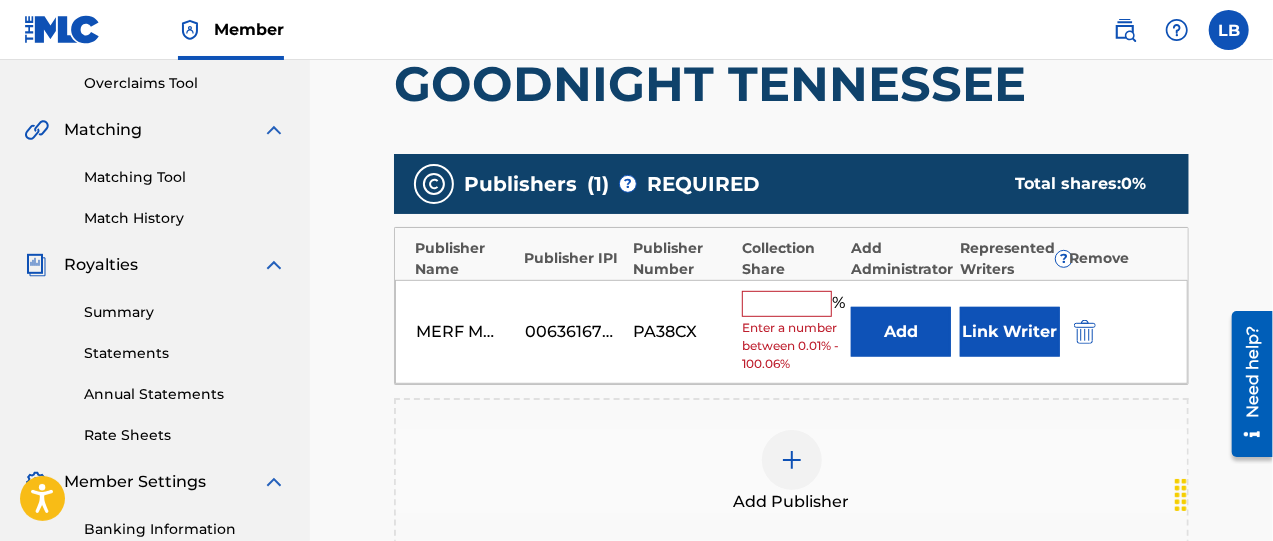 click at bounding box center (787, 304) 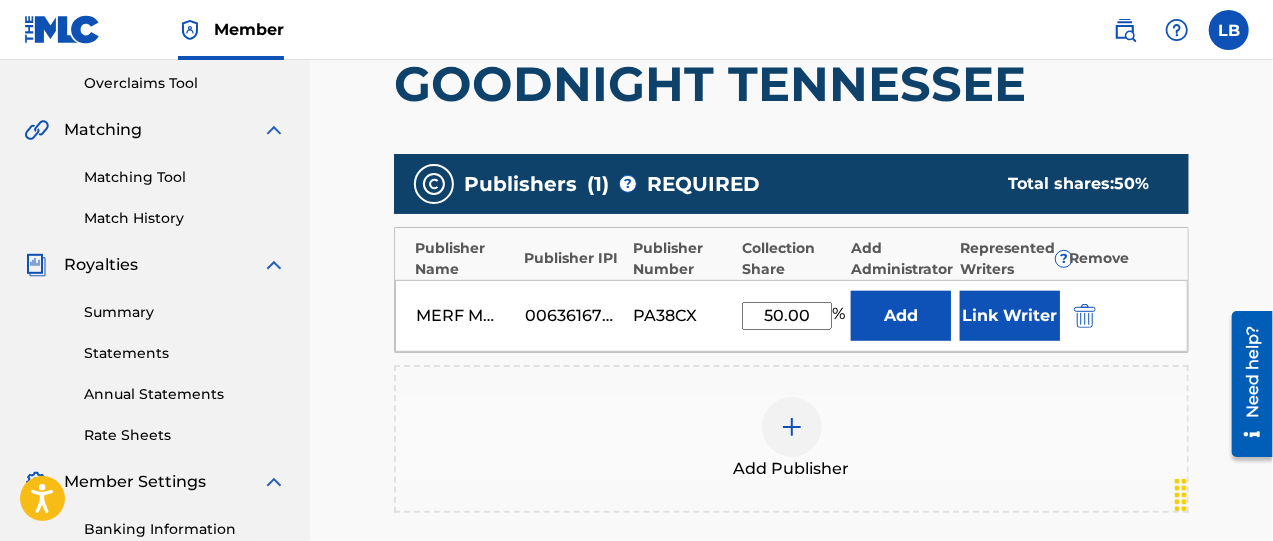 type on "50.00" 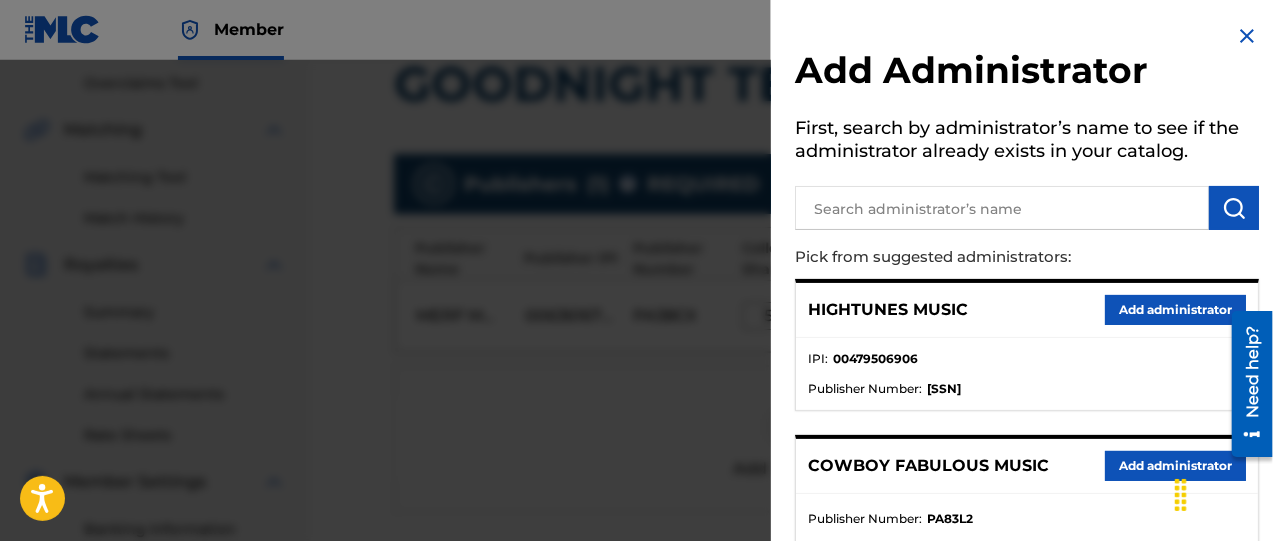 click at bounding box center (1002, 208) 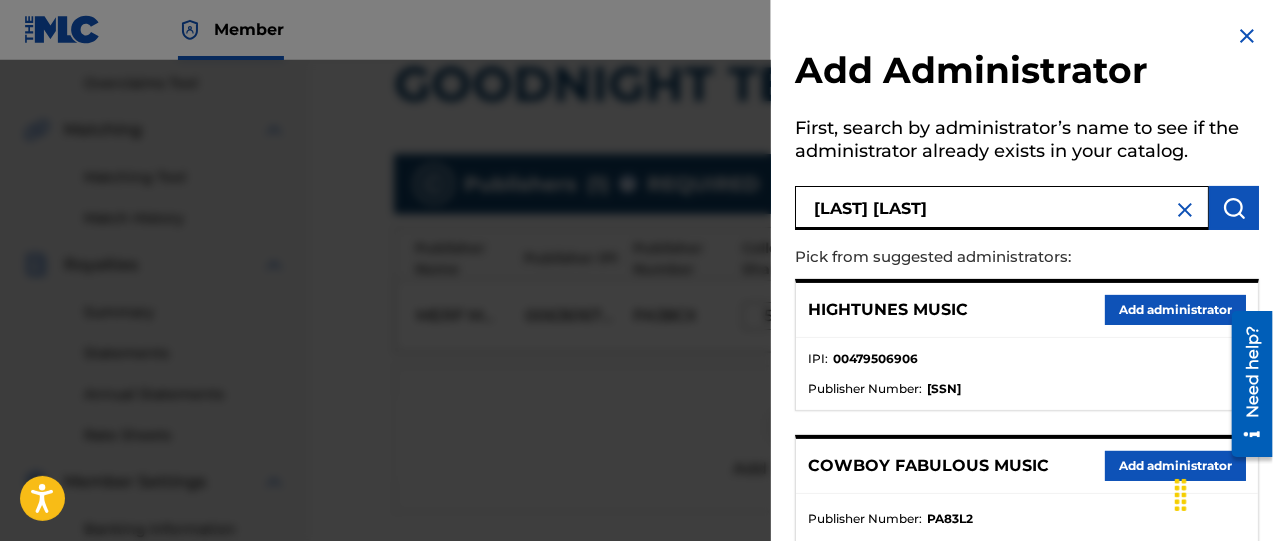 type on "[LAST] [LAST]" 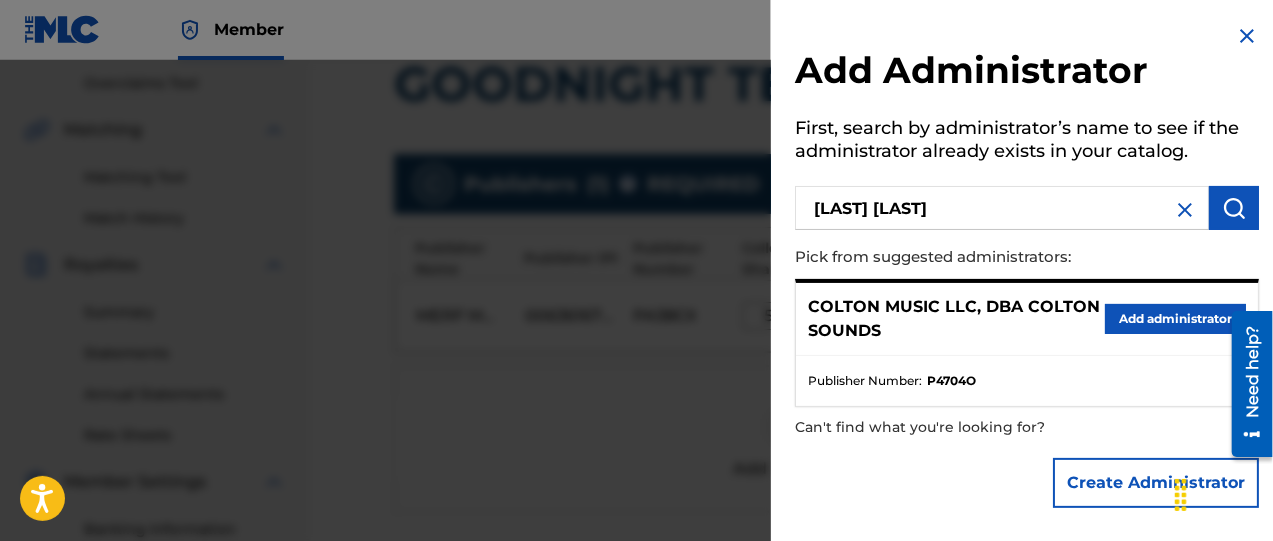 click on "Add administrator" at bounding box center [1175, 319] 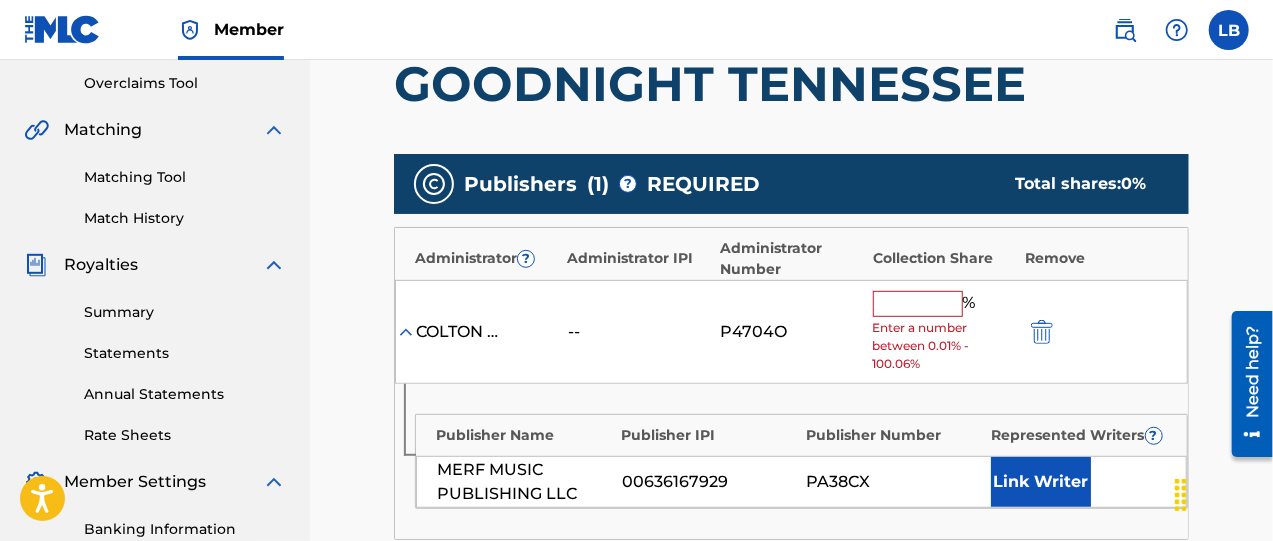 click at bounding box center (918, 304) 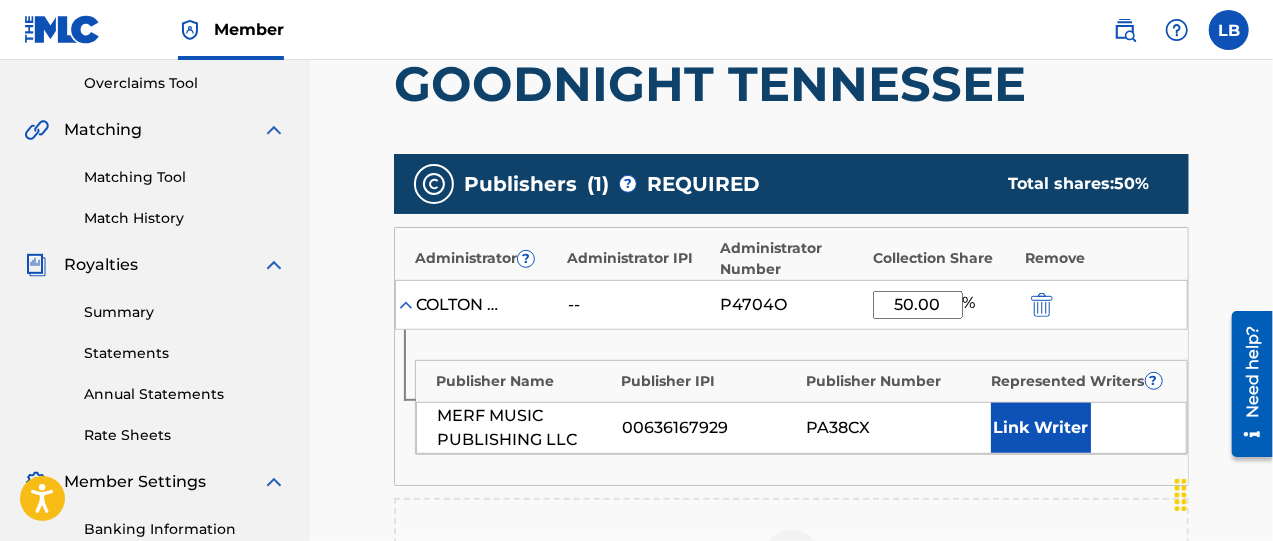 type on "50.00" 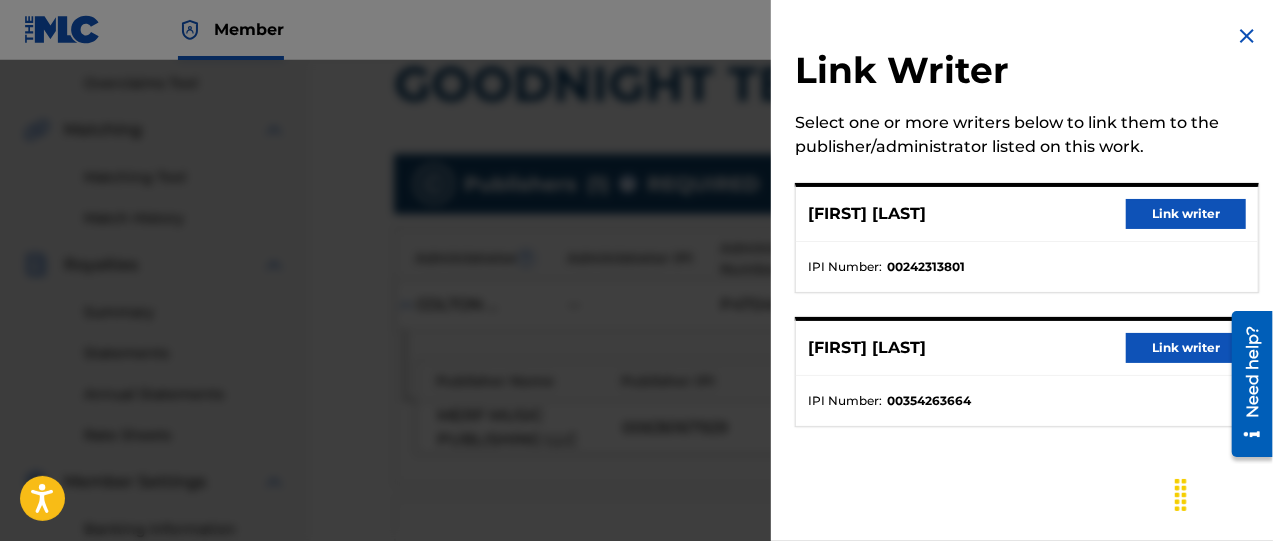 click on "Link writer" at bounding box center [1186, 348] 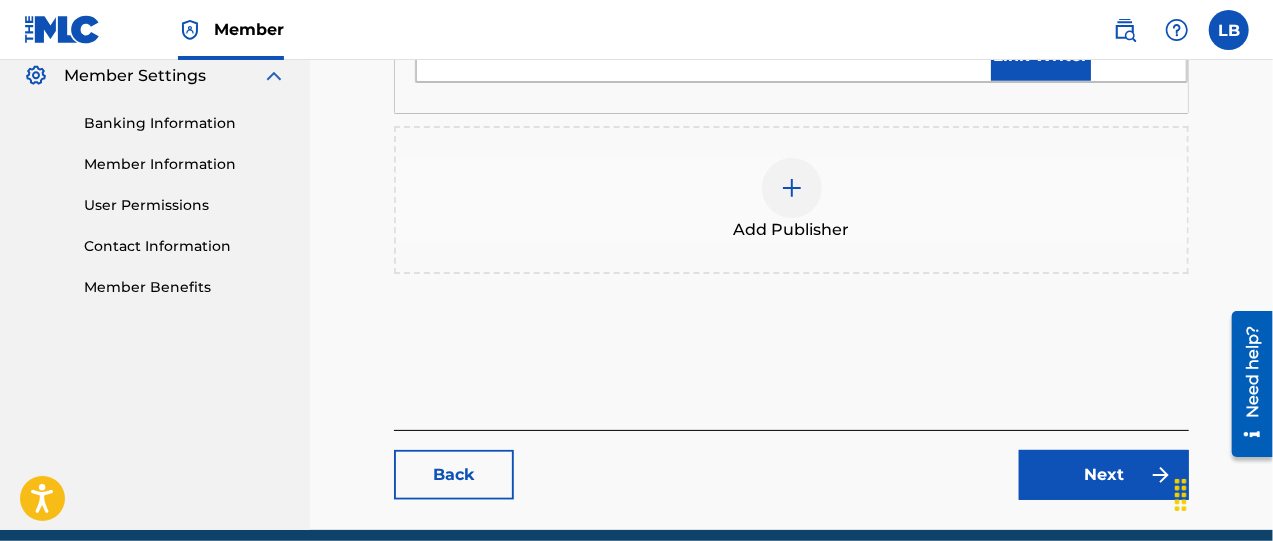 scroll, scrollTop: 904, scrollLeft: 0, axis: vertical 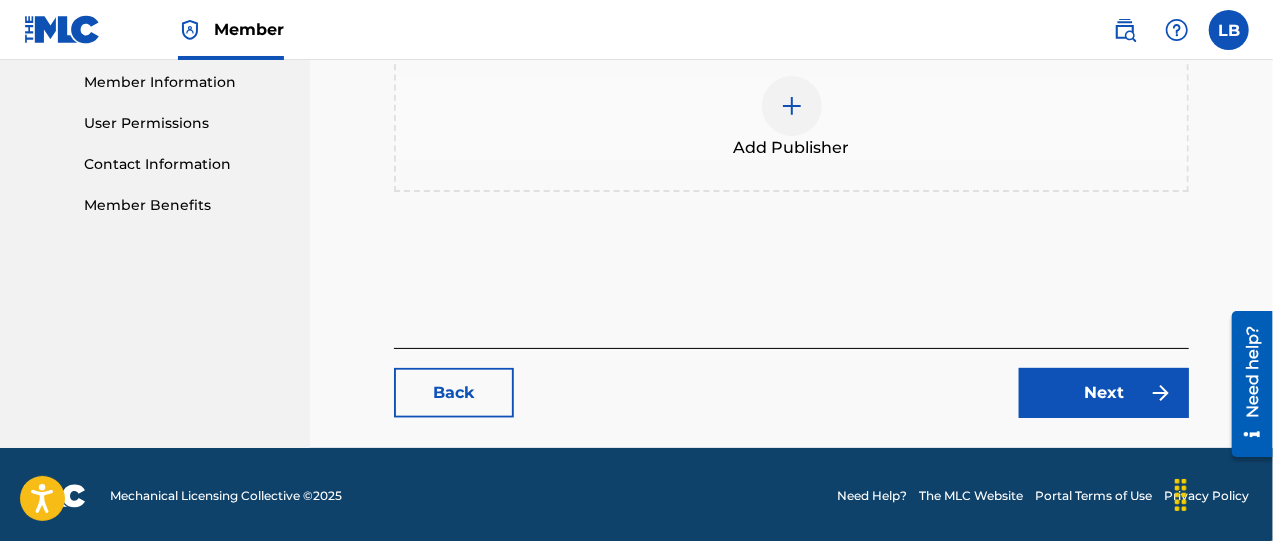 click on "Next" at bounding box center (1104, 393) 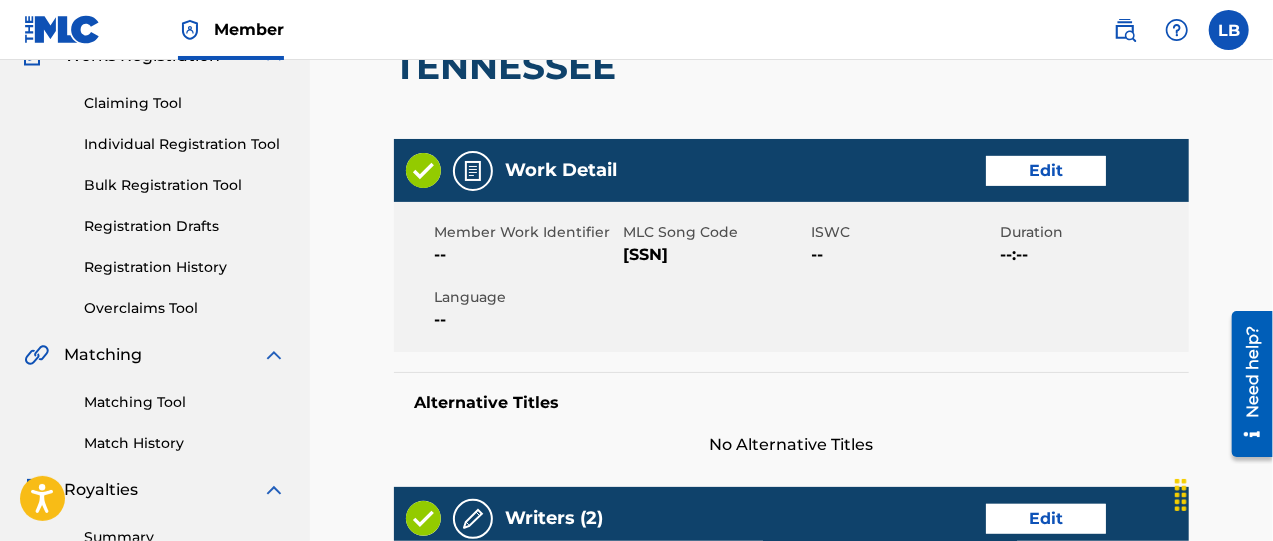 scroll, scrollTop: 250, scrollLeft: 0, axis: vertical 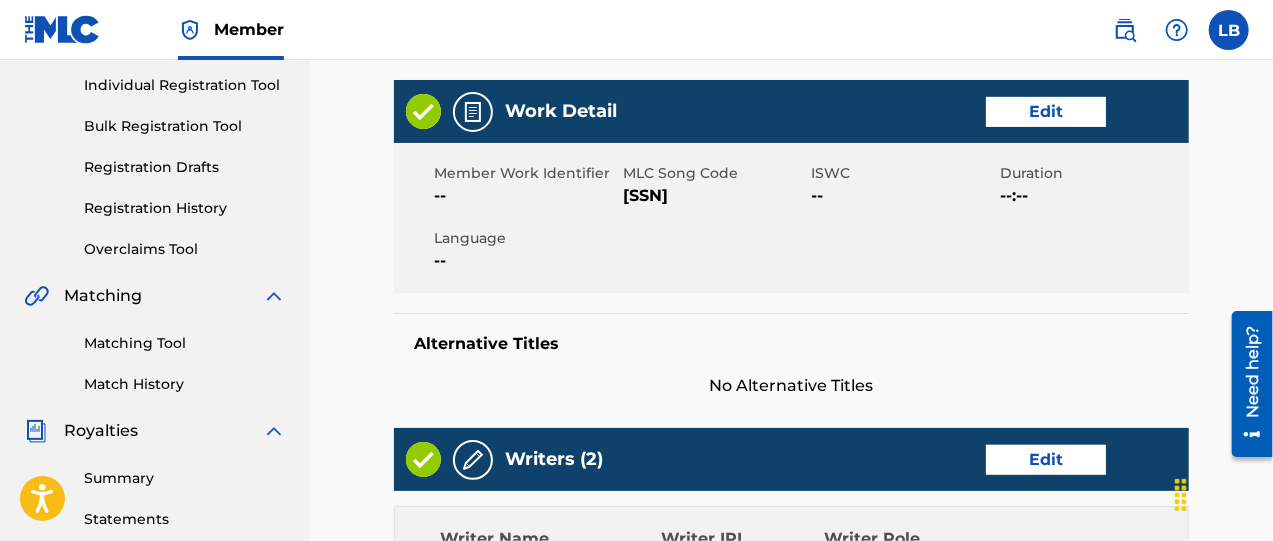 drag, startPoint x: 620, startPoint y: 196, endPoint x: 705, endPoint y: 203, distance: 85.28775 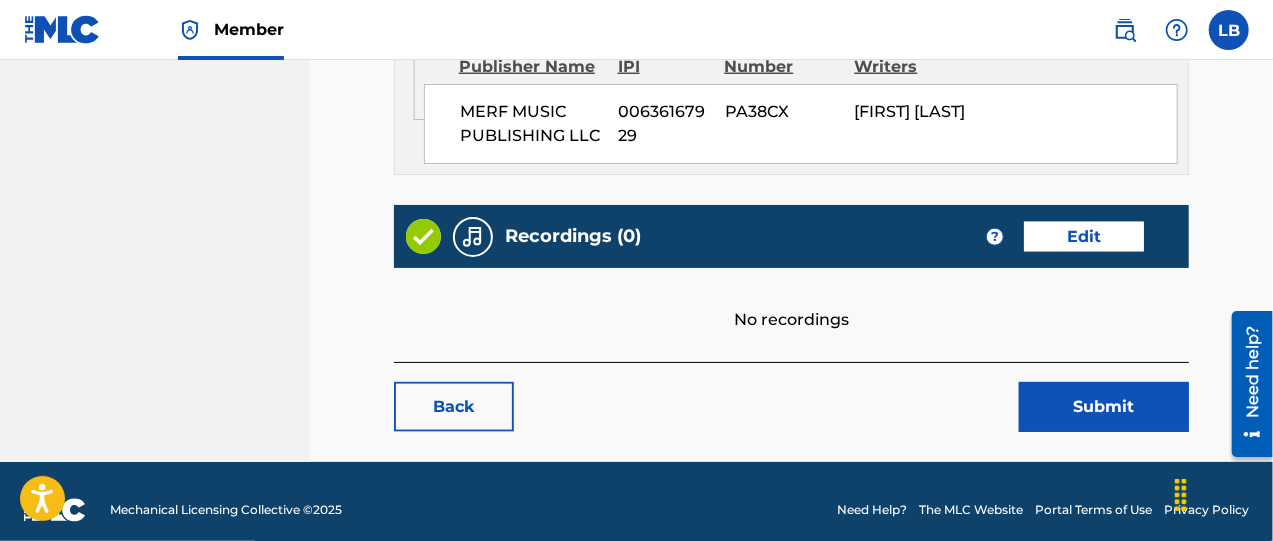 scroll, scrollTop: 1170, scrollLeft: 0, axis: vertical 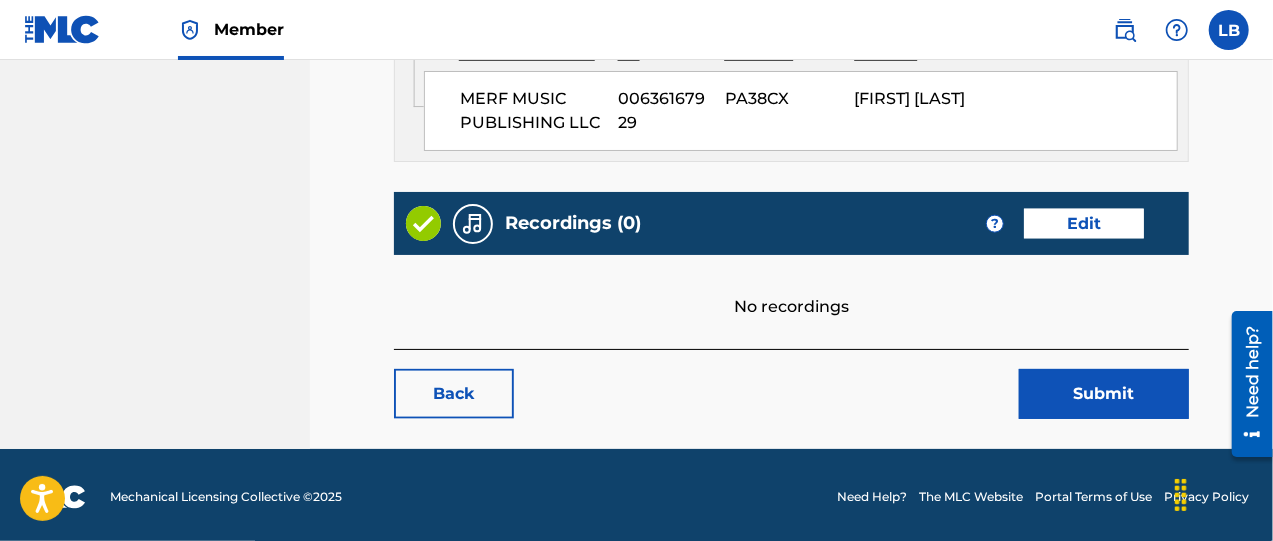 click on "Submit" at bounding box center (1104, 394) 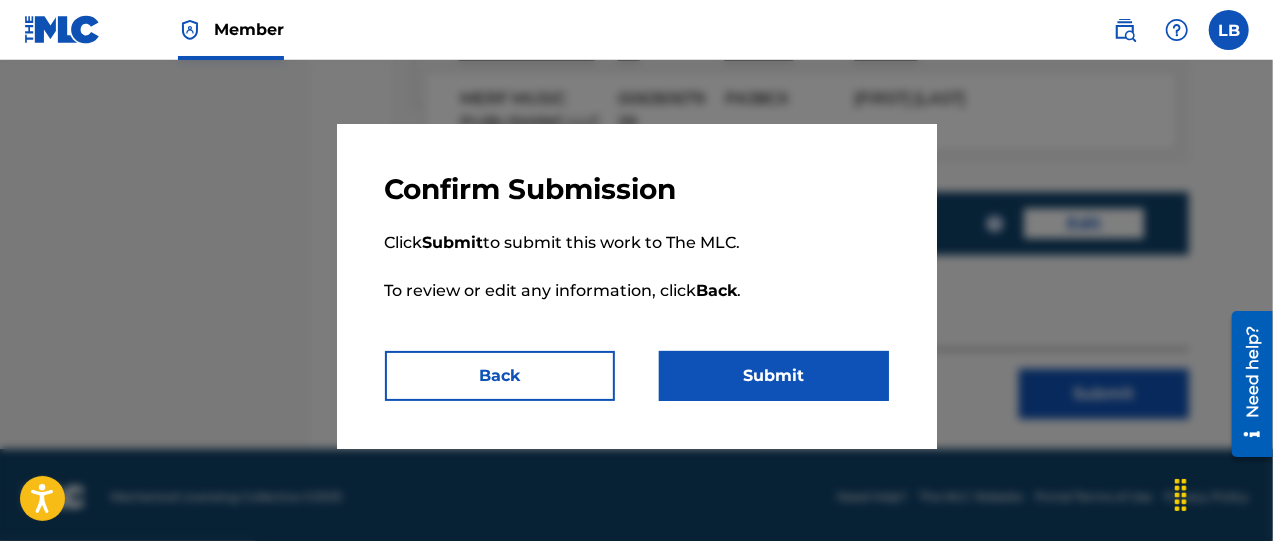 click on "Submit" at bounding box center [774, 376] 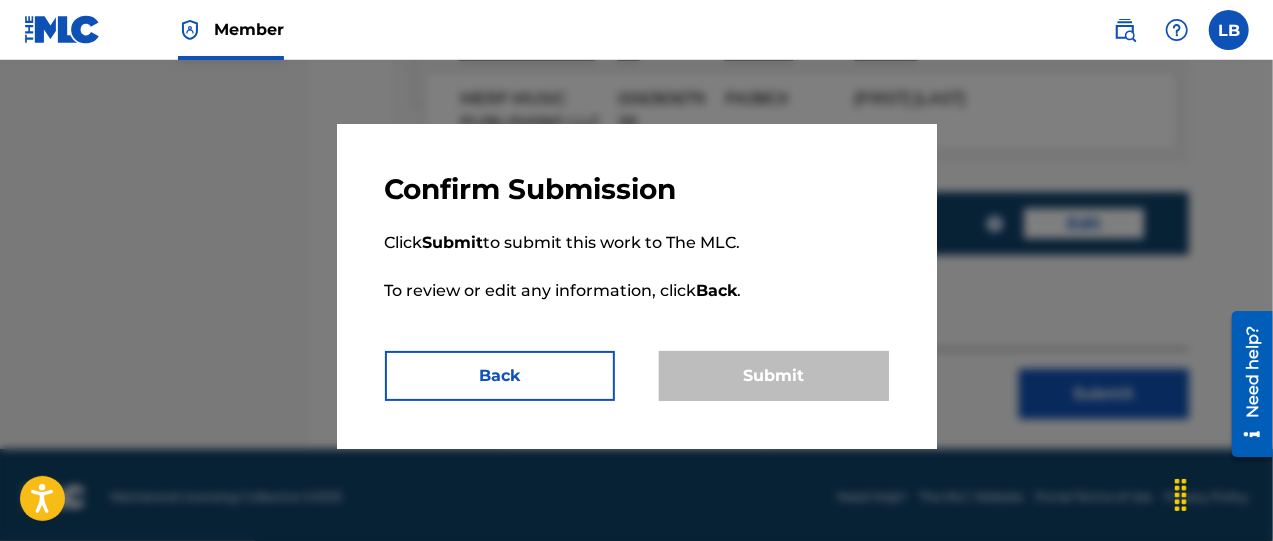 scroll, scrollTop: 0, scrollLeft: 0, axis: both 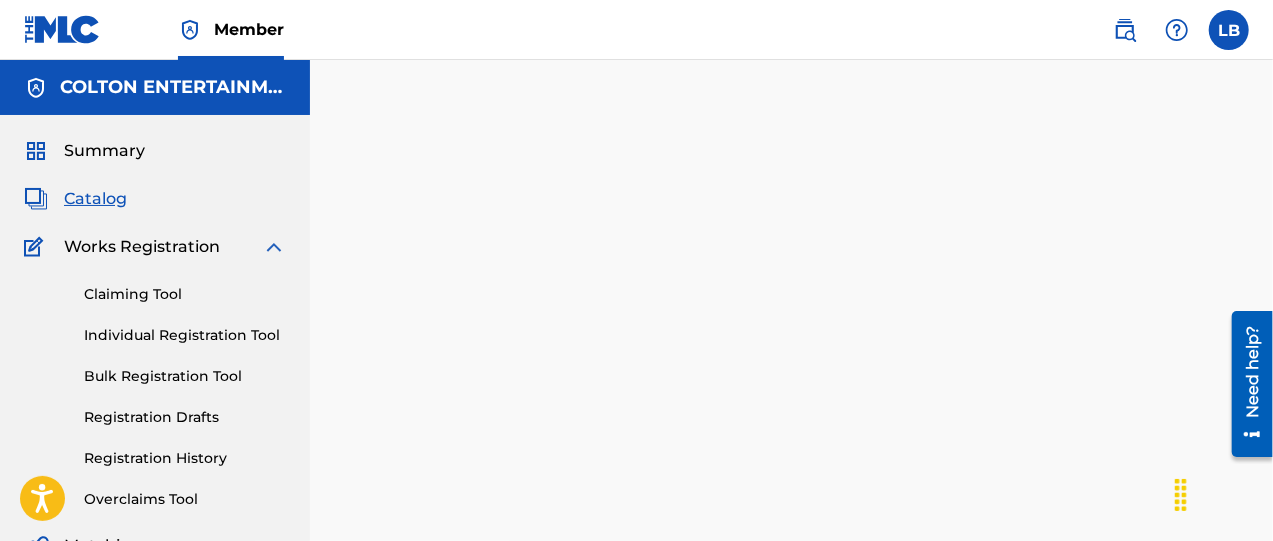 click on "Catalog" at bounding box center (95, 199) 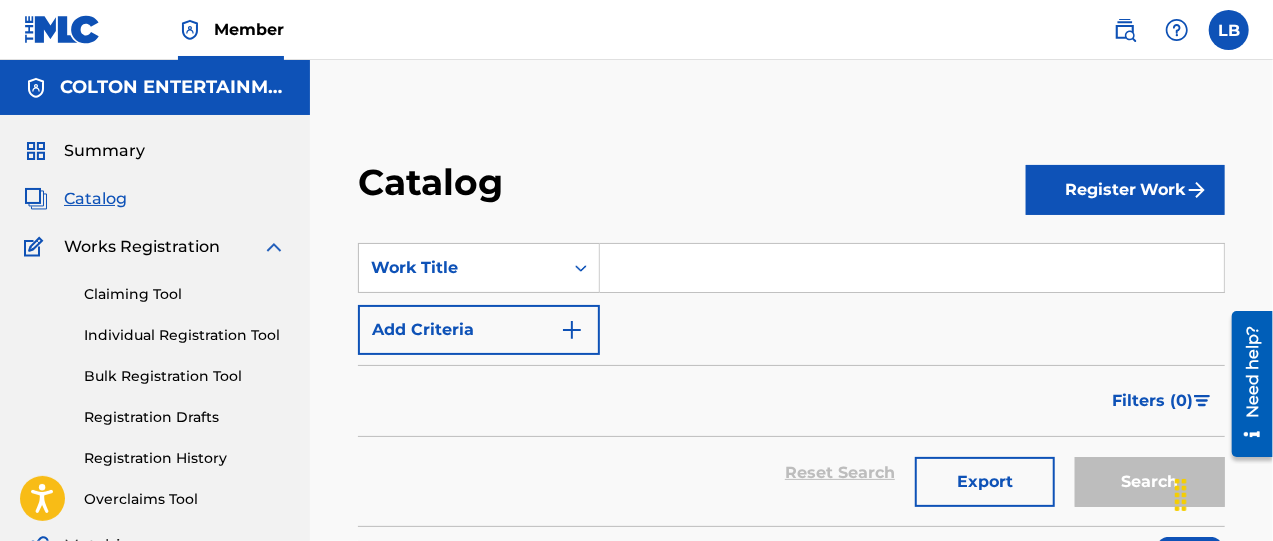 click at bounding box center [912, 268] 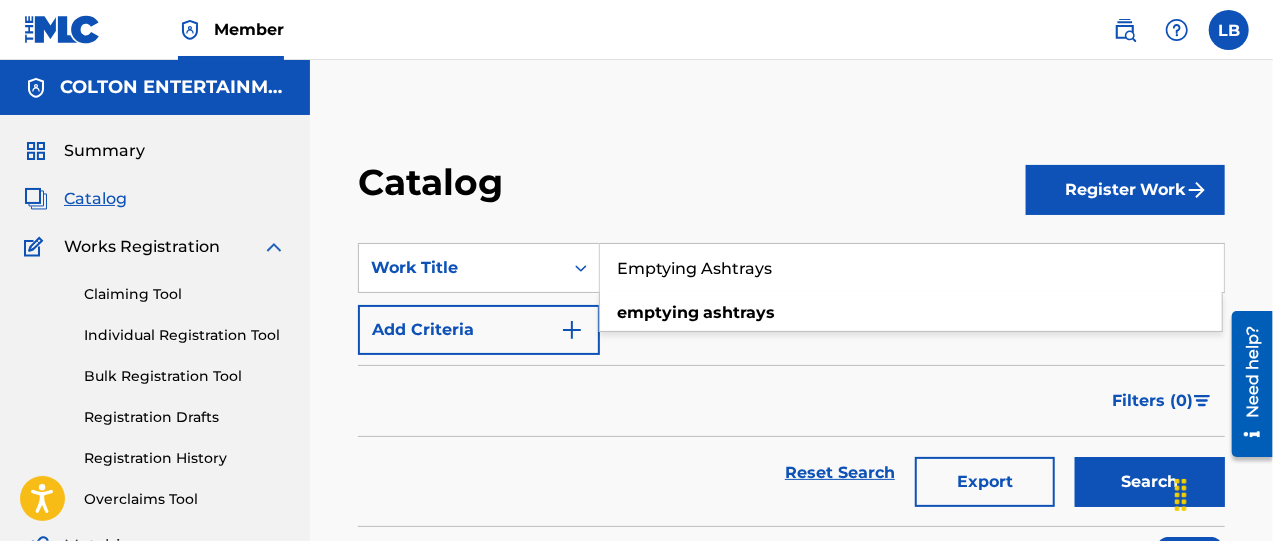 type on "Emptying Ashtrays" 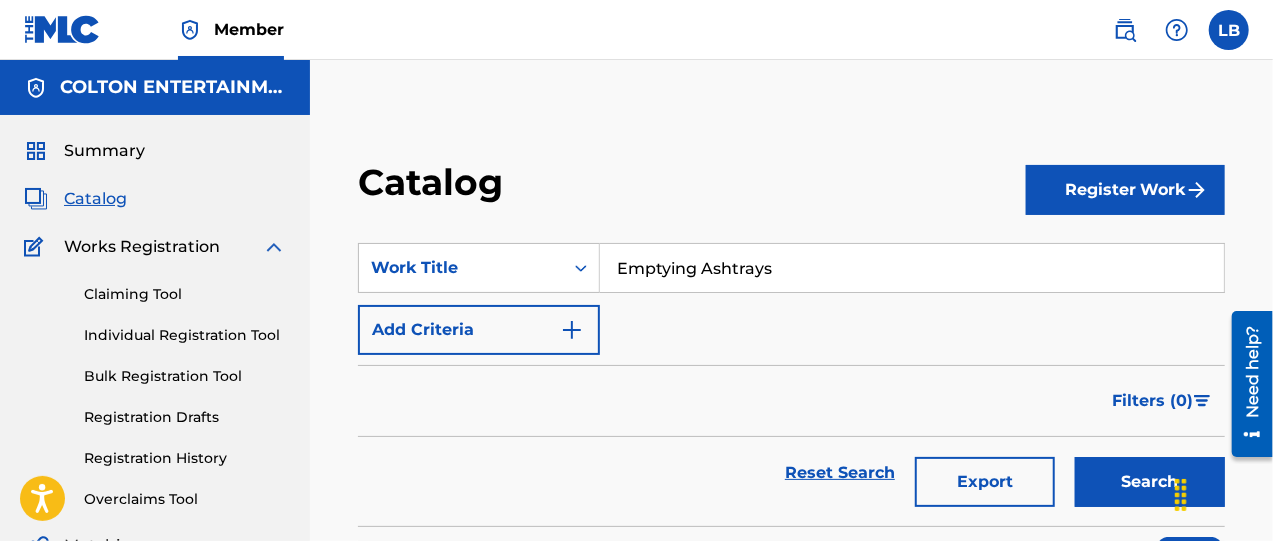 drag, startPoint x: 1138, startPoint y: 485, endPoint x: 644, endPoint y: 413, distance: 499.2194 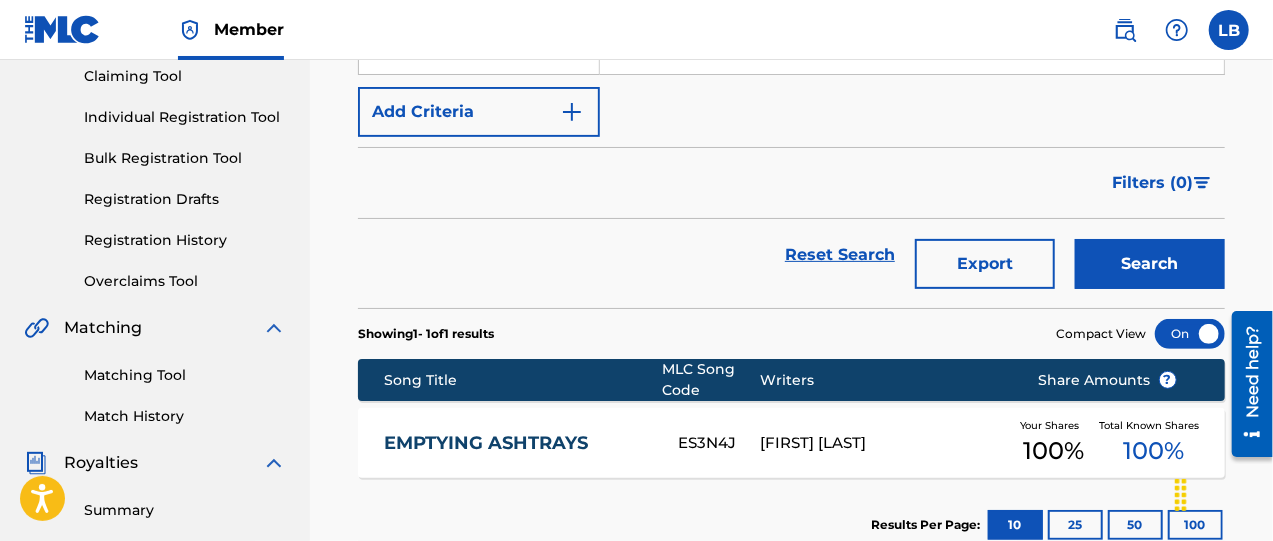 scroll, scrollTop: 250, scrollLeft: 0, axis: vertical 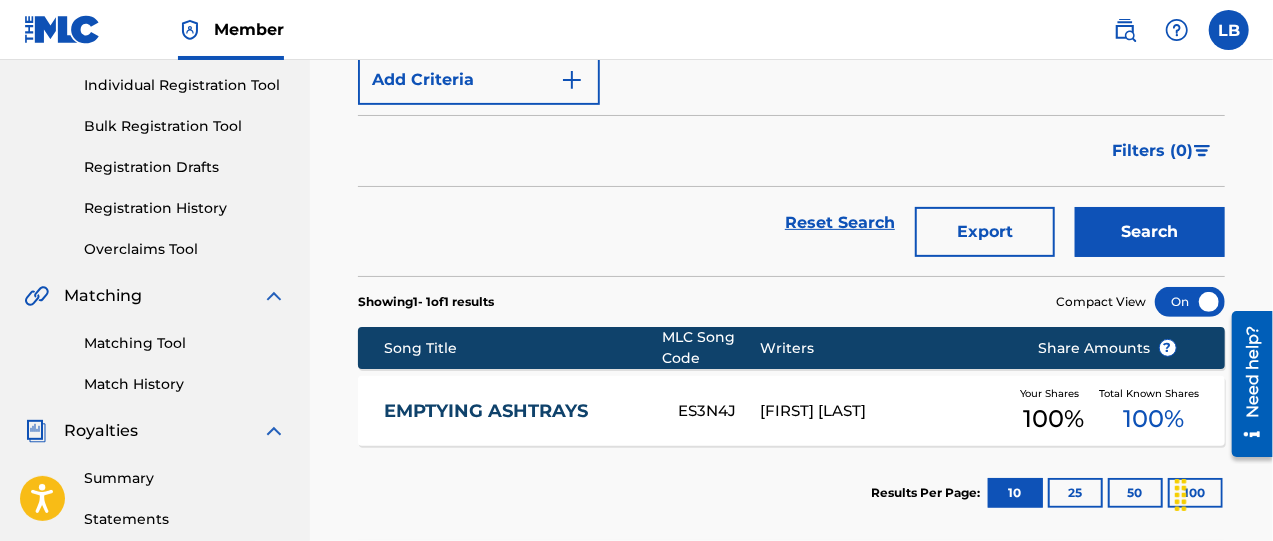 click on "EMPTYING ASHTRAYS" at bounding box center (517, 411) 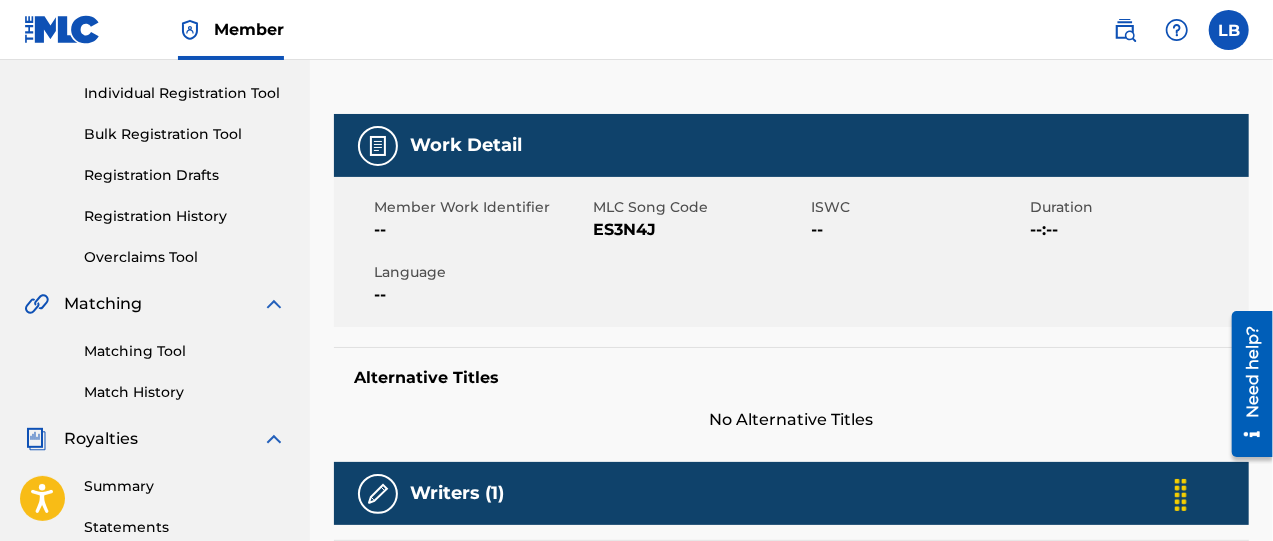 scroll, scrollTop: 0, scrollLeft: 0, axis: both 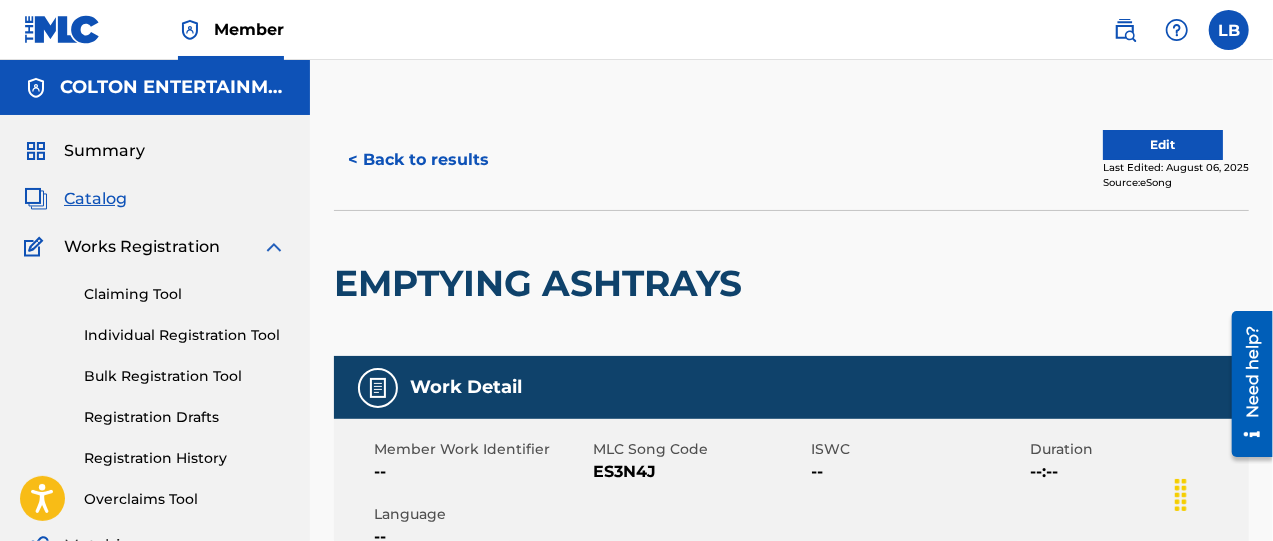 click on "Edit" at bounding box center (1163, 145) 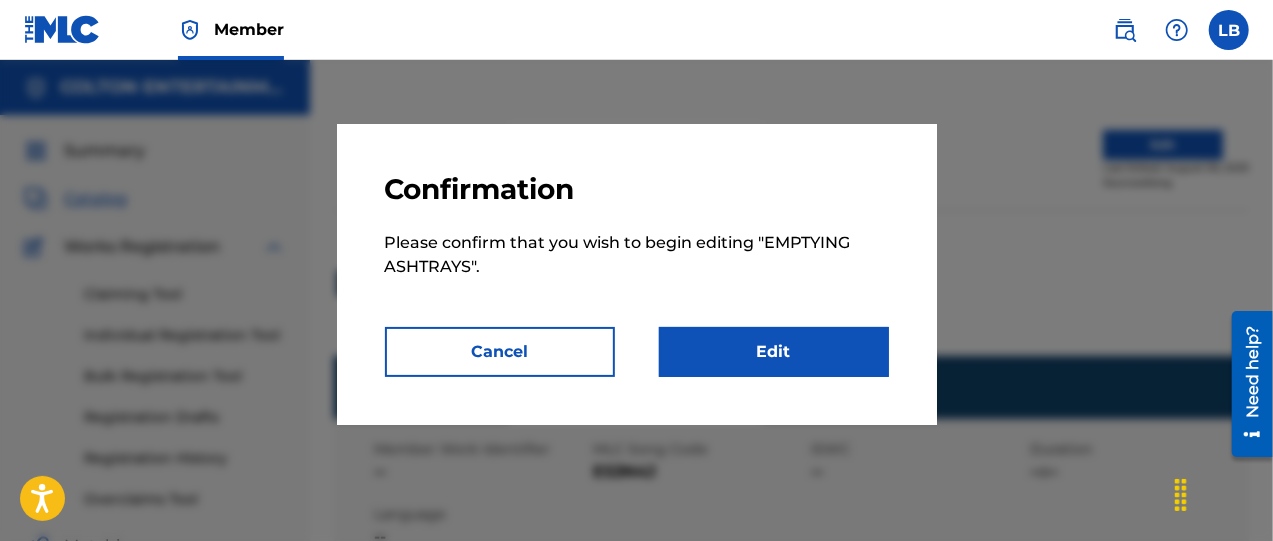 click on "Edit" at bounding box center [774, 352] 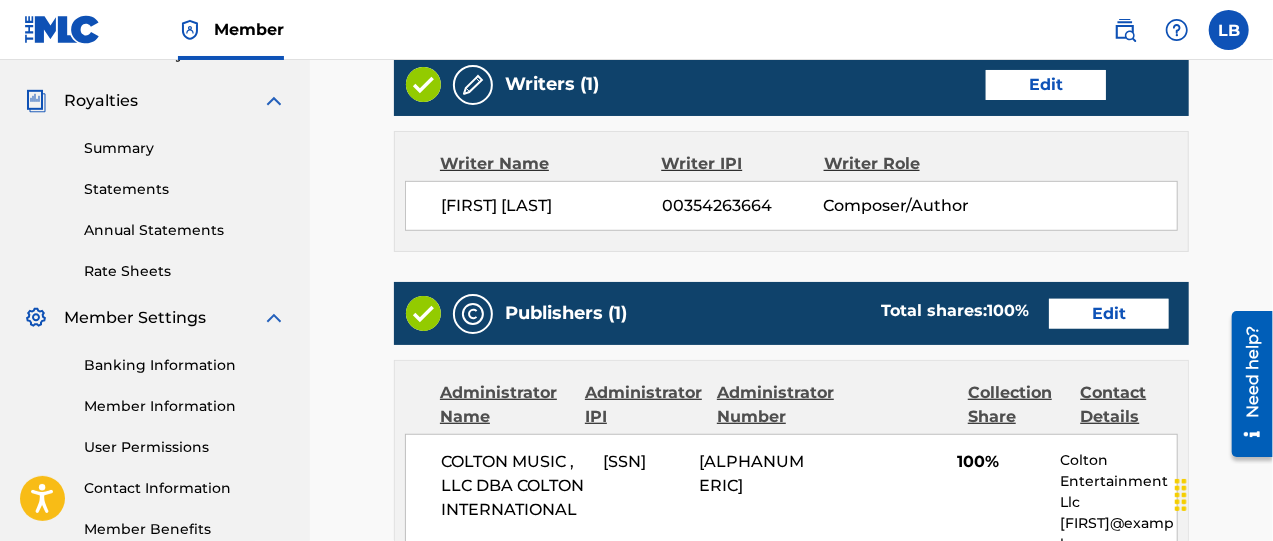 scroll, scrollTop: 583, scrollLeft: 0, axis: vertical 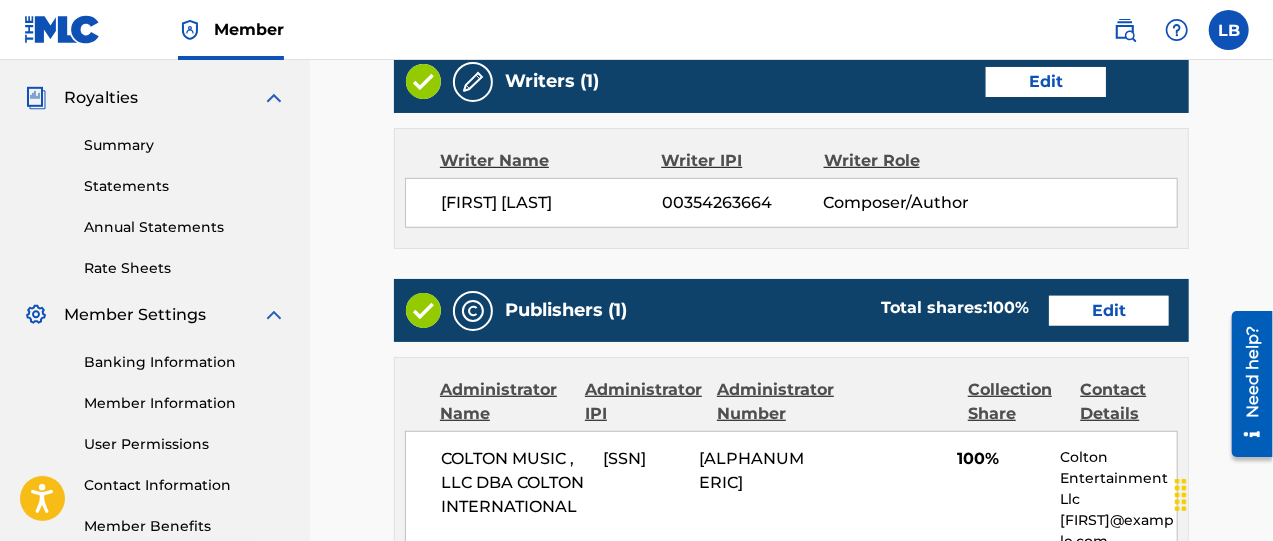 click on "Edit" at bounding box center (1109, 311) 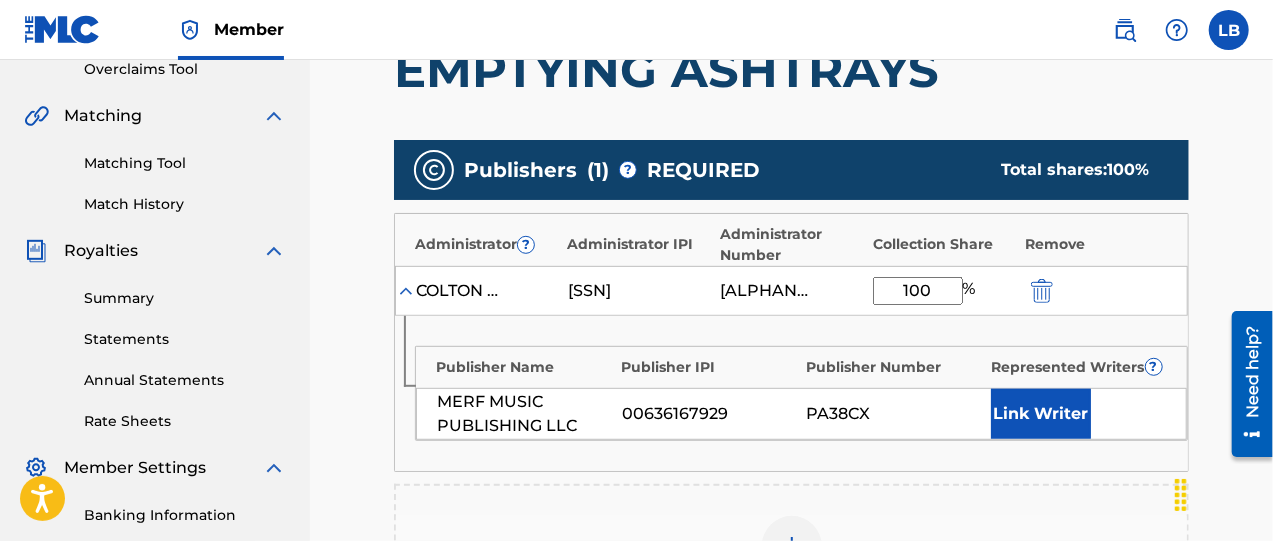scroll, scrollTop: 500, scrollLeft: 0, axis: vertical 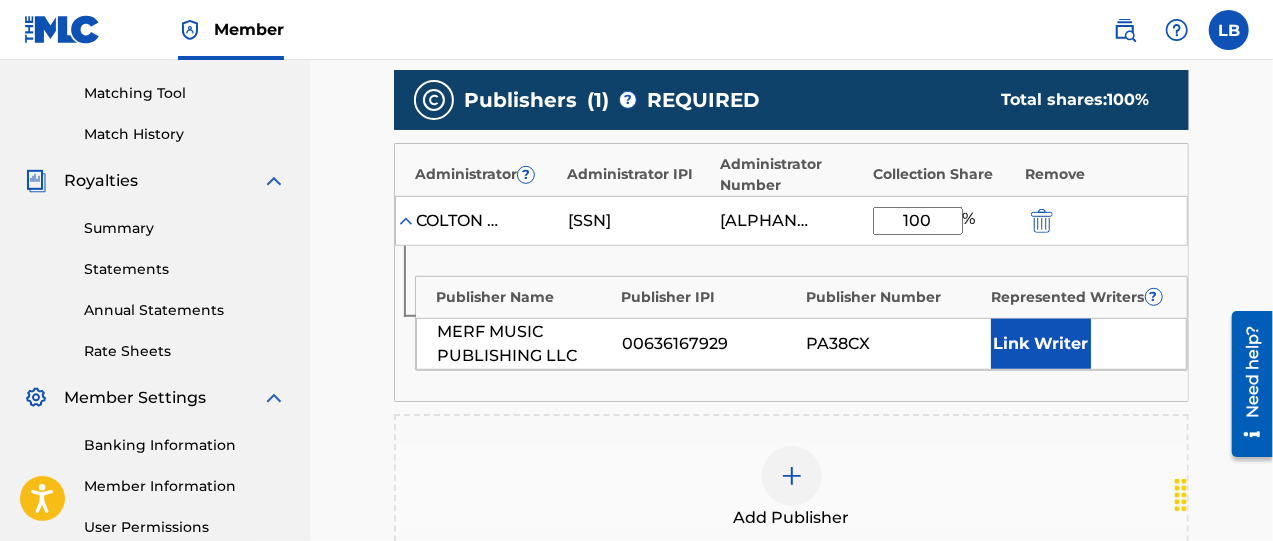 click at bounding box center [1042, 221] 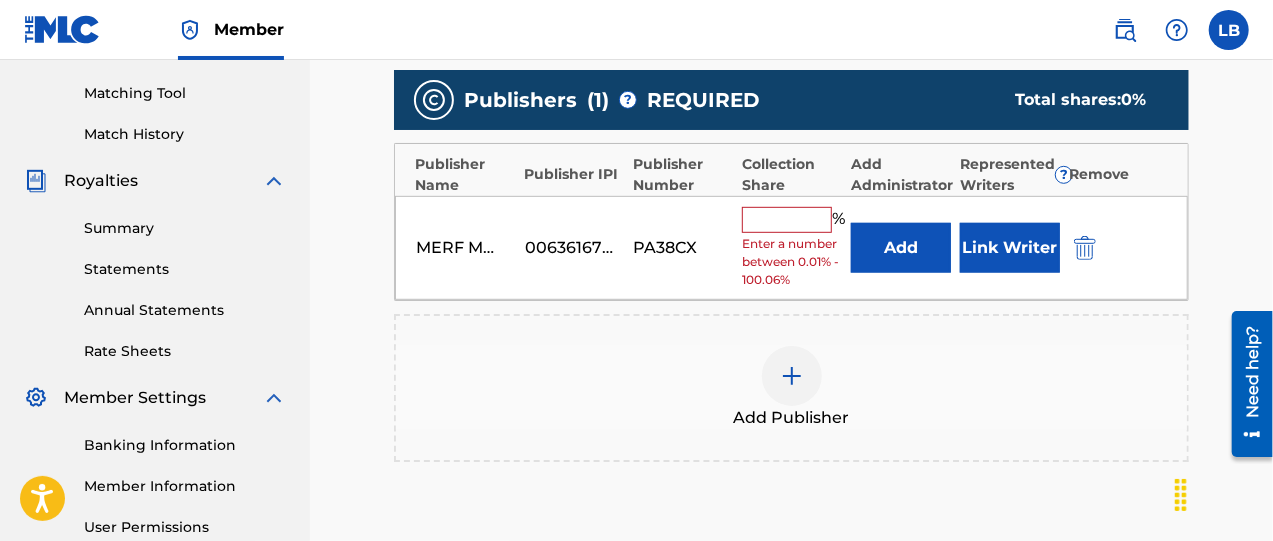 click at bounding box center (787, 220) 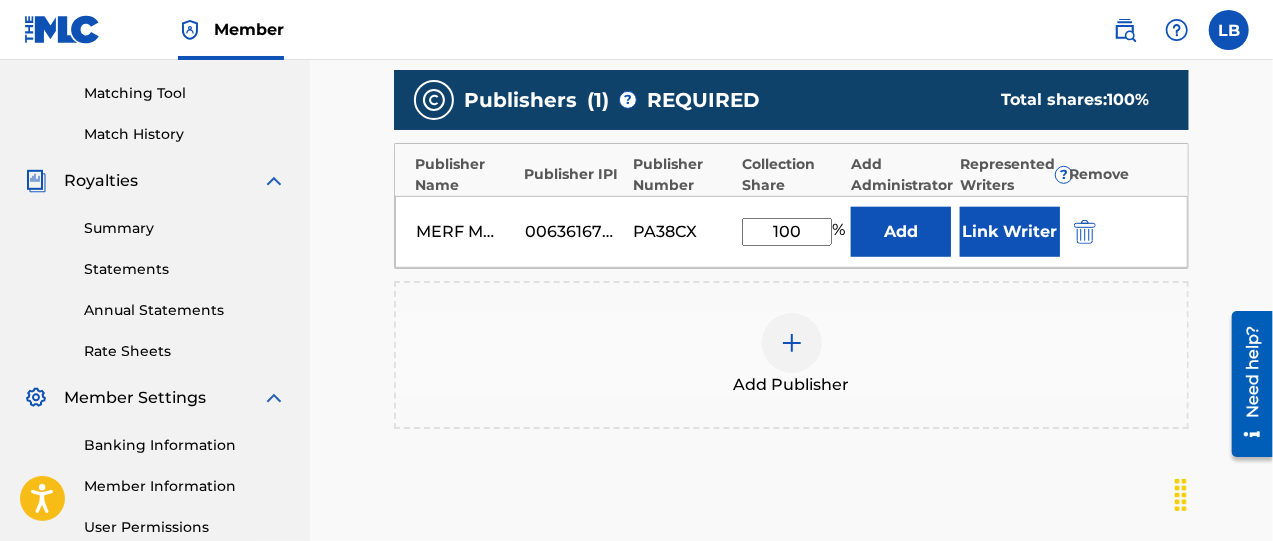 type on "100" 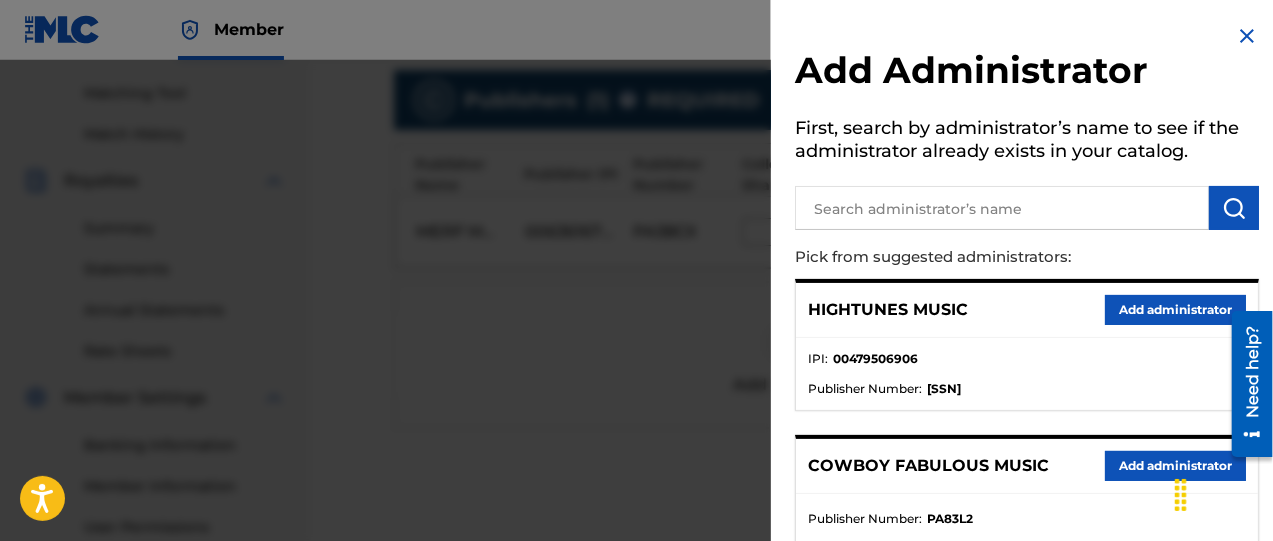 click at bounding box center (1002, 208) 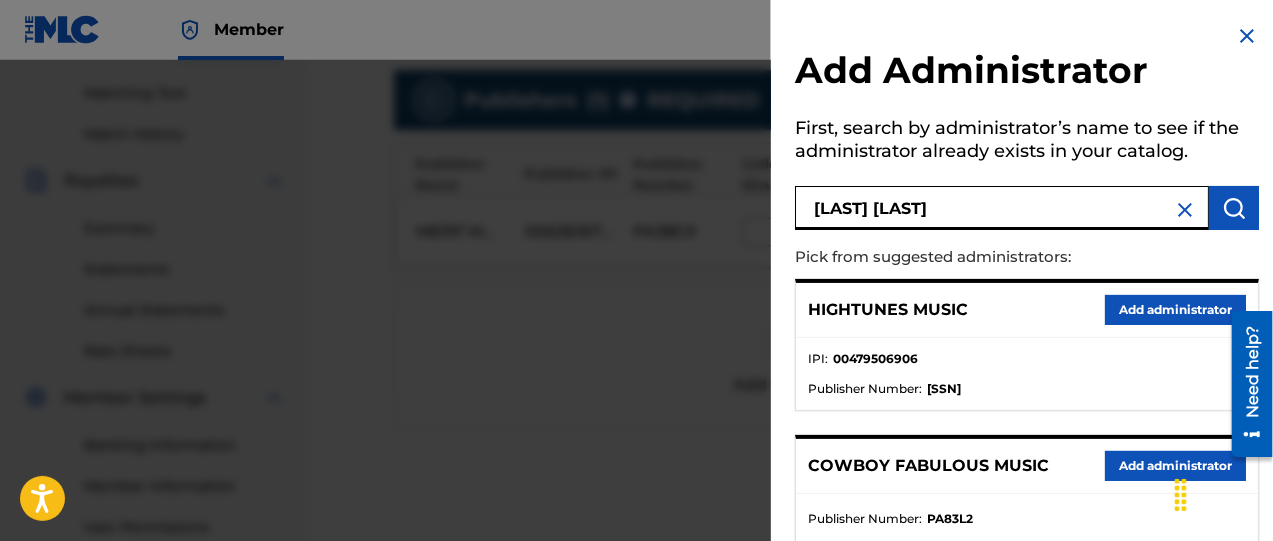 type on "[LAST] [LAST]" 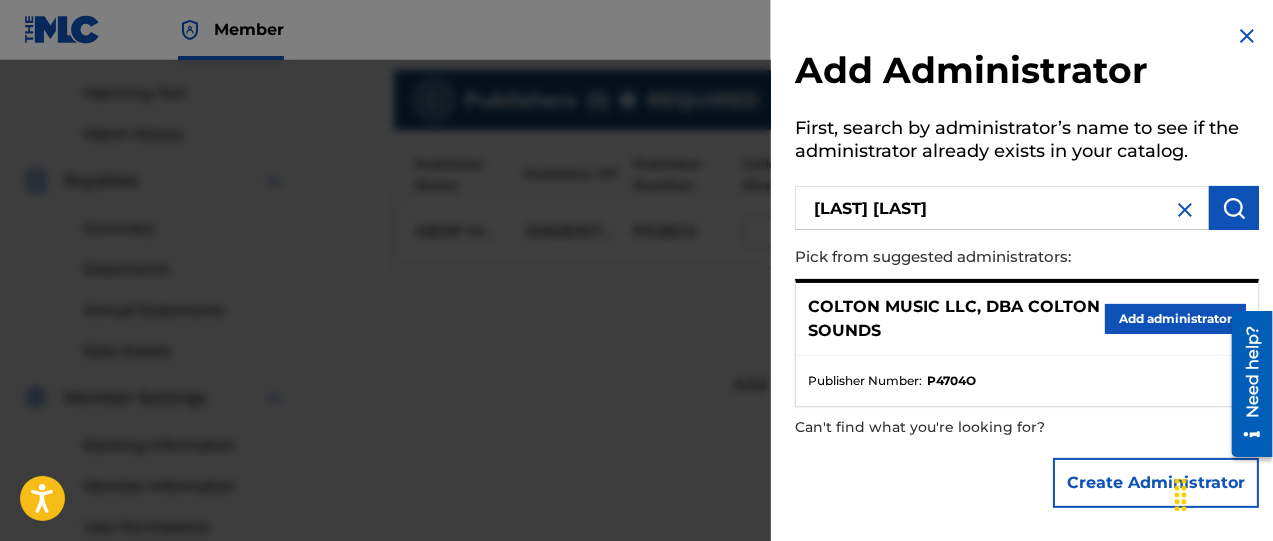 click on "Add administrator" at bounding box center [1175, 319] 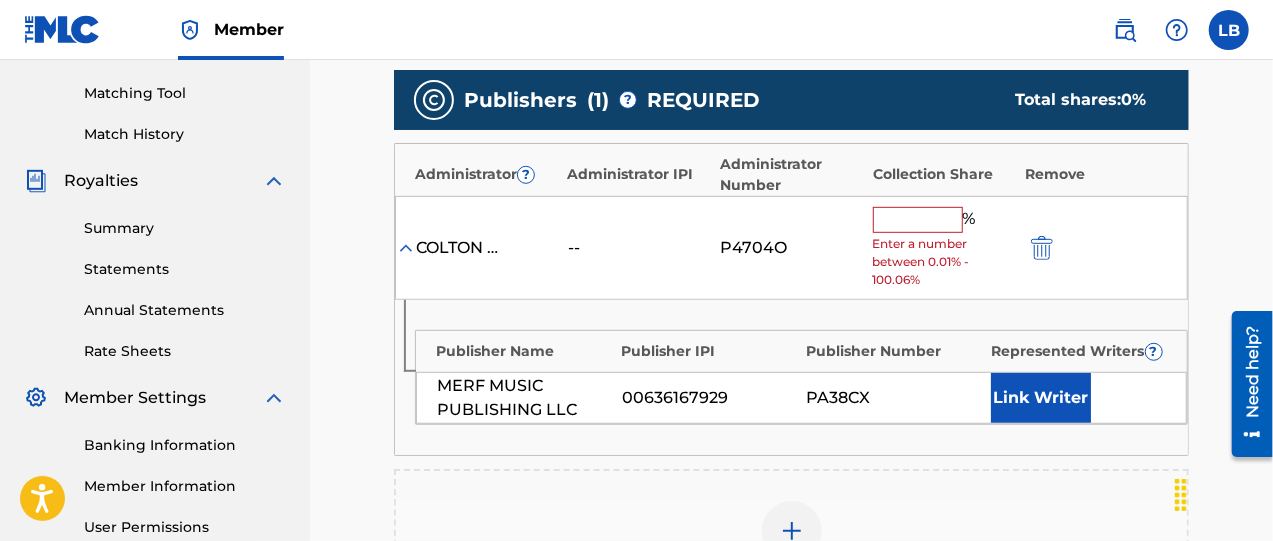 click at bounding box center (918, 220) 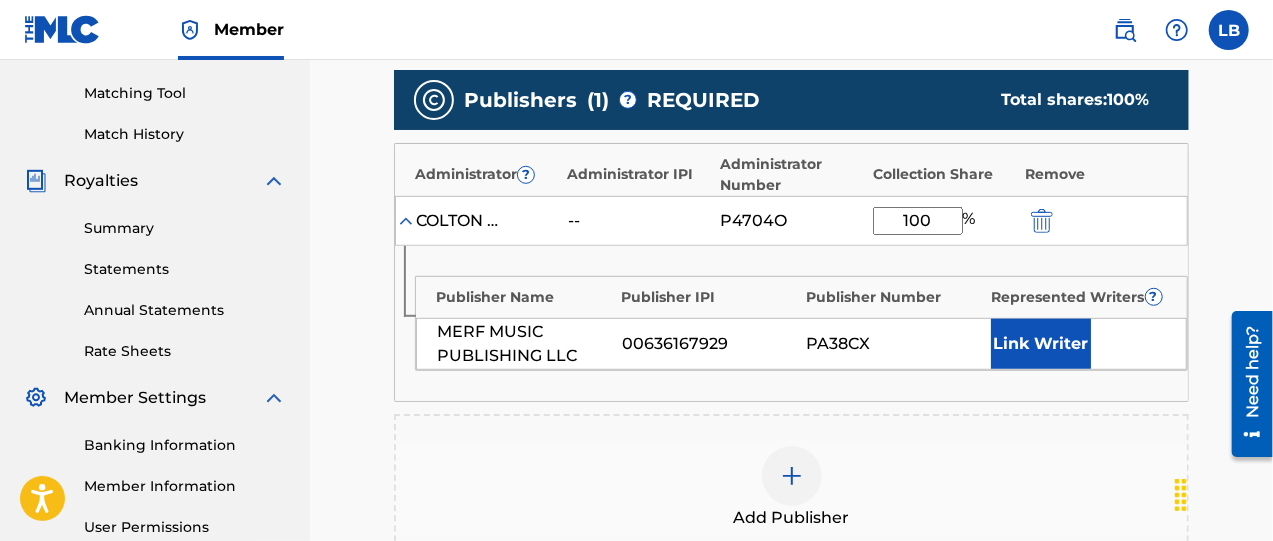 type on "100.00" 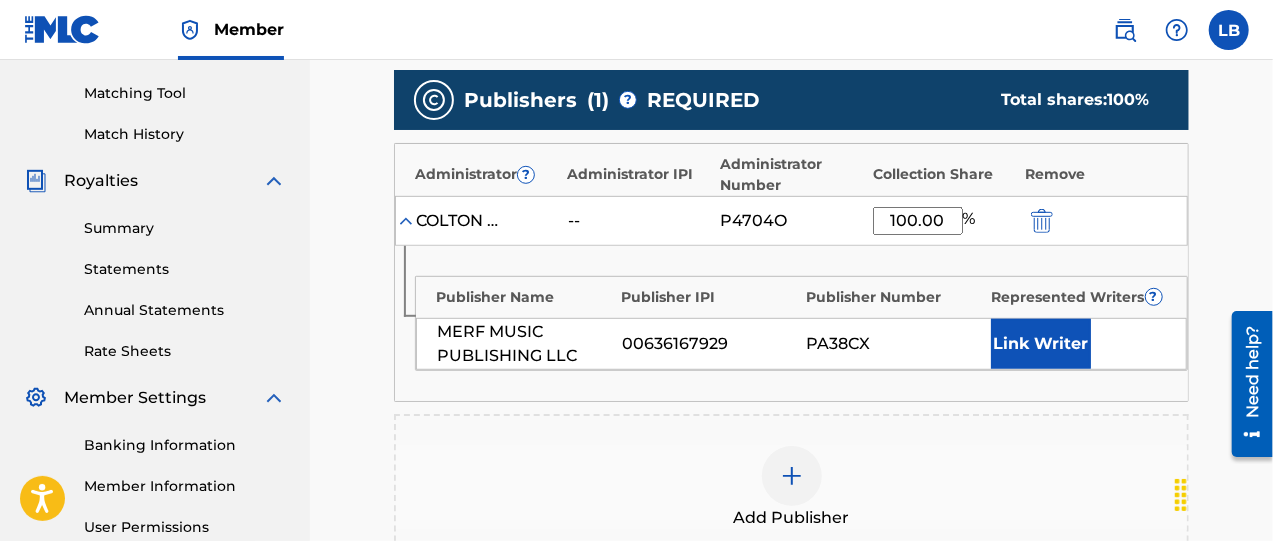 click on "Link Writer" at bounding box center (1041, 344) 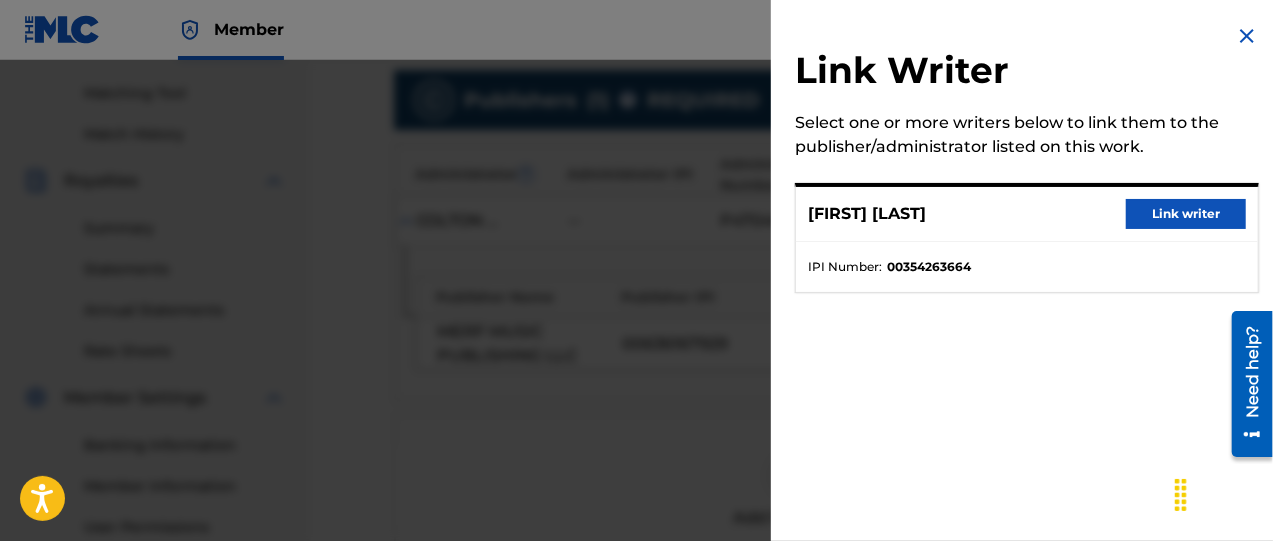 click on "Link writer" at bounding box center [1186, 214] 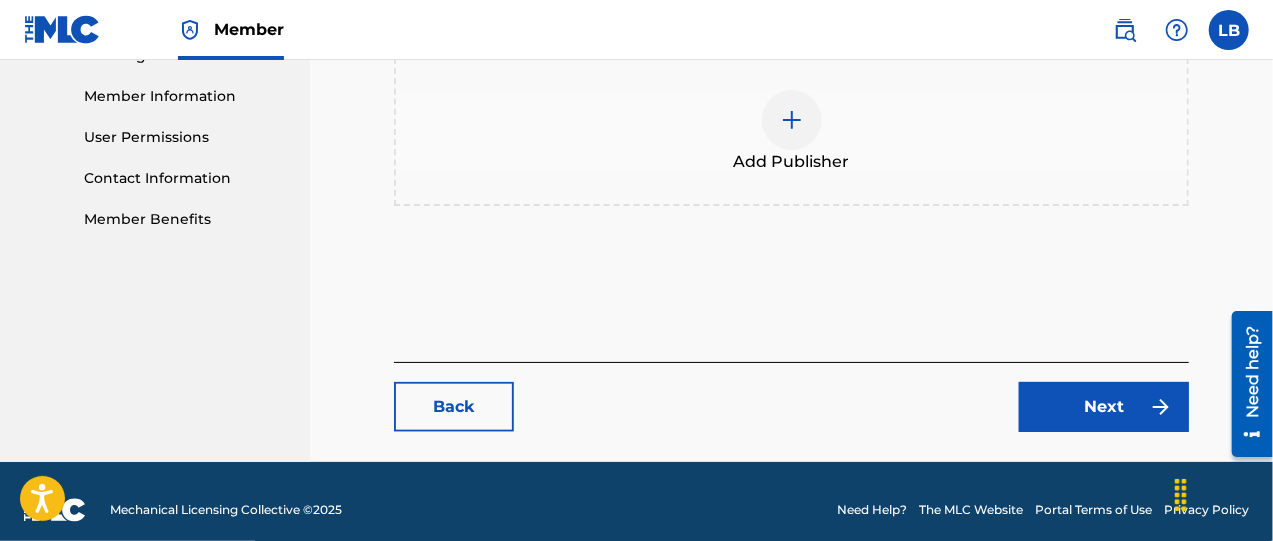 scroll, scrollTop: 904, scrollLeft: 0, axis: vertical 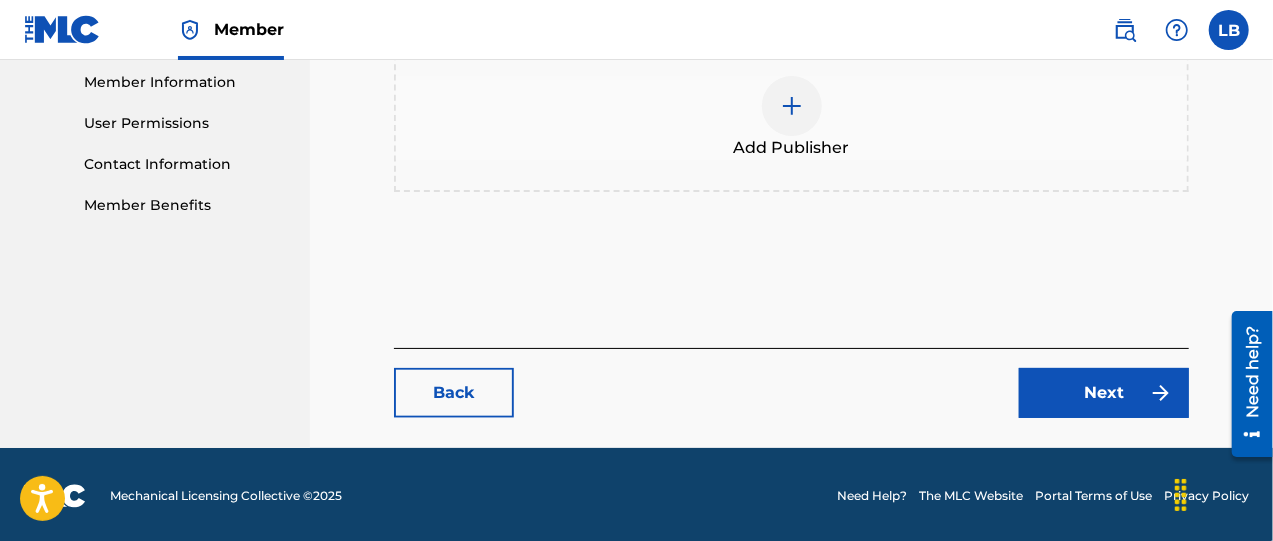 click on "Next" at bounding box center (1104, 393) 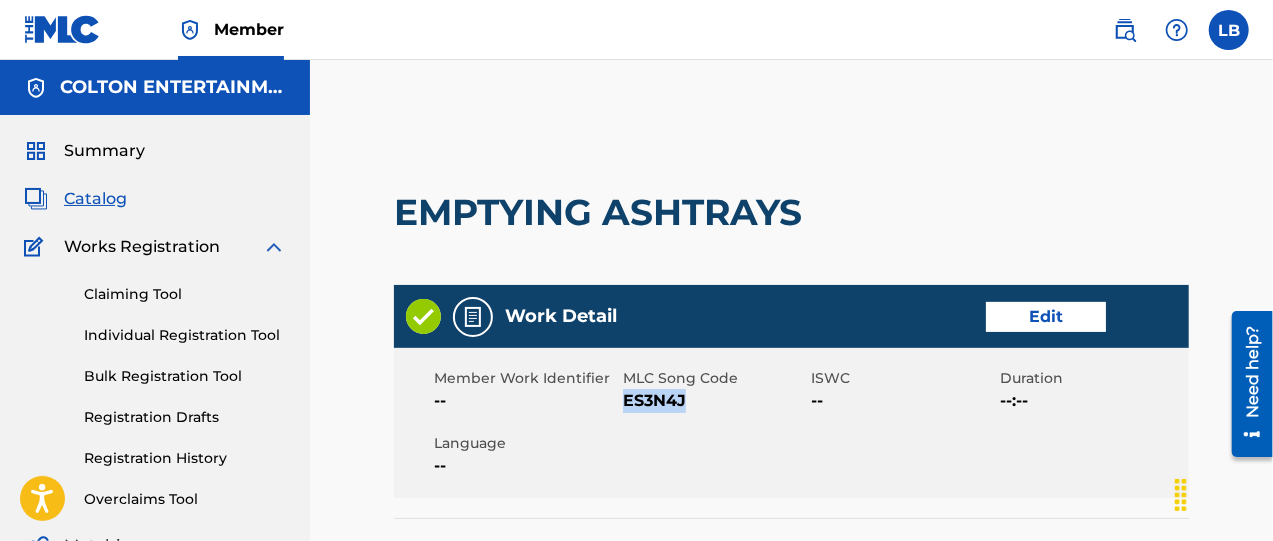 drag, startPoint x: 624, startPoint y: 406, endPoint x: 654, endPoint y: 395, distance: 31.95309 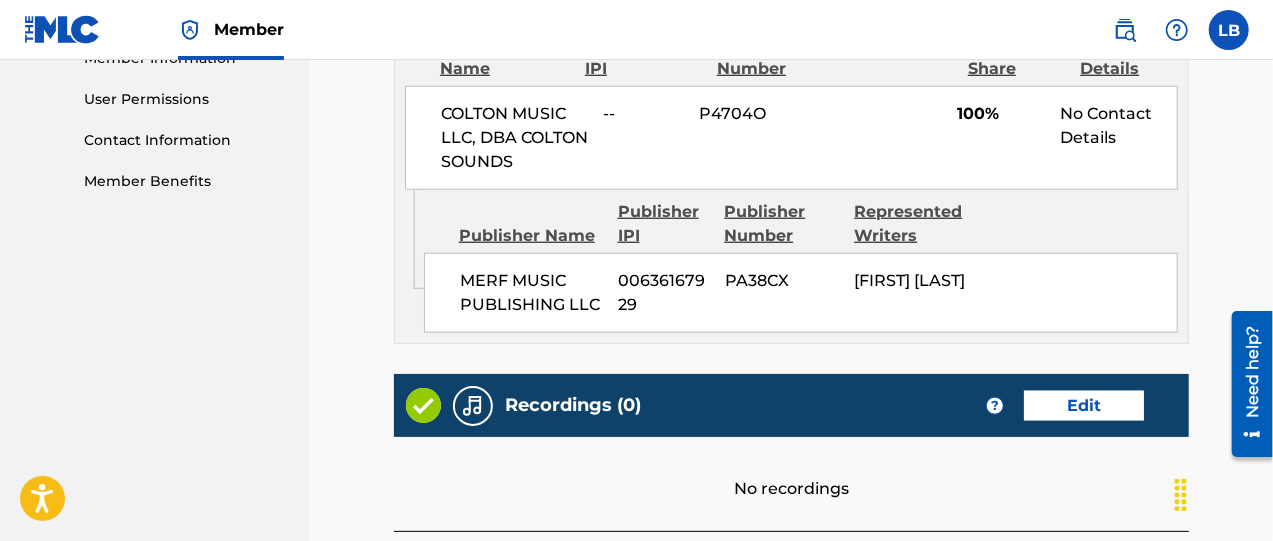scroll, scrollTop: 1000, scrollLeft: 0, axis: vertical 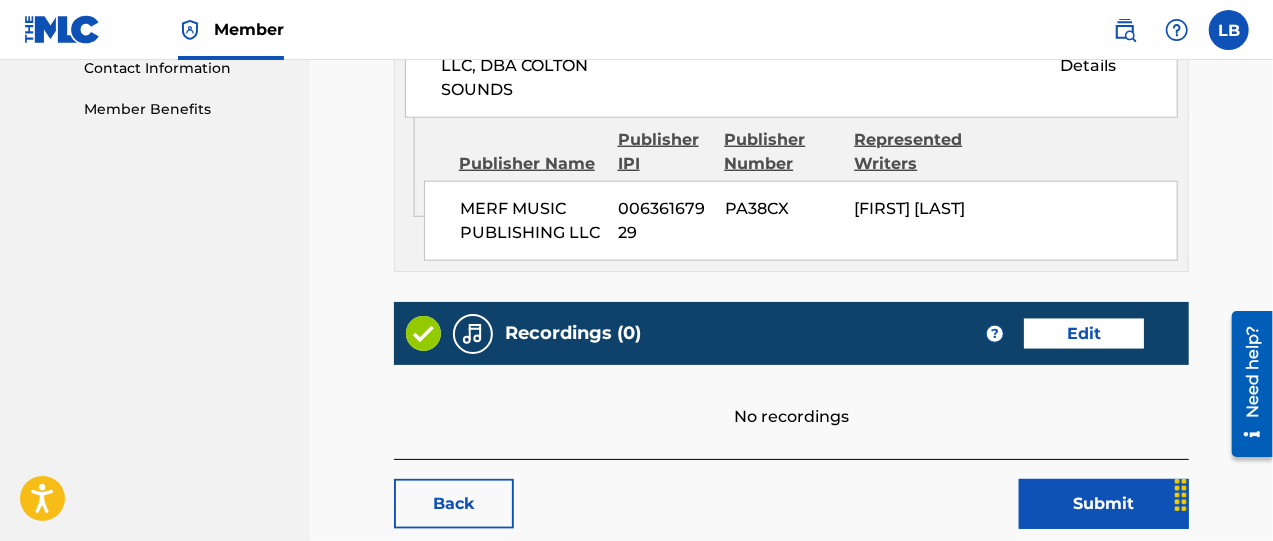 click on "Submit" at bounding box center [1104, 504] 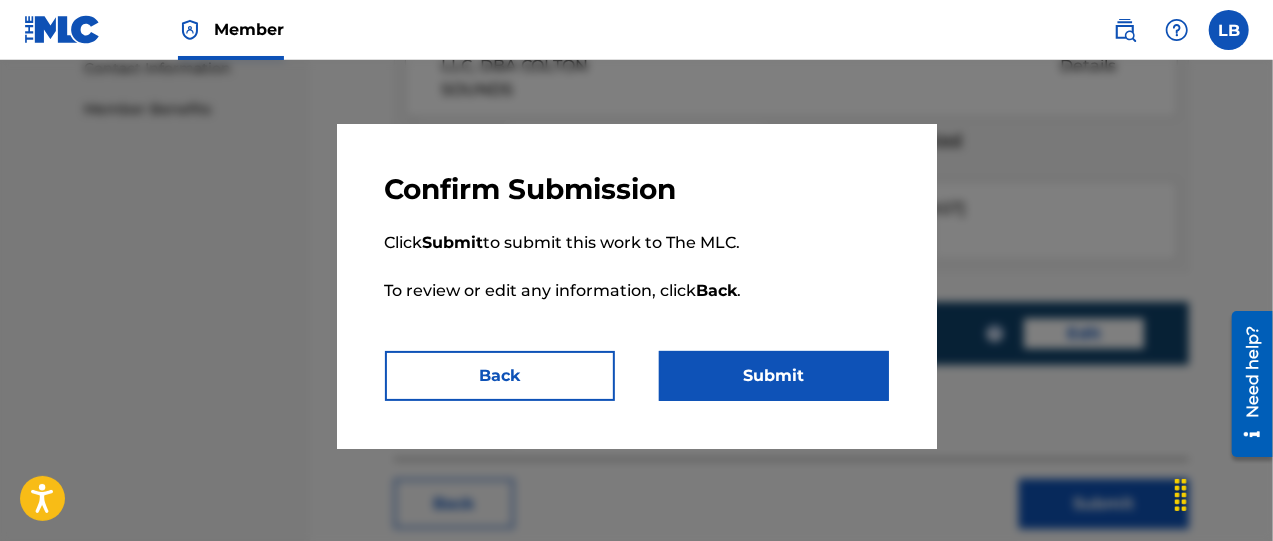 click on "Submit" at bounding box center [774, 376] 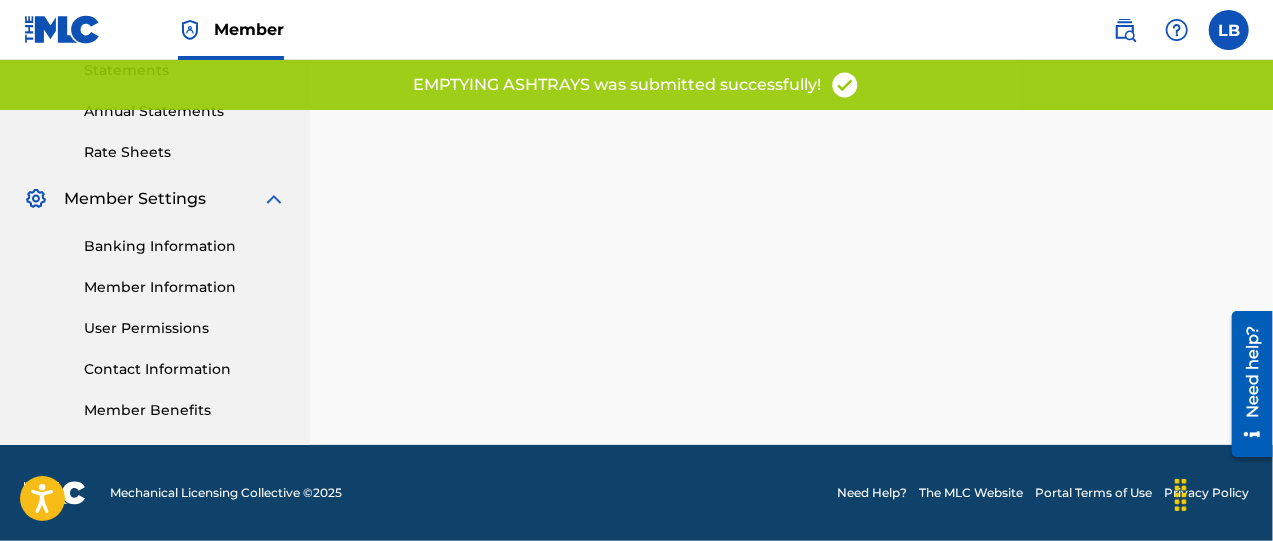 scroll, scrollTop: 0, scrollLeft: 0, axis: both 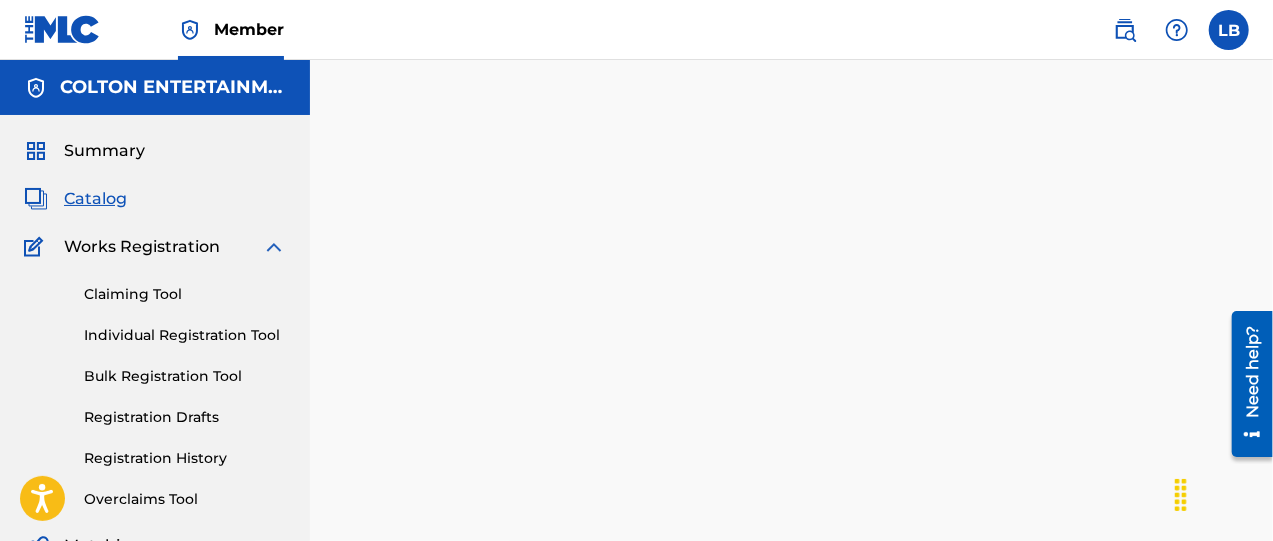 click on "Catalog" at bounding box center (95, 199) 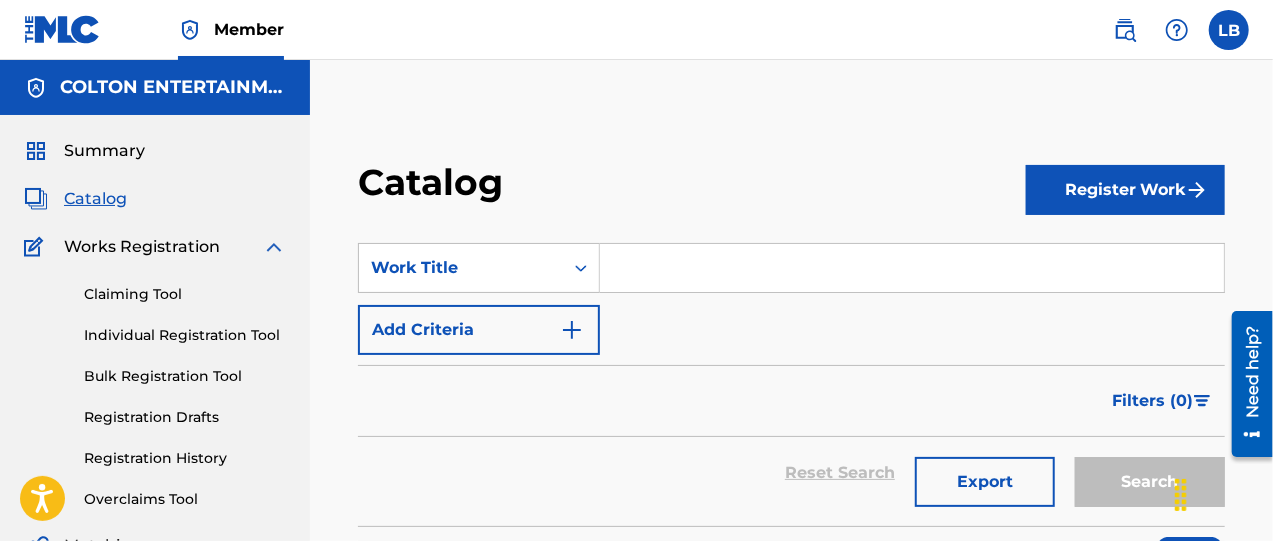 click at bounding box center [912, 268] 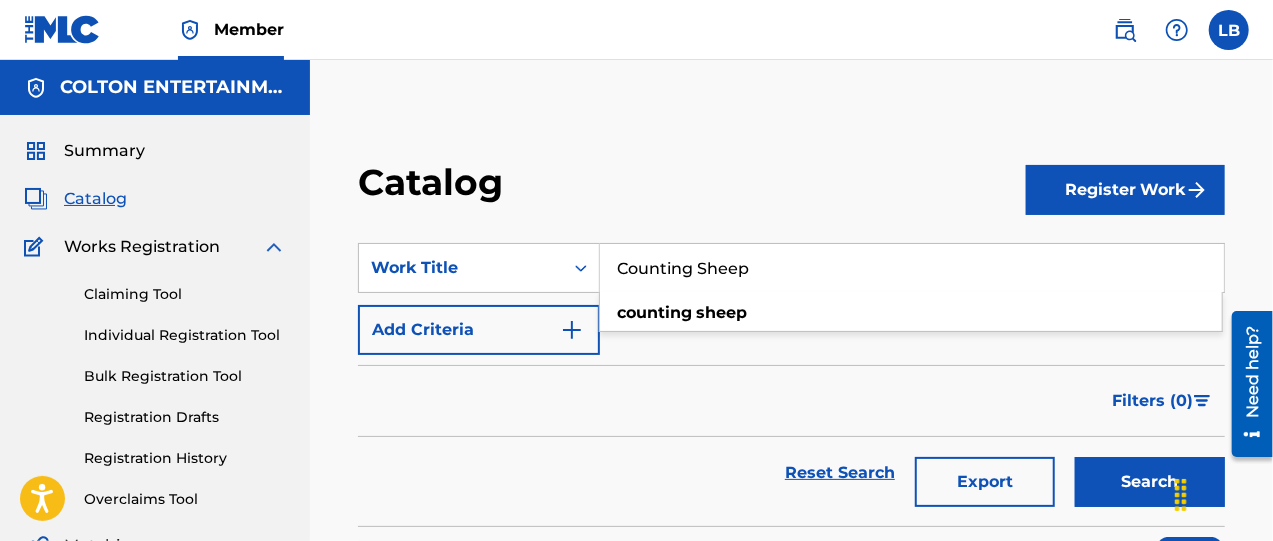 type on "Counting Sheep" 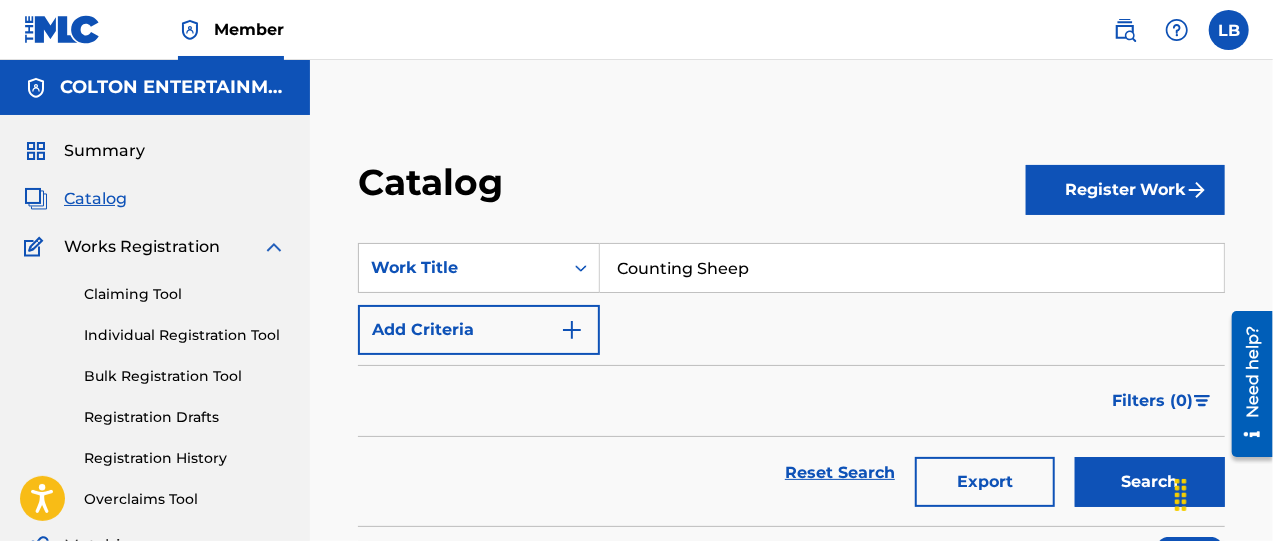 drag, startPoint x: 1147, startPoint y: 483, endPoint x: 788, endPoint y: 350, distance: 382.8446 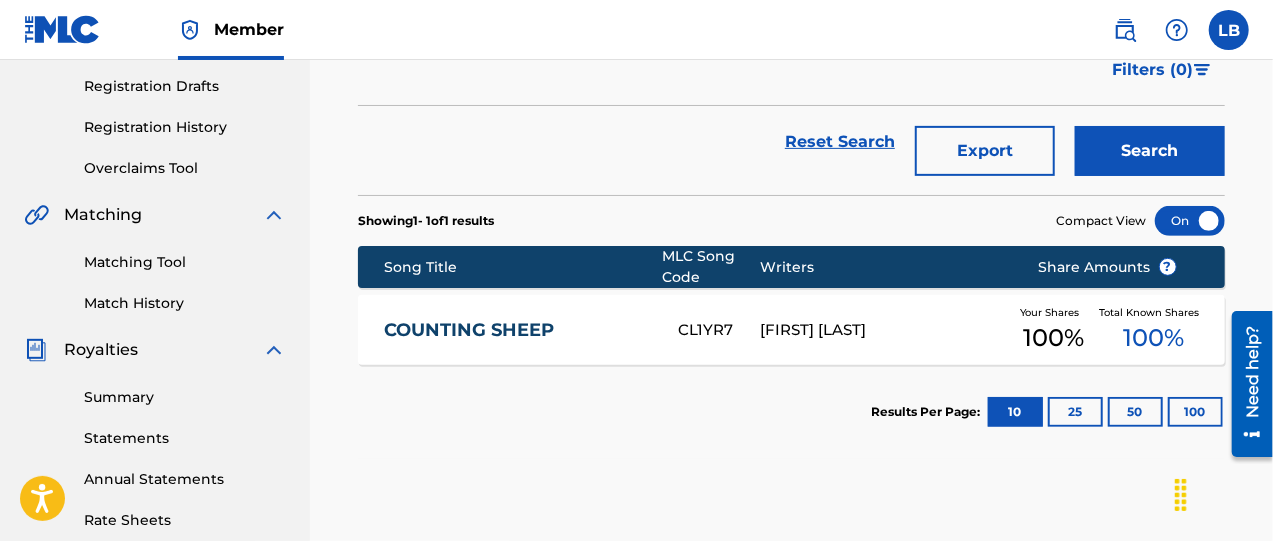 scroll, scrollTop: 333, scrollLeft: 0, axis: vertical 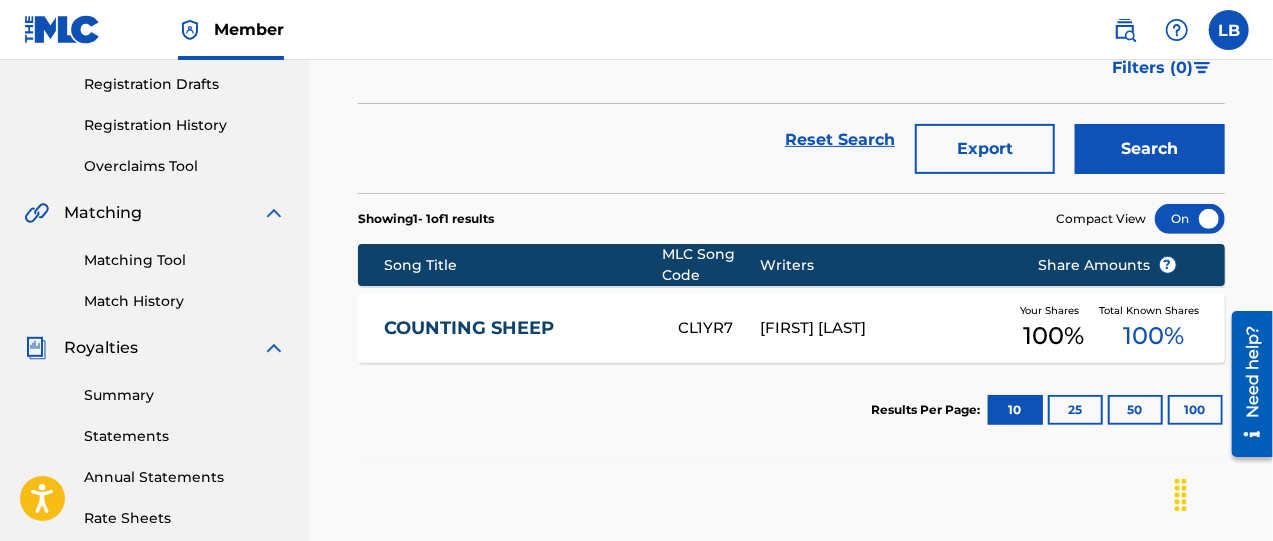 click on "COUNTING SHEEP" at bounding box center [517, 328] 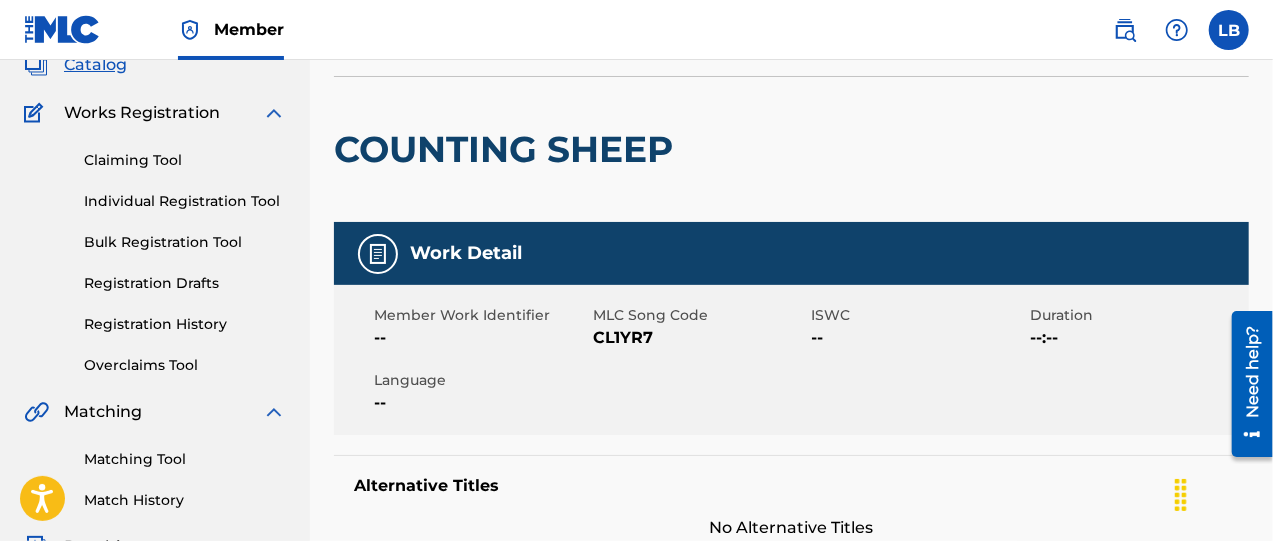 scroll, scrollTop: 0, scrollLeft: 0, axis: both 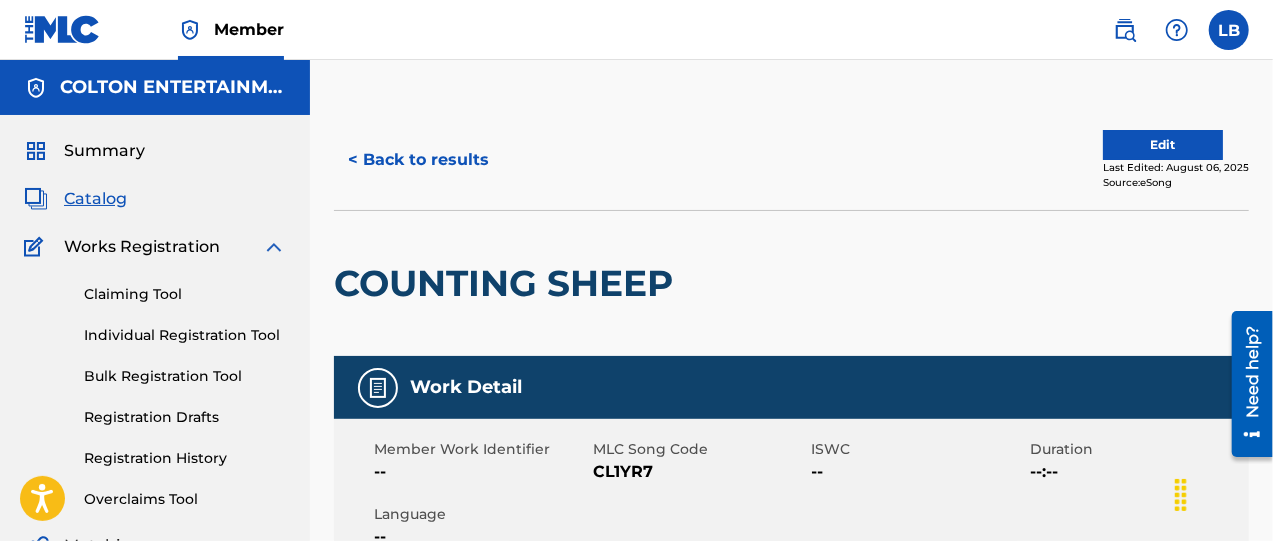 click on "Edit" at bounding box center [1163, 145] 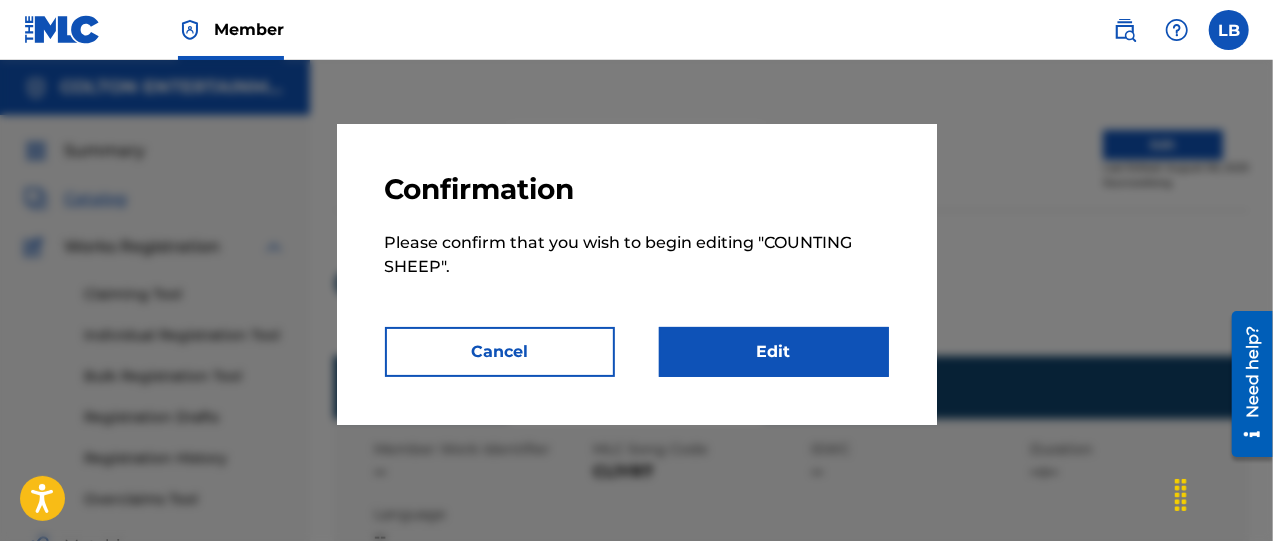 click on "Edit" at bounding box center (774, 352) 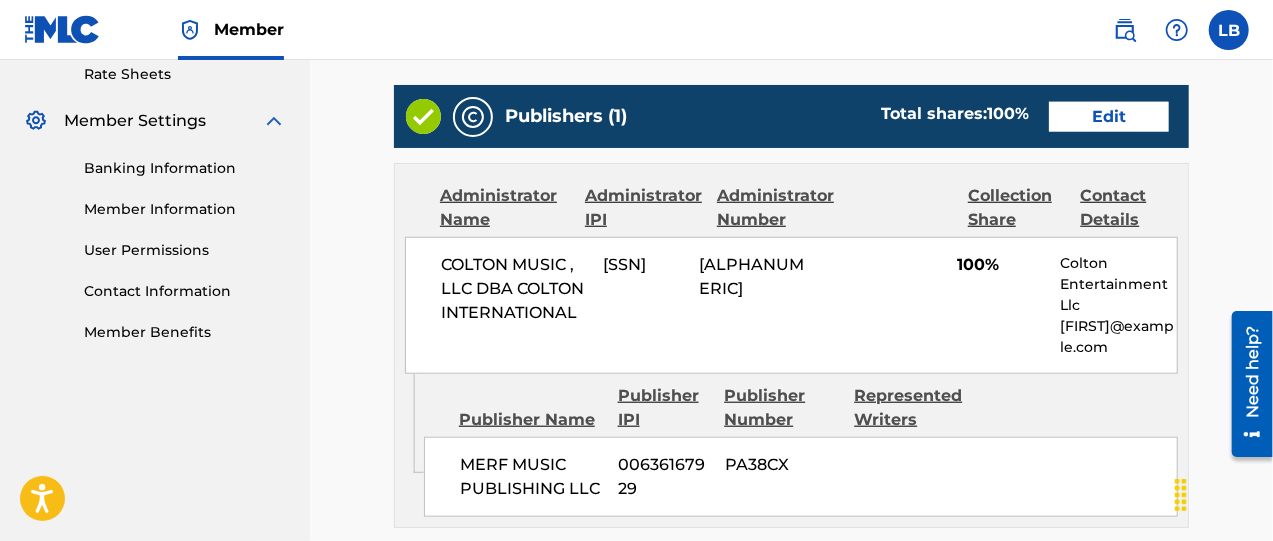 scroll, scrollTop: 750, scrollLeft: 0, axis: vertical 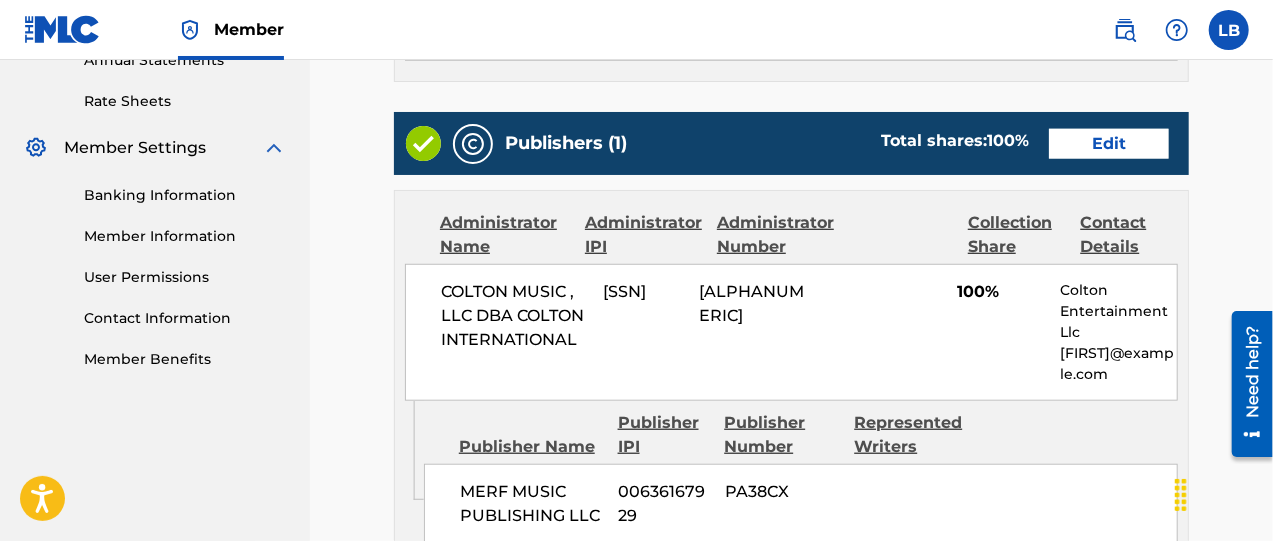 click on "Edit" at bounding box center [1109, 144] 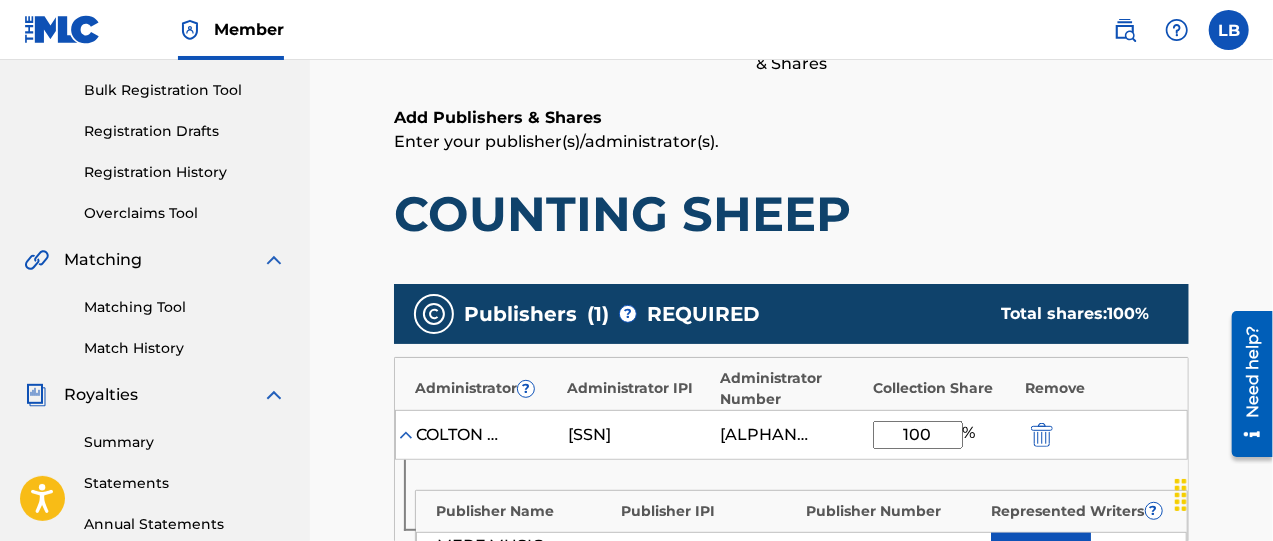 scroll, scrollTop: 416, scrollLeft: 0, axis: vertical 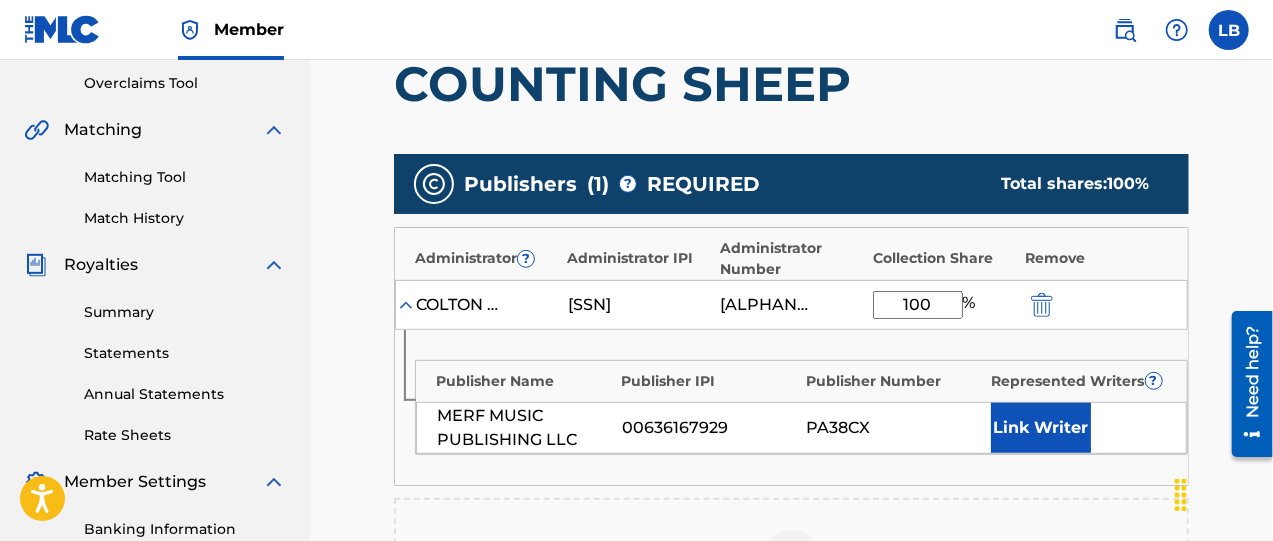 click at bounding box center [1042, 305] 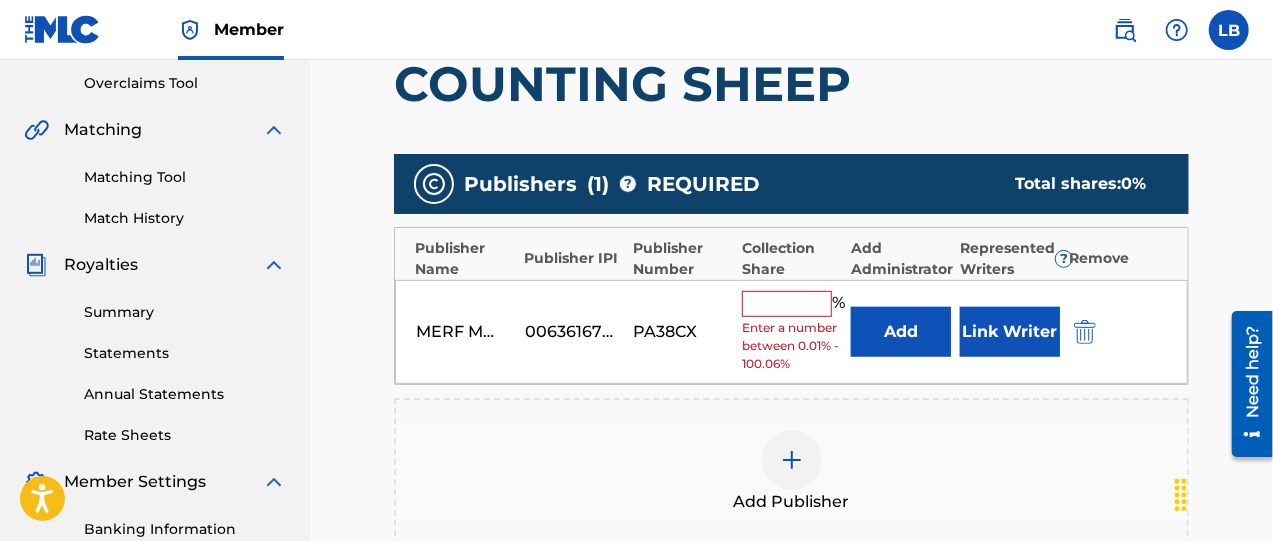 click at bounding box center [787, 304] 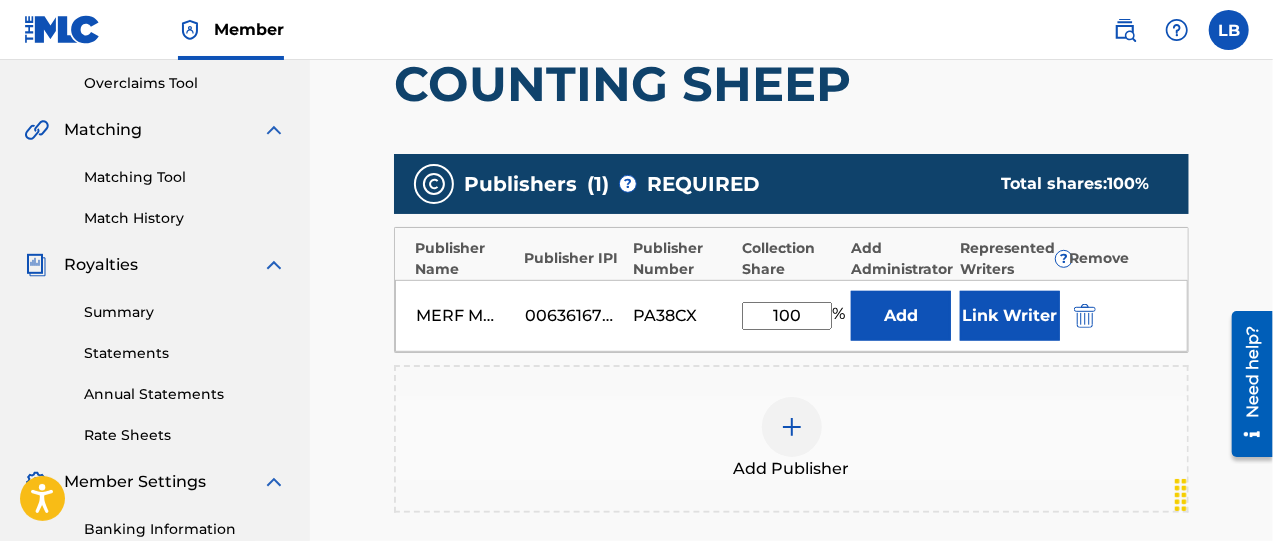 type on "100" 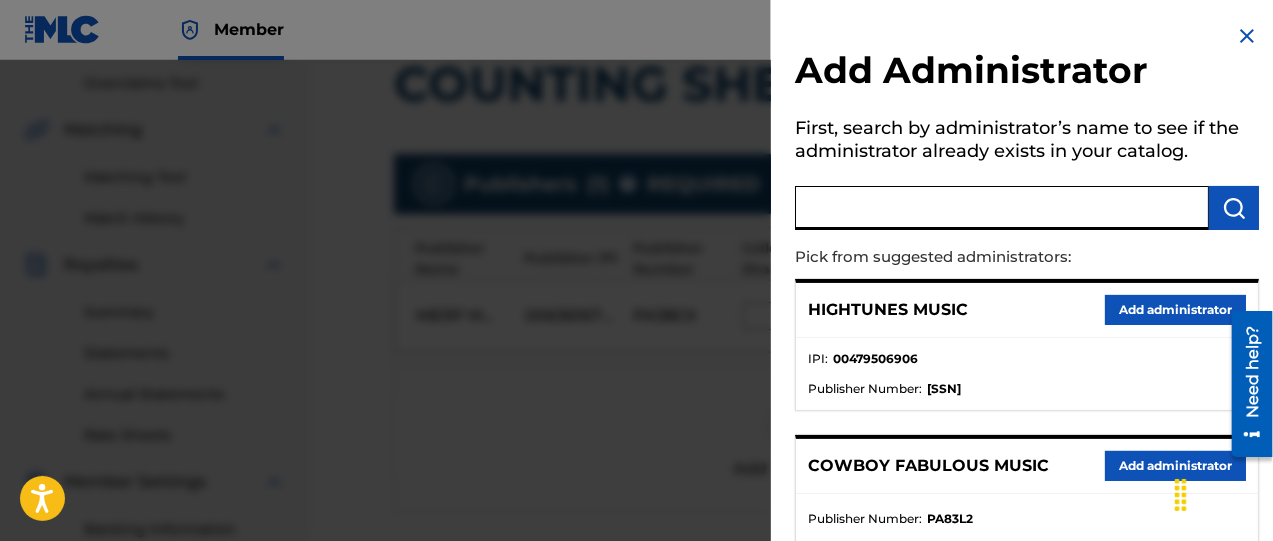 click at bounding box center [1002, 208] 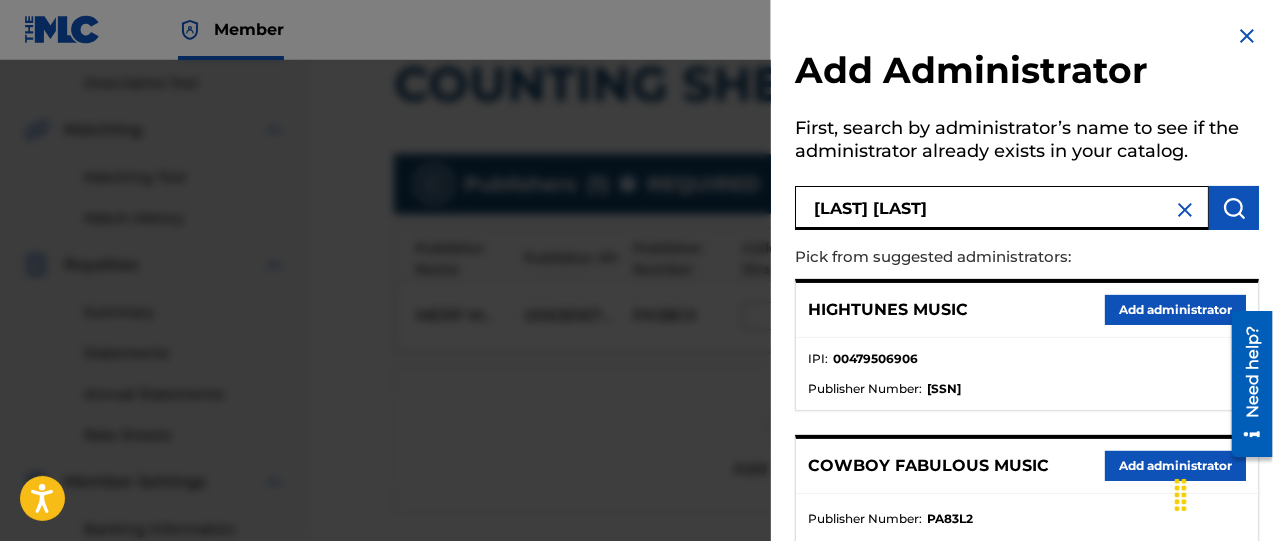 type on "[LAST] [LAST]" 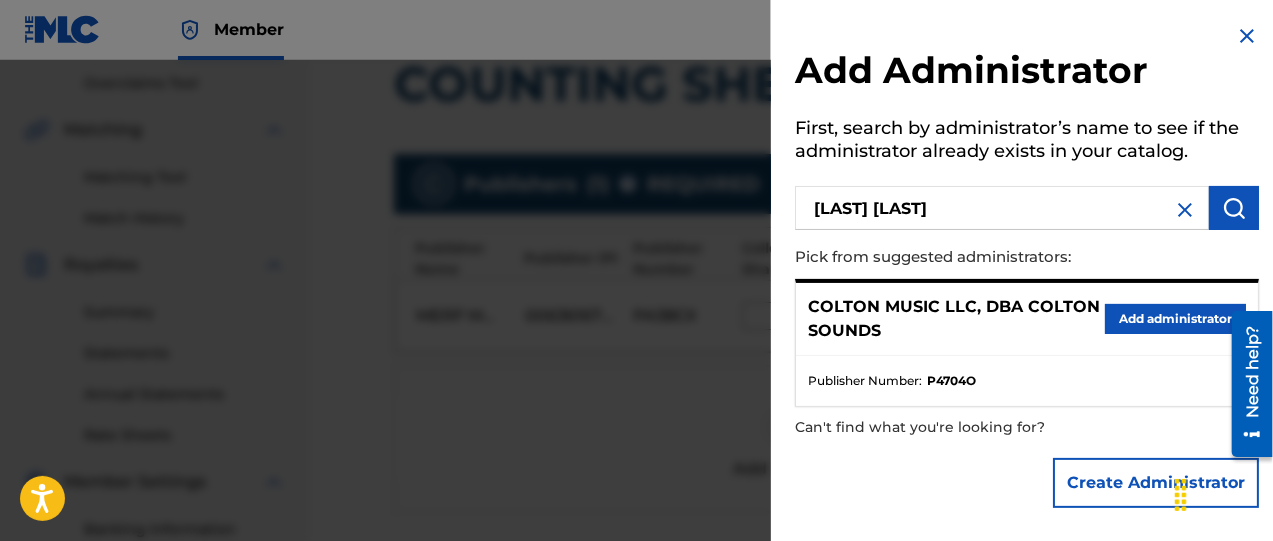 click on "Add administrator" at bounding box center (1175, 319) 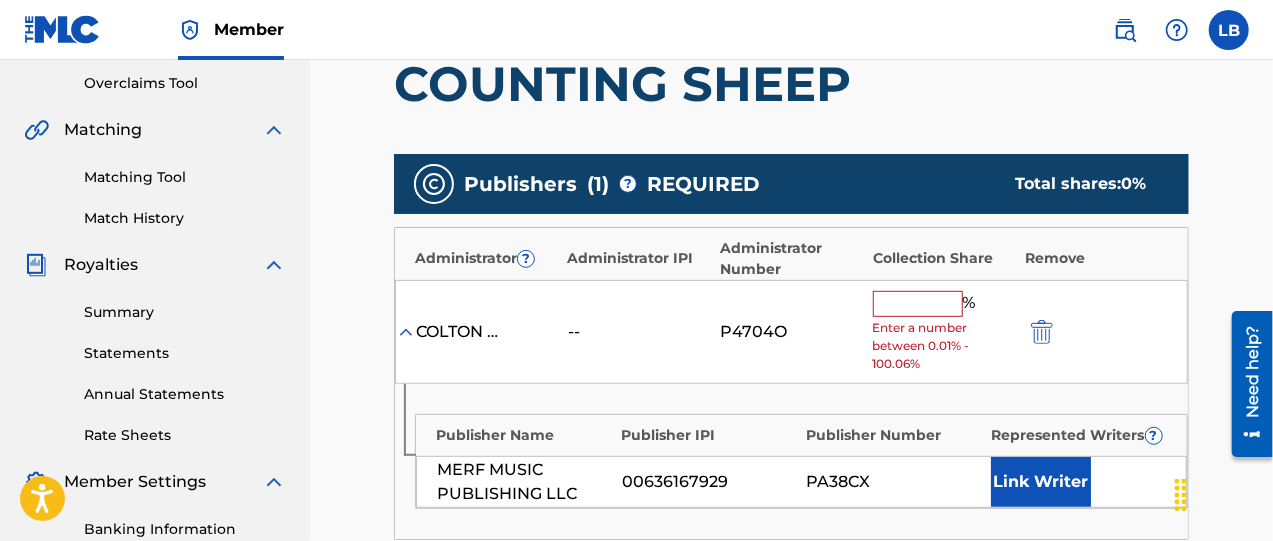 click at bounding box center (918, 304) 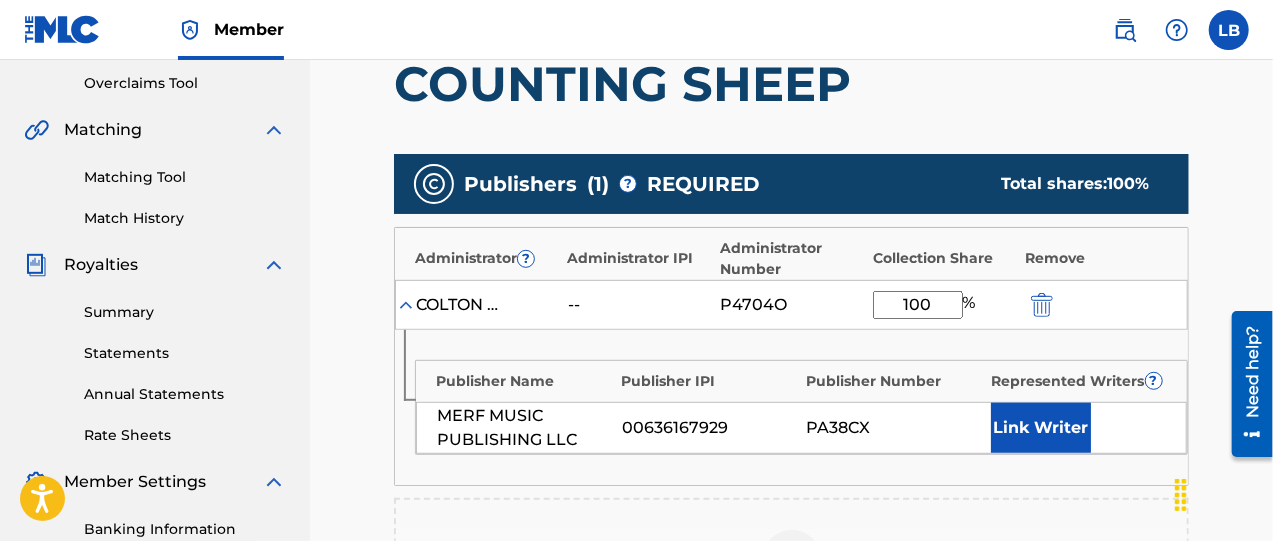 type on "100.00" 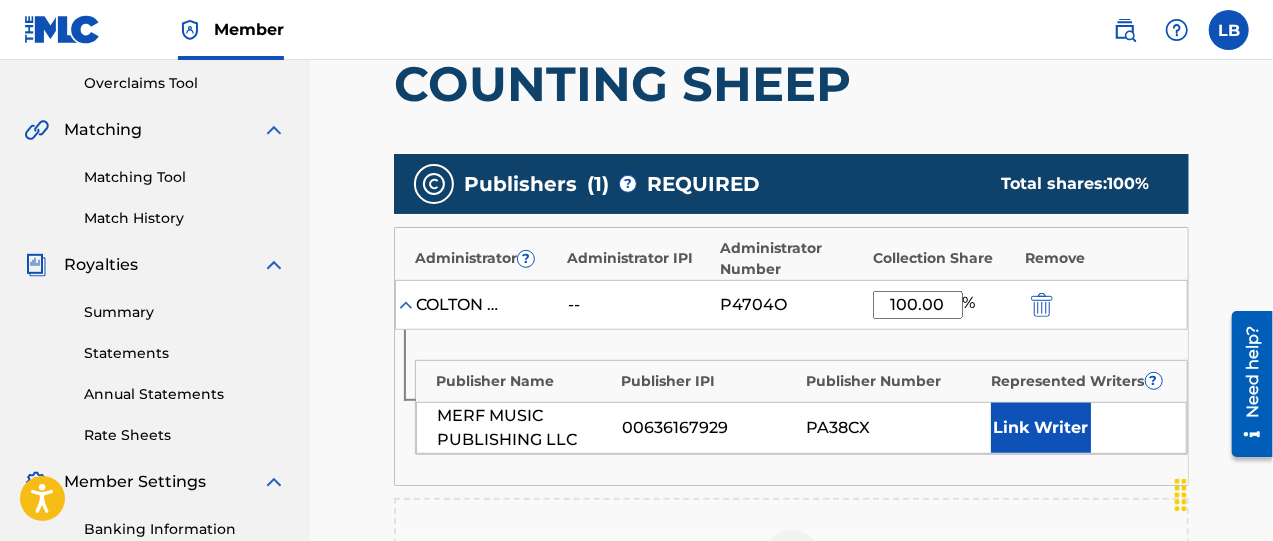 click on "Link Writer" at bounding box center (1041, 428) 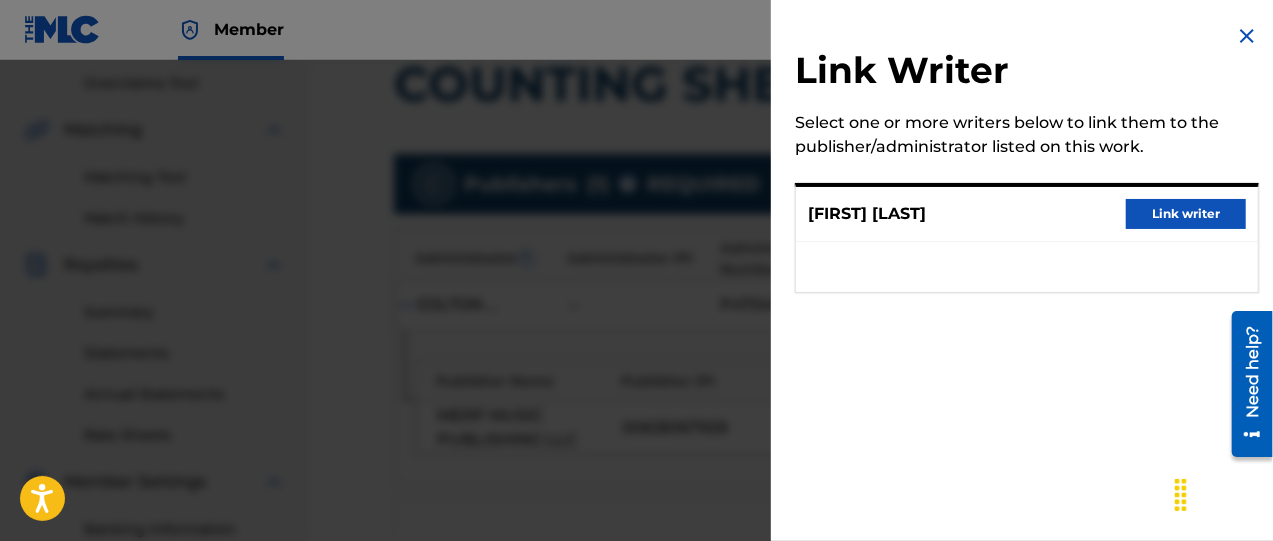click on "Link writer" at bounding box center [1186, 214] 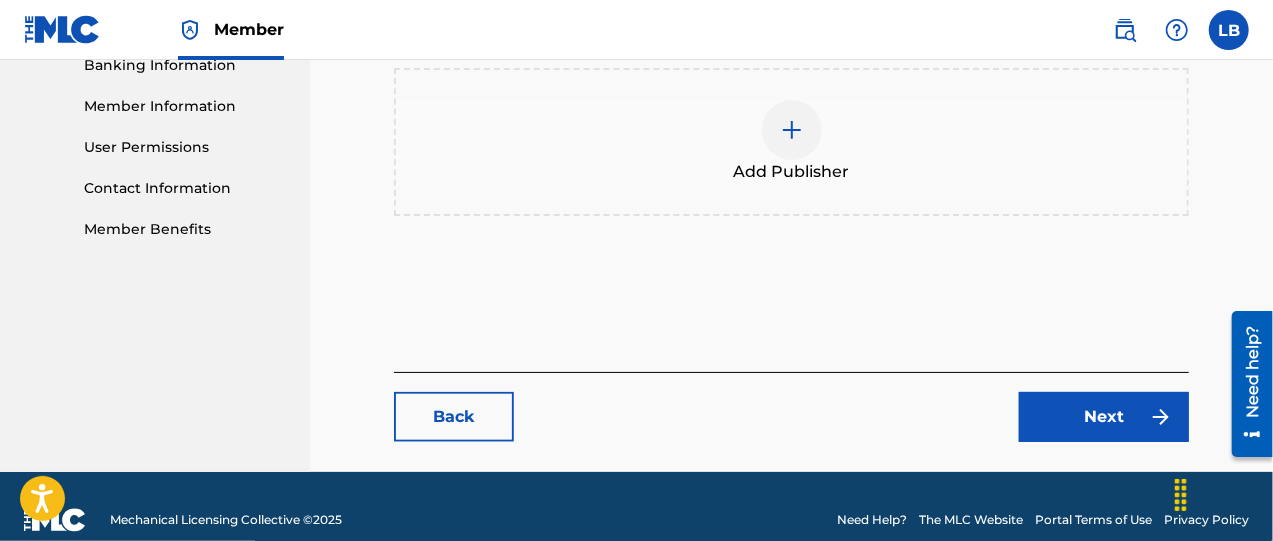 scroll, scrollTop: 928, scrollLeft: 0, axis: vertical 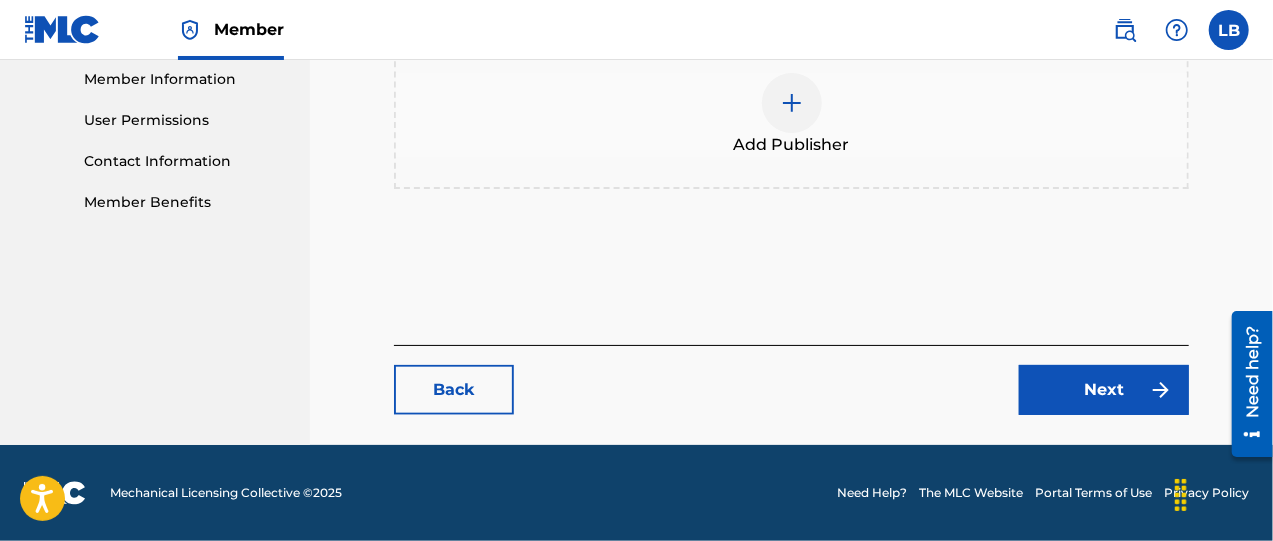 click on "Next" at bounding box center (1104, 390) 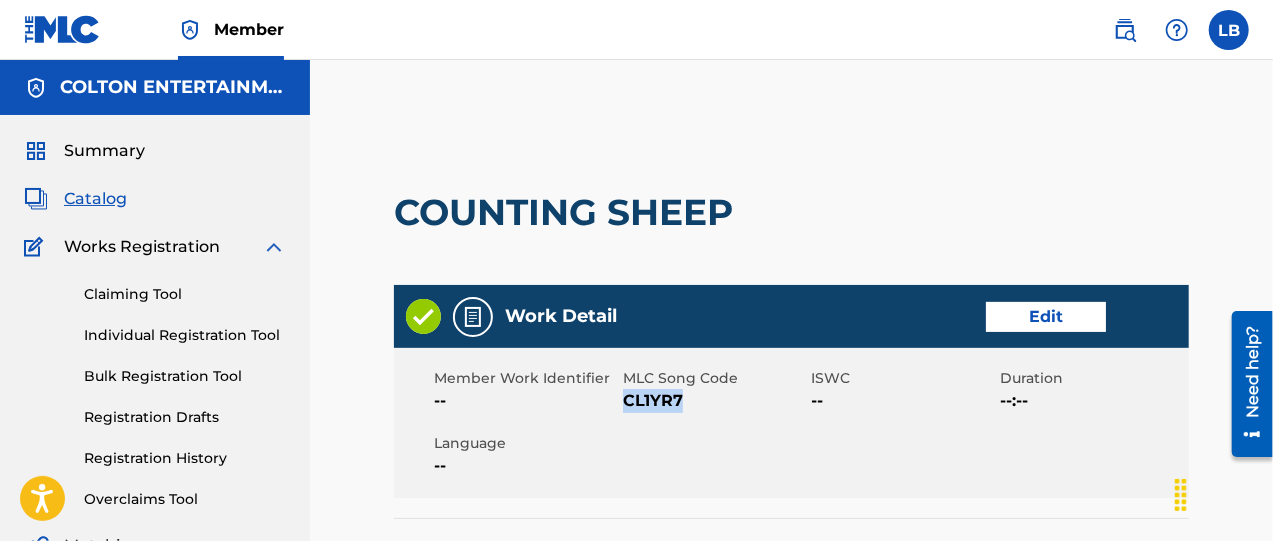 drag, startPoint x: 627, startPoint y: 397, endPoint x: 685, endPoint y: 404, distance: 58.420887 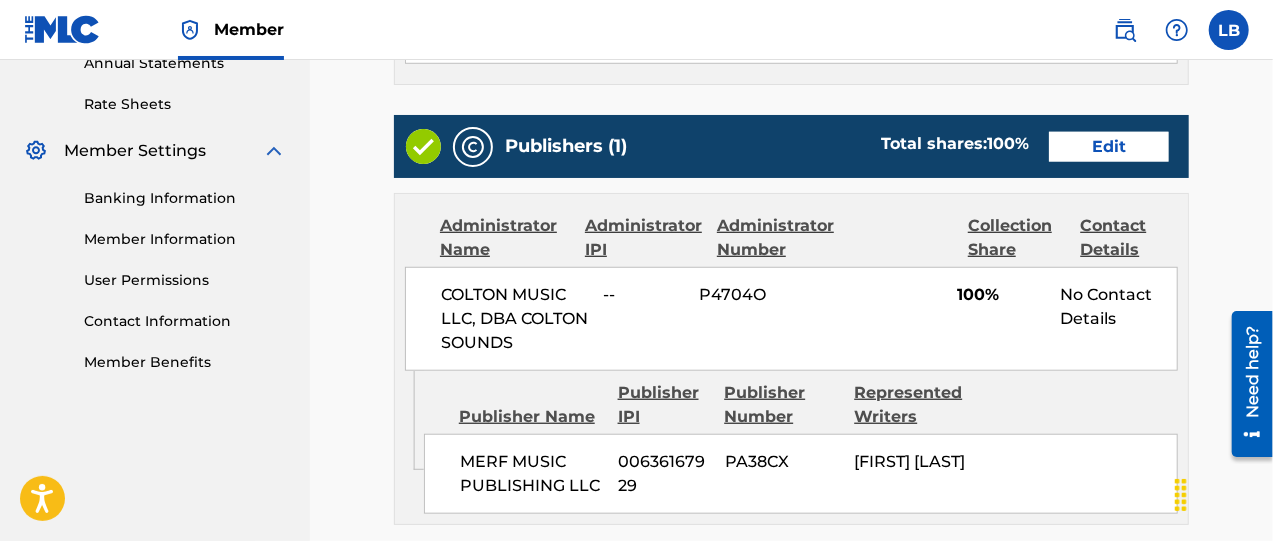 scroll, scrollTop: 1000, scrollLeft: 0, axis: vertical 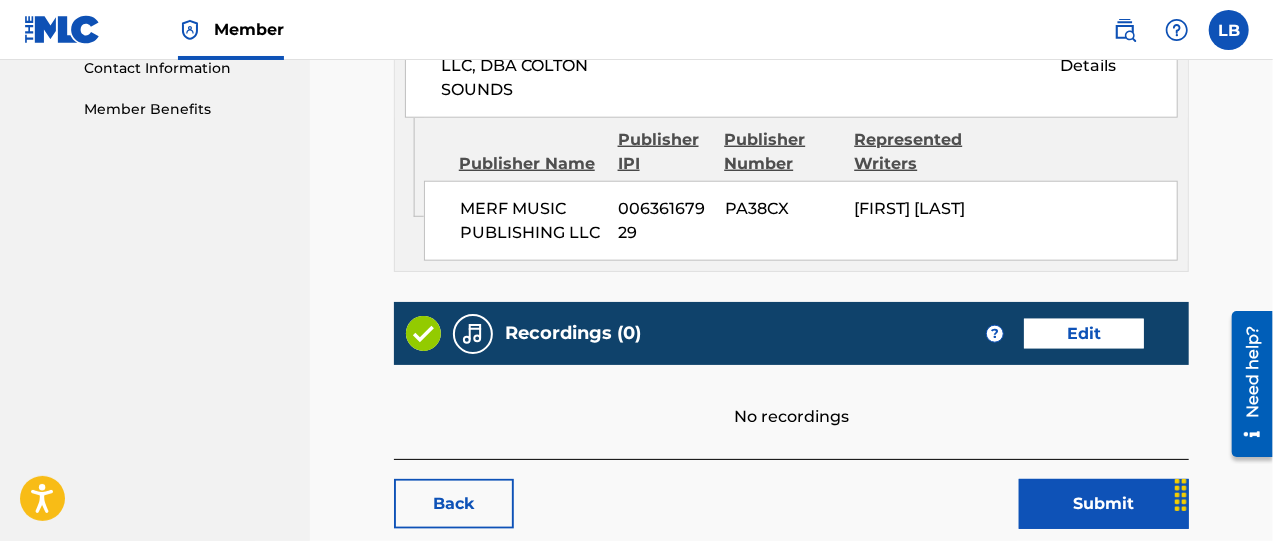 click on "Submit" at bounding box center [1104, 504] 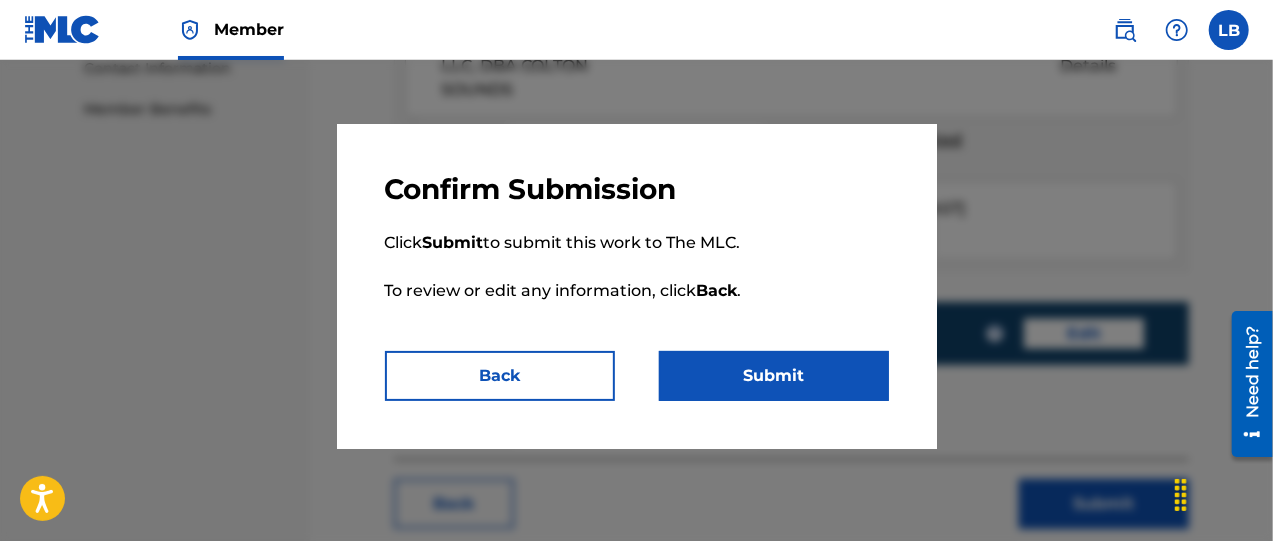 click on "Submit" at bounding box center (774, 376) 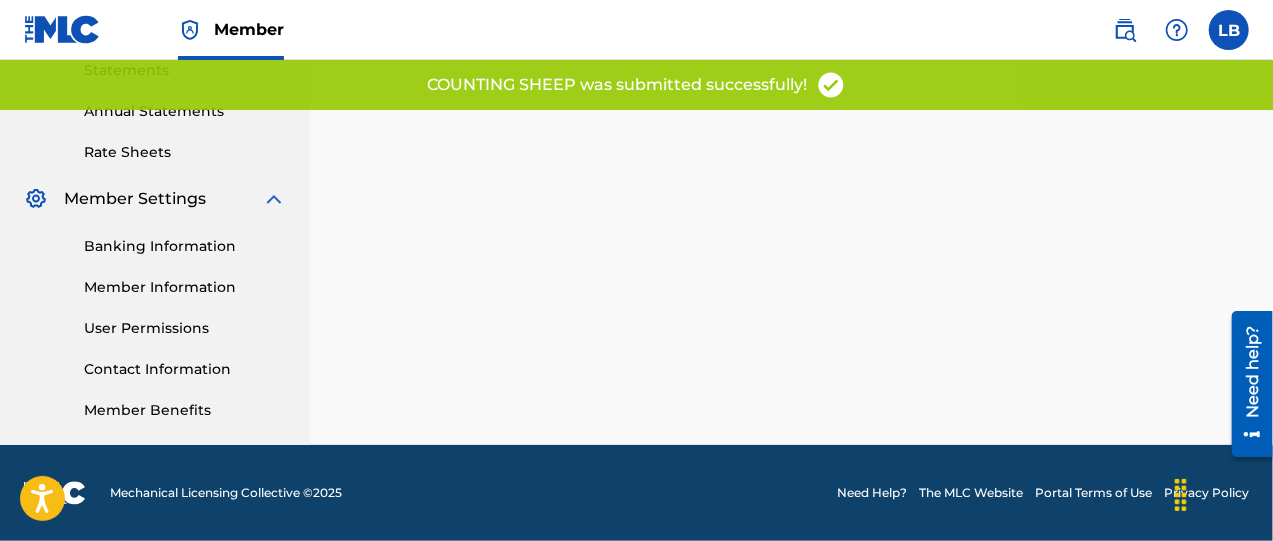 scroll, scrollTop: 0, scrollLeft: 0, axis: both 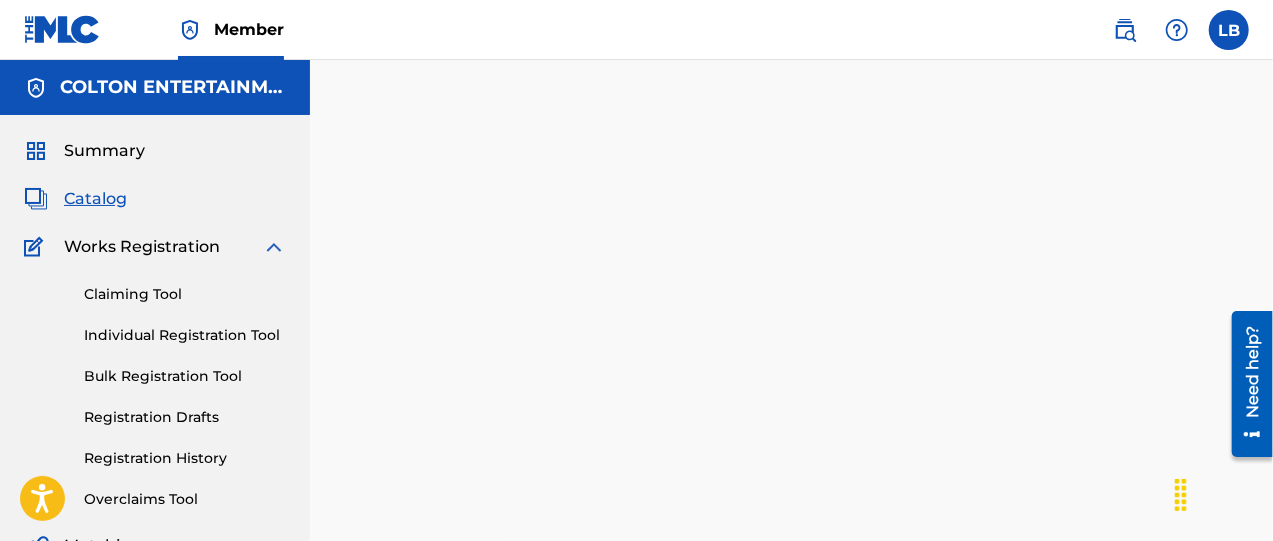 click on "Catalog" at bounding box center [95, 199] 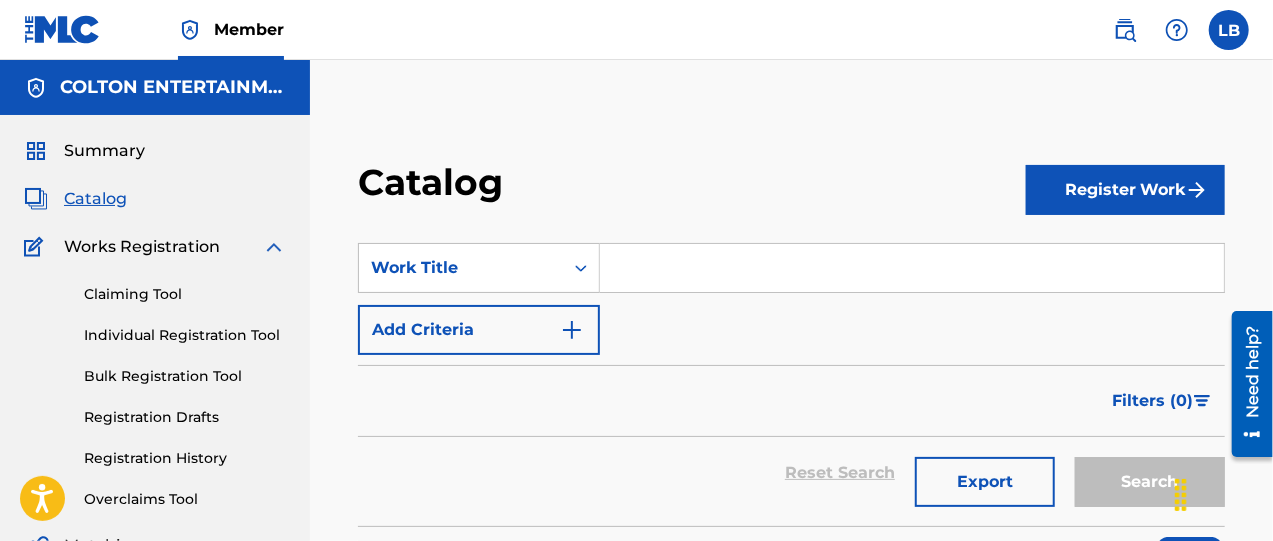 click at bounding box center [912, 268] 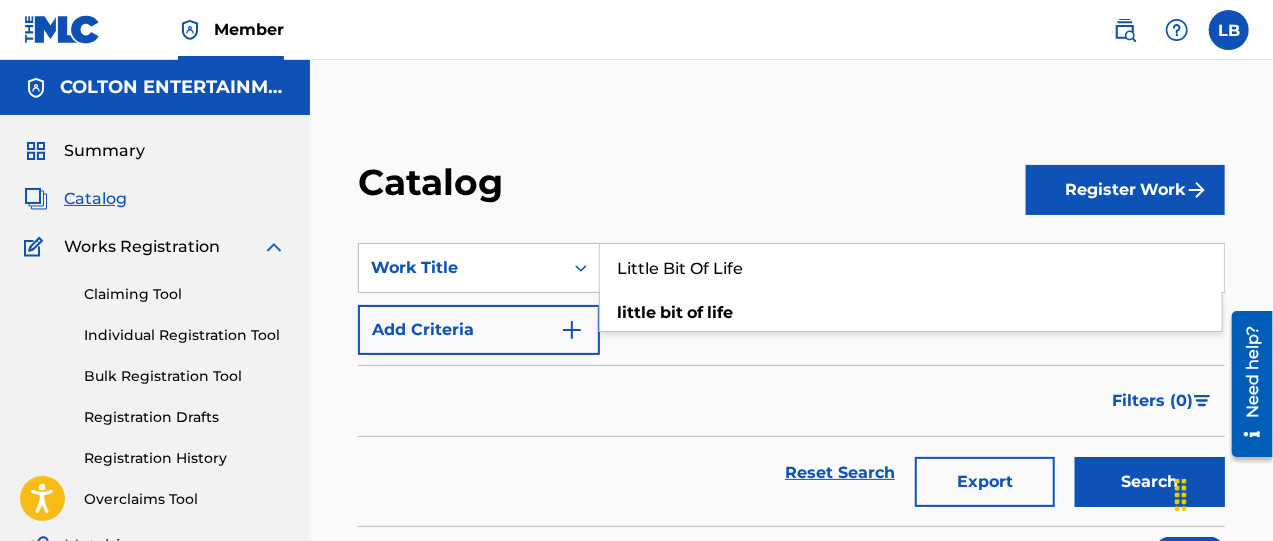 type on "Little Bit Of Life" 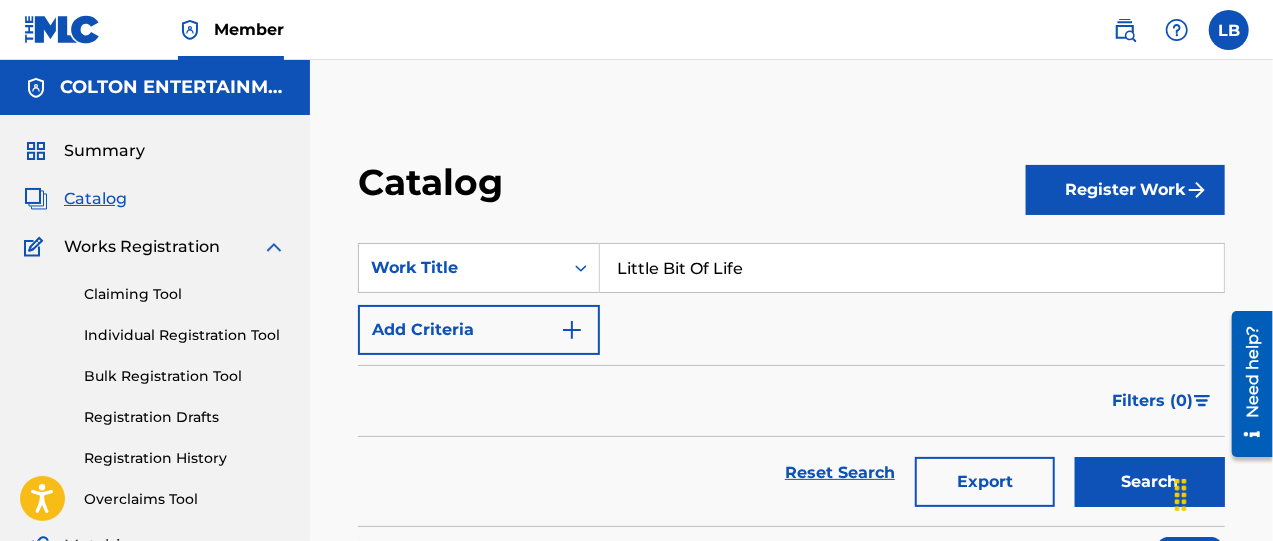 drag, startPoint x: 1139, startPoint y: 475, endPoint x: 906, endPoint y: 363, distance: 258.52078 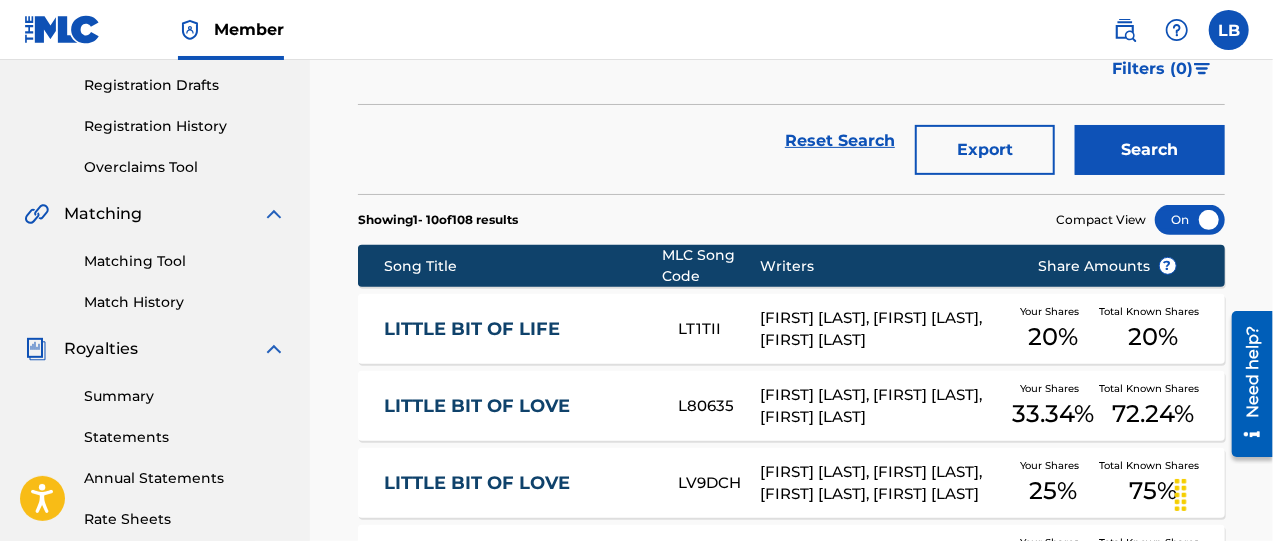 scroll, scrollTop: 333, scrollLeft: 0, axis: vertical 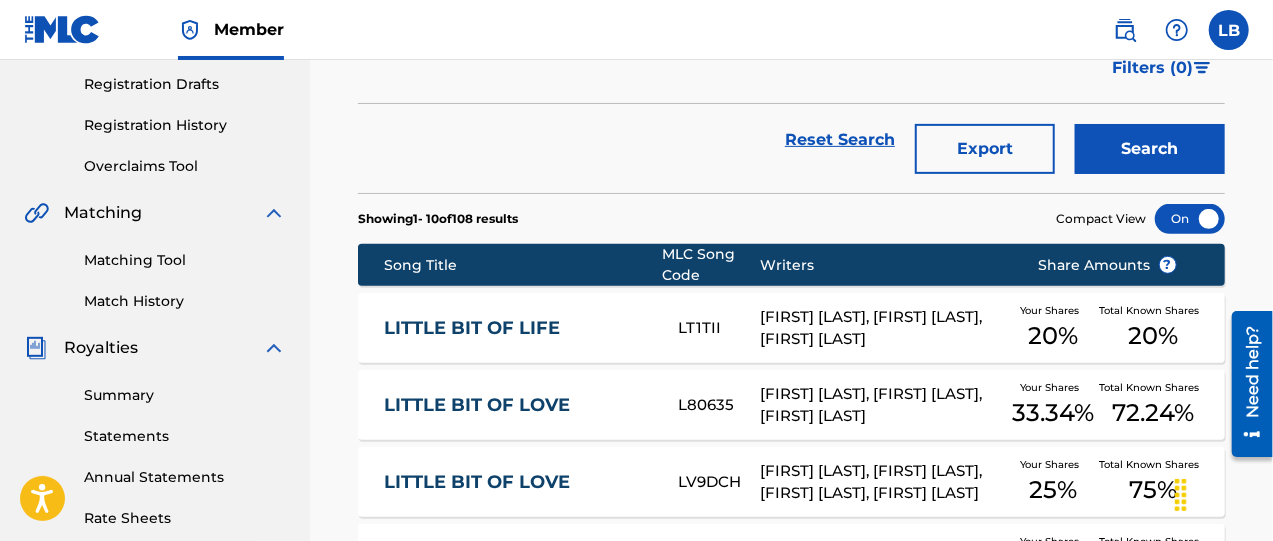 click on "LITTLE BIT OF LIFE" at bounding box center [517, 328] 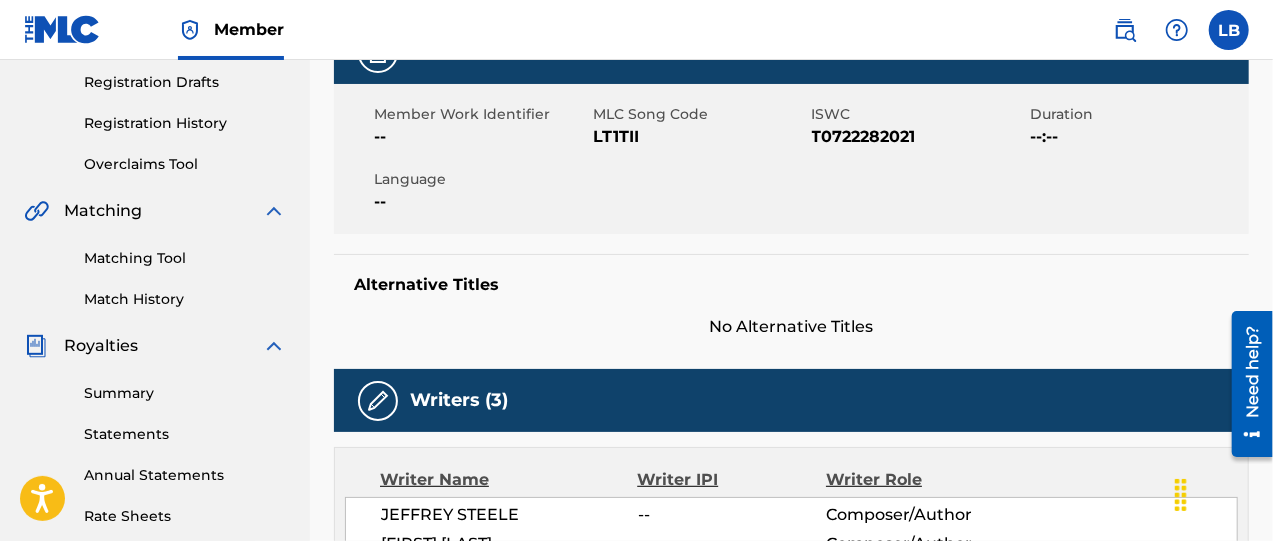 scroll, scrollTop: 333, scrollLeft: 0, axis: vertical 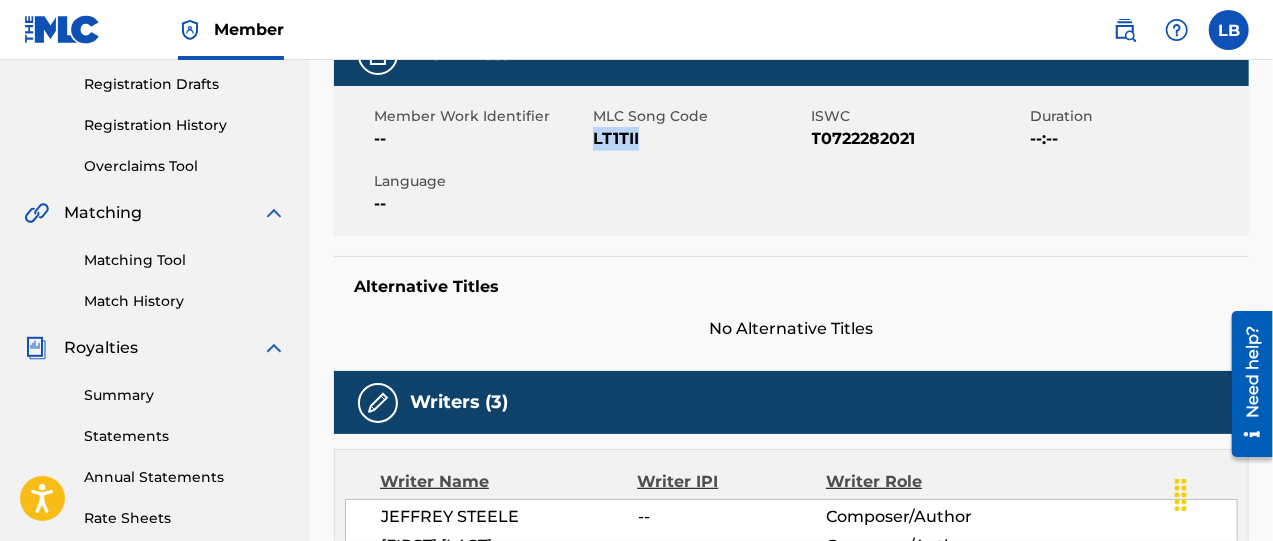 drag, startPoint x: 592, startPoint y: 133, endPoint x: 647, endPoint y: 137, distance: 55.145264 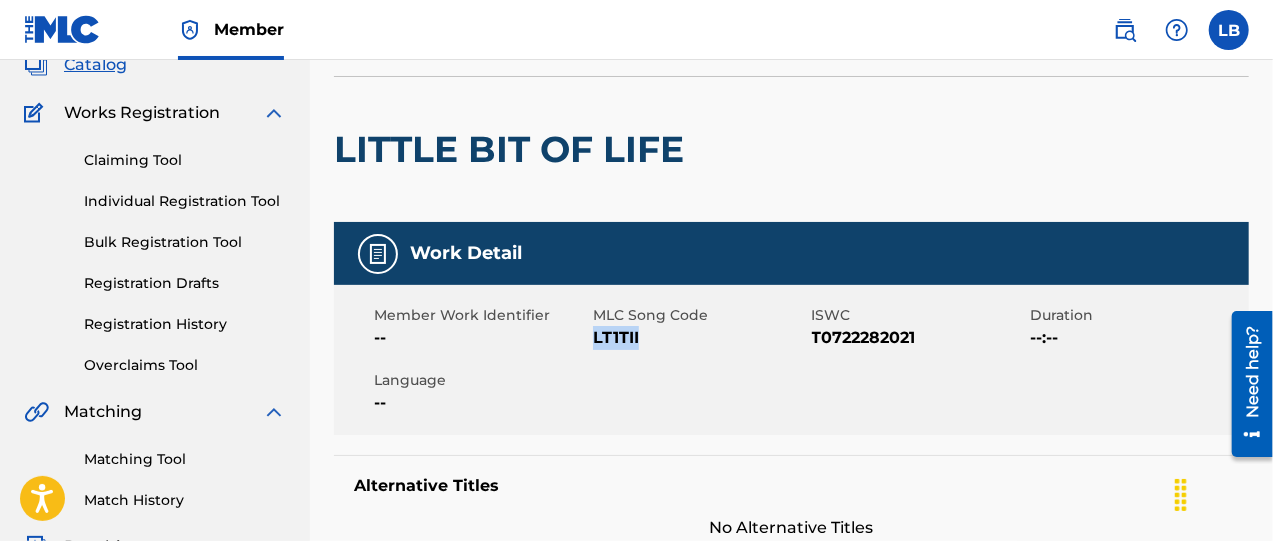 scroll, scrollTop: 0, scrollLeft: 0, axis: both 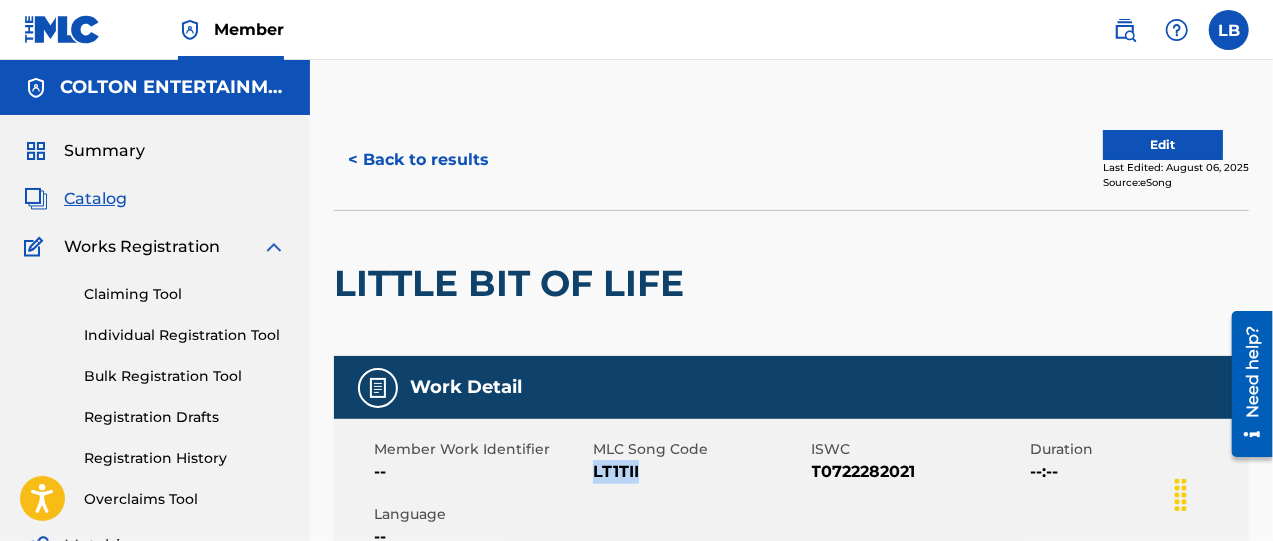 click on "Catalog" at bounding box center (95, 199) 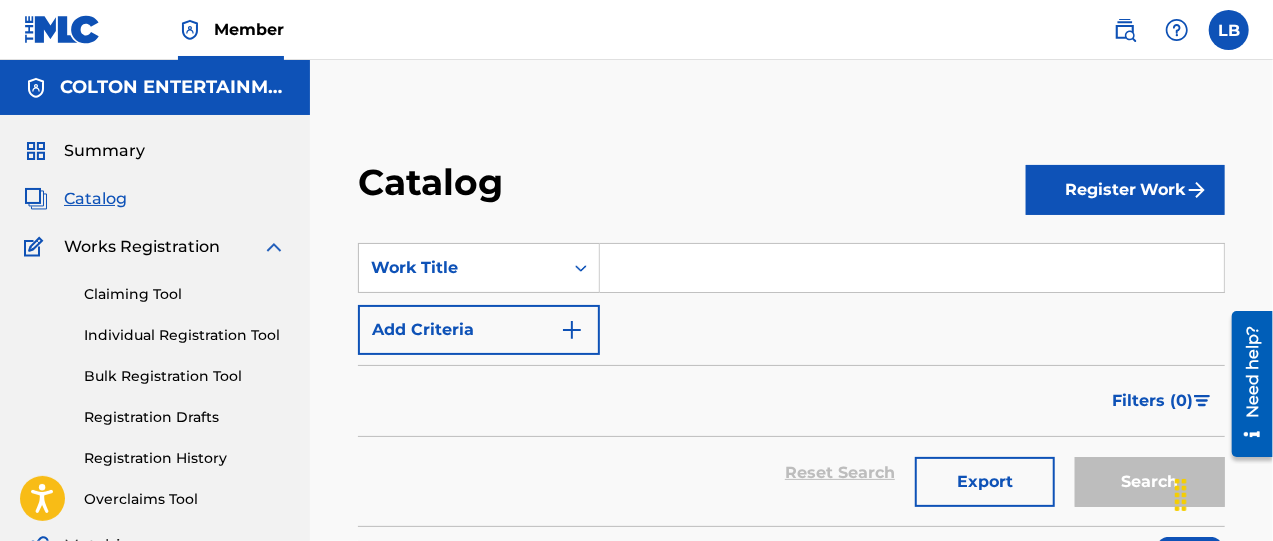 click at bounding box center [912, 268] 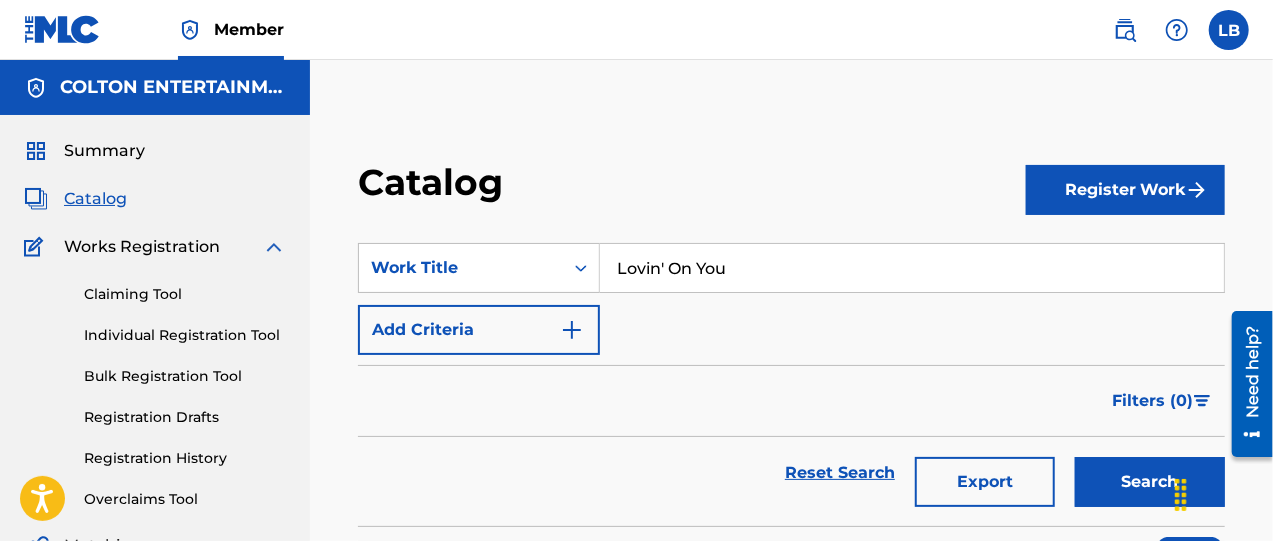 type on "Lovin' On You" 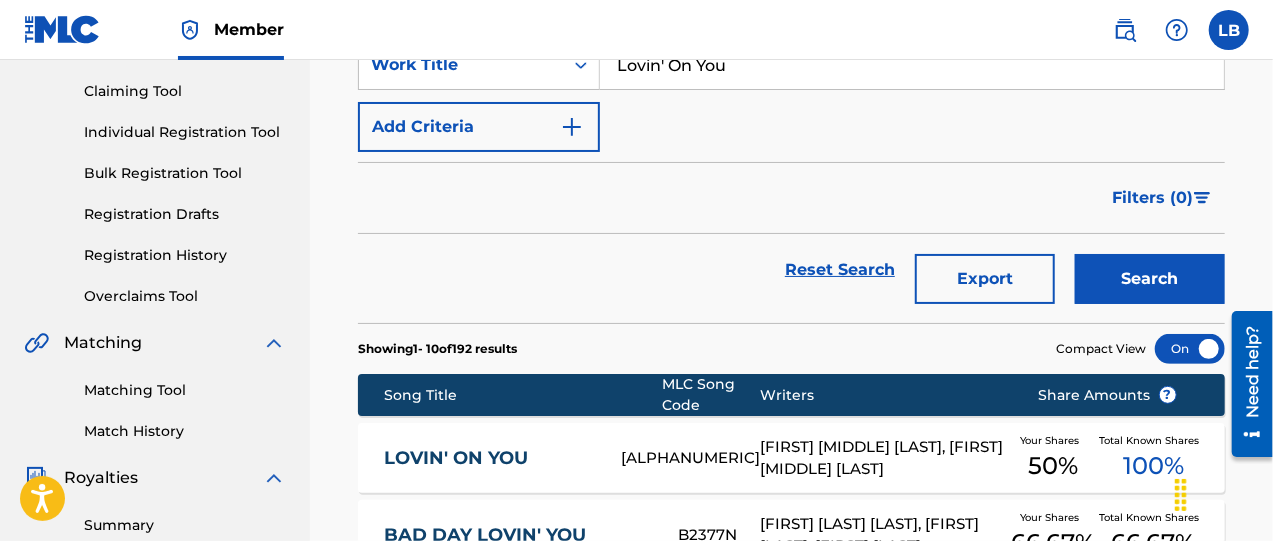 scroll, scrollTop: 250, scrollLeft: 0, axis: vertical 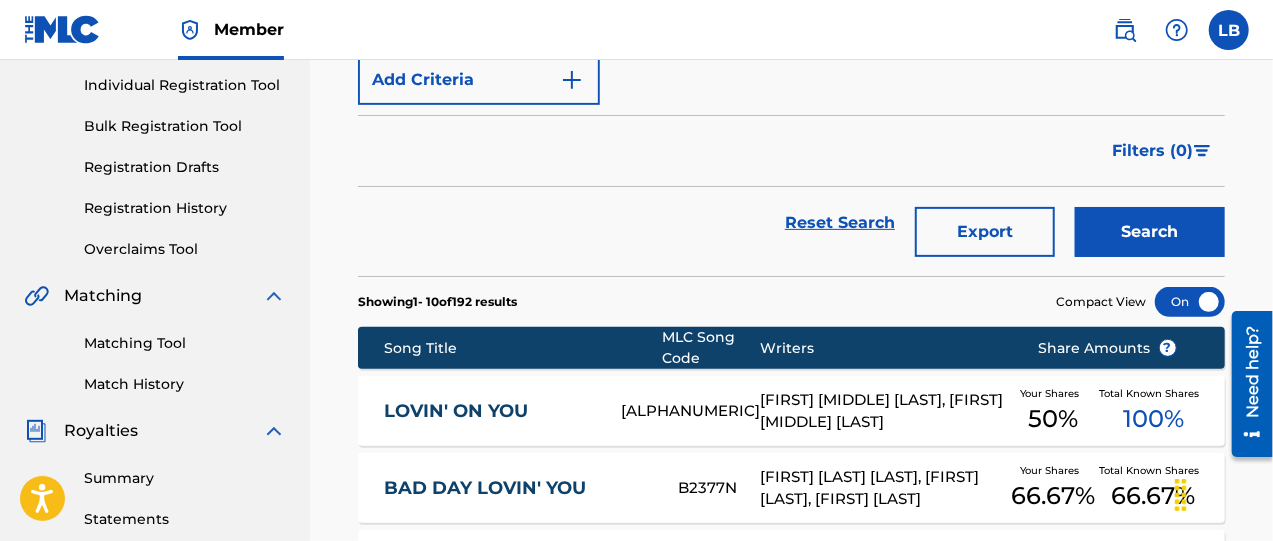 click on "LOVIN' ON YOU" at bounding box center (489, 411) 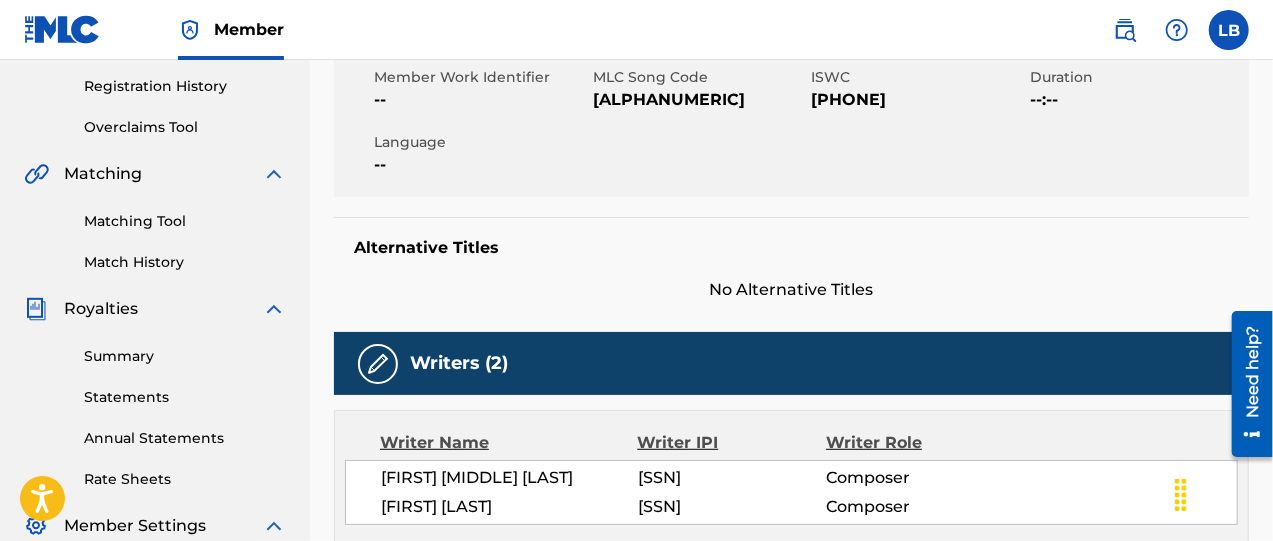 scroll, scrollTop: 250, scrollLeft: 0, axis: vertical 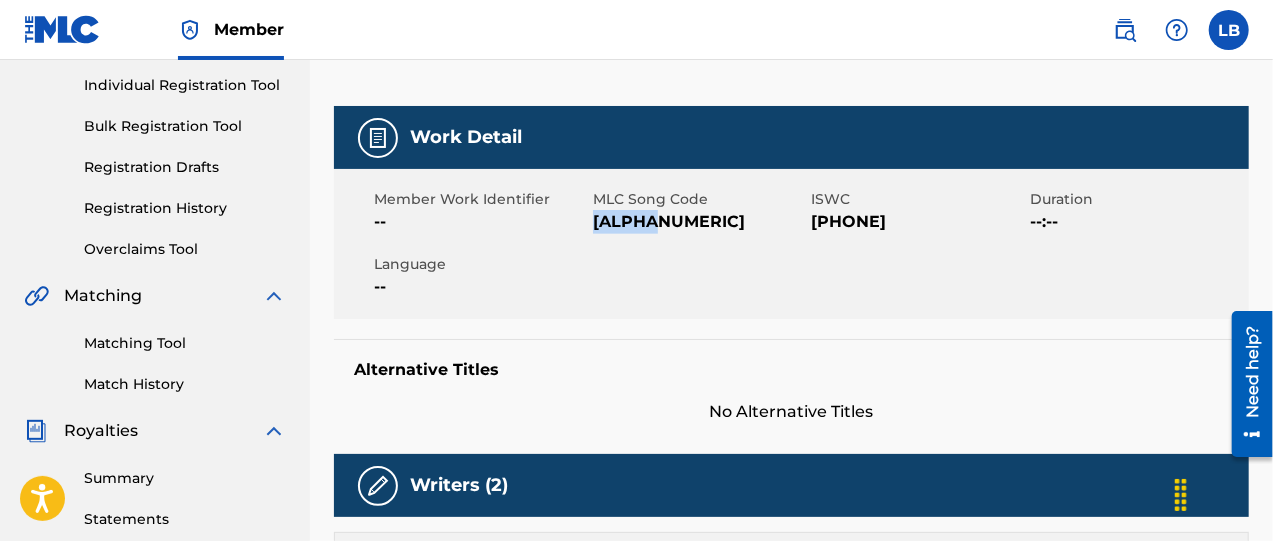 drag, startPoint x: 593, startPoint y: 219, endPoint x: 677, endPoint y: 222, distance: 84.05355 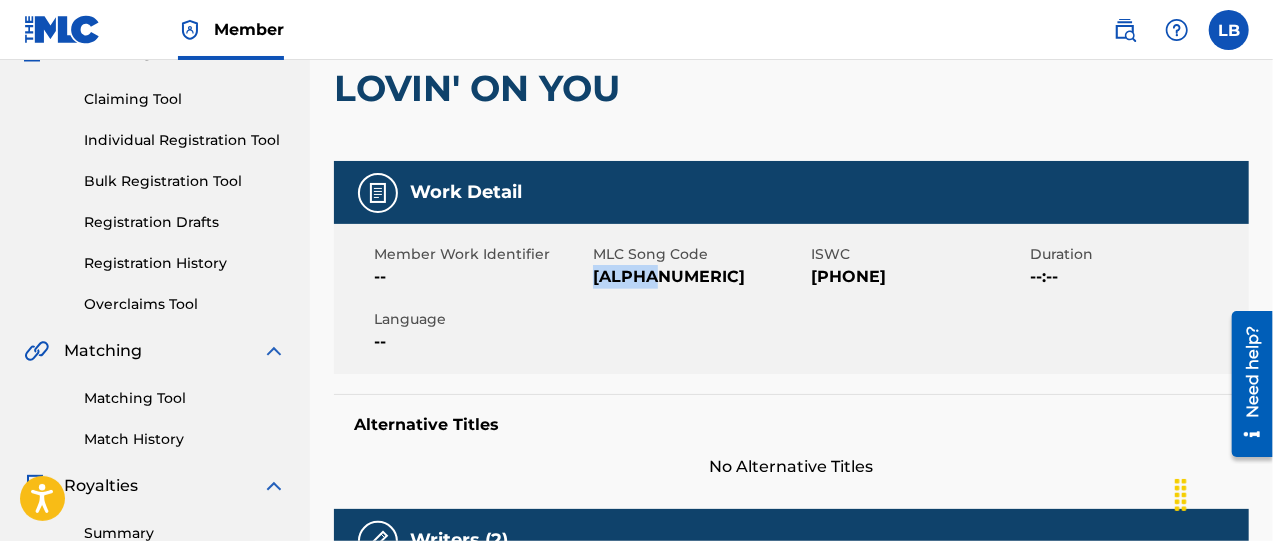 scroll, scrollTop: 166, scrollLeft: 0, axis: vertical 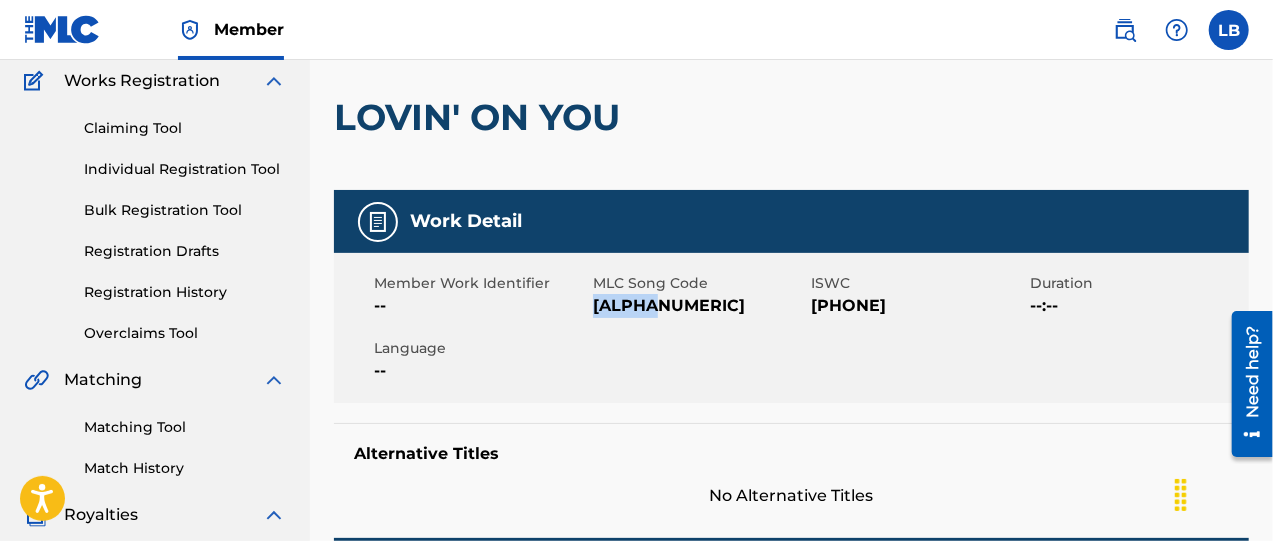 copy on "[ALPHANUMERIC]" 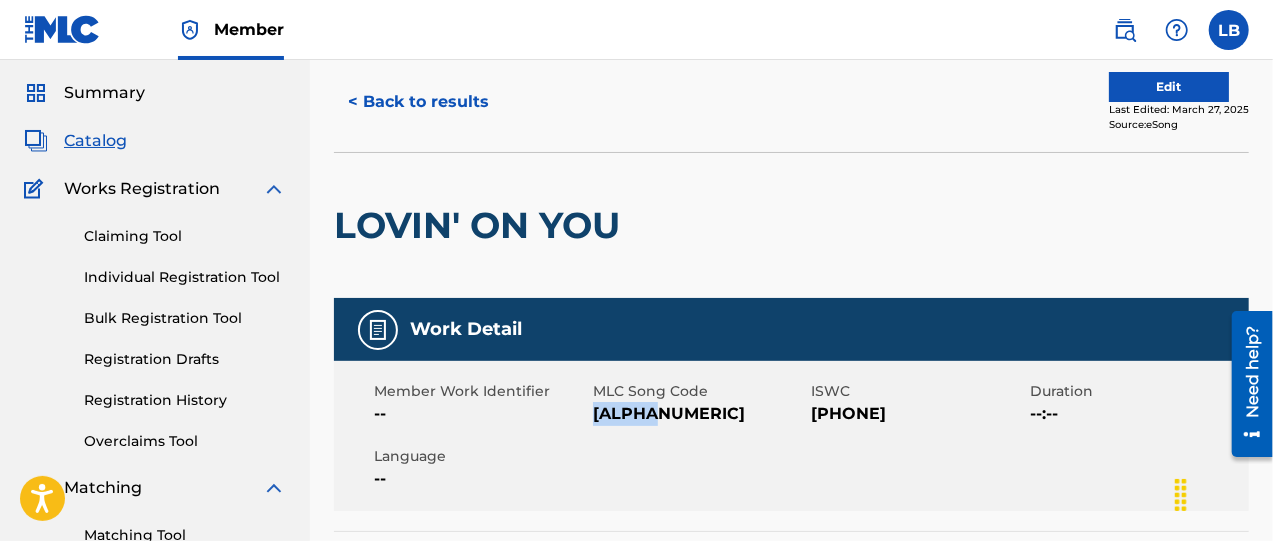 scroll, scrollTop: 0, scrollLeft: 0, axis: both 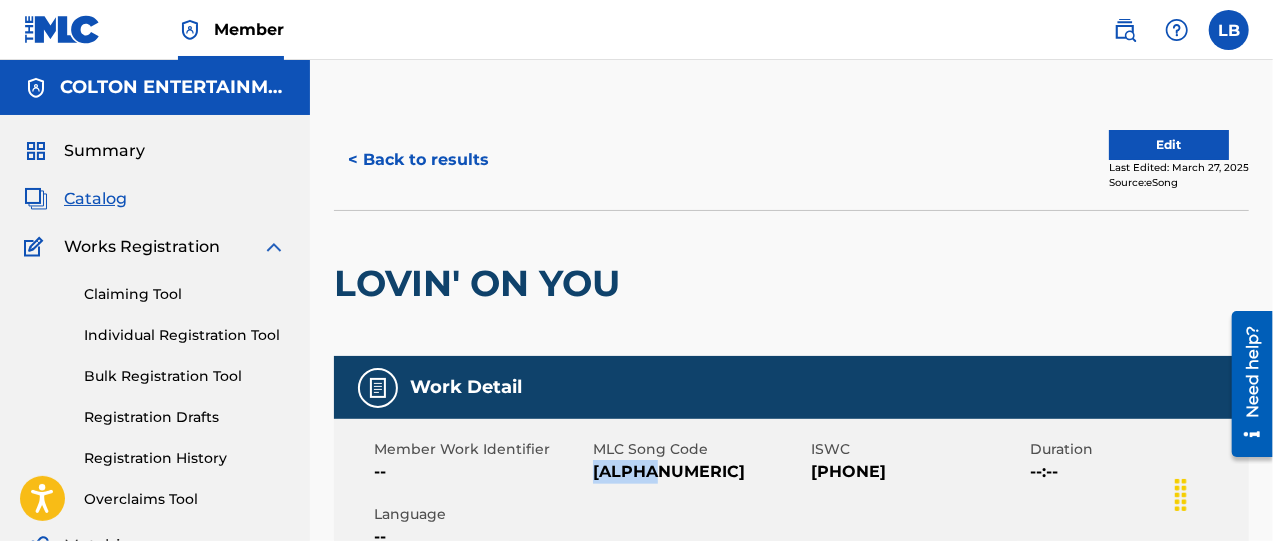 click on "Catalog" at bounding box center [95, 199] 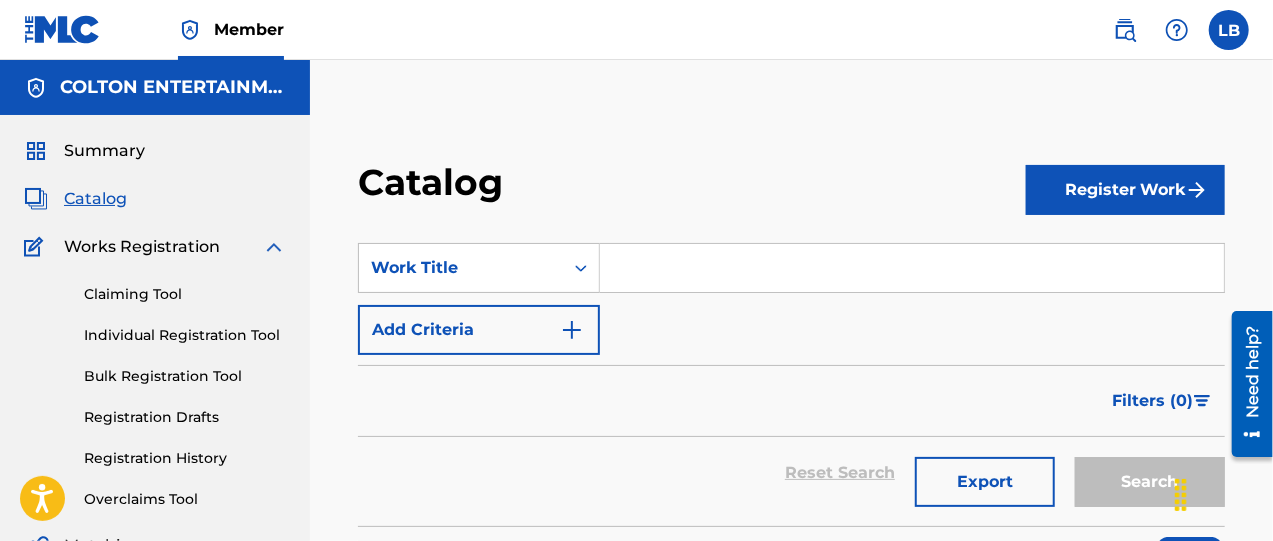 click at bounding box center [912, 268] 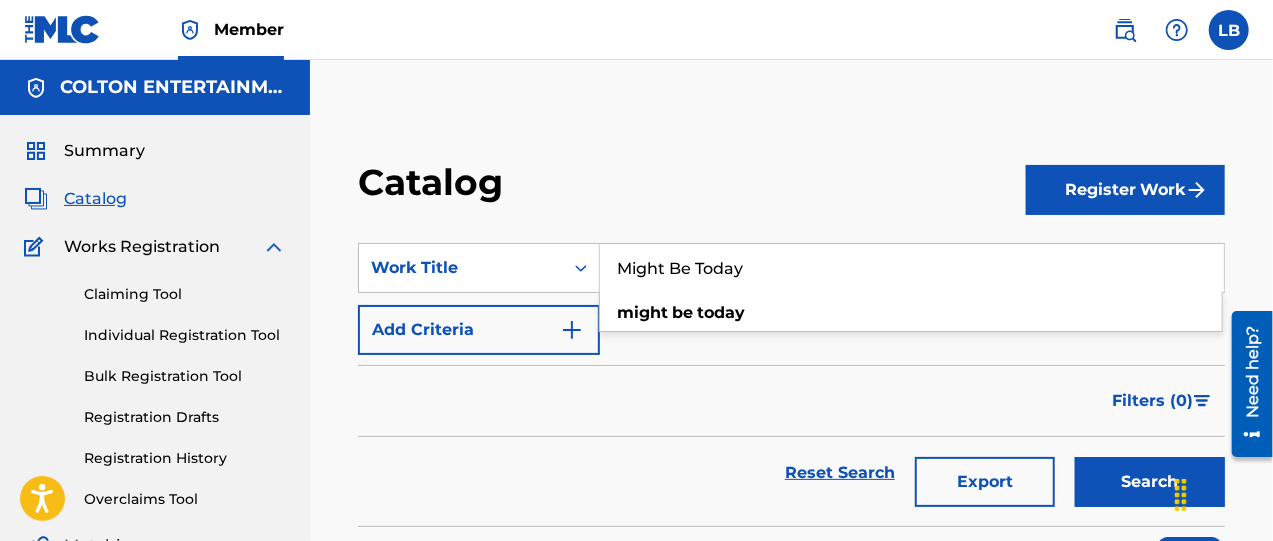 type on "Might Be Today" 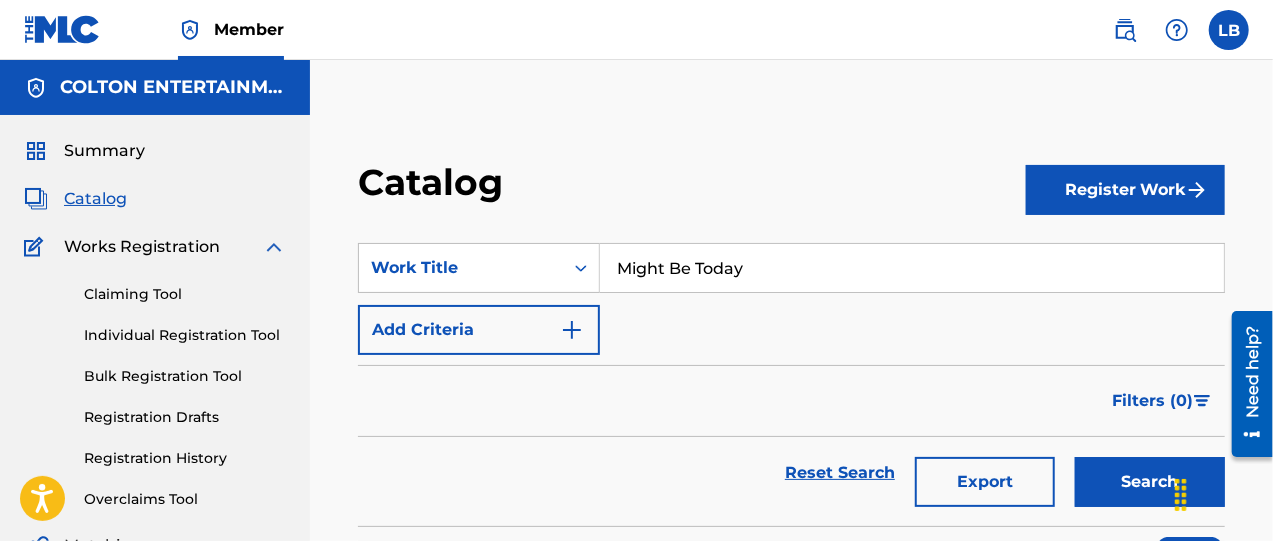 click on "Search" at bounding box center [1150, 482] 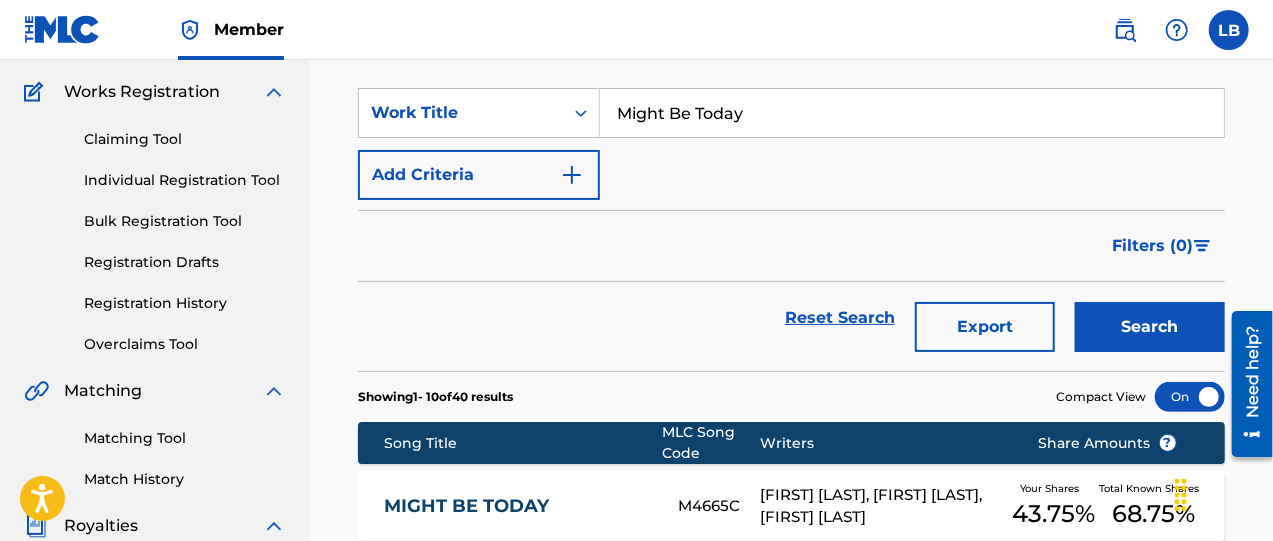 scroll, scrollTop: 250, scrollLeft: 0, axis: vertical 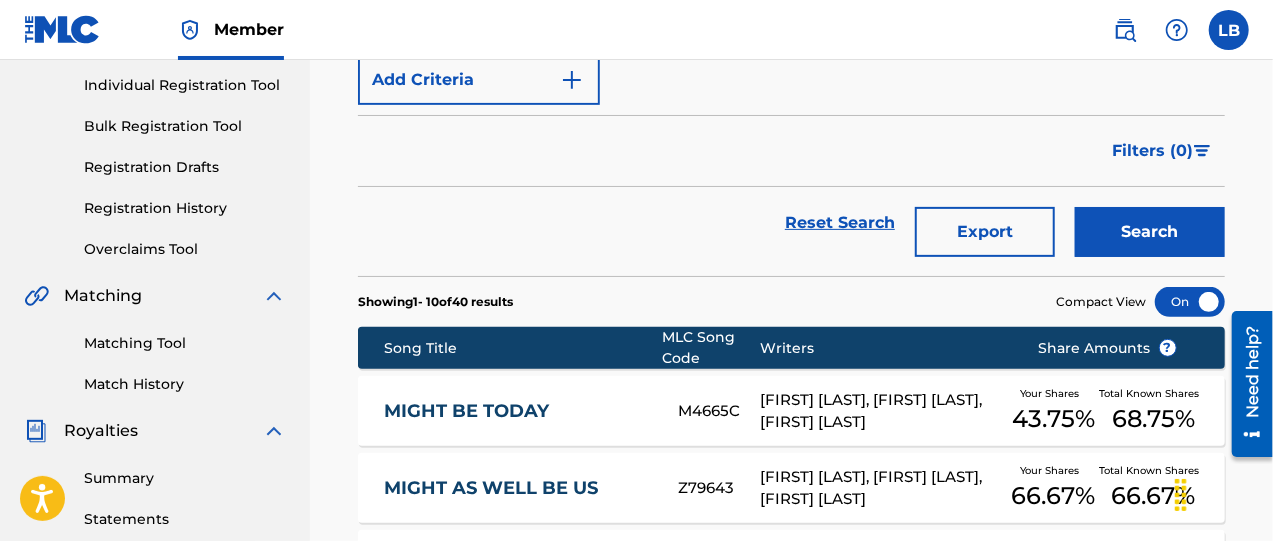 click on "MIGHT BE TODAY" at bounding box center [517, 411] 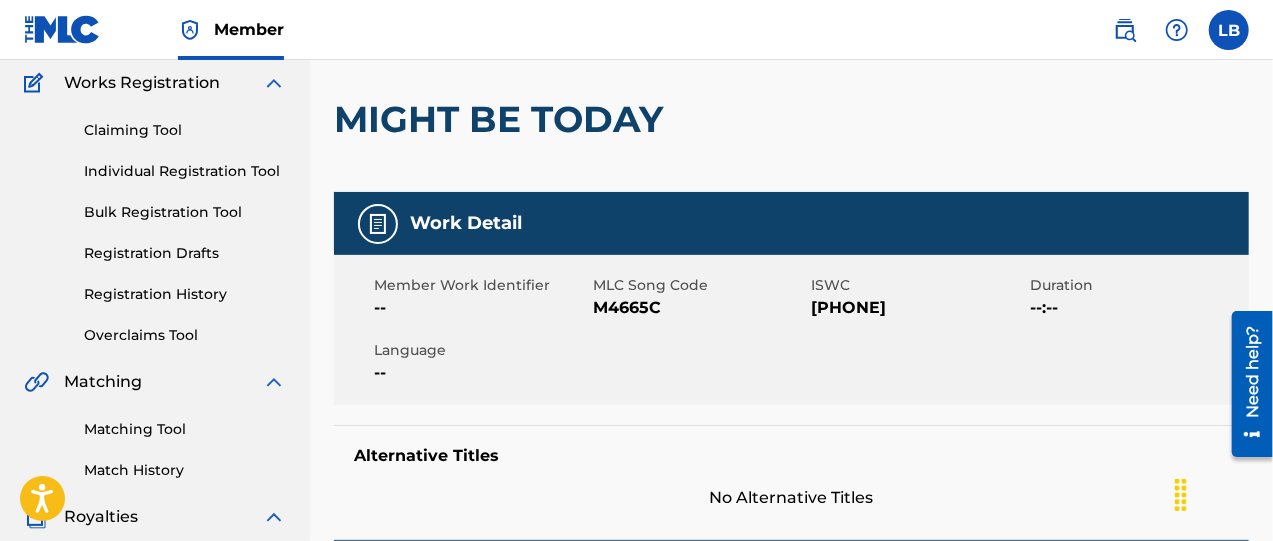 scroll, scrollTop: 166, scrollLeft: 0, axis: vertical 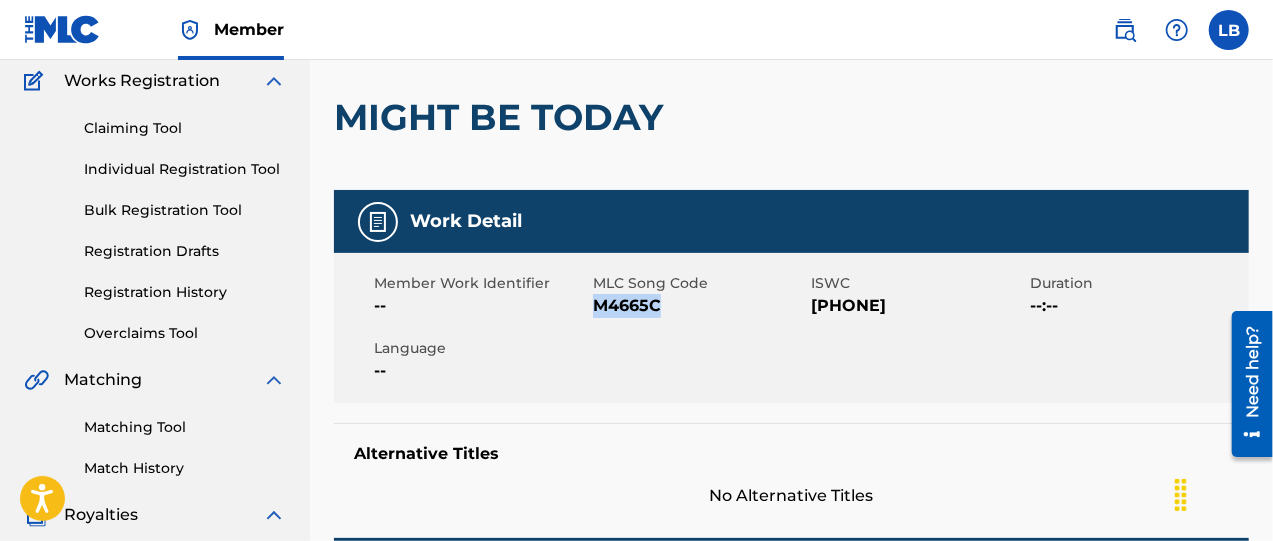 drag, startPoint x: 593, startPoint y: 305, endPoint x: 622, endPoint y: 302, distance: 29.15476 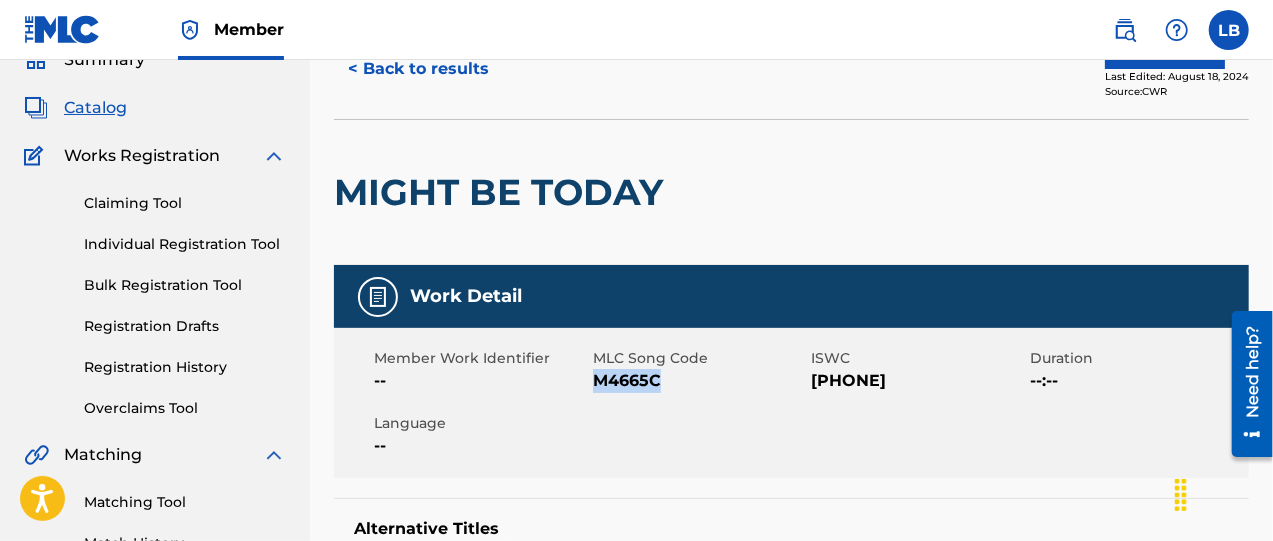 scroll, scrollTop: 0, scrollLeft: 0, axis: both 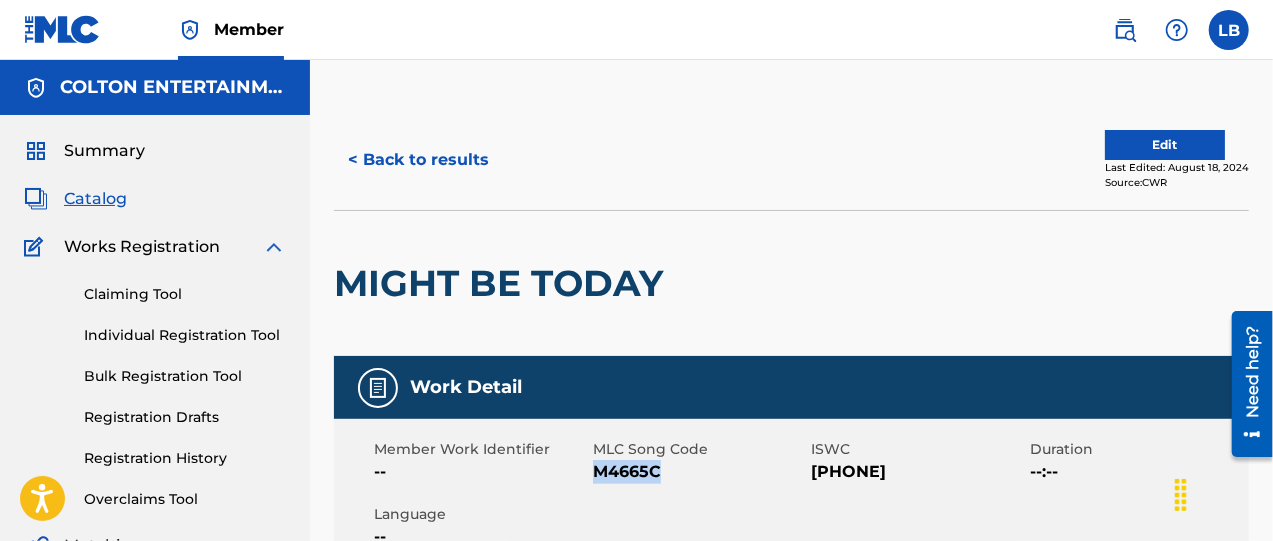 click on "Catalog" at bounding box center (95, 199) 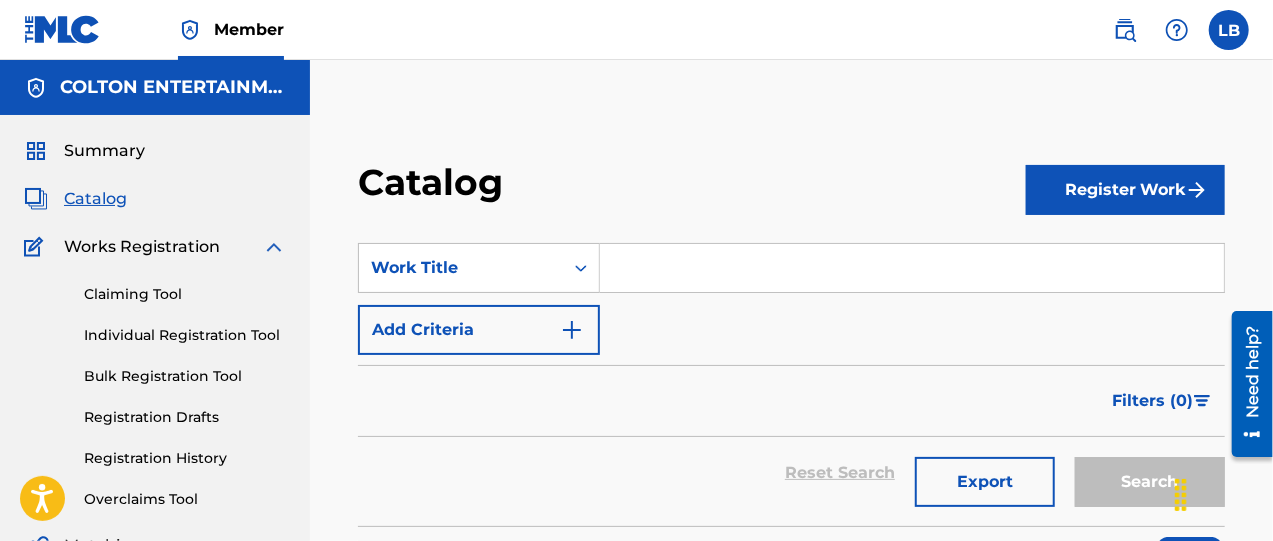 click at bounding box center [912, 268] 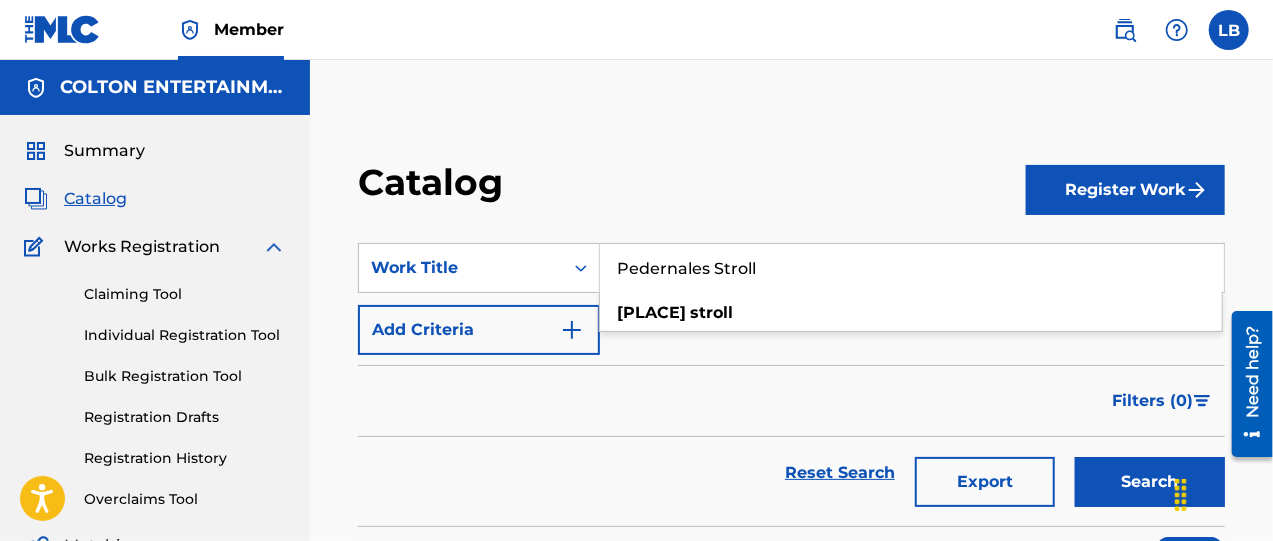 type on "Pedernales Stroll" 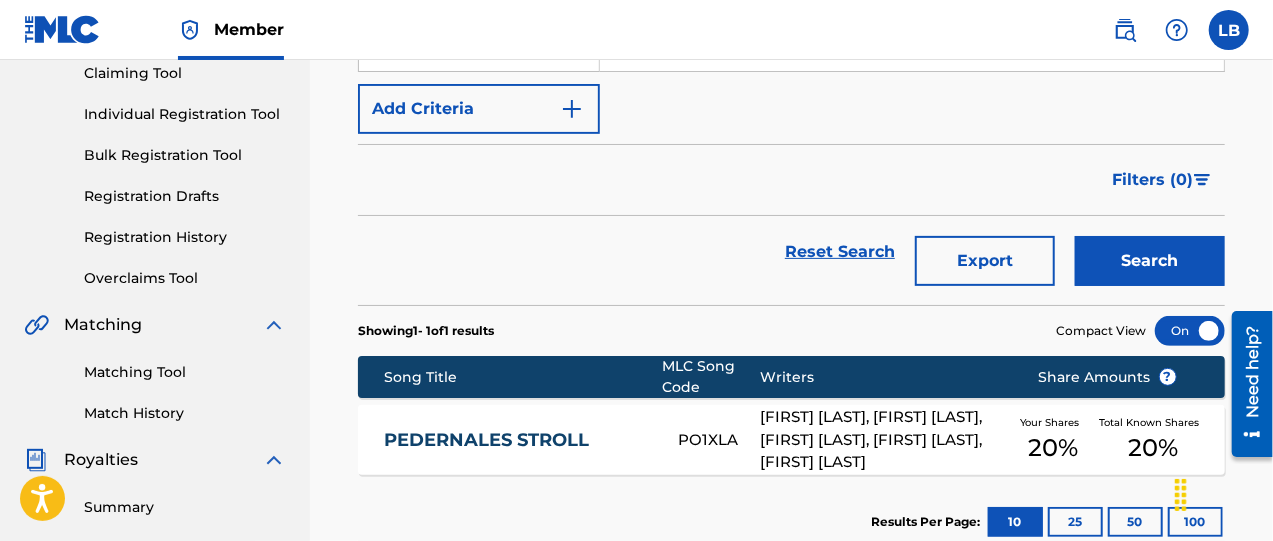 scroll, scrollTop: 250, scrollLeft: 0, axis: vertical 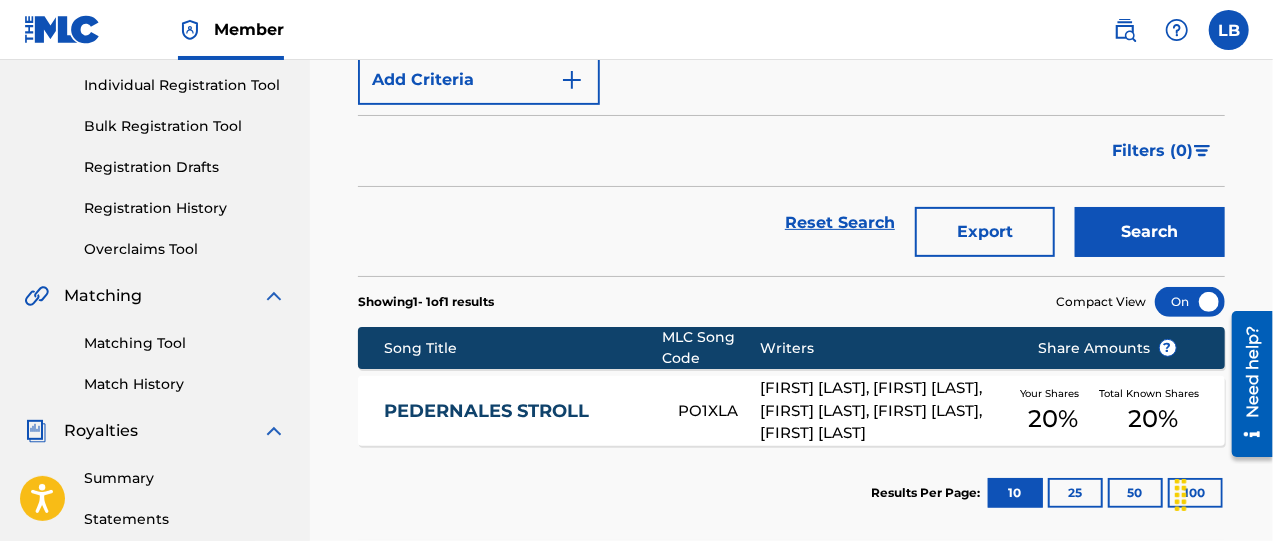 click on "PEDERNALES STROLL" at bounding box center (517, 411) 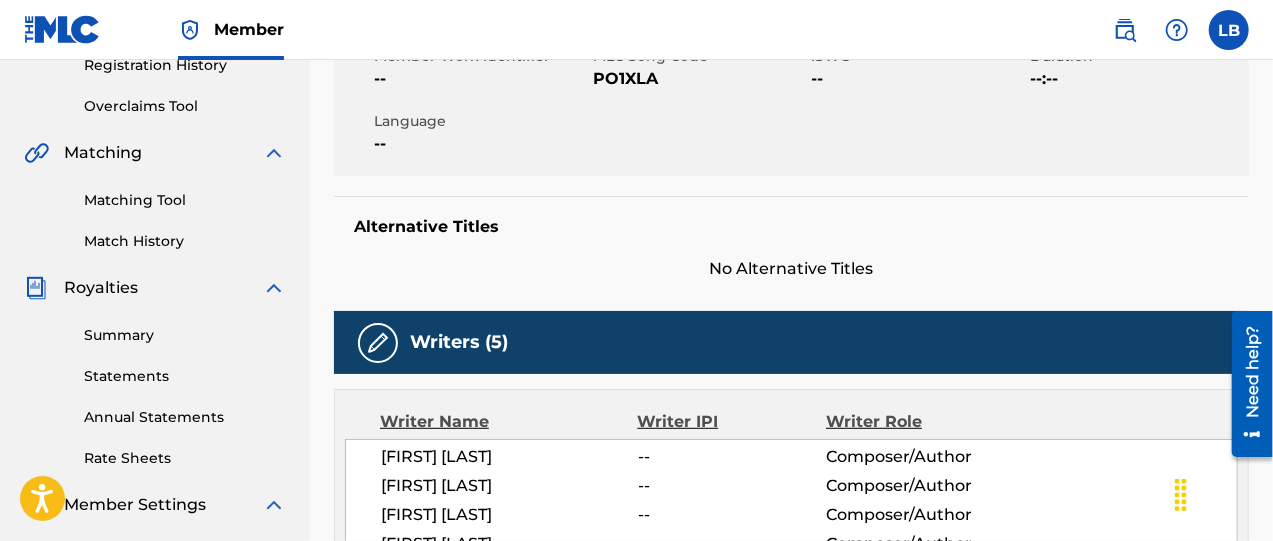 scroll, scrollTop: 333, scrollLeft: 0, axis: vertical 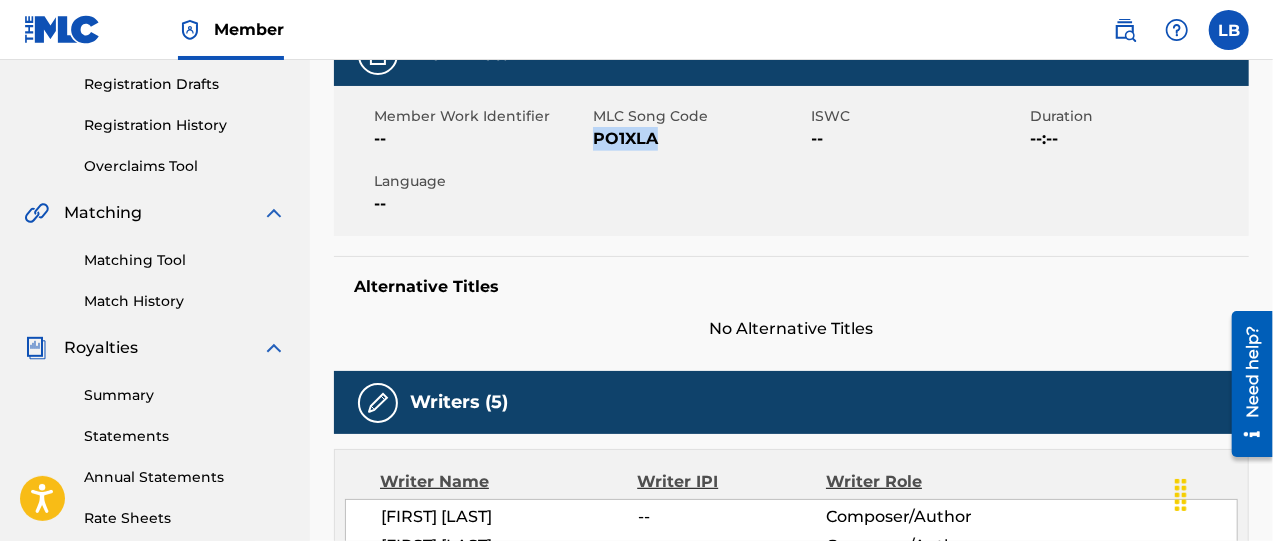 drag, startPoint x: 592, startPoint y: 139, endPoint x: 682, endPoint y: 137, distance: 90.02222 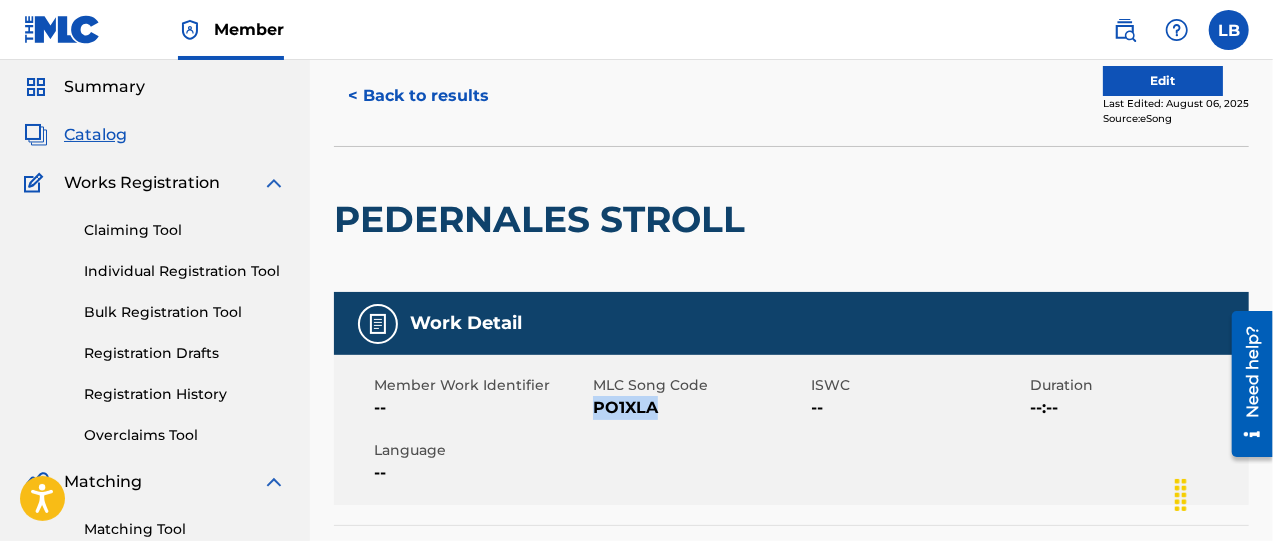 scroll, scrollTop: 0, scrollLeft: 0, axis: both 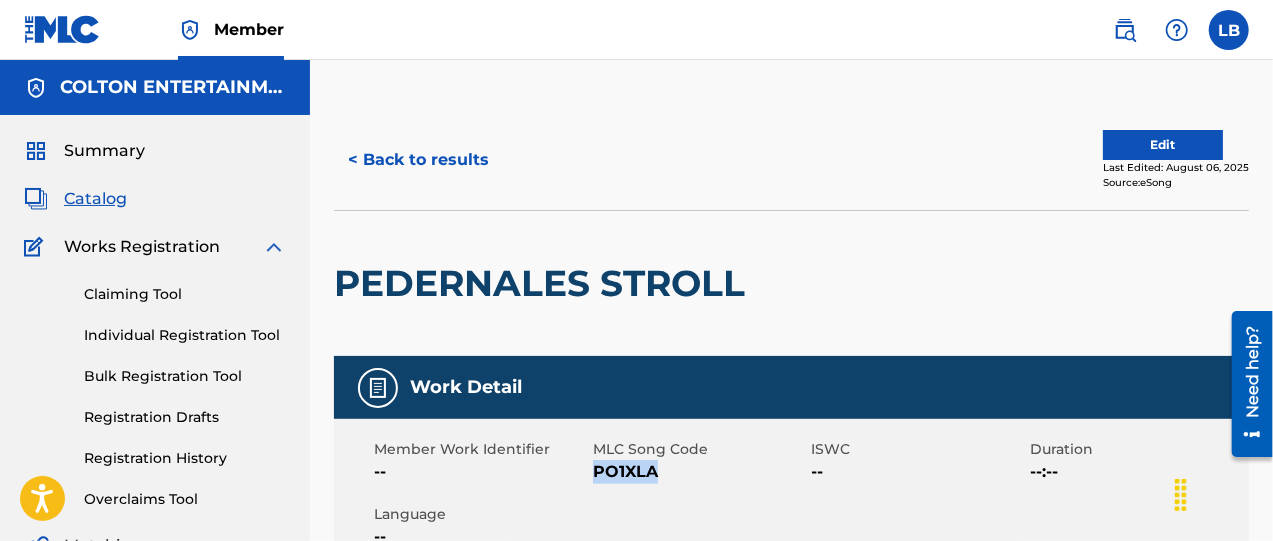 click on "< Back to results" at bounding box center [418, 160] 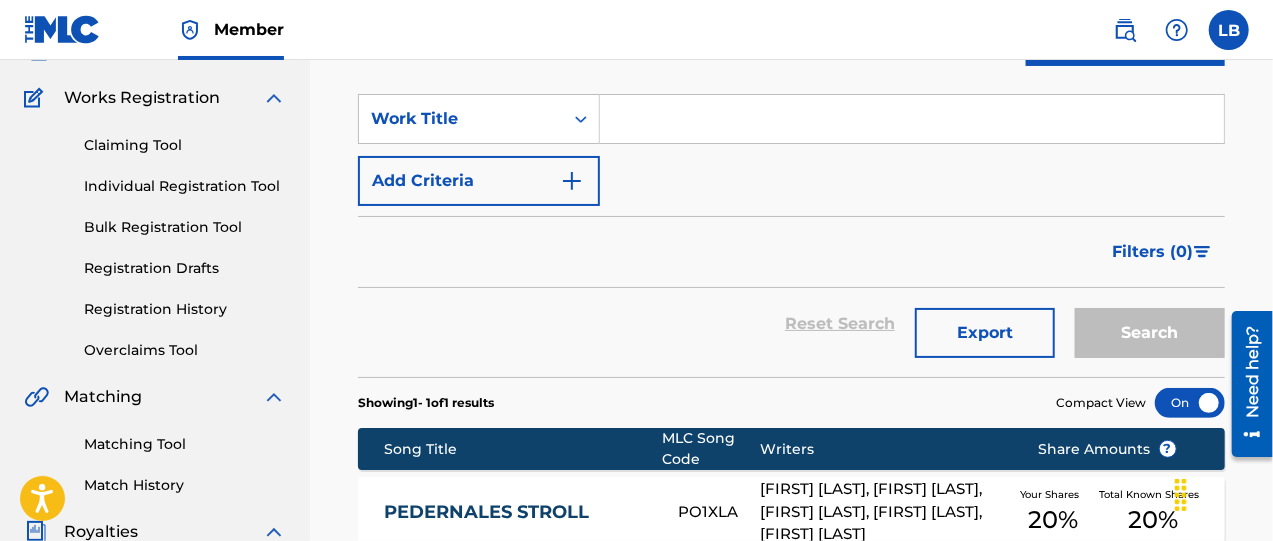 scroll, scrollTop: 83, scrollLeft: 0, axis: vertical 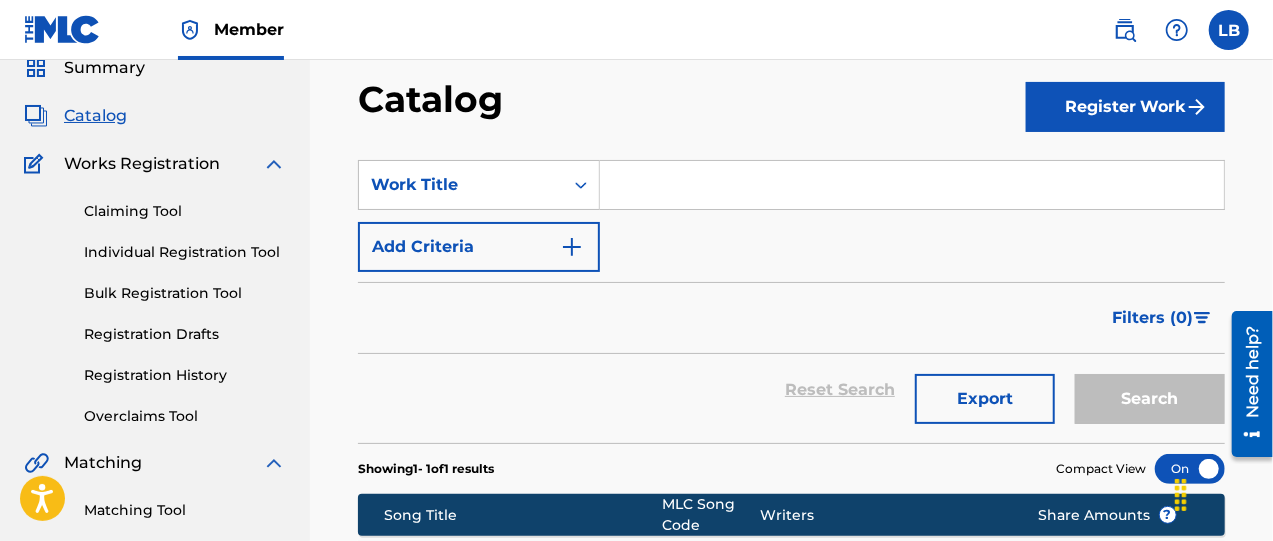 click at bounding box center (912, 185) 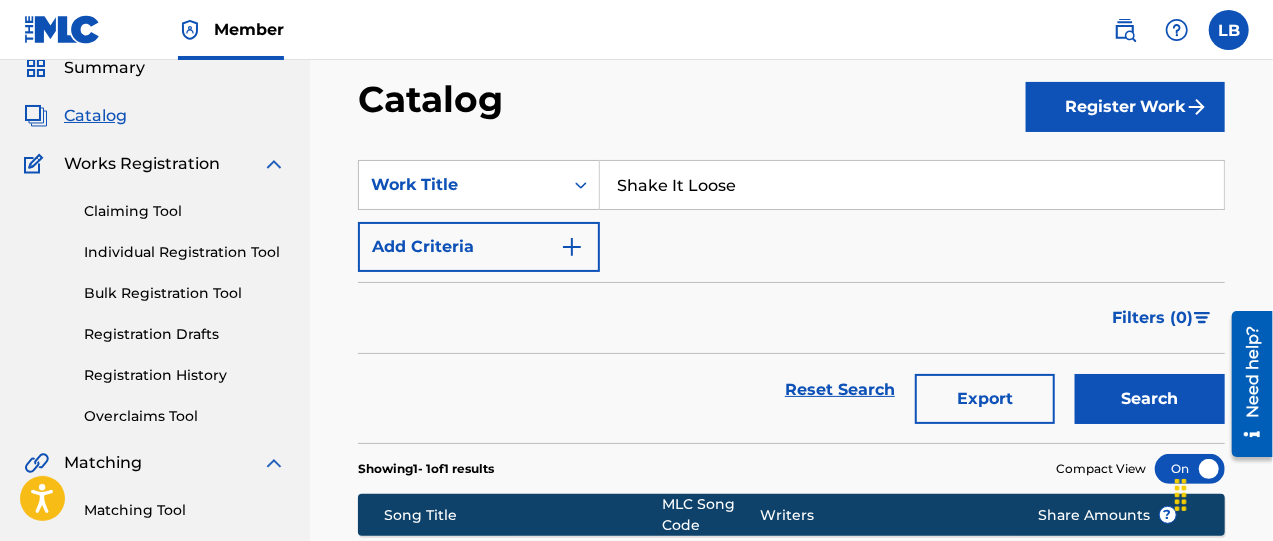 type on "Shake It Loose" 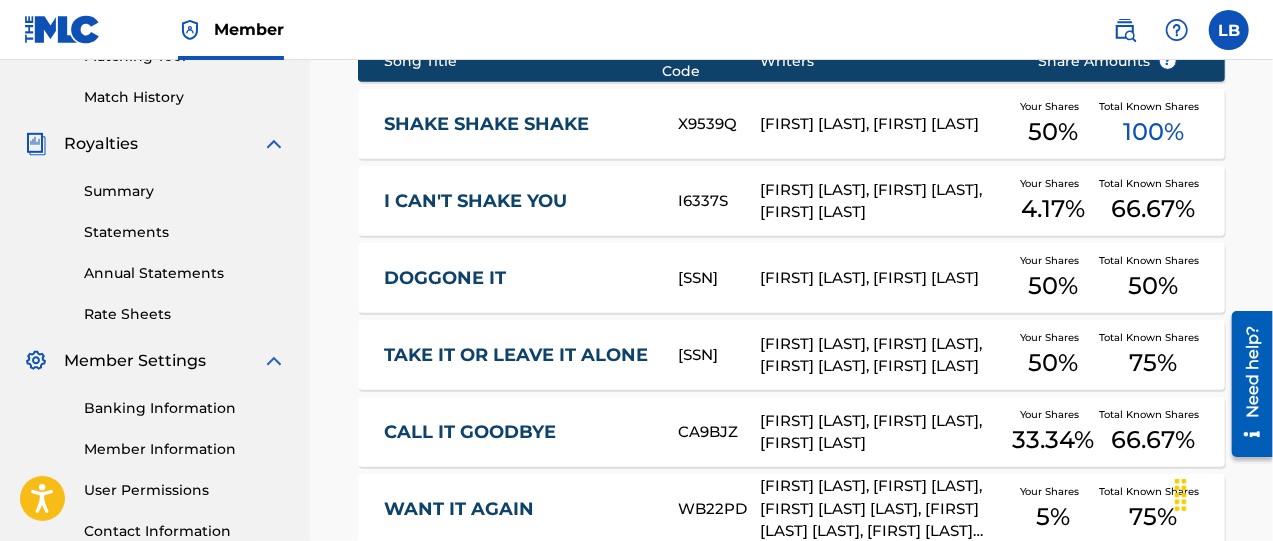 scroll, scrollTop: 166, scrollLeft: 0, axis: vertical 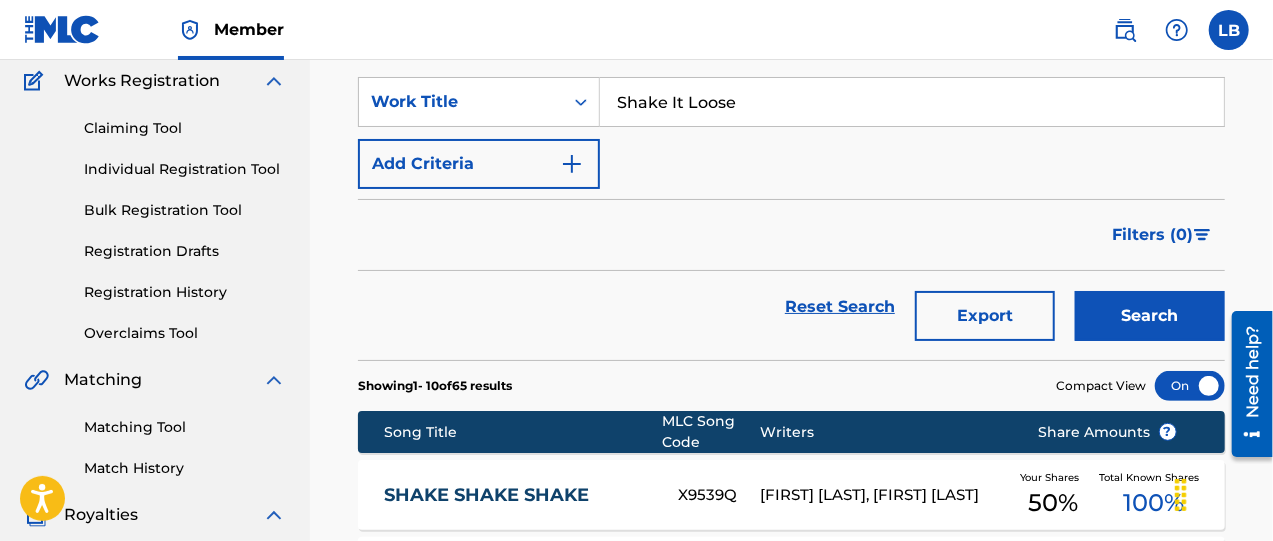 click at bounding box center (572, 164) 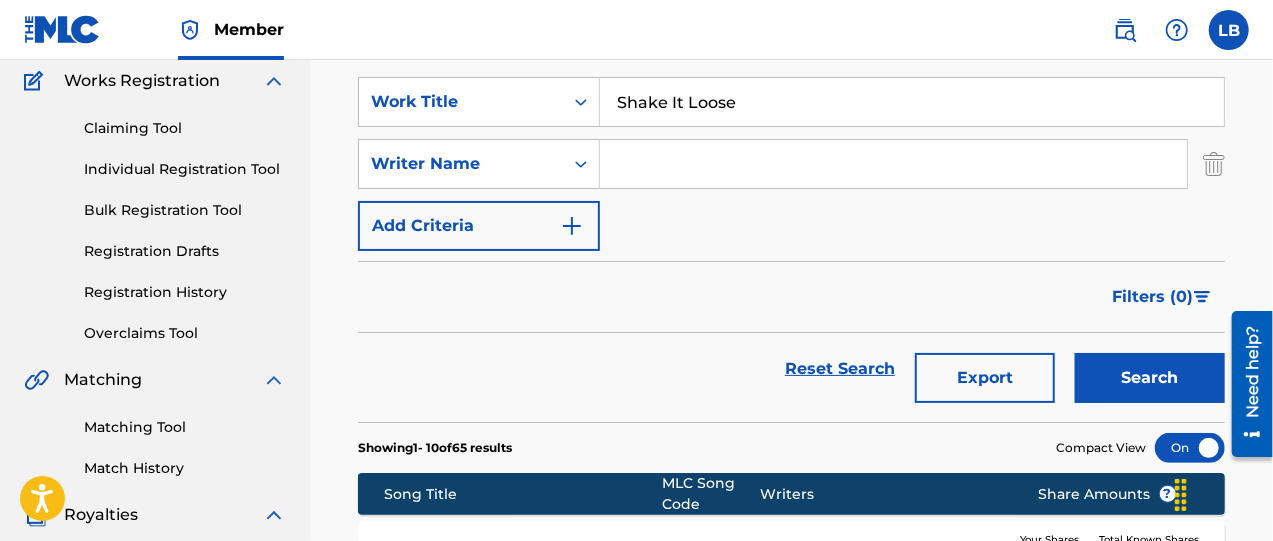 click at bounding box center (893, 164) 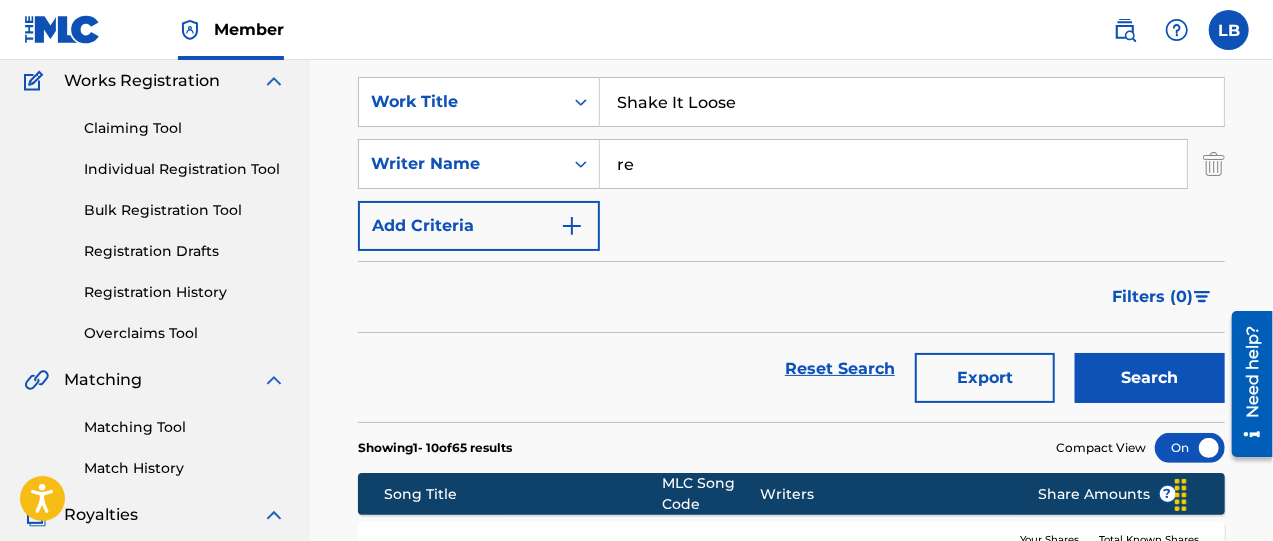 type on "r" 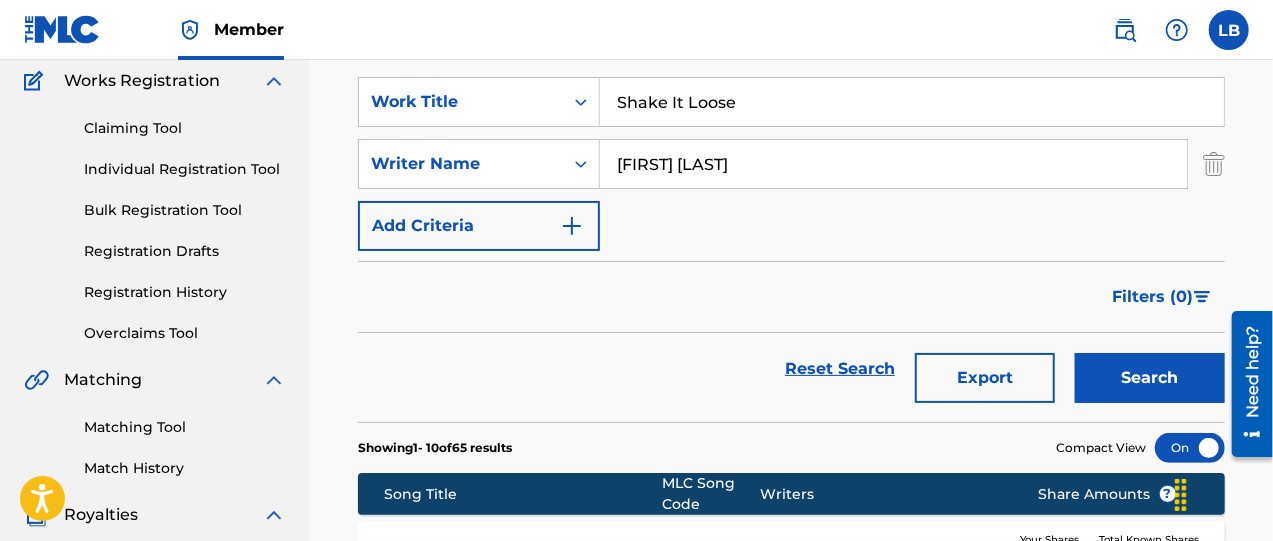 type on "[FIRST] [LAST]" 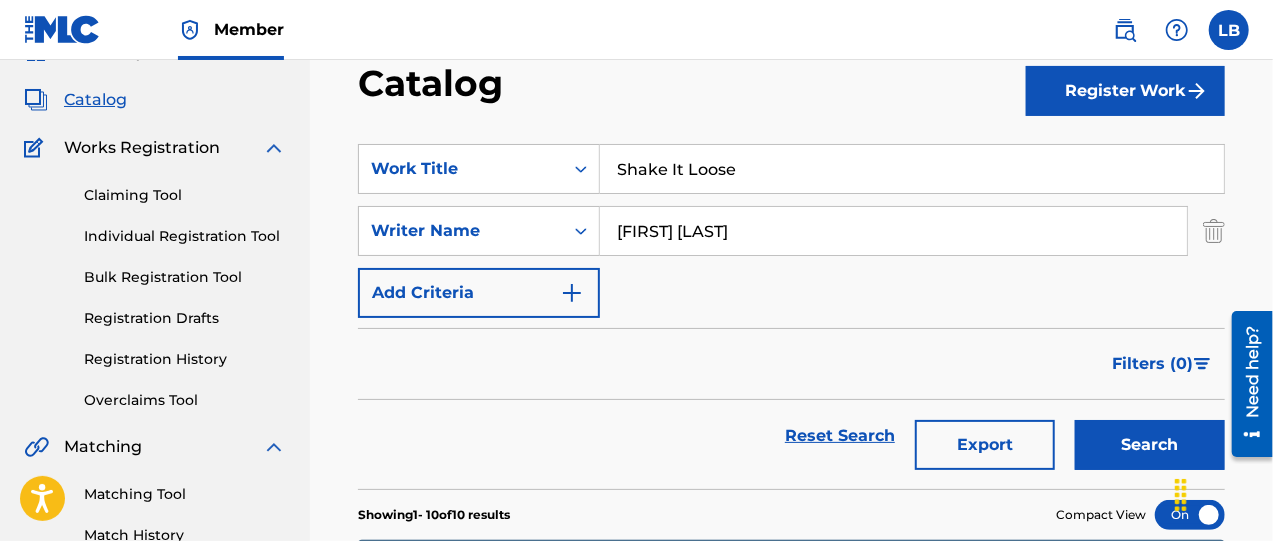 scroll, scrollTop: 83, scrollLeft: 0, axis: vertical 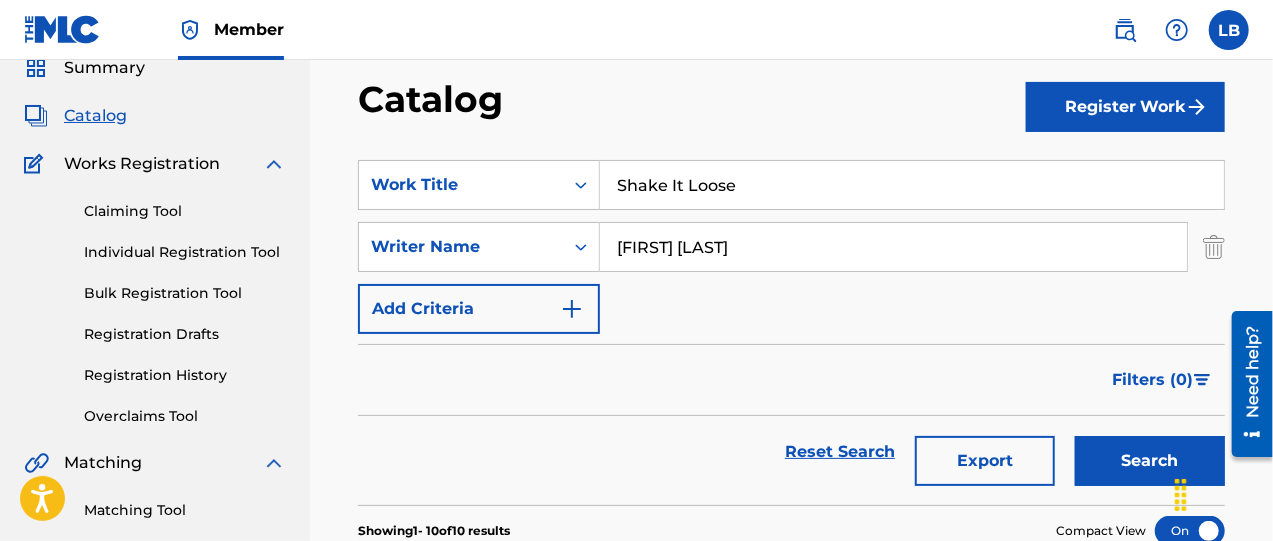 click on "Register Work" at bounding box center [1125, 107] 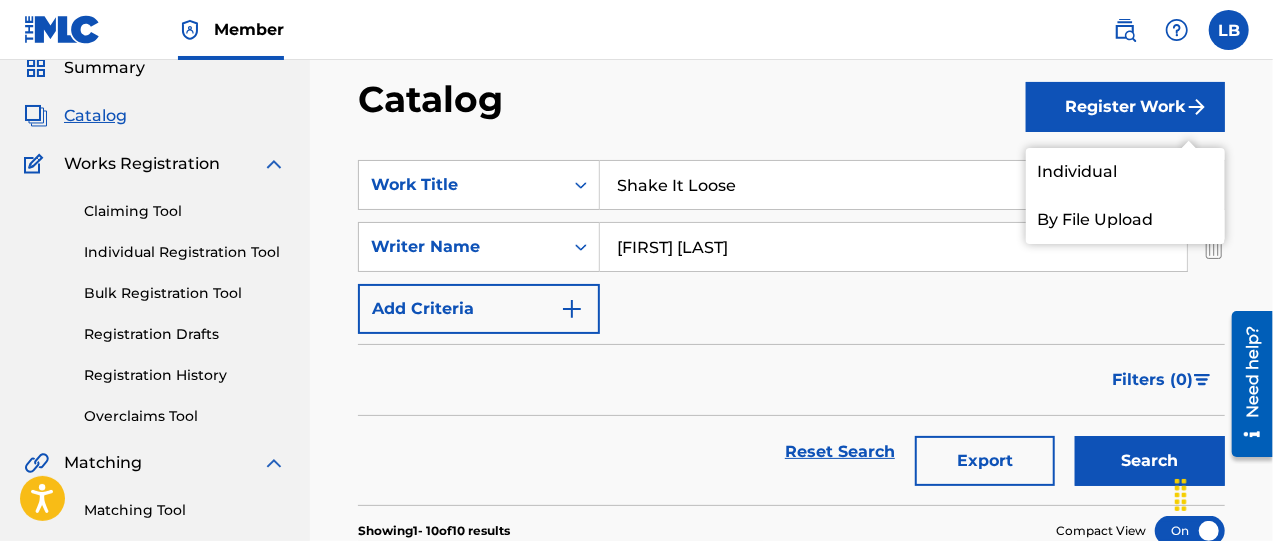 click on "Individual" at bounding box center (1125, 172) 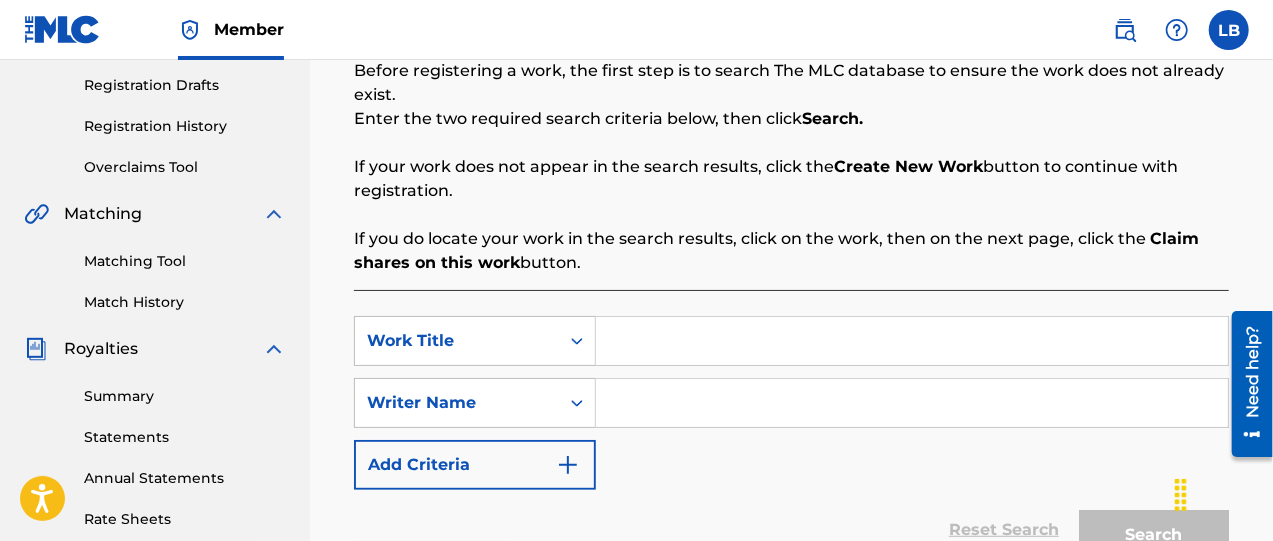 scroll, scrollTop: 333, scrollLeft: 0, axis: vertical 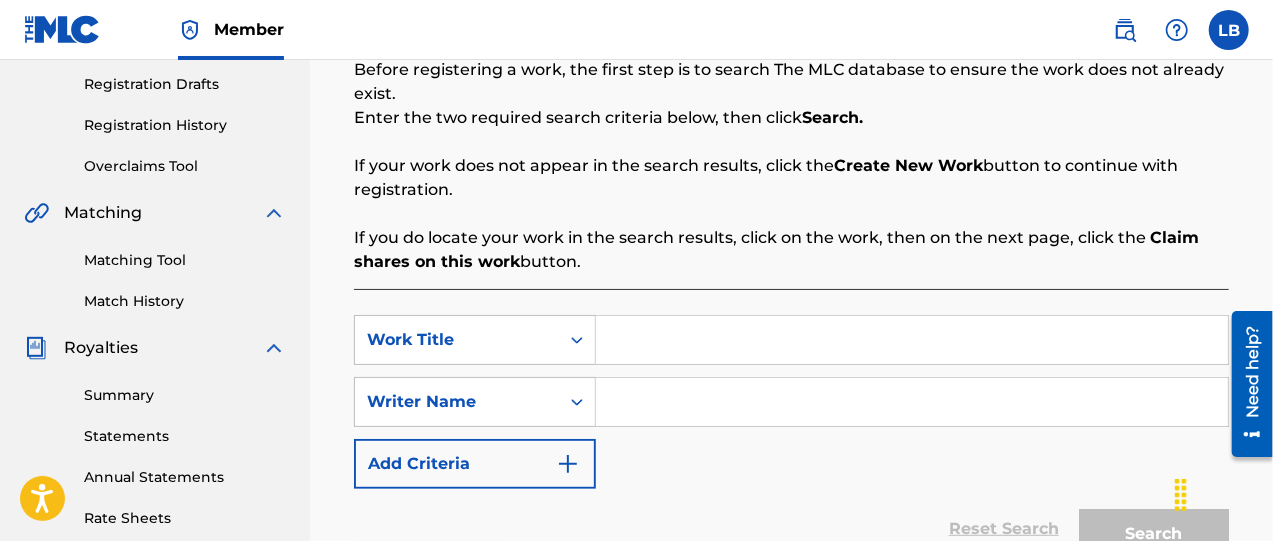 click at bounding box center (912, 340) 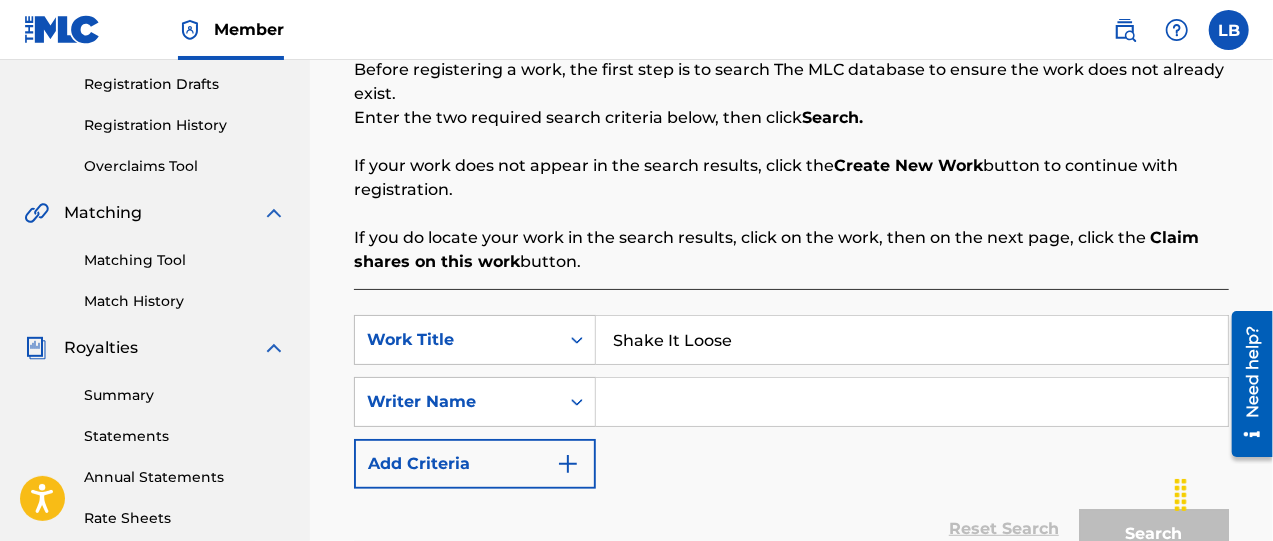 type on "Shake It Loose" 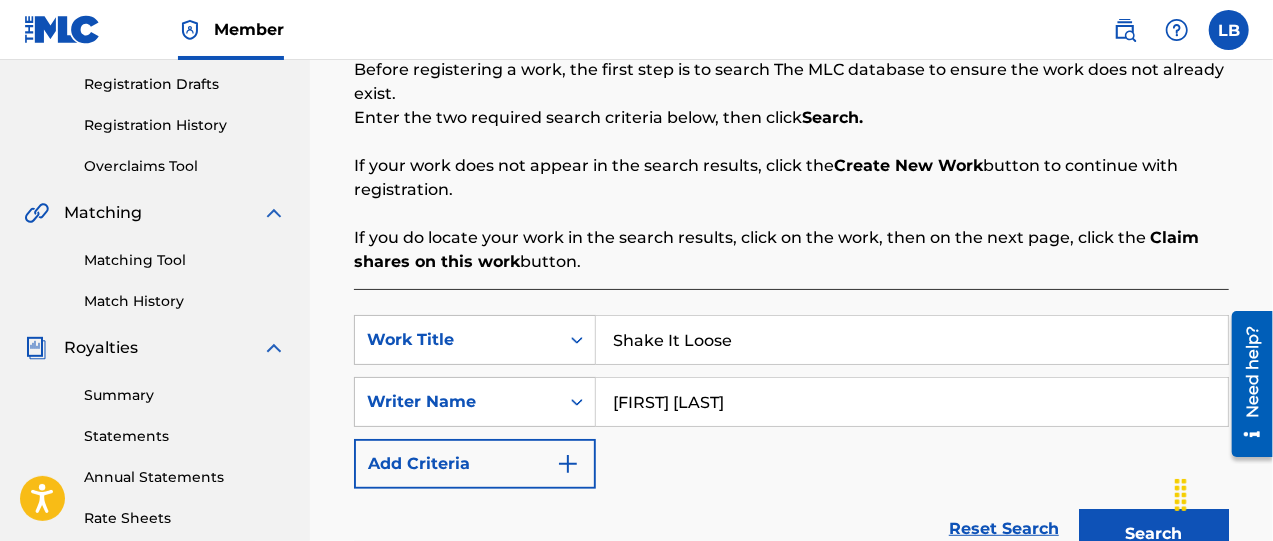 click on "[FIRST] [LAST]" at bounding box center [912, 402] 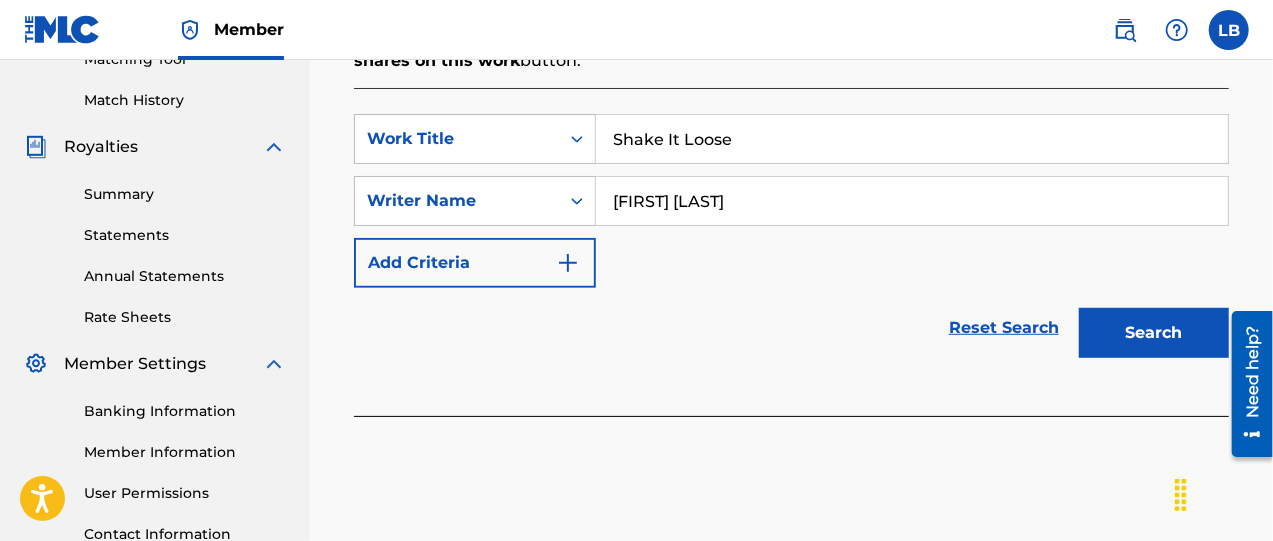 scroll, scrollTop: 583, scrollLeft: 0, axis: vertical 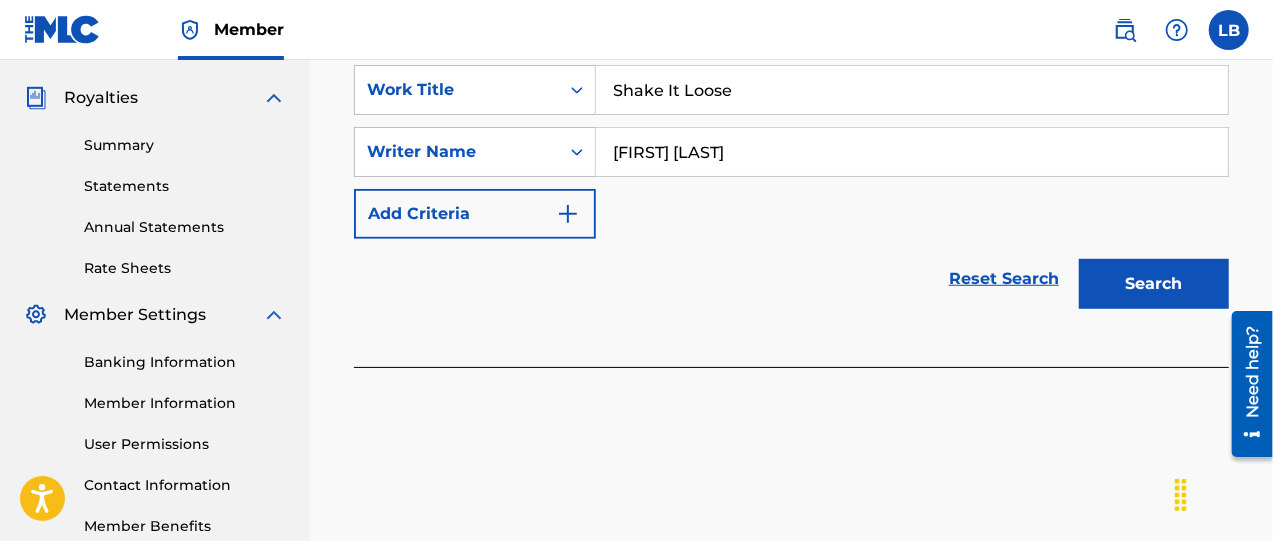 type on "[FIRST] [LAST]" 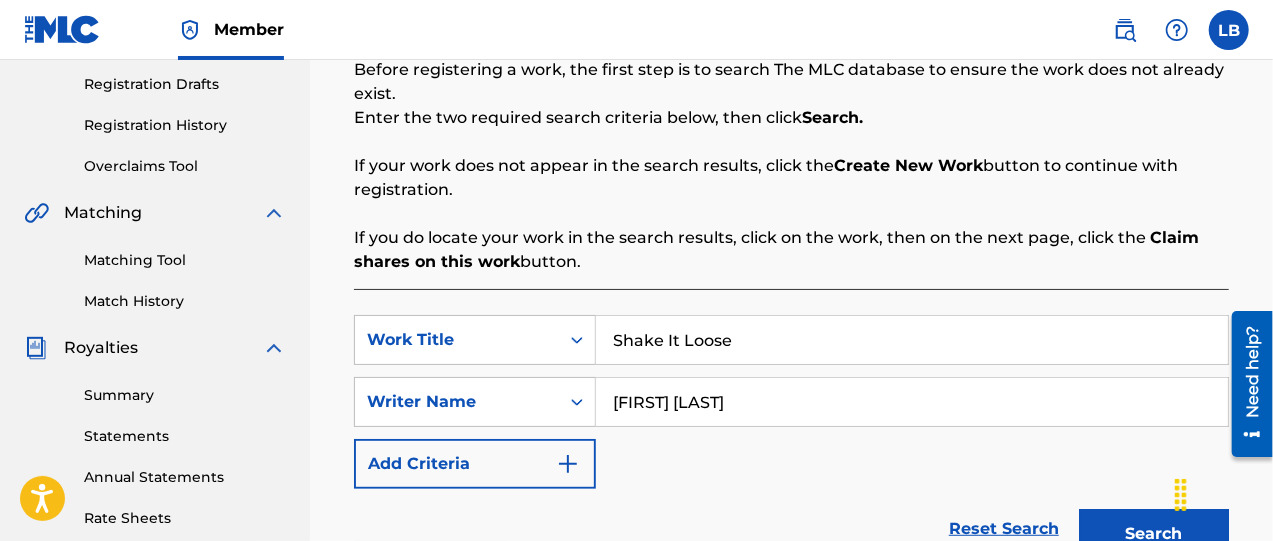 scroll, scrollTop: 666, scrollLeft: 0, axis: vertical 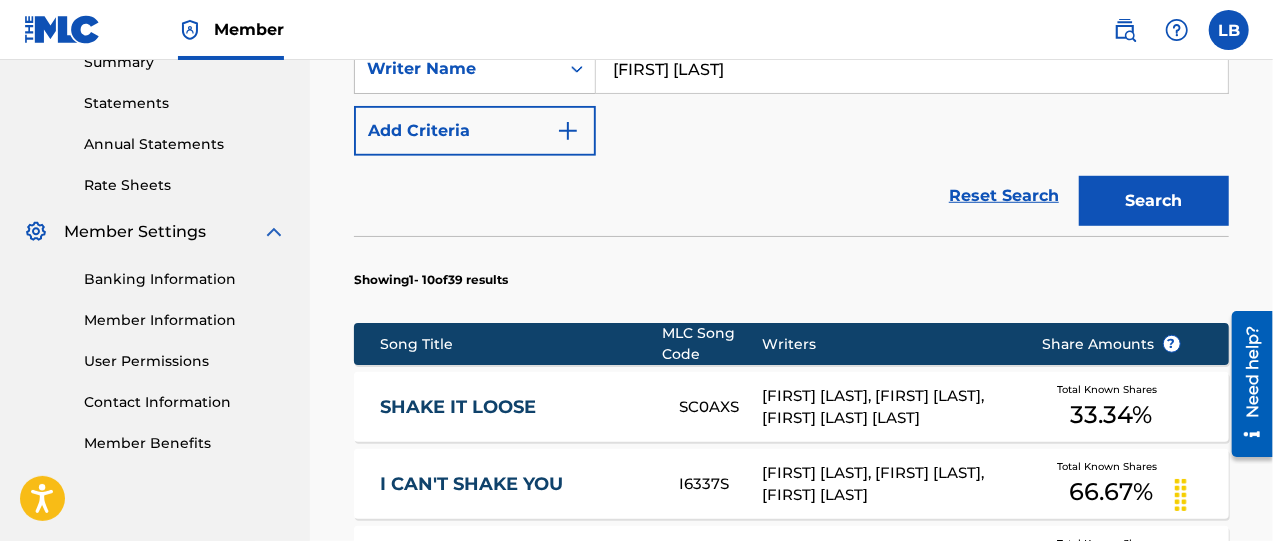 click on "SHAKE IT LOOSE" at bounding box center [516, 407] 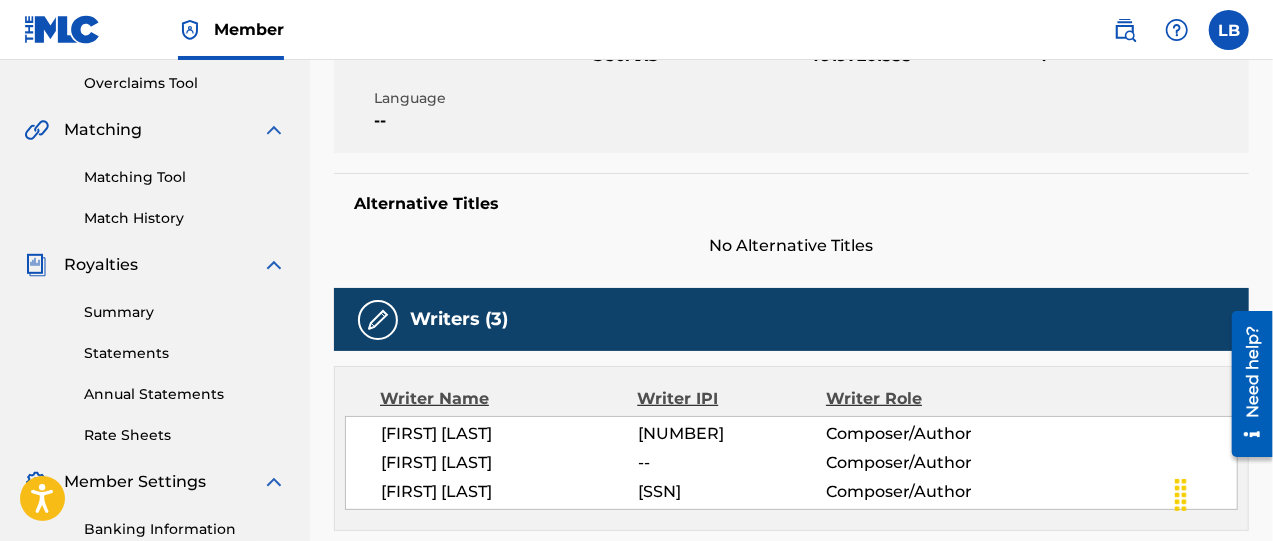 scroll, scrollTop: 0, scrollLeft: 0, axis: both 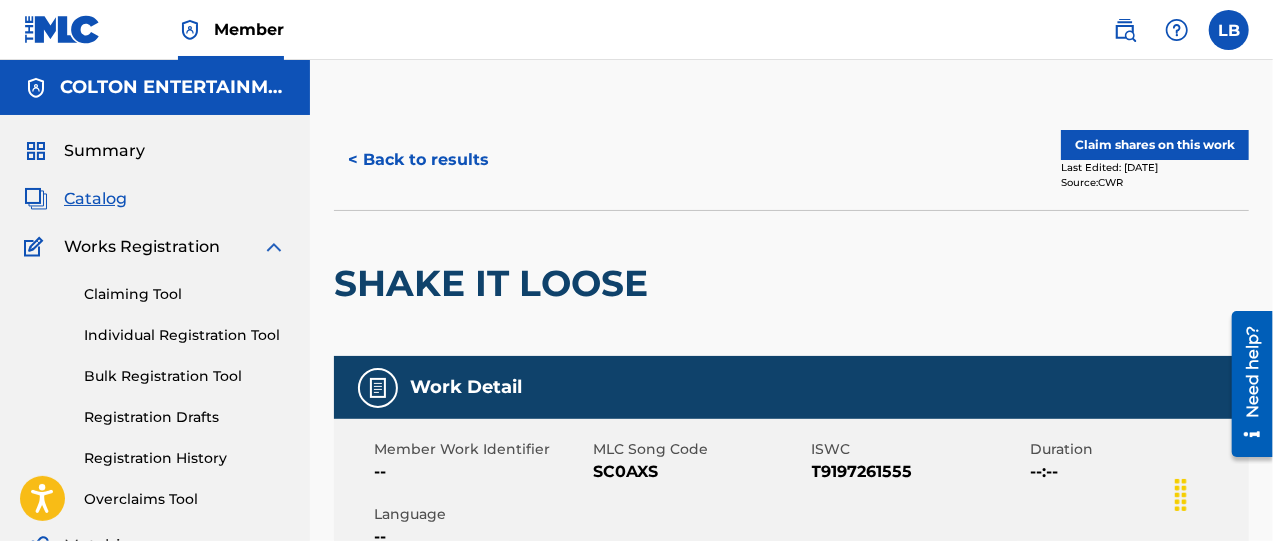 click on "Claim shares on this work" at bounding box center (1155, 145) 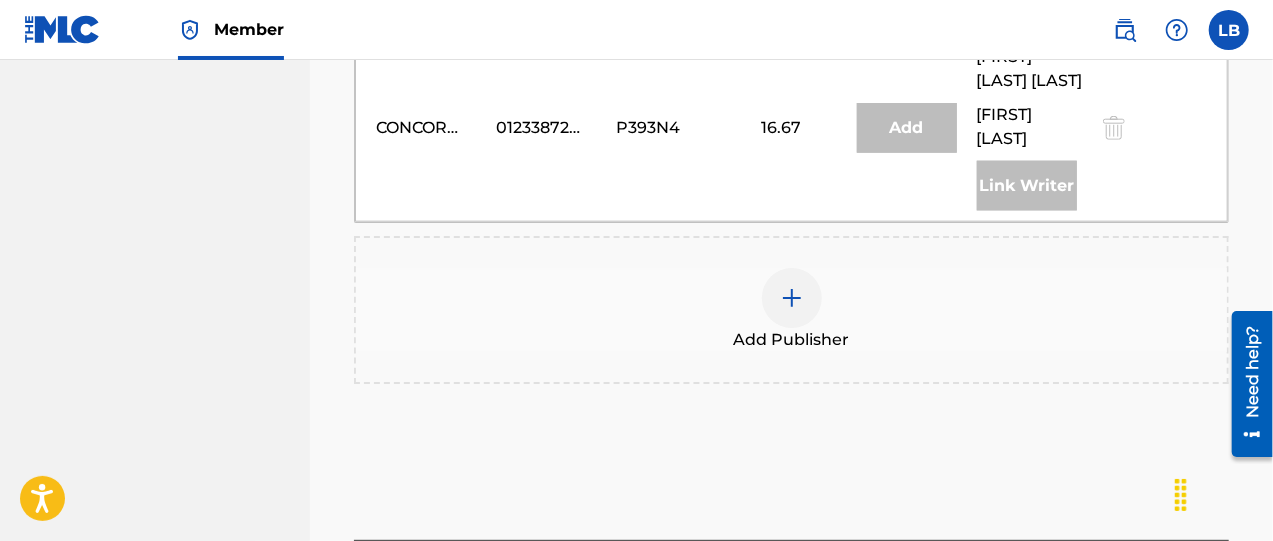 scroll, scrollTop: 1083, scrollLeft: 0, axis: vertical 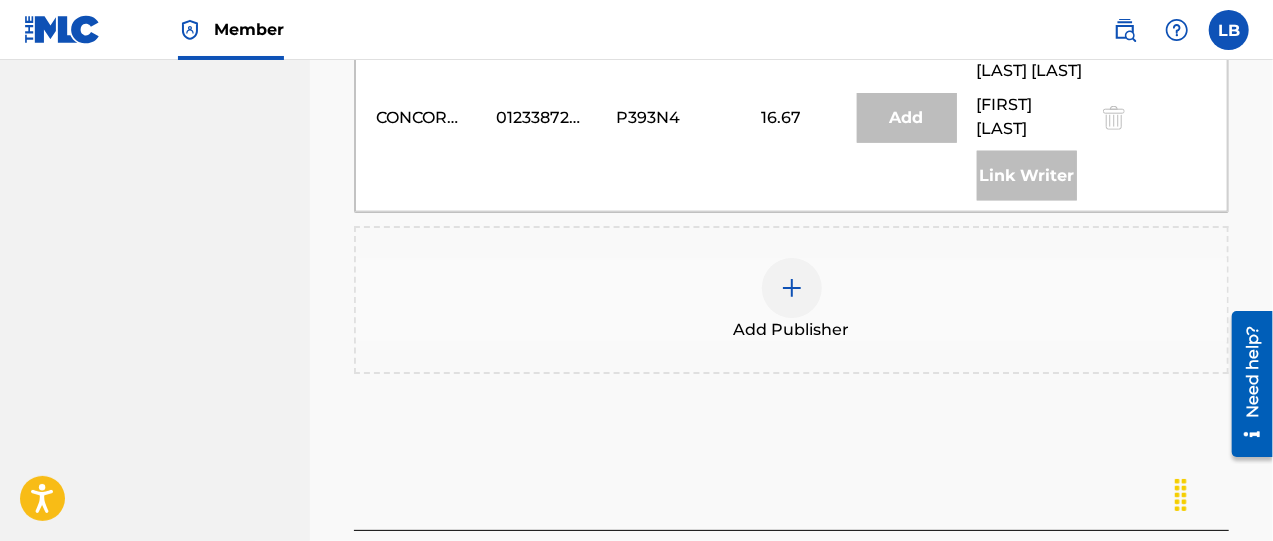 click at bounding box center (792, 288) 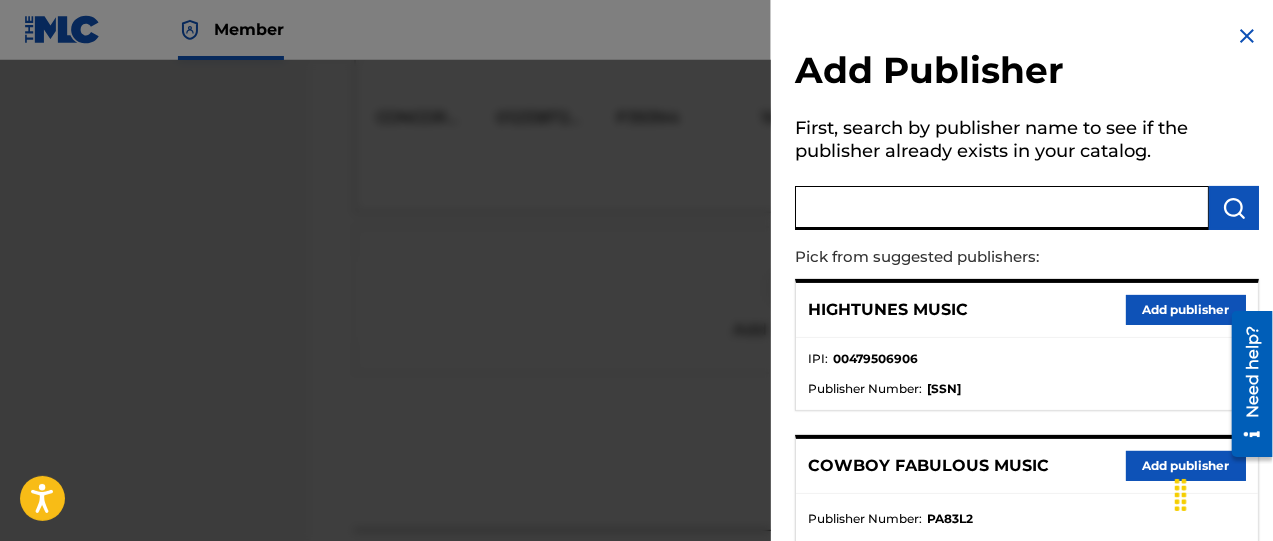 click at bounding box center (1002, 208) 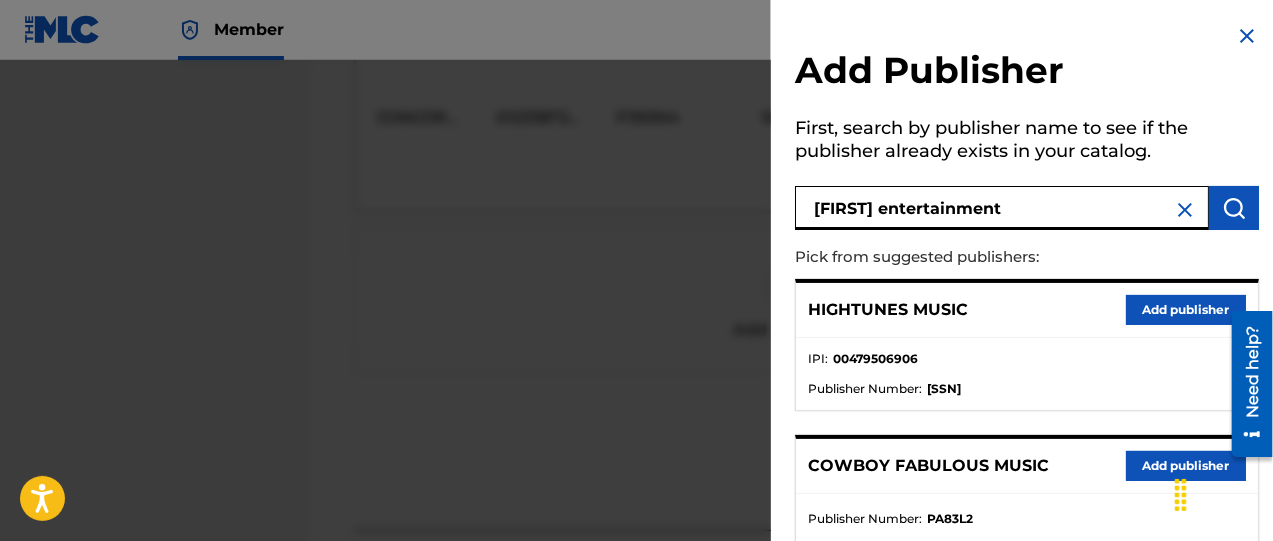 type on "[FIRST] entertainment" 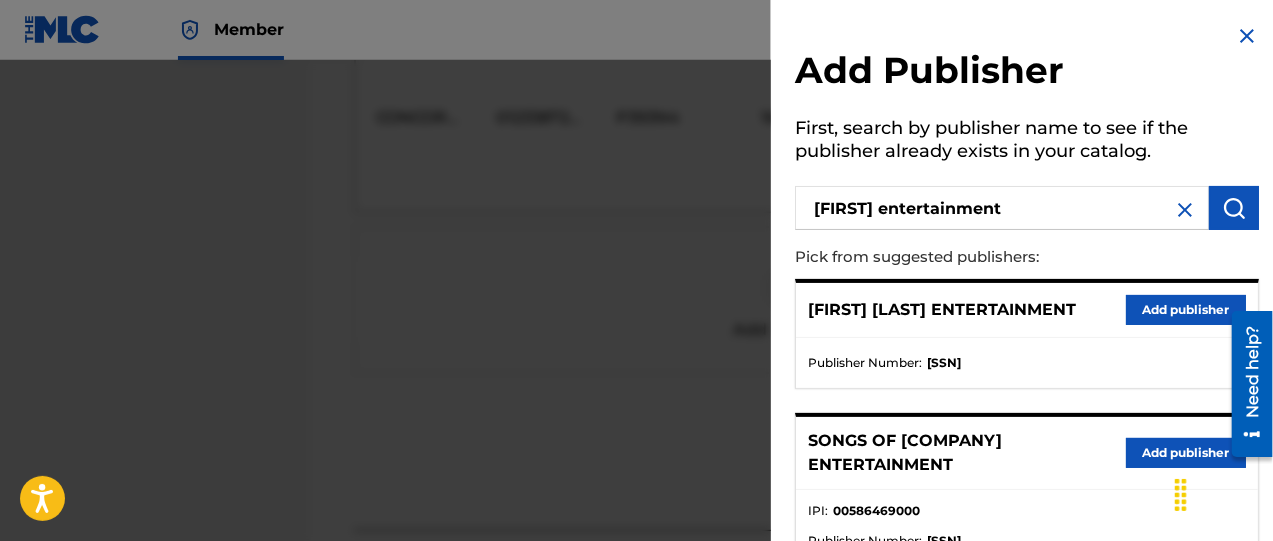 click on "Add publisher" at bounding box center [1186, 453] 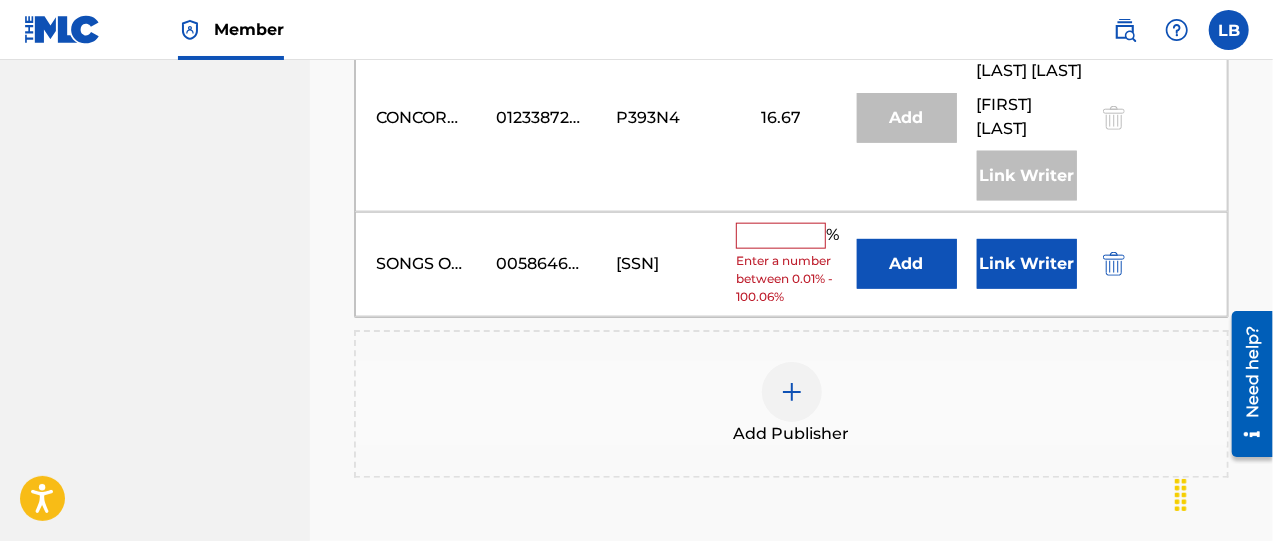 click at bounding box center (781, 236) 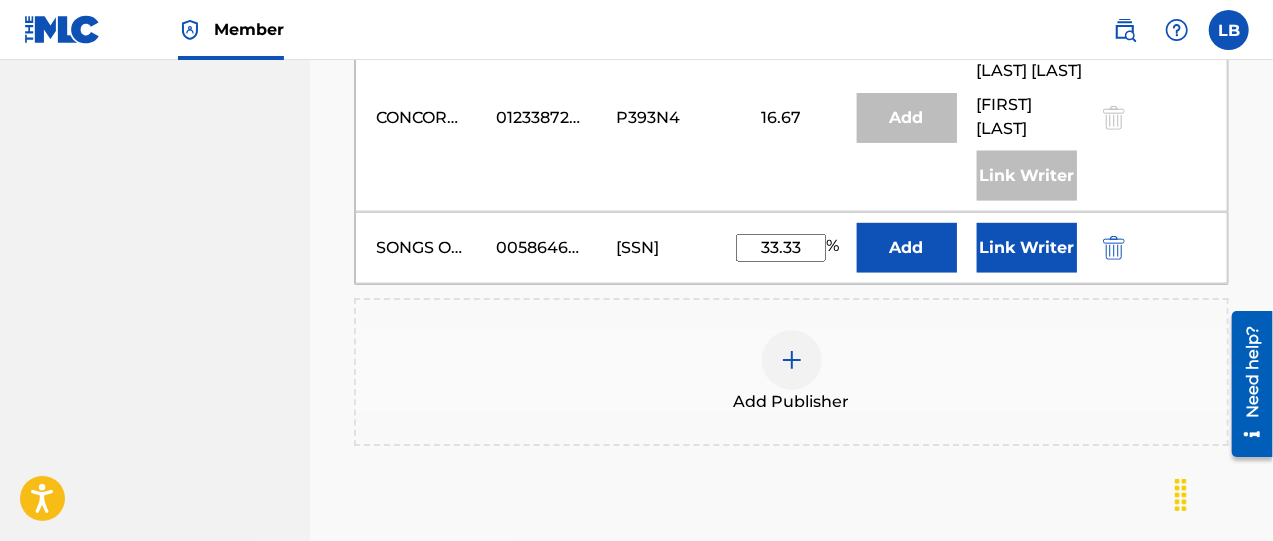 type on "33.33" 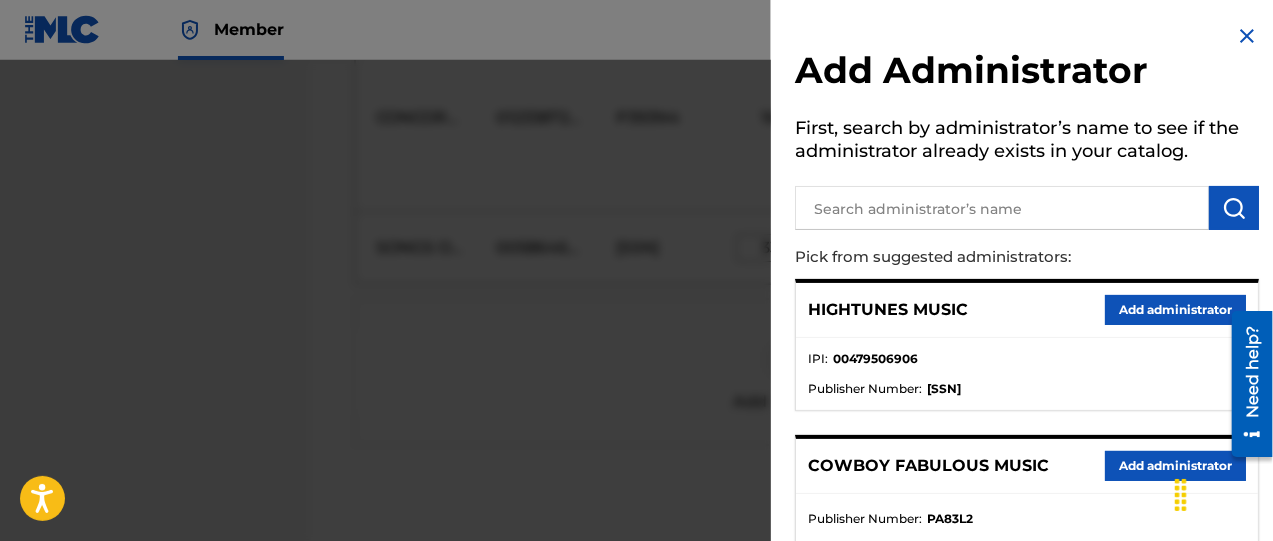 click at bounding box center [1247, 36] 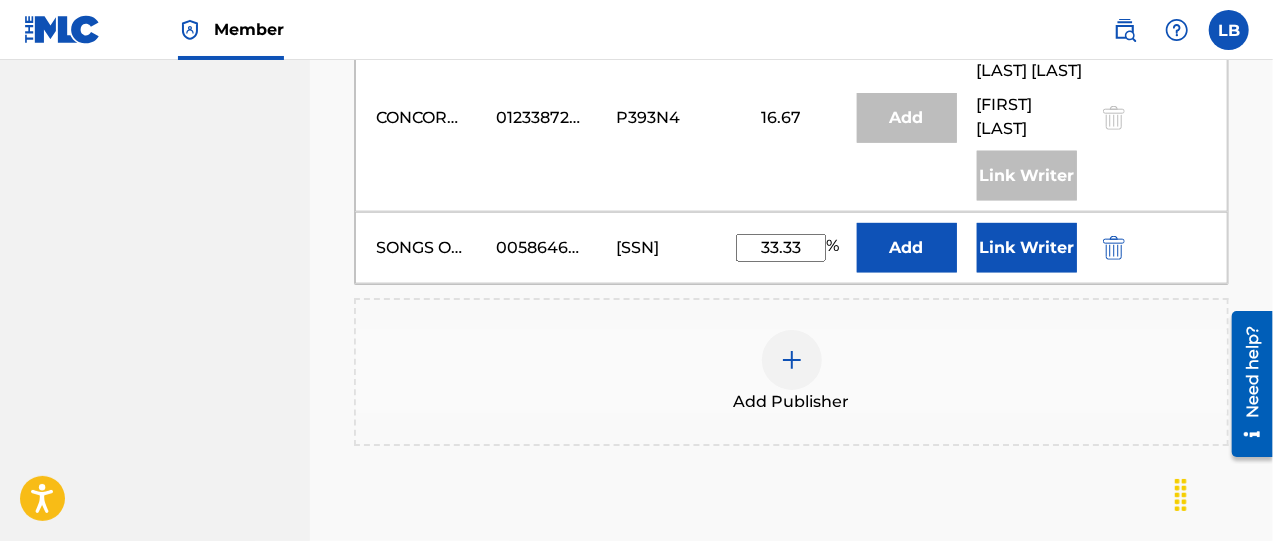 click on "Link Writer" at bounding box center [1027, 248] 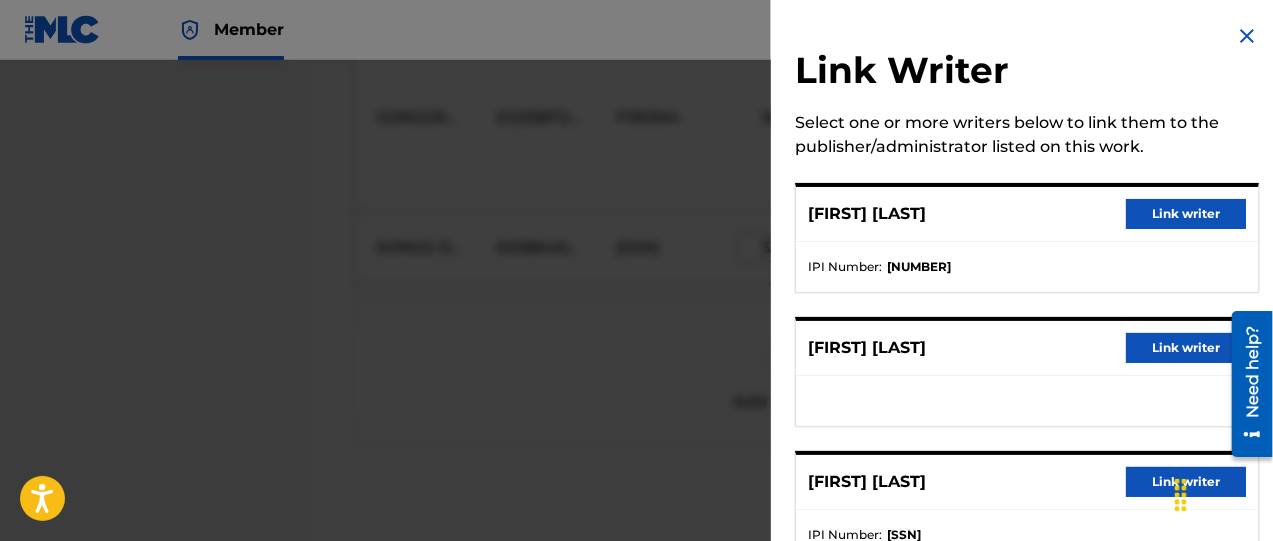 click on "Link writer" at bounding box center (1186, 214) 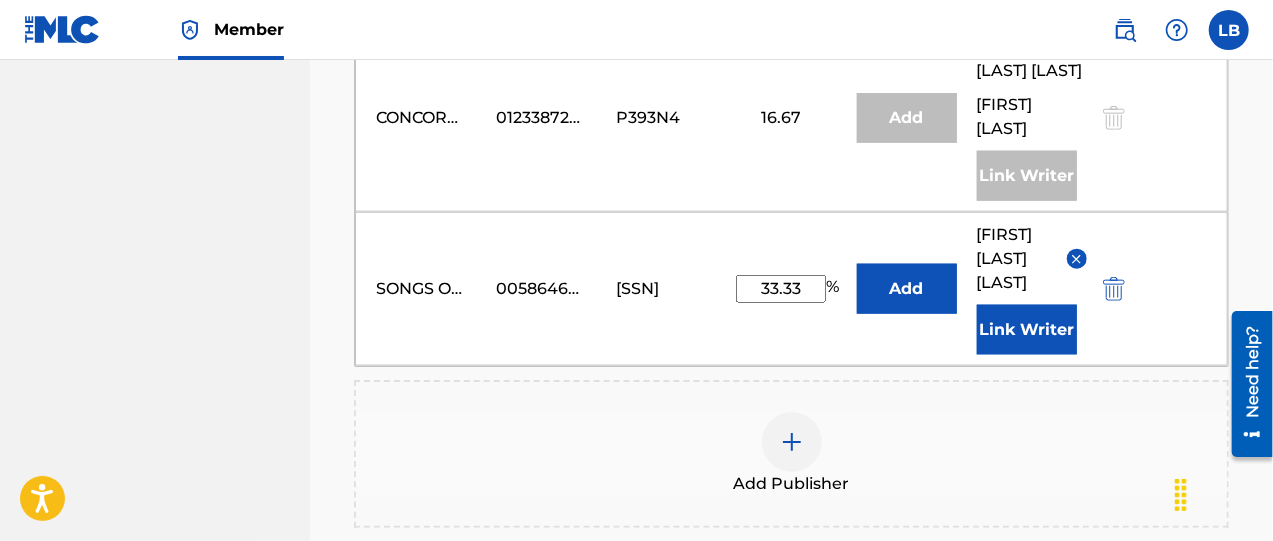 click on "Link Writer" at bounding box center [1027, 330] 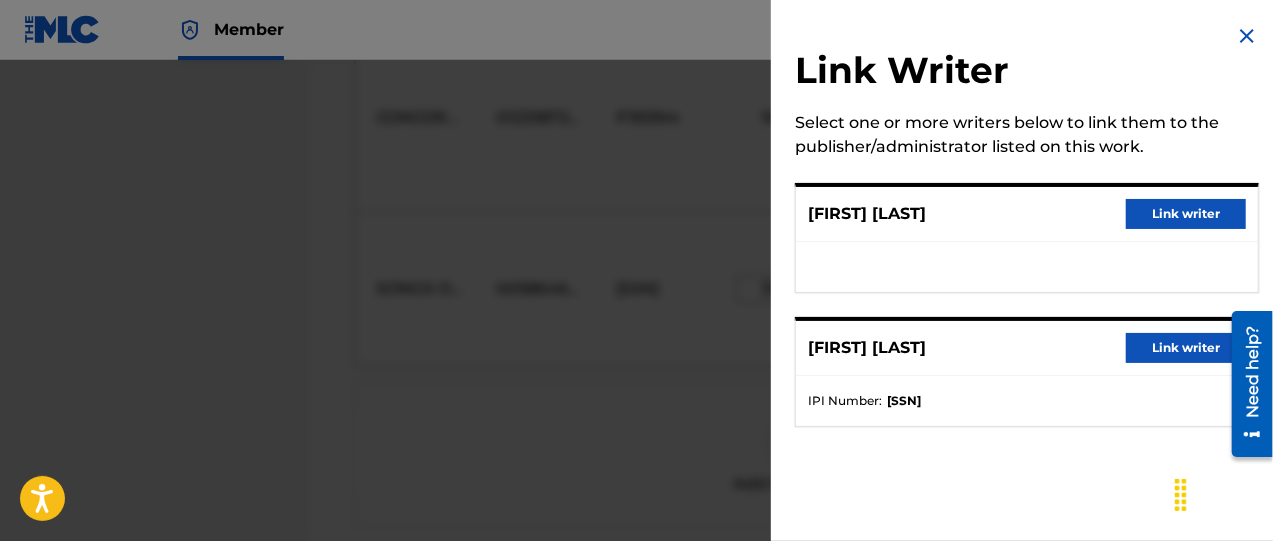 click on "Link writer" at bounding box center (1186, 348) 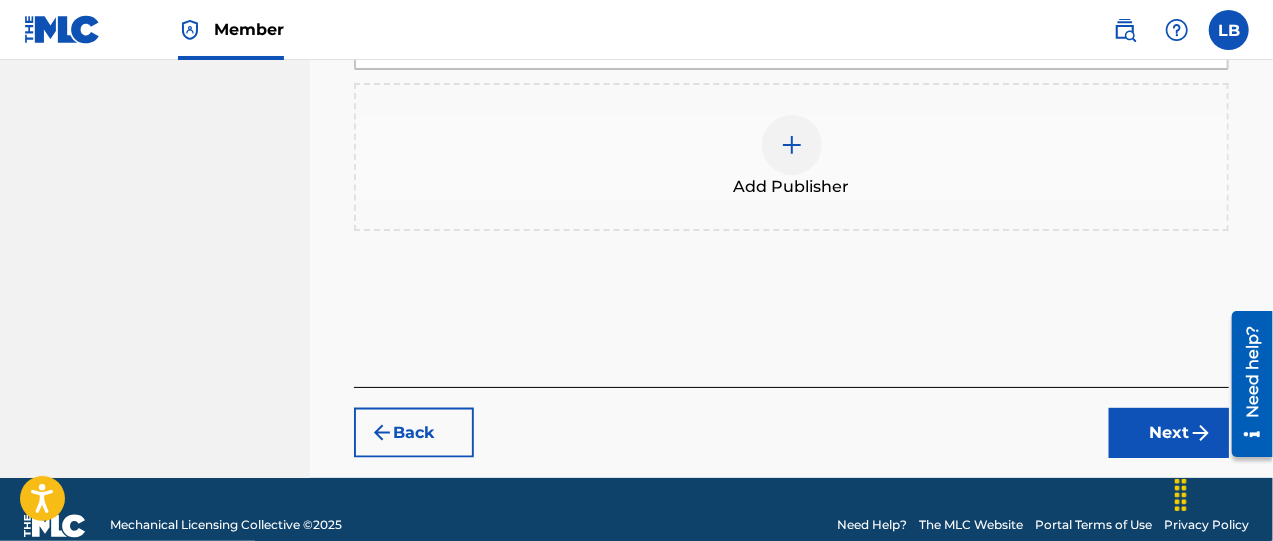 scroll, scrollTop: 1560, scrollLeft: 0, axis: vertical 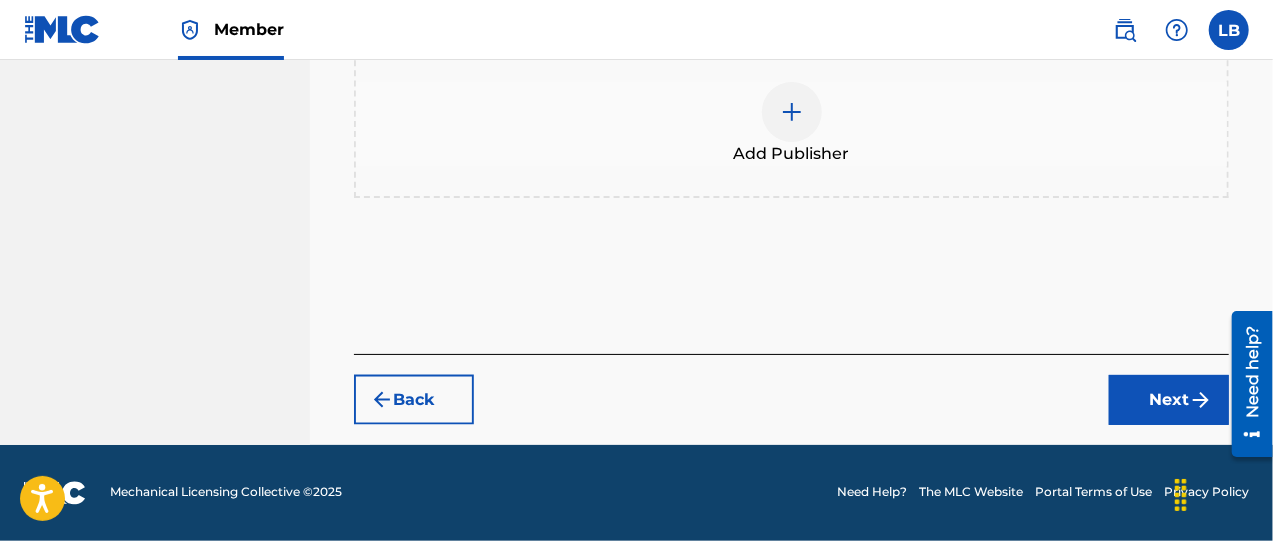click on "Next" at bounding box center [1169, 400] 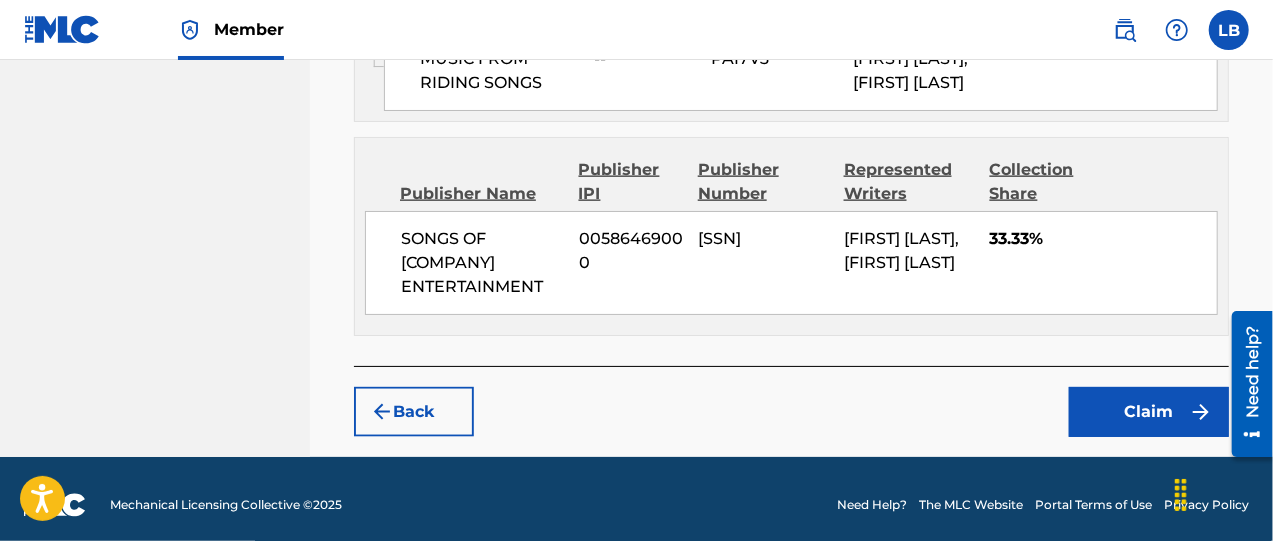 scroll, scrollTop: 1340, scrollLeft: 0, axis: vertical 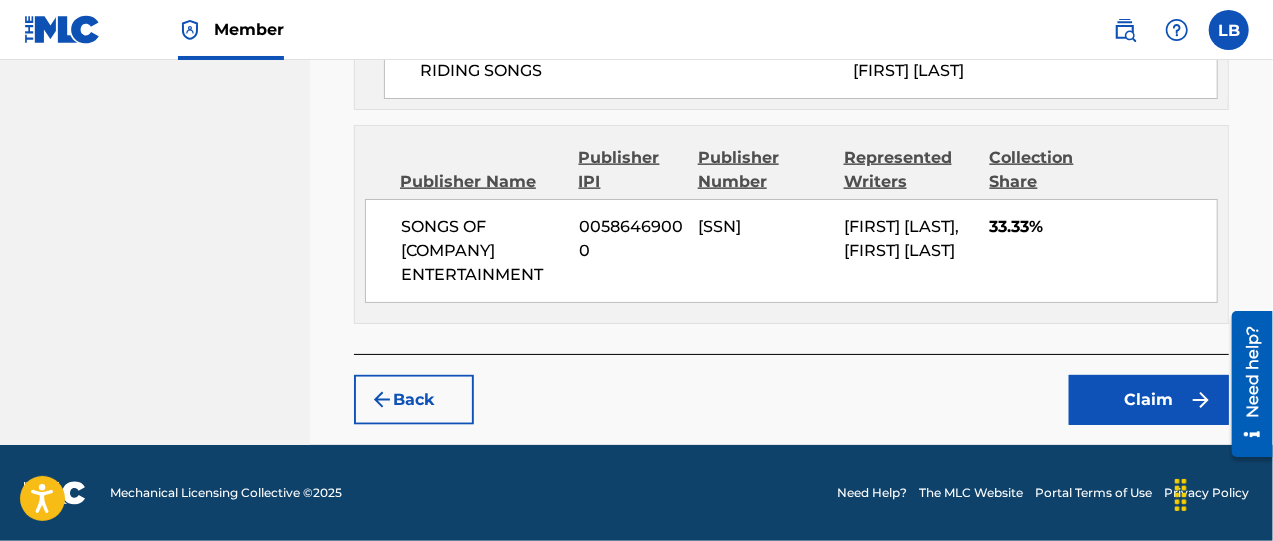 click on "Claim" at bounding box center (1149, 400) 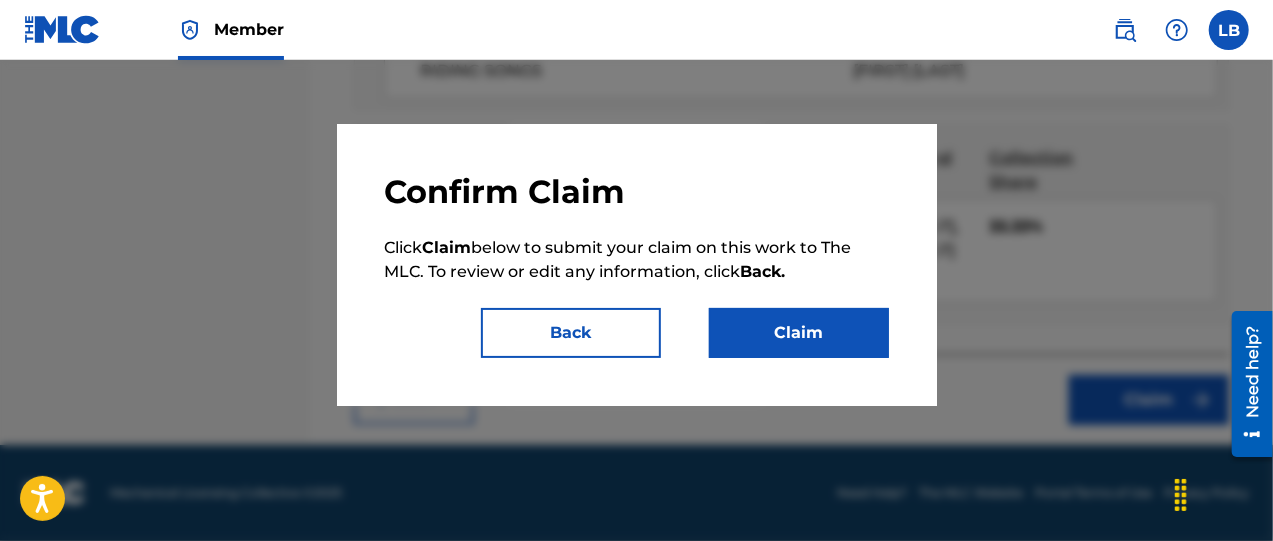 click on "Claim" at bounding box center [799, 333] 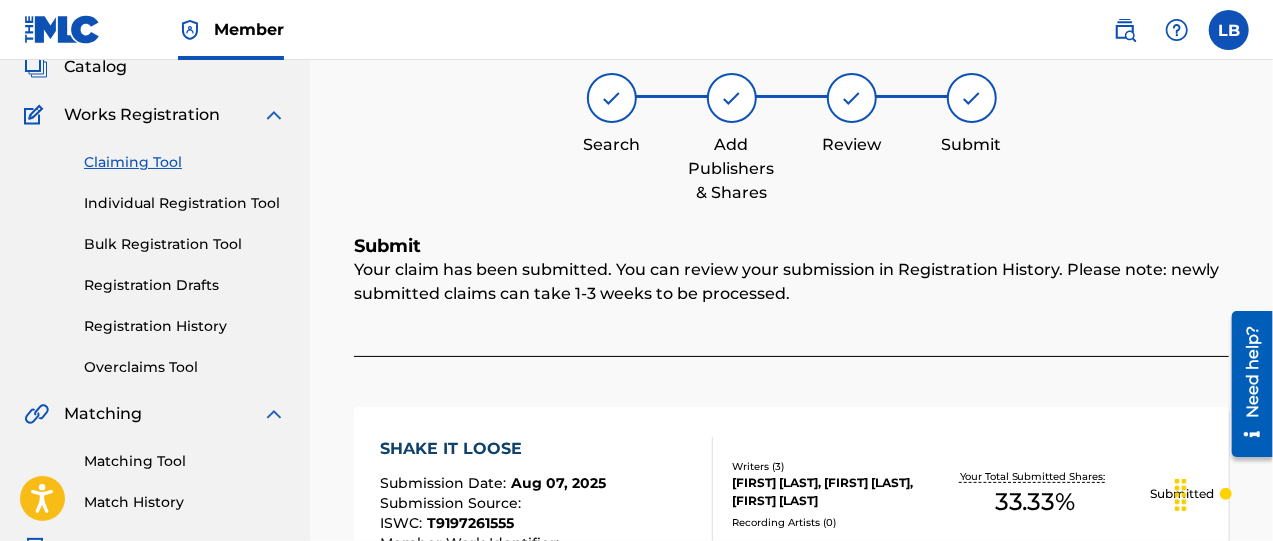 scroll, scrollTop: 0, scrollLeft: 0, axis: both 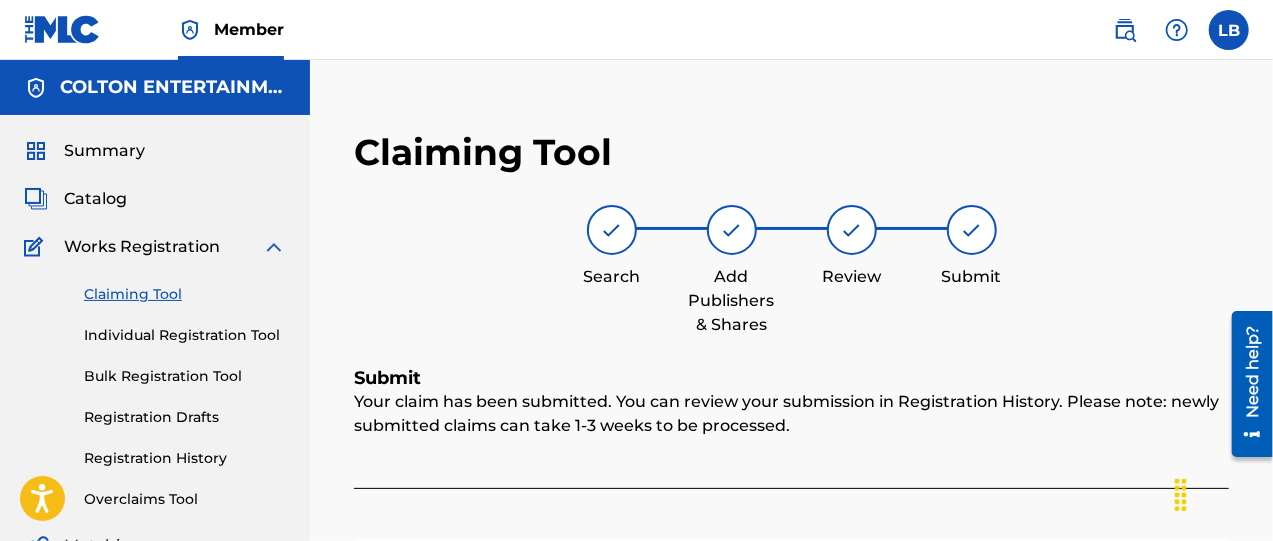 click on "Catalog" at bounding box center (95, 199) 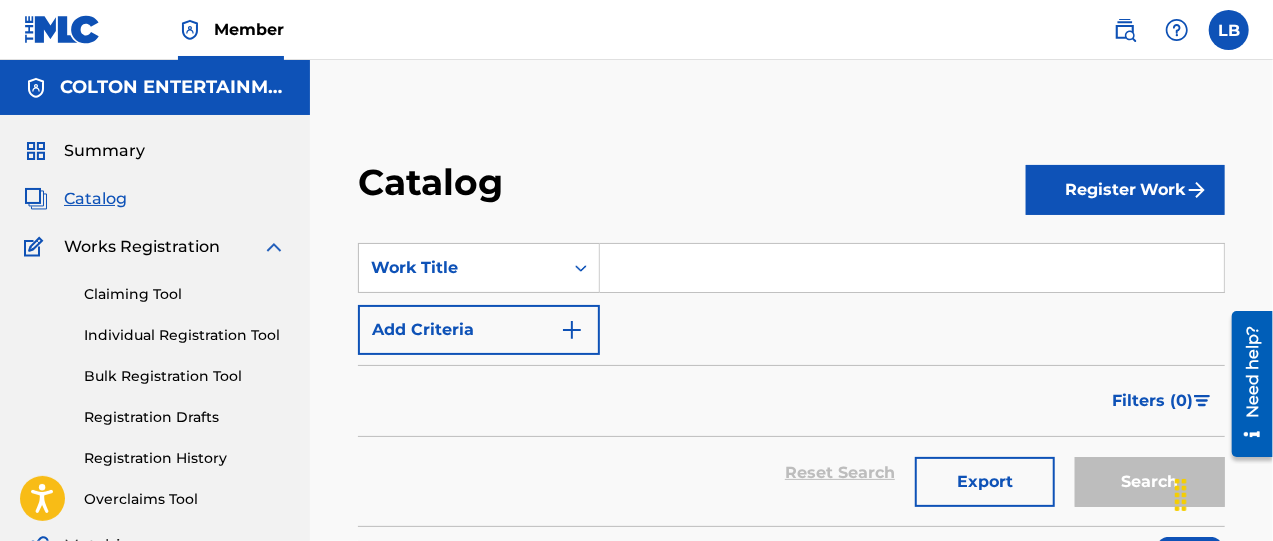 click at bounding box center [912, 268] 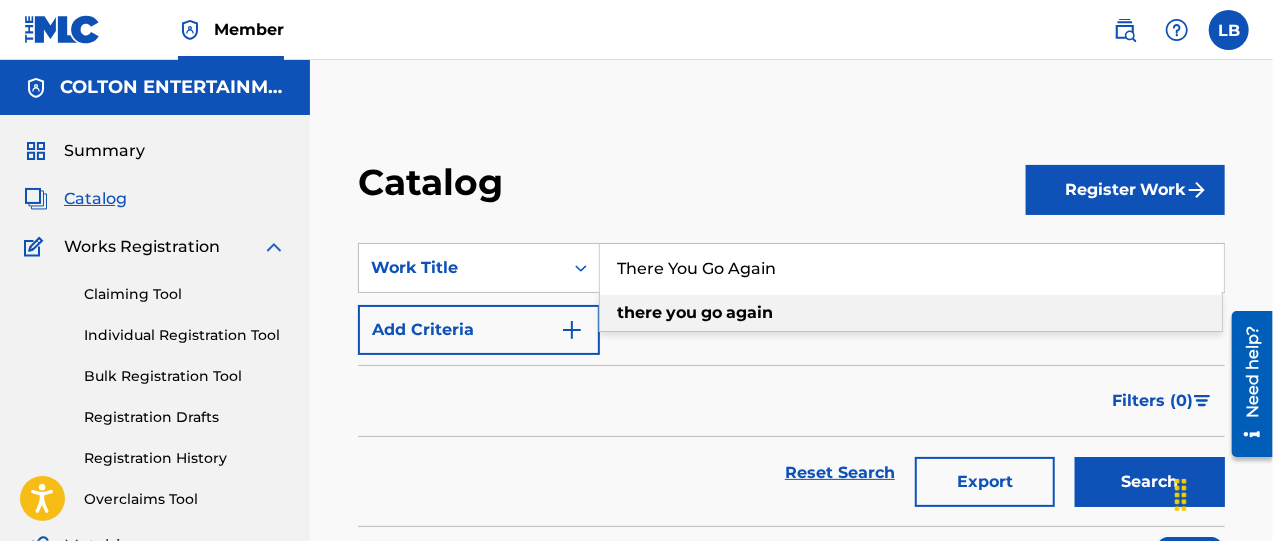 click on "go" at bounding box center [711, 312] 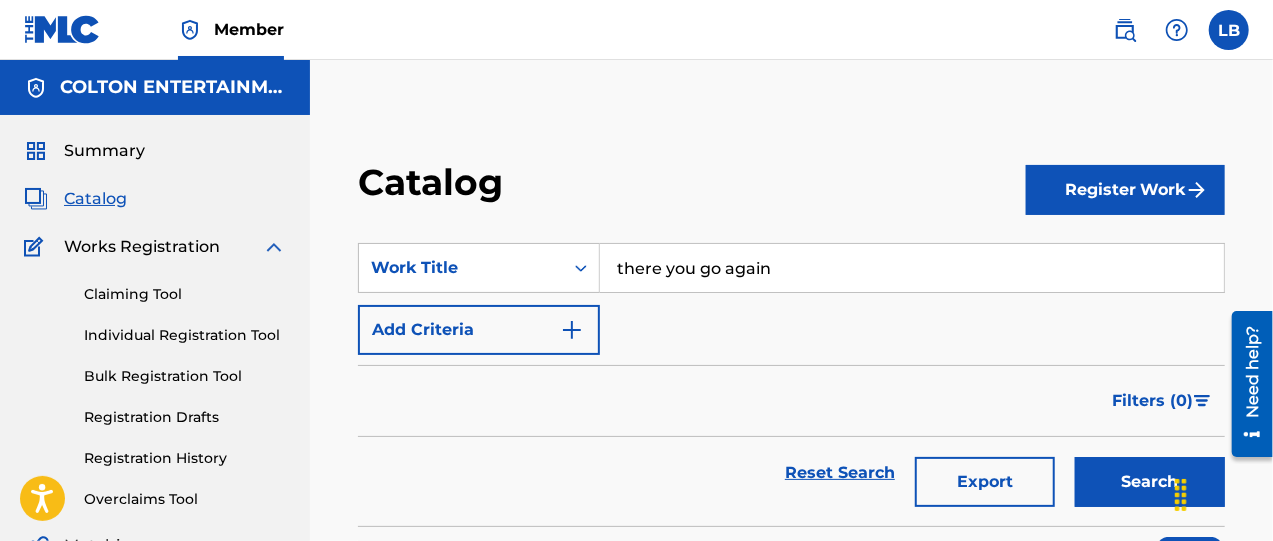 click on "Search" at bounding box center (1150, 482) 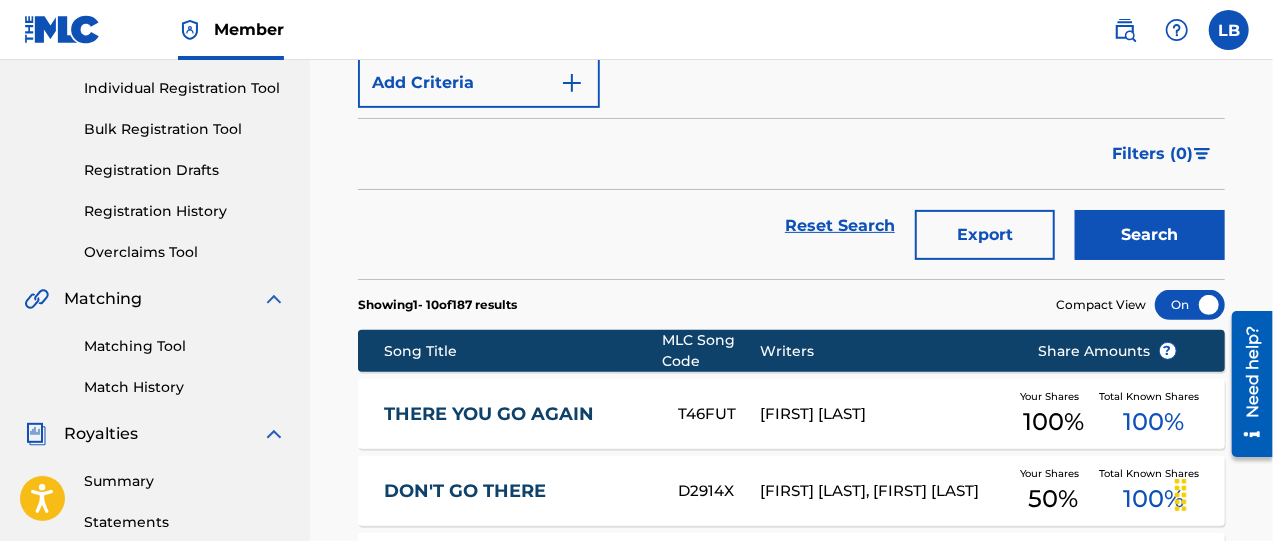 scroll, scrollTop: 250, scrollLeft: 0, axis: vertical 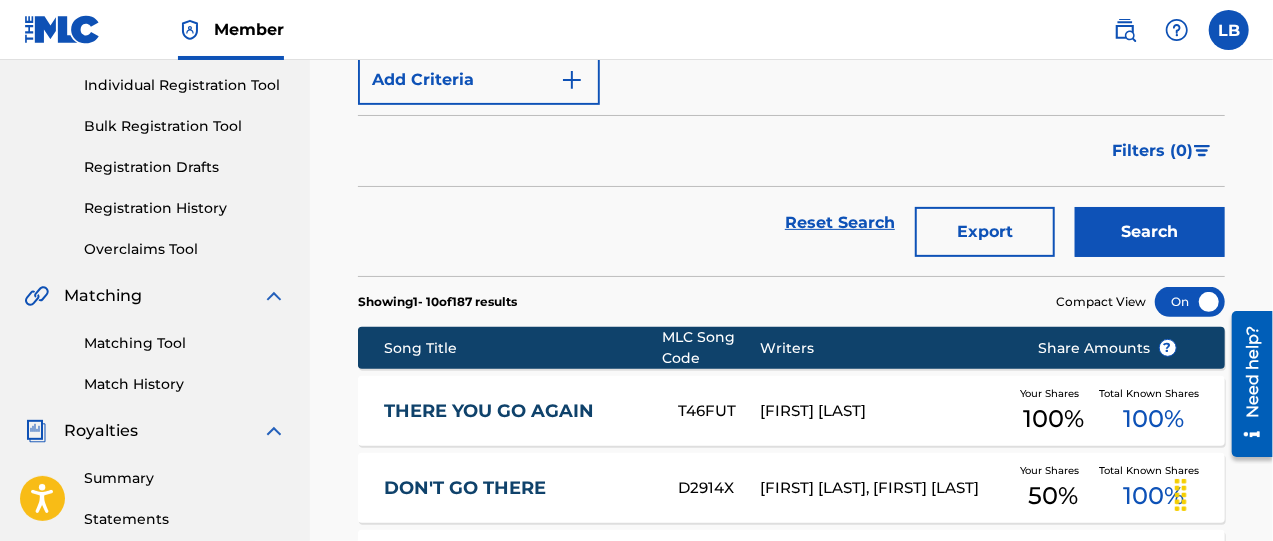 click on "THERE YOU GO AGAIN" at bounding box center [517, 411] 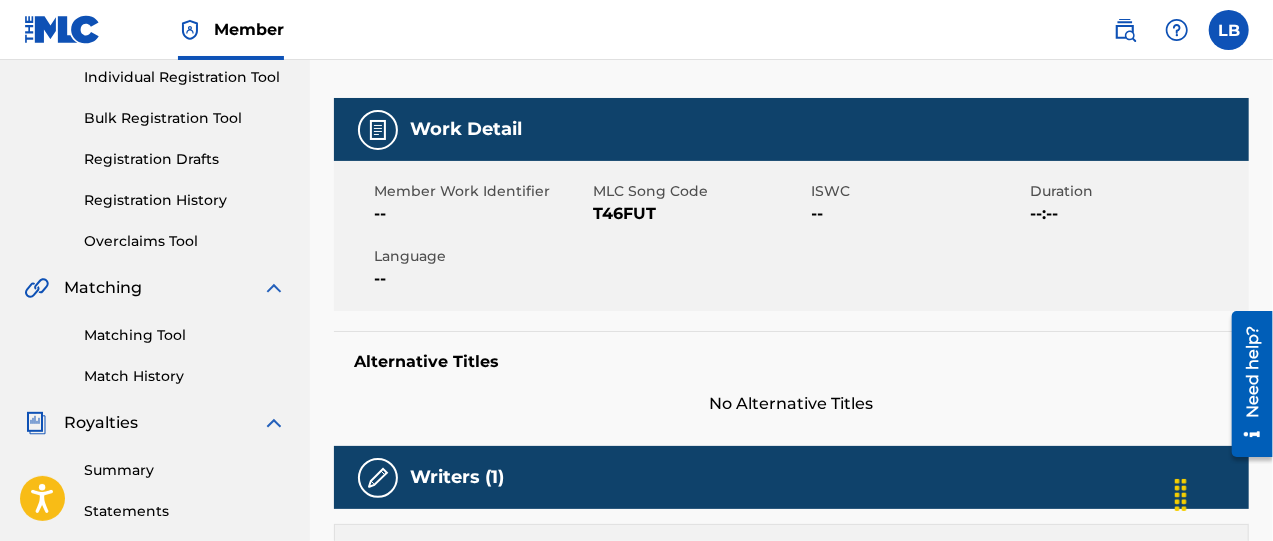 scroll, scrollTop: 0, scrollLeft: 0, axis: both 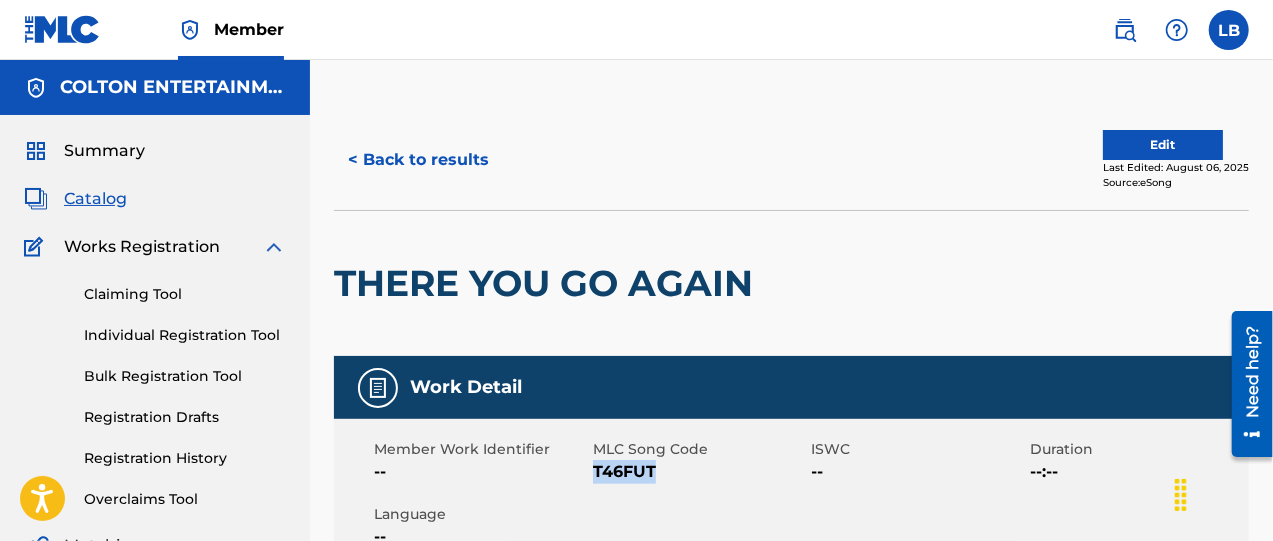 drag, startPoint x: 594, startPoint y: 473, endPoint x: 618, endPoint y: 469, distance: 24.33105 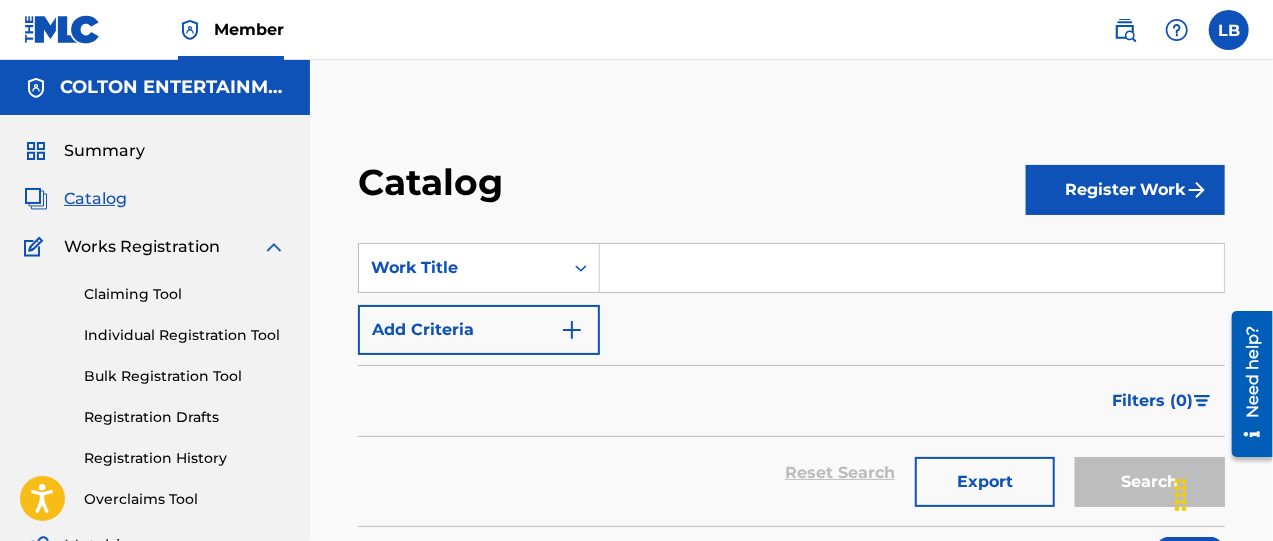 paste on "When She Says Nothing" 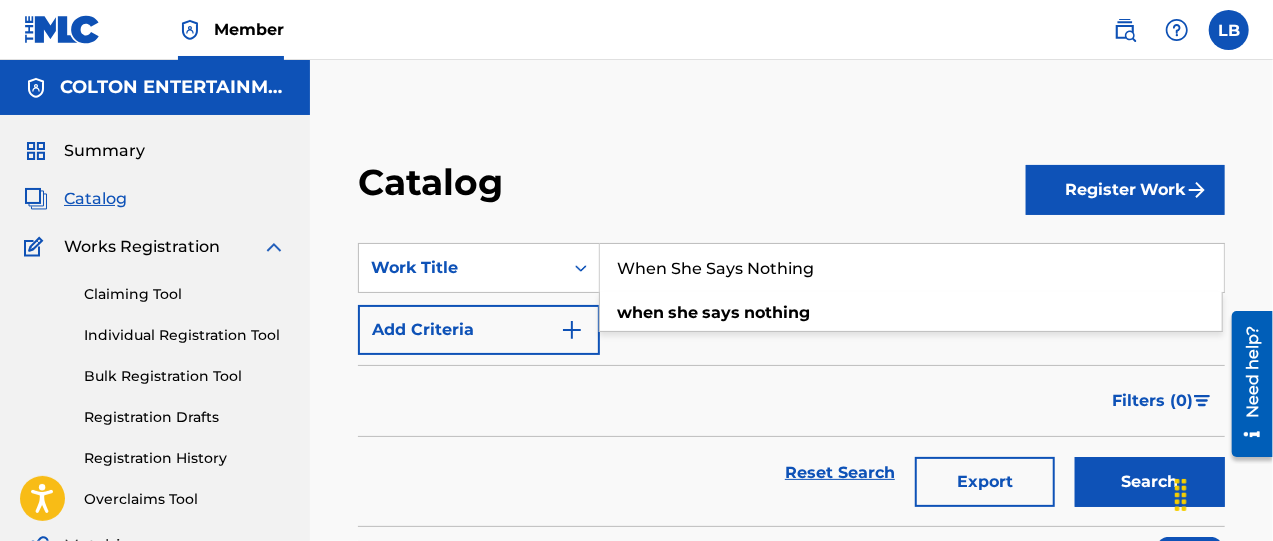 type on "When She Says Nothing" 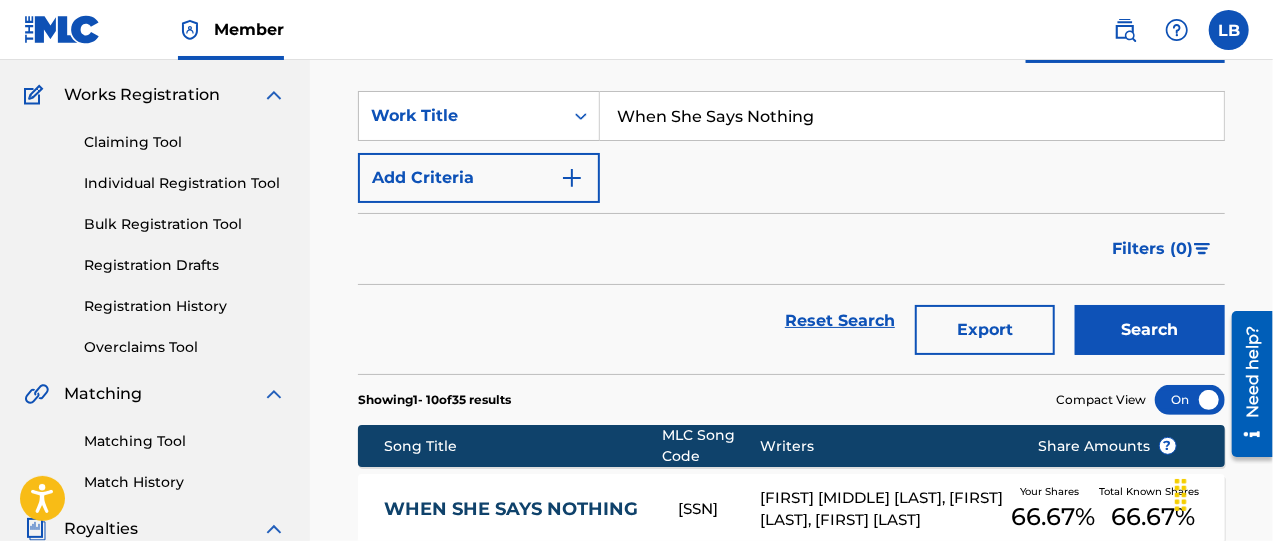 scroll, scrollTop: 166, scrollLeft: 0, axis: vertical 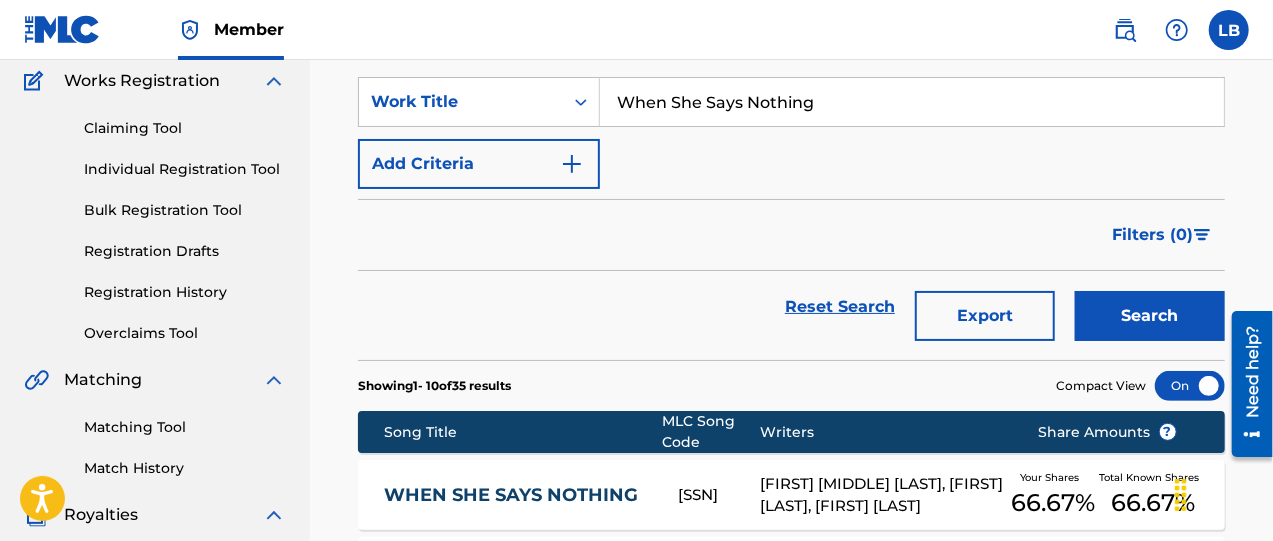 click on "WHEN SHE SAYS NOTHING" at bounding box center (517, 495) 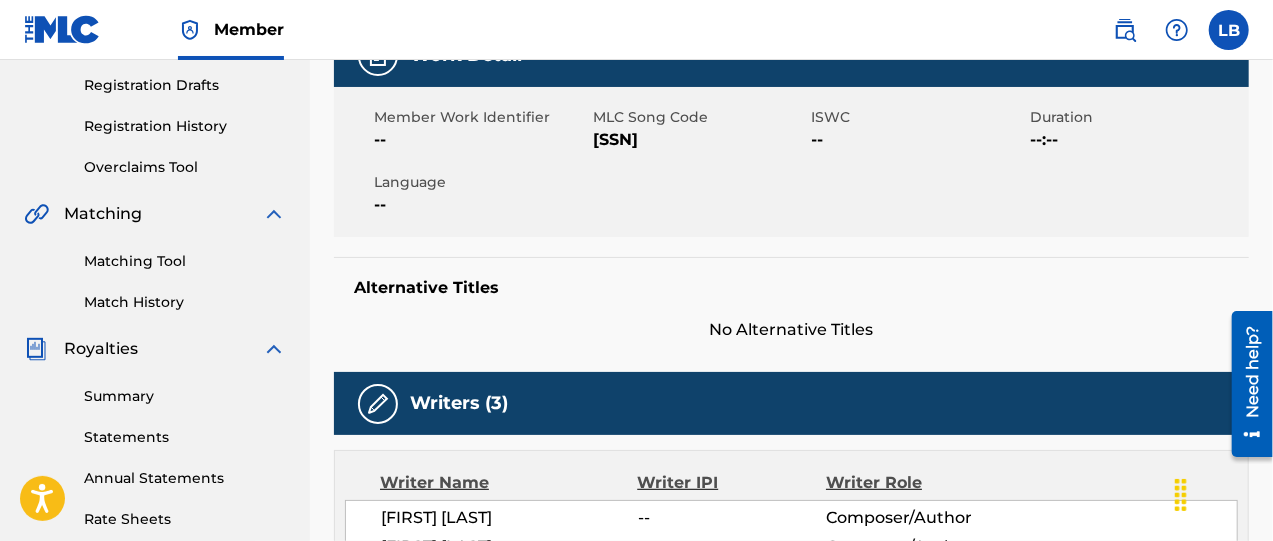 scroll, scrollTop: 153, scrollLeft: 0, axis: vertical 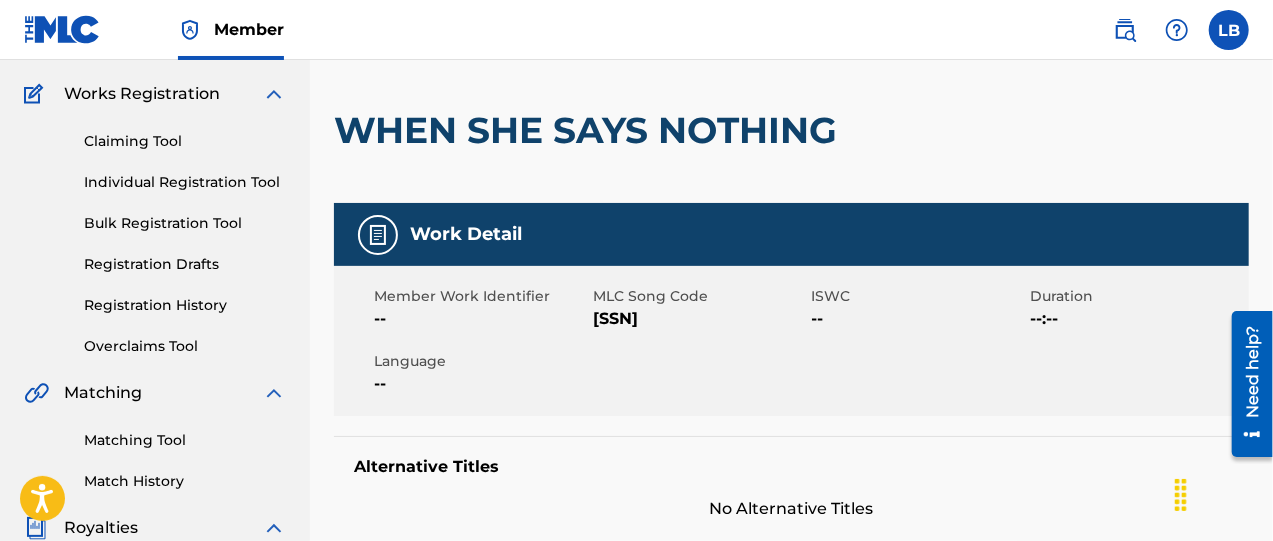 drag, startPoint x: 596, startPoint y: 321, endPoint x: 686, endPoint y: 309, distance: 90.79648 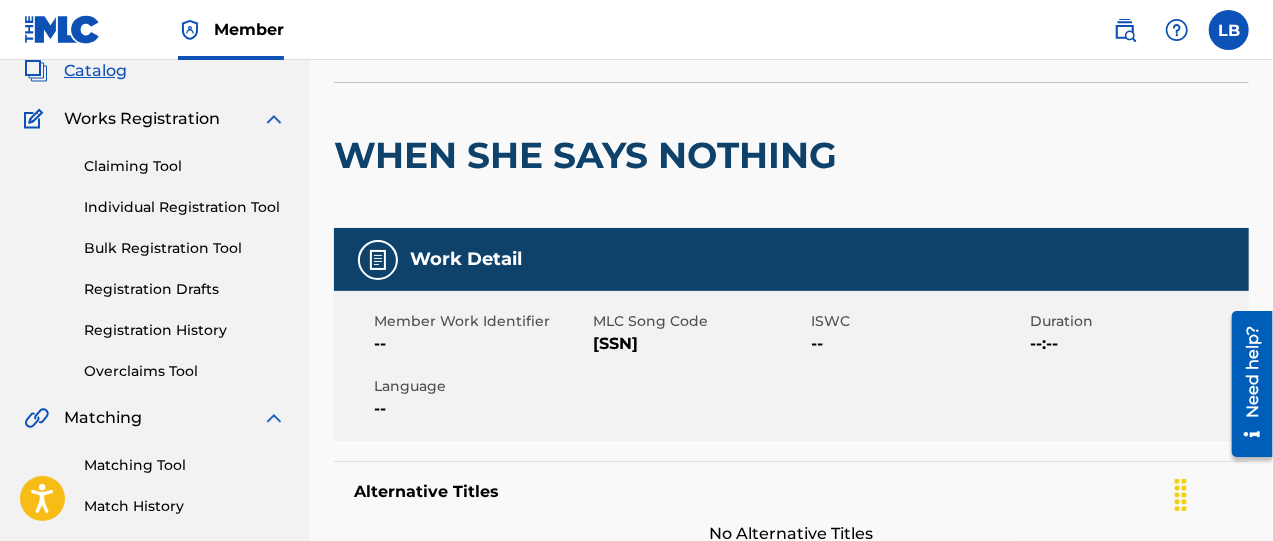 scroll, scrollTop: 0, scrollLeft: 0, axis: both 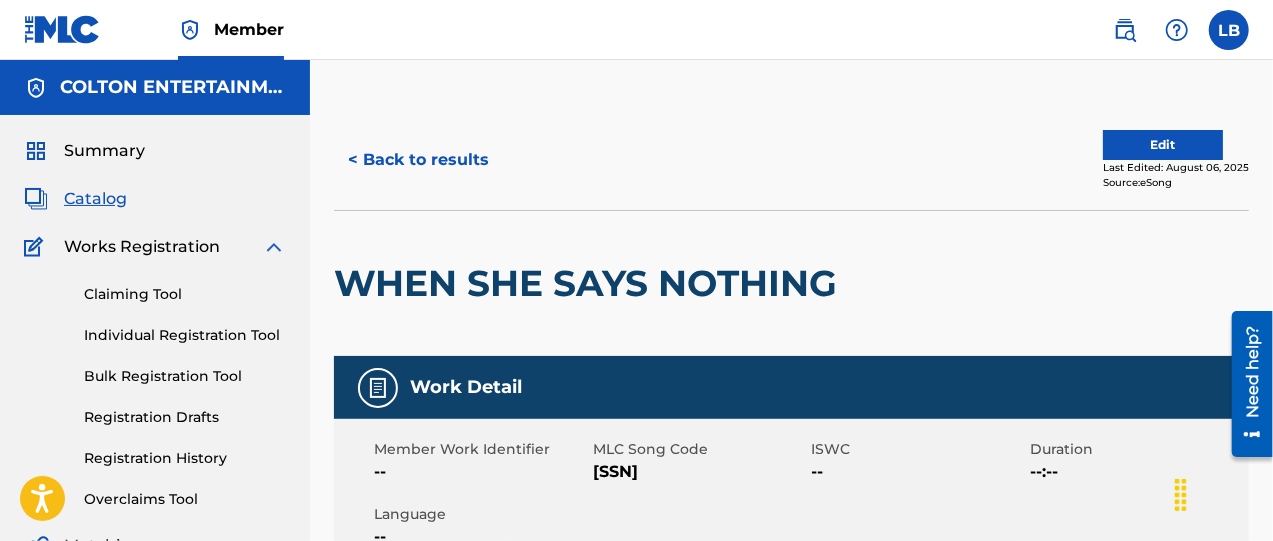 click on "< Back to results" at bounding box center (418, 160) 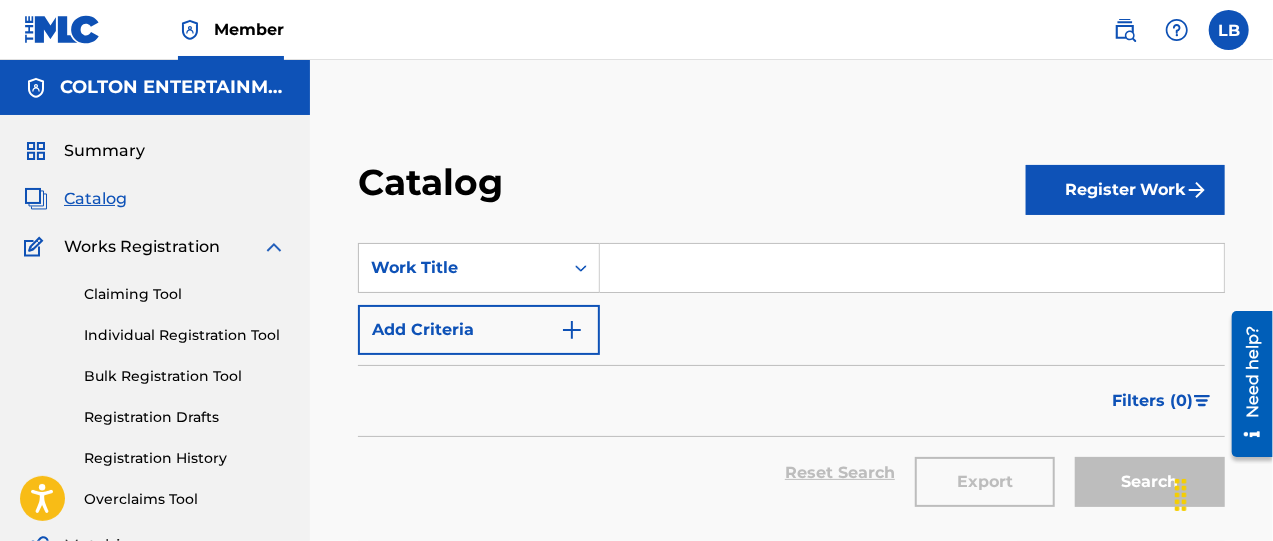 scroll, scrollTop: 166, scrollLeft: 0, axis: vertical 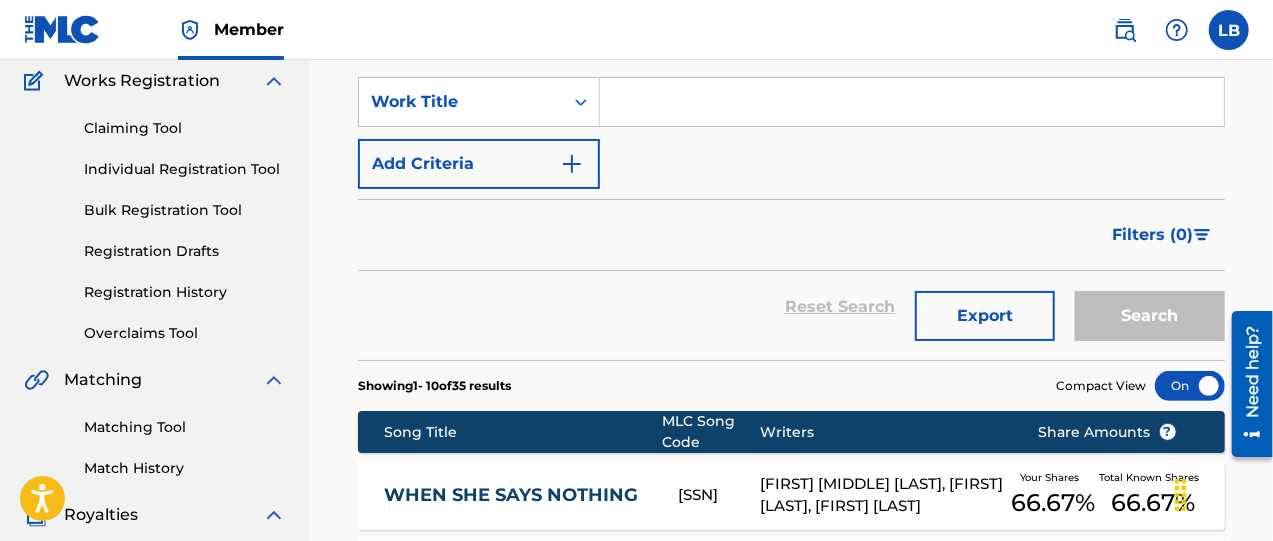 click at bounding box center (912, 102) 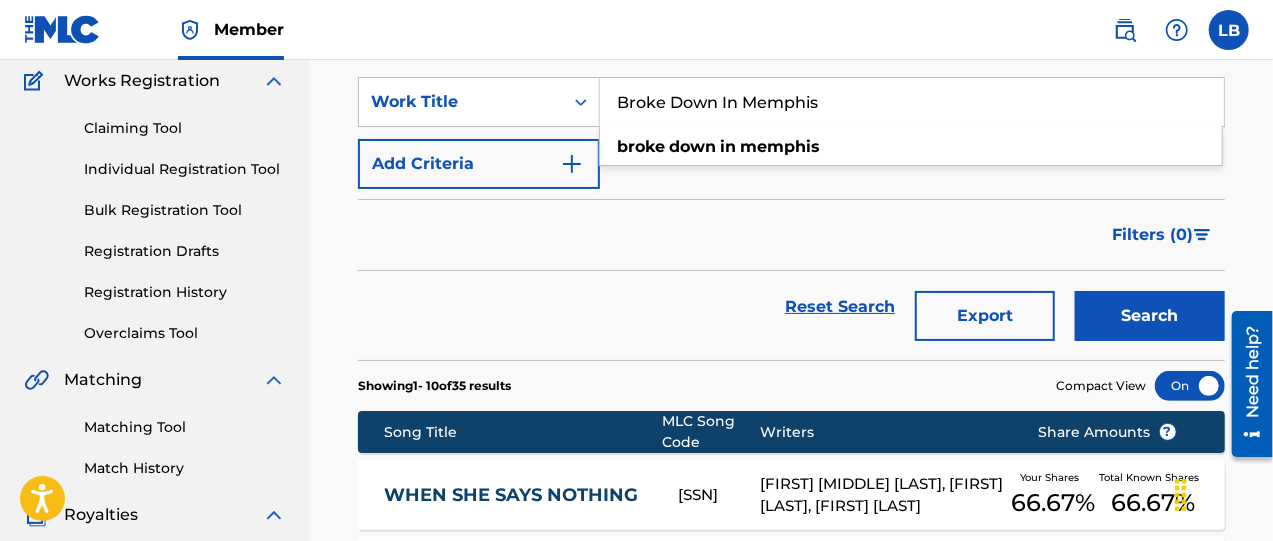 type on "Broke Down In Memphis" 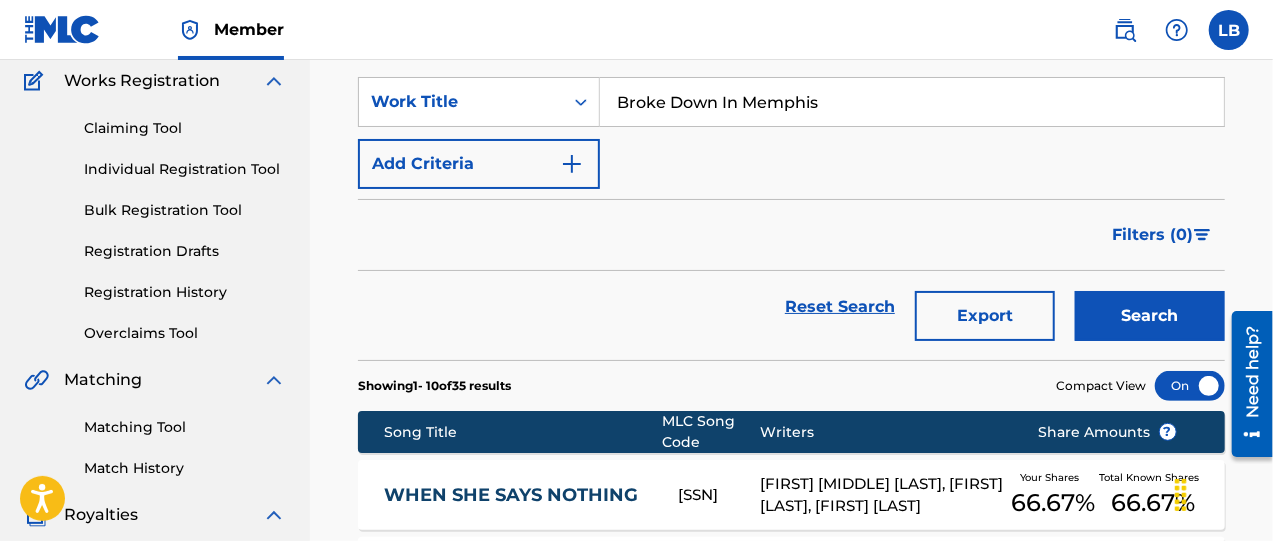drag, startPoint x: 1156, startPoint y: 314, endPoint x: 776, endPoint y: 277, distance: 381.79706 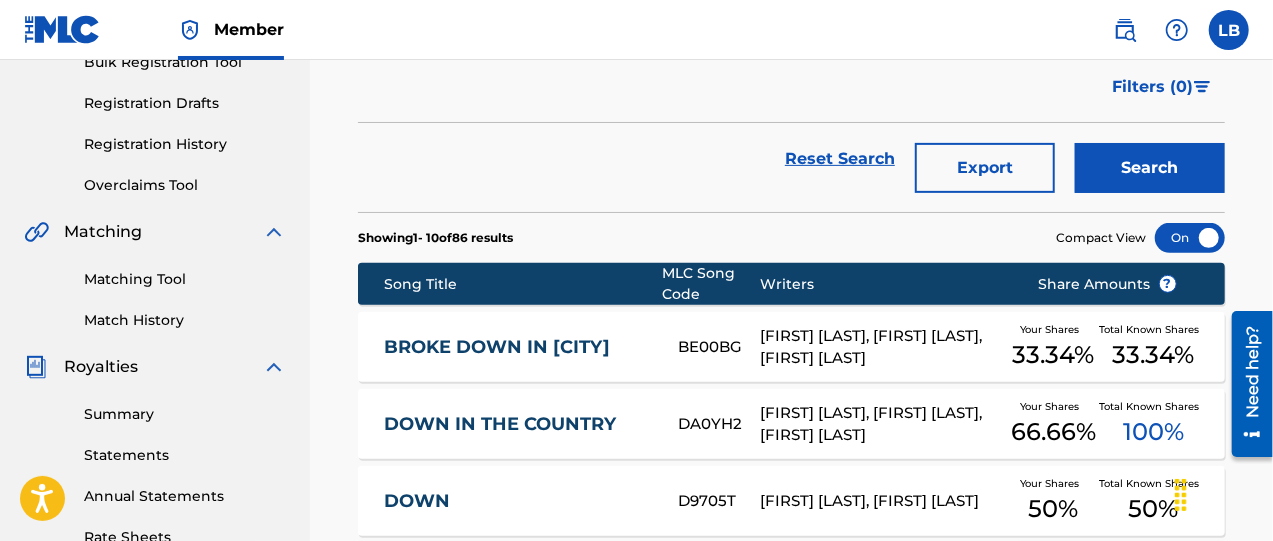 scroll, scrollTop: 333, scrollLeft: 0, axis: vertical 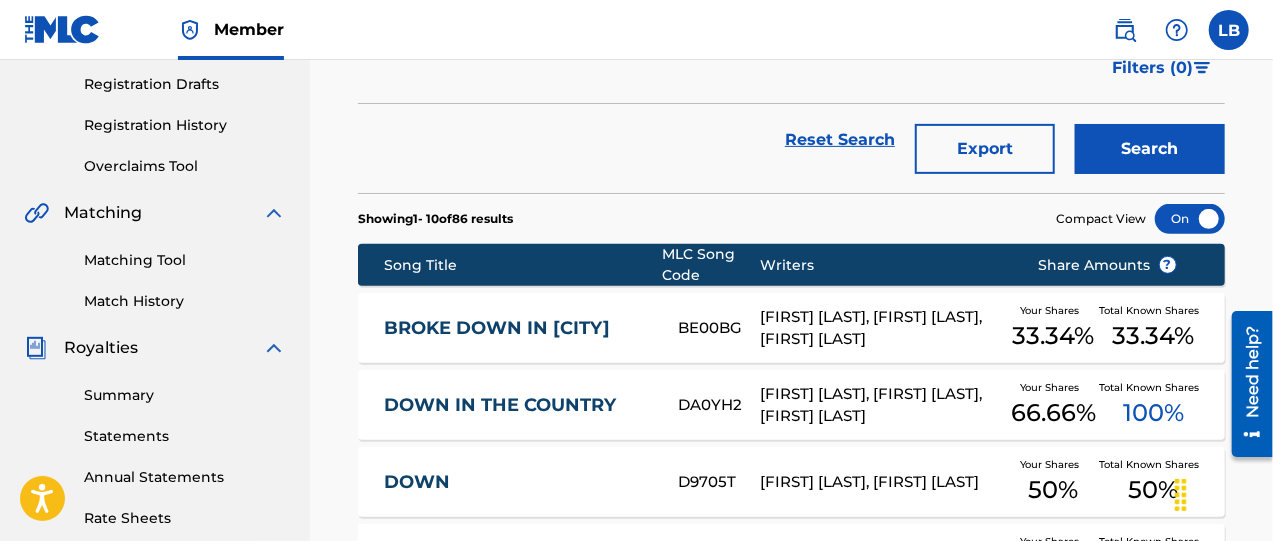 click on "BROKE DOWN IN [CITY]" at bounding box center (517, 328) 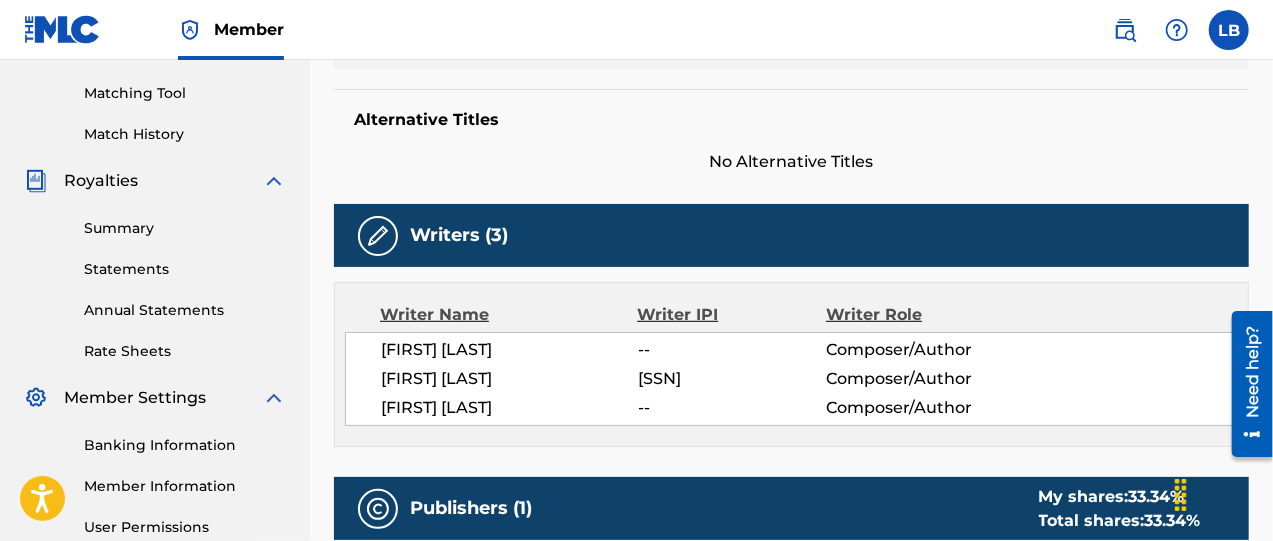 scroll, scrollTop: 83, scrollLeft: 0, axis: vertical 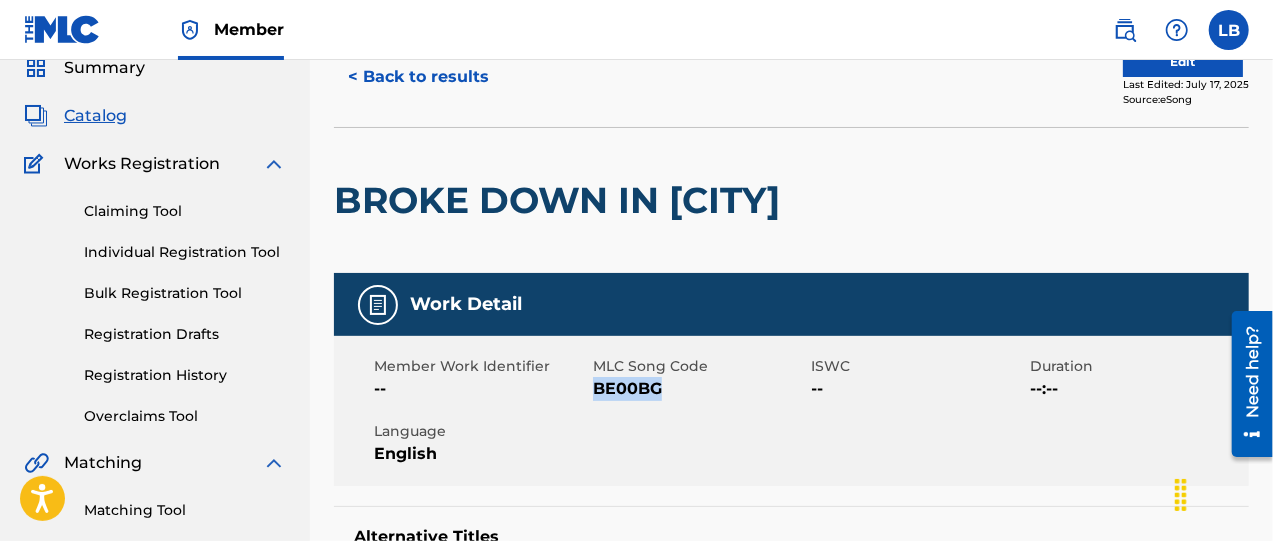 drag, startPoint x: 595, startPoint y: 386, endPoint x: 658, endPoint y: 386, distance: 63 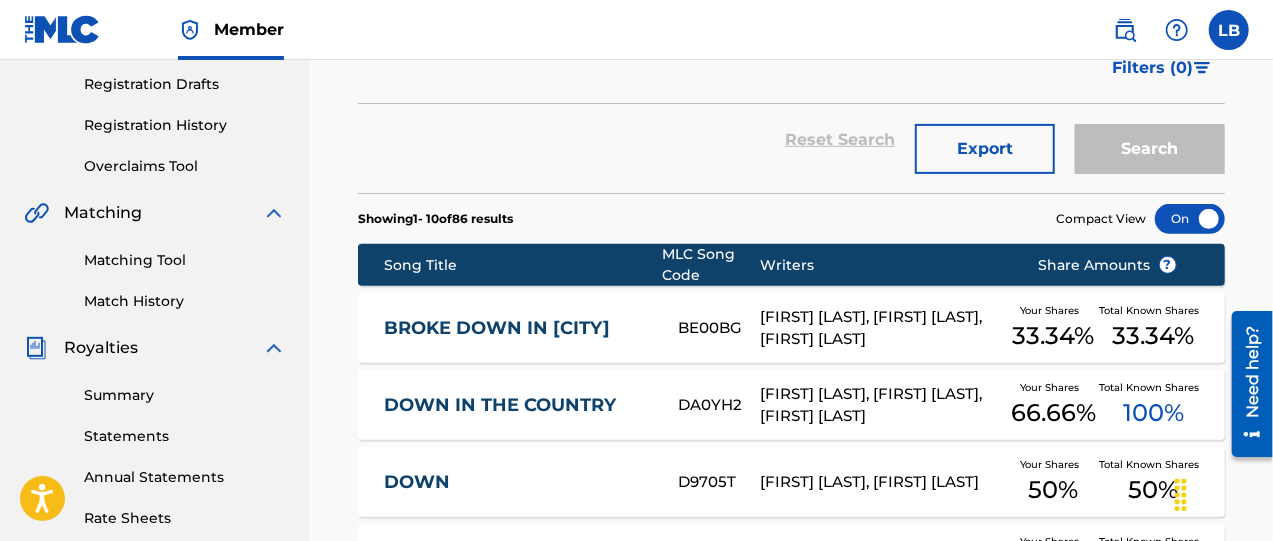 scroll, scrollTop: 0, scrollLeft: 0, axis: both 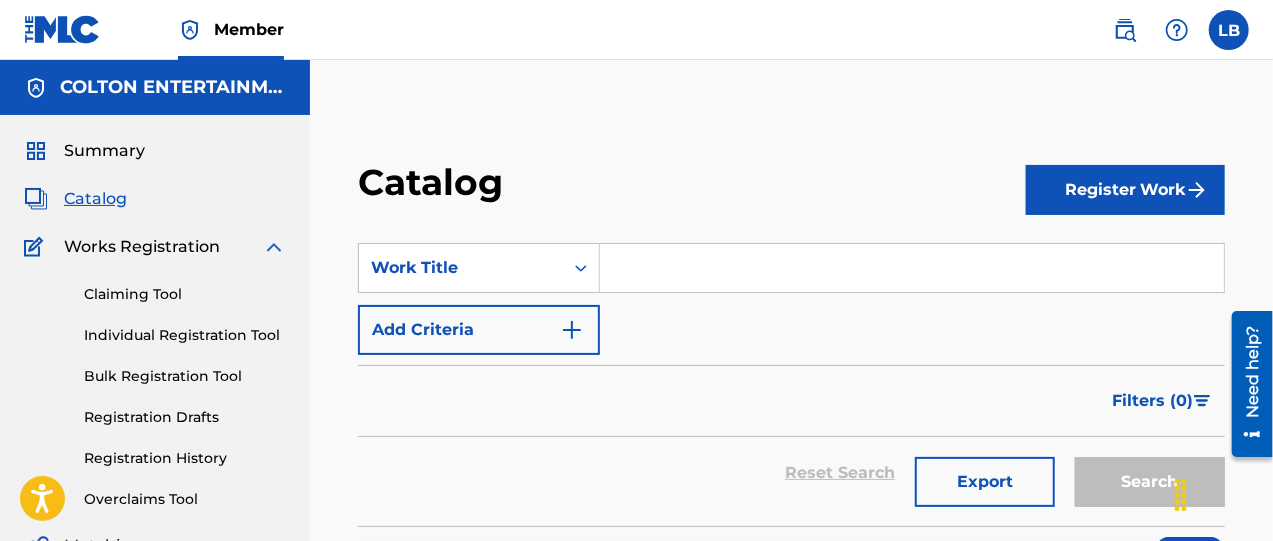 click at bounding box center (912, 268) 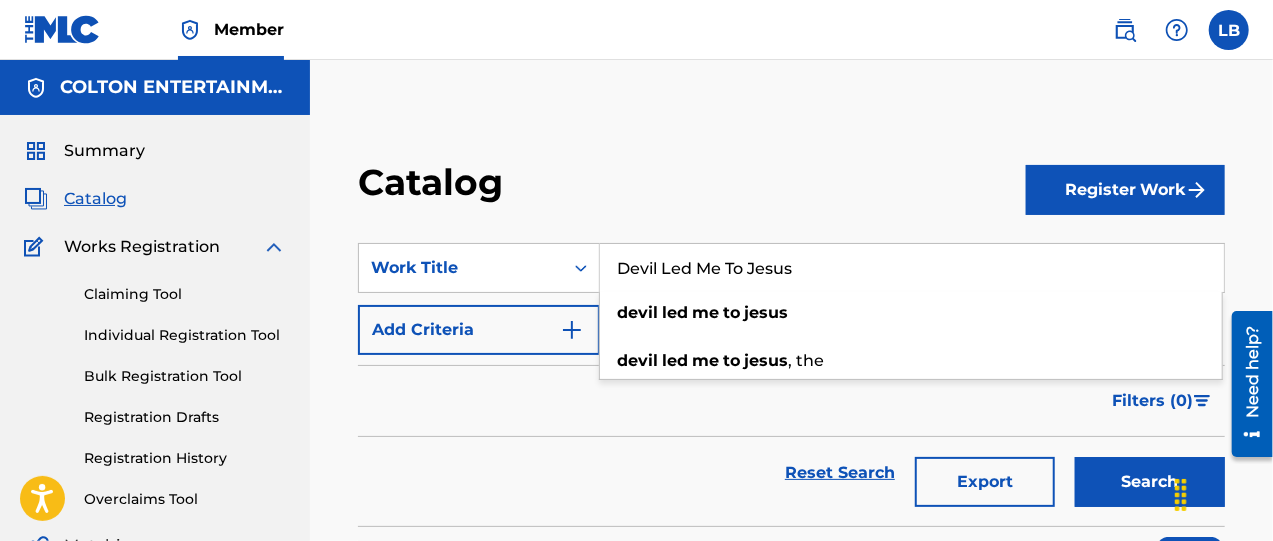 type on "Devil Led Me To Jesus" 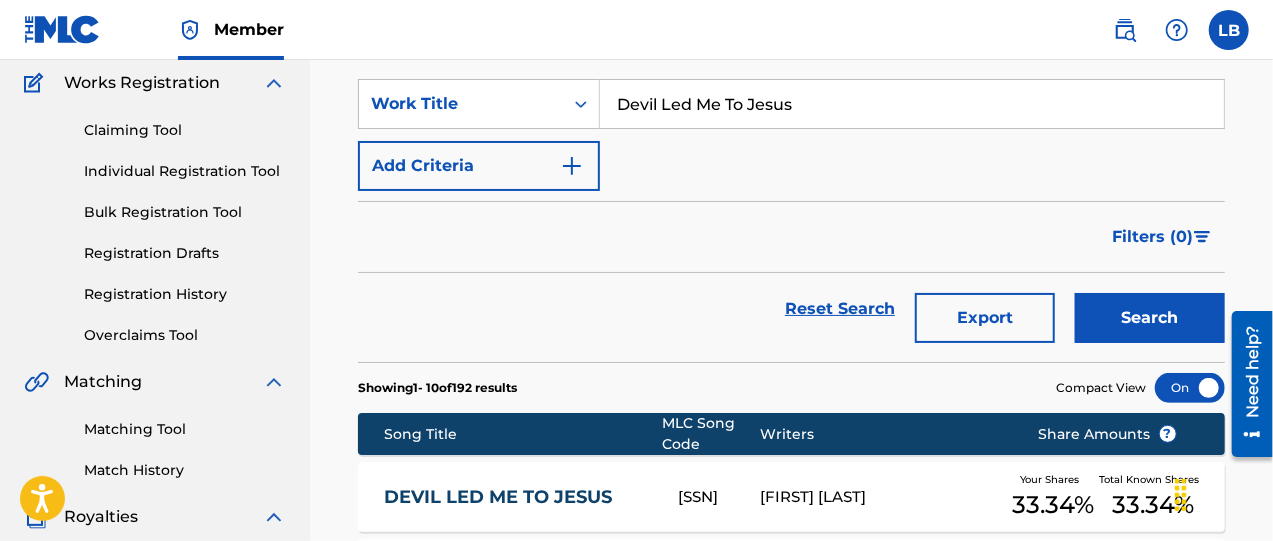 scroll, scrollTop: 250, scrollLeft: 0, axis: vertical 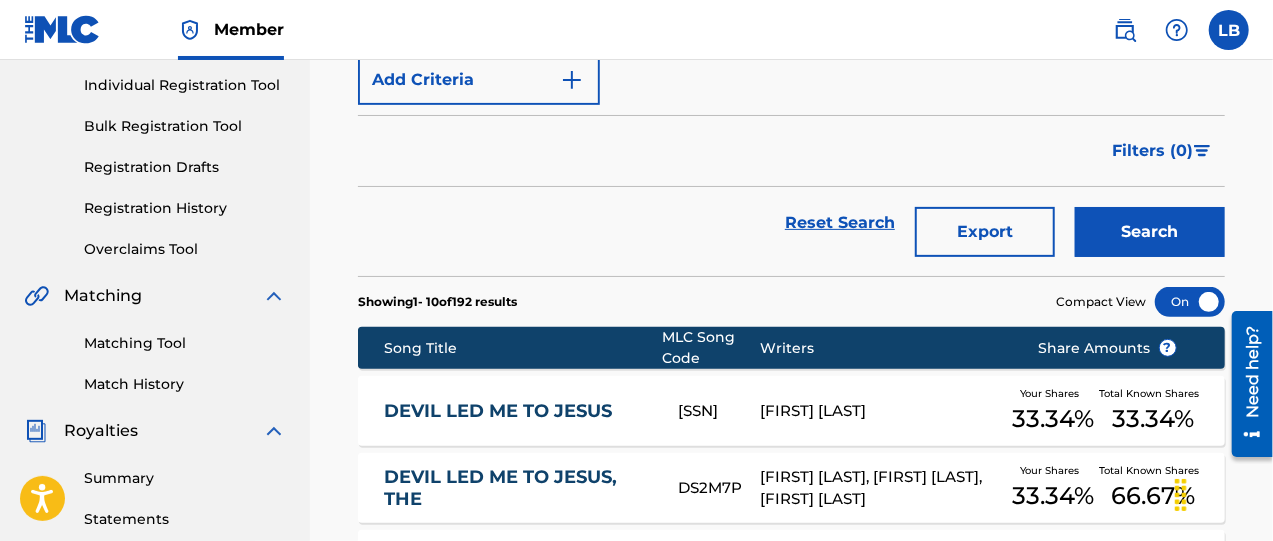 click on "DEVIL LED ME TO JESUS, THE" at bounding box center (517, 488) 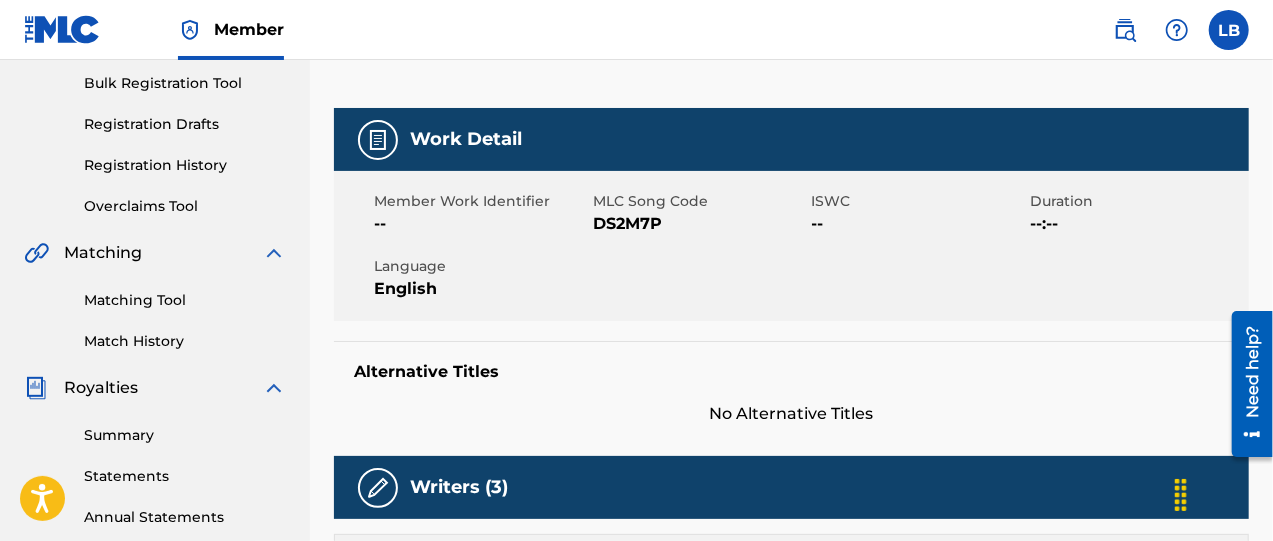 scroll, scrollTop: 166, scrollLeft: 0, axis: vertical 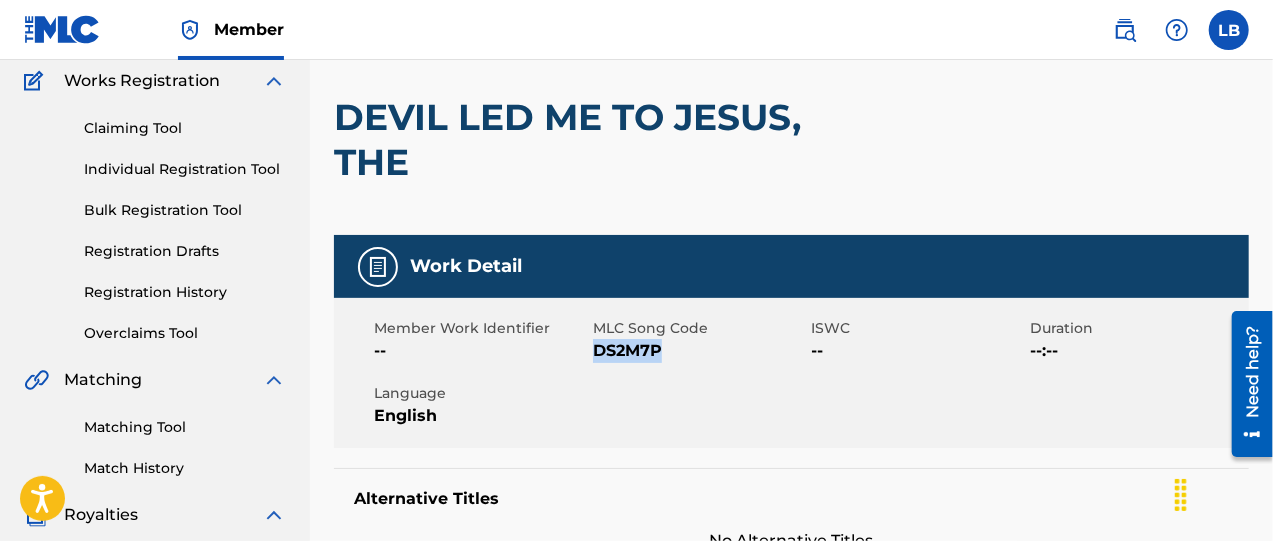 drag, startPoint x: 594, startPoint y: 352, endPoint x: 613, endPoint y: 345, distance: 20.248457 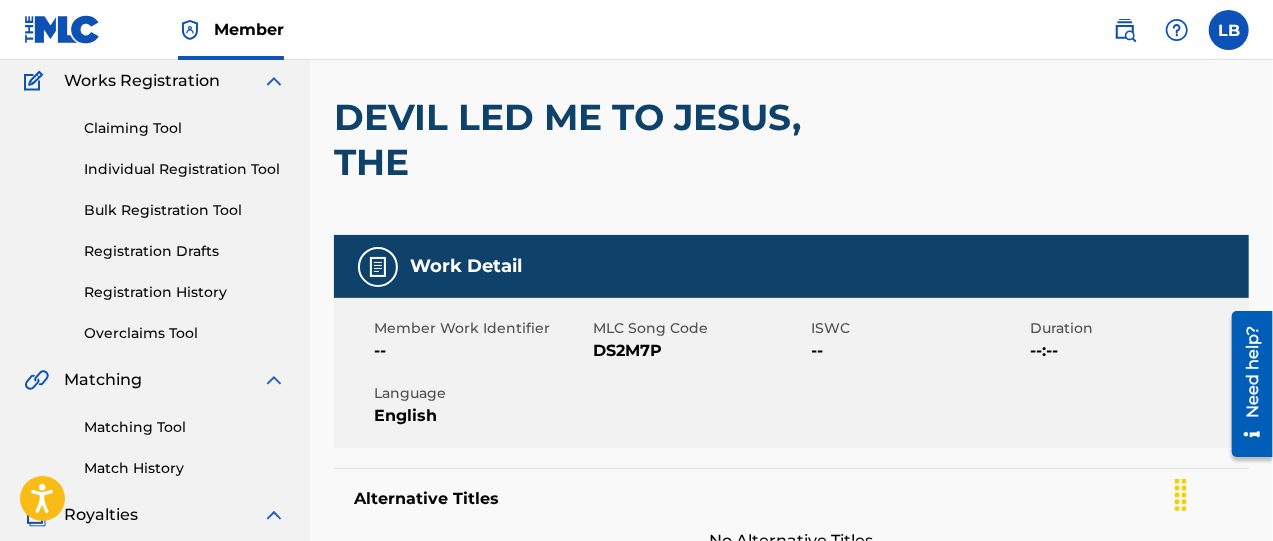 drag, startPoint x: 614, startPoint y: 345, endPoint x: 684, endPoint y: 352, distance: 70.34913 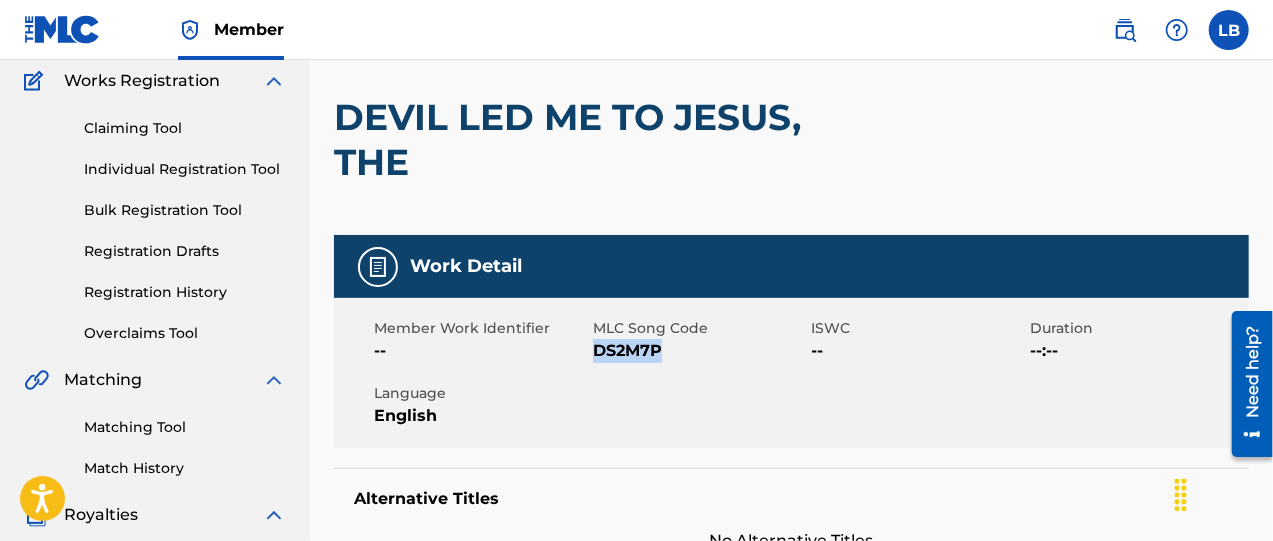 drag, startPoint x: 592, startPoint y: 351, endPoint x: 638, endPoint y: 347, distance: 46.173584 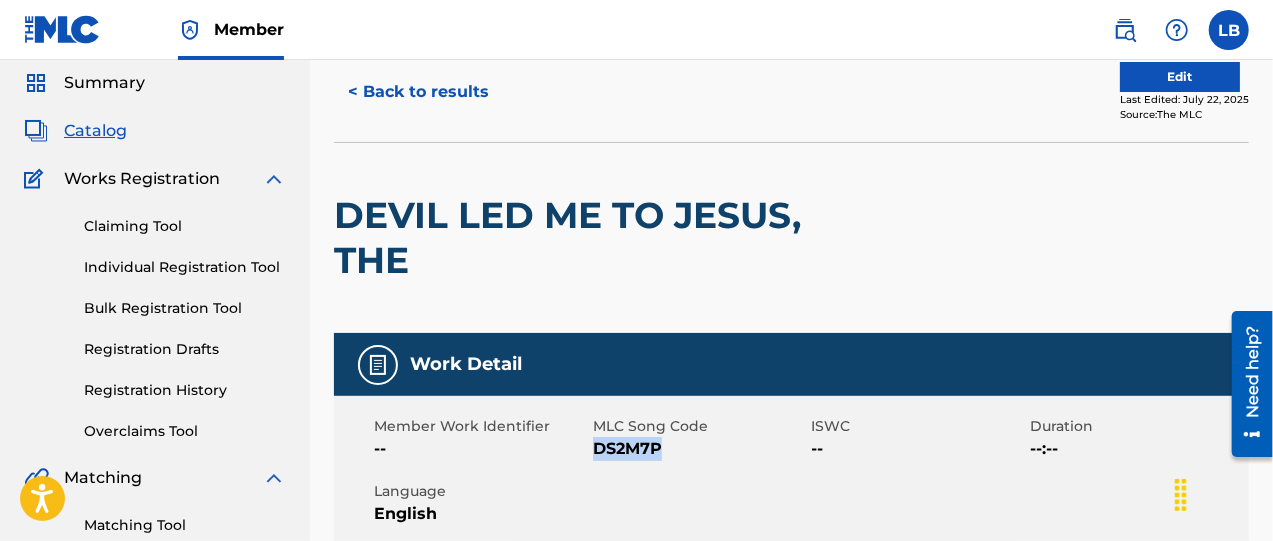 scroll, scrollTop: 0, scrollLeft: 0, axis: both 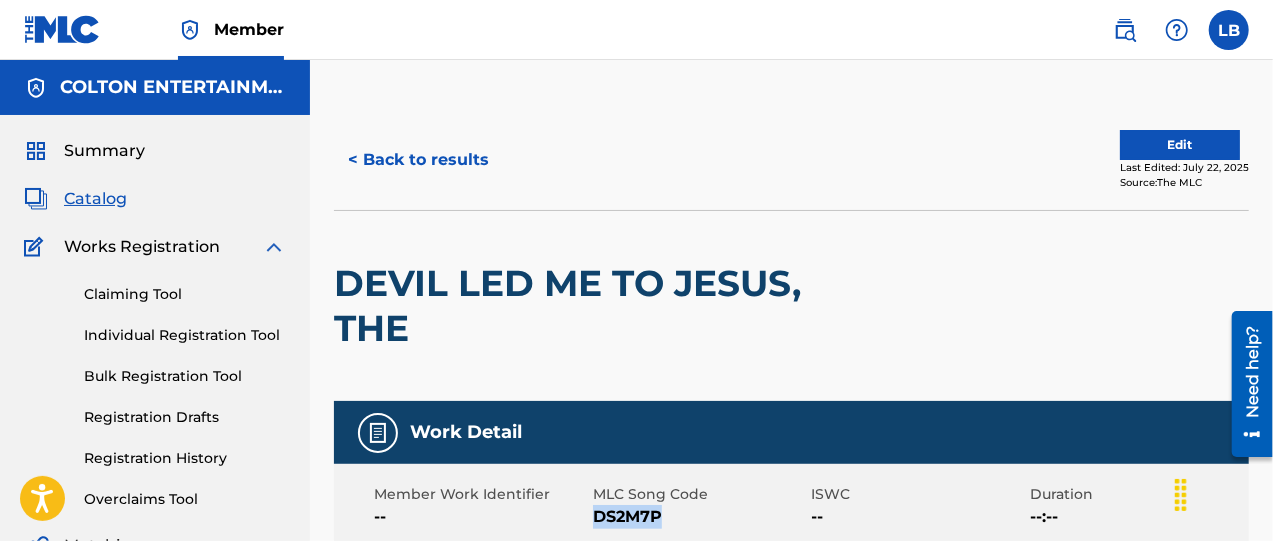 click on "< Back to results" at bounding box center (418, 160) 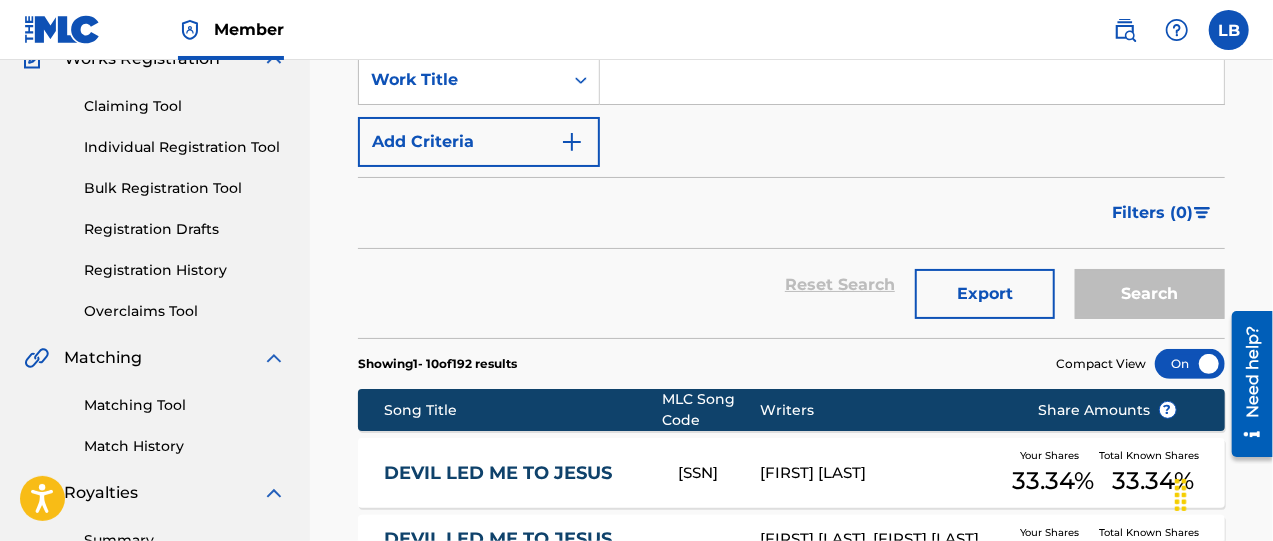 scroll, scrollTop: 0, scrollLeft: 0, axis: both 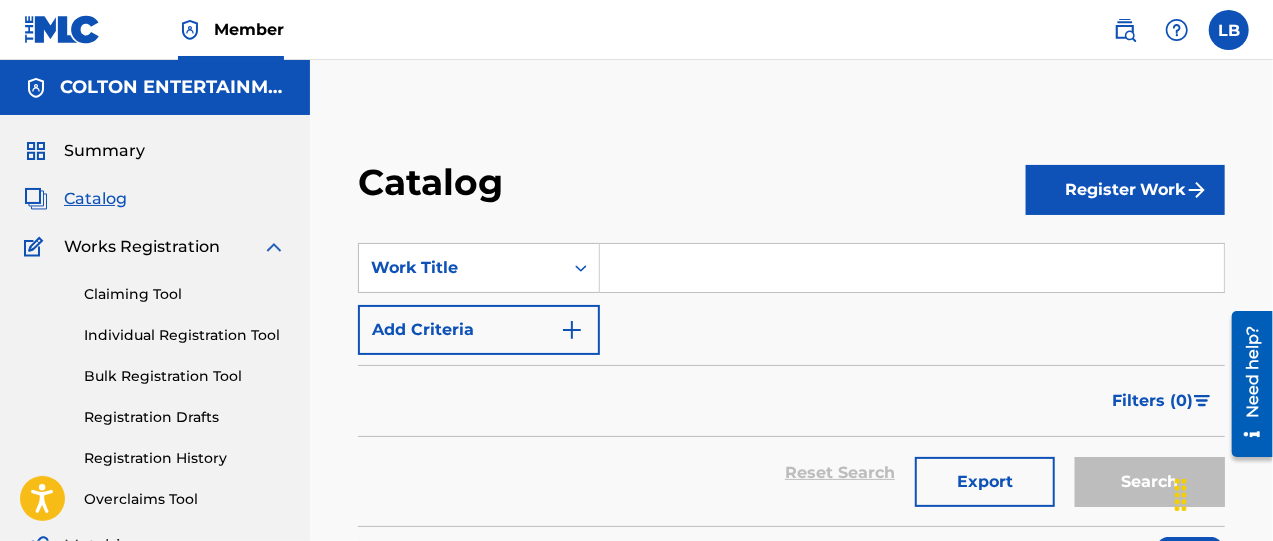 click at bounding box center [912, 268] 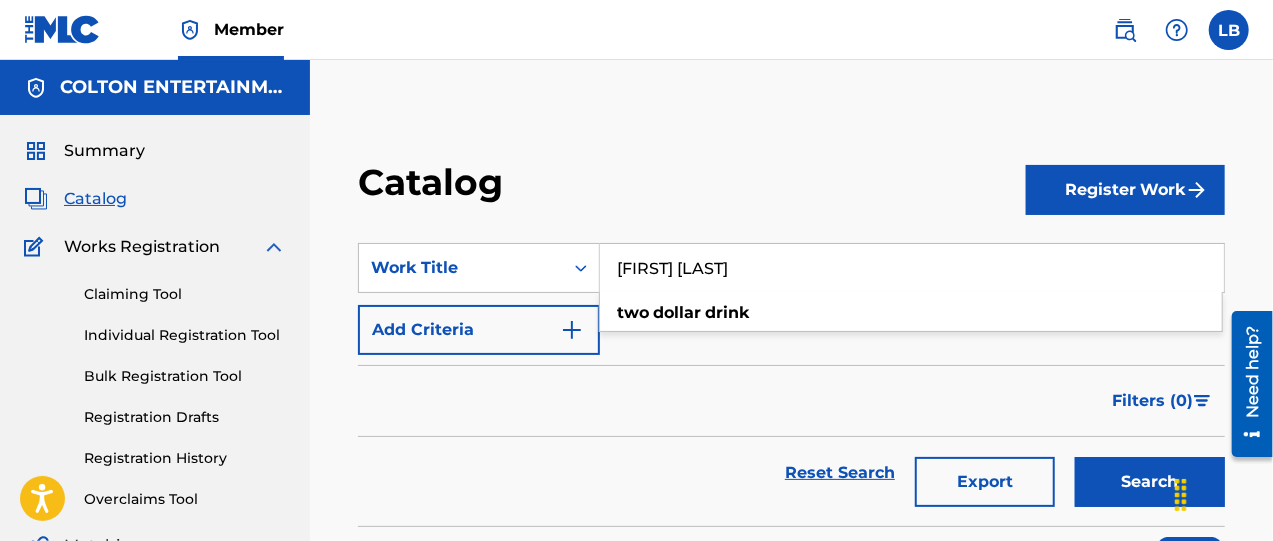 type on "[FIRST] [LAST]" 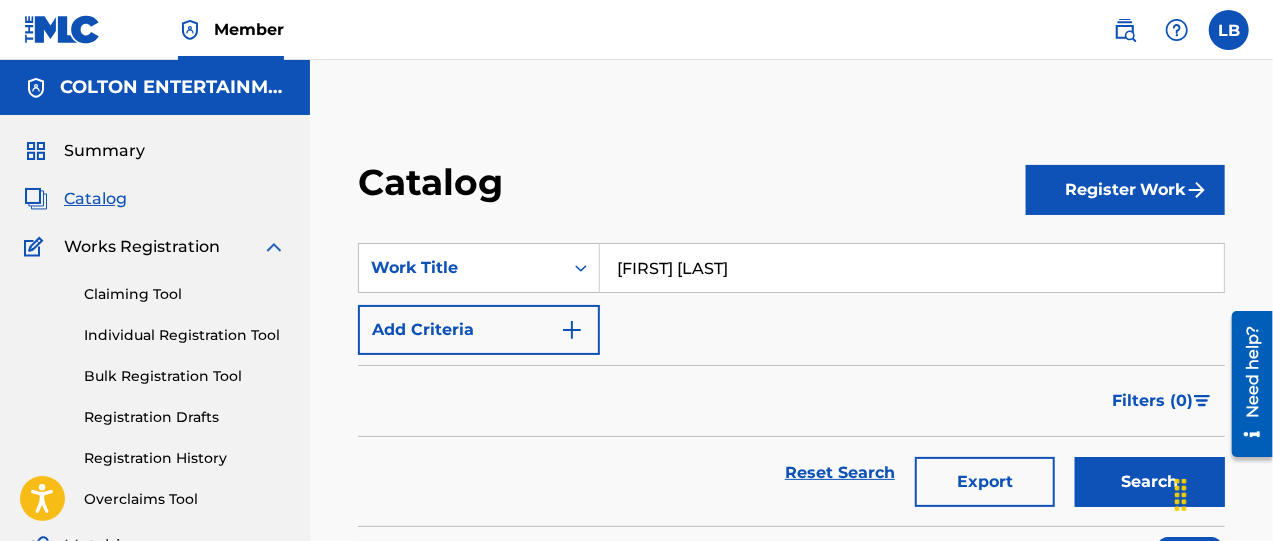 click on "Search" at bounding box center [1150, 482] 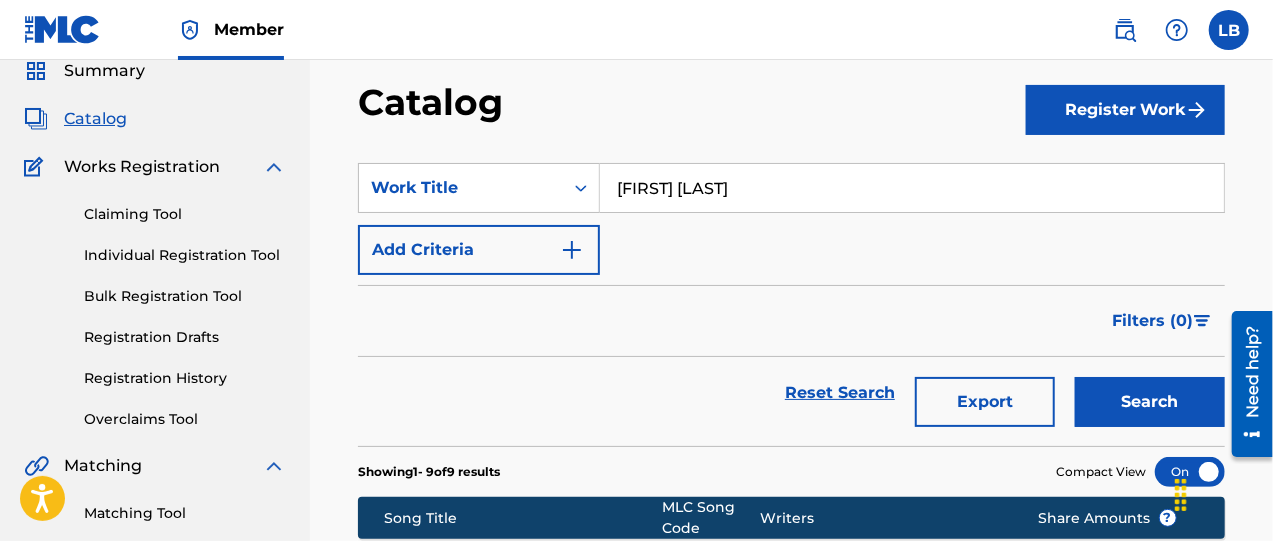 scroll, scrollTop: 250, scrollLeft: 0, axis: vertical 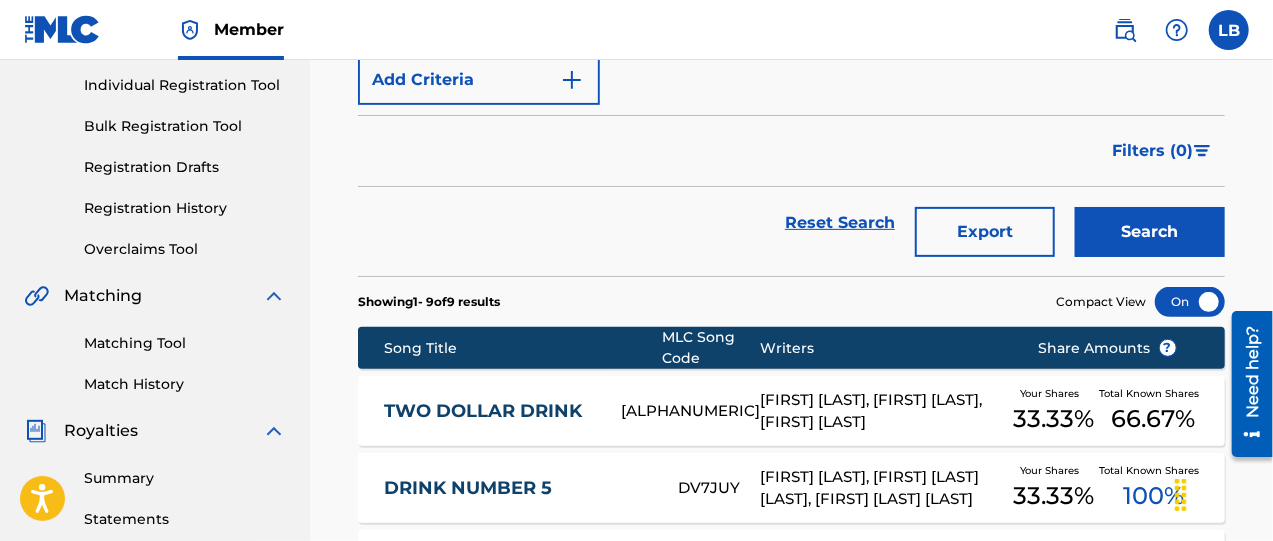 click on "TWO DOLLAR DRINK" at bounding box center (489, 411) 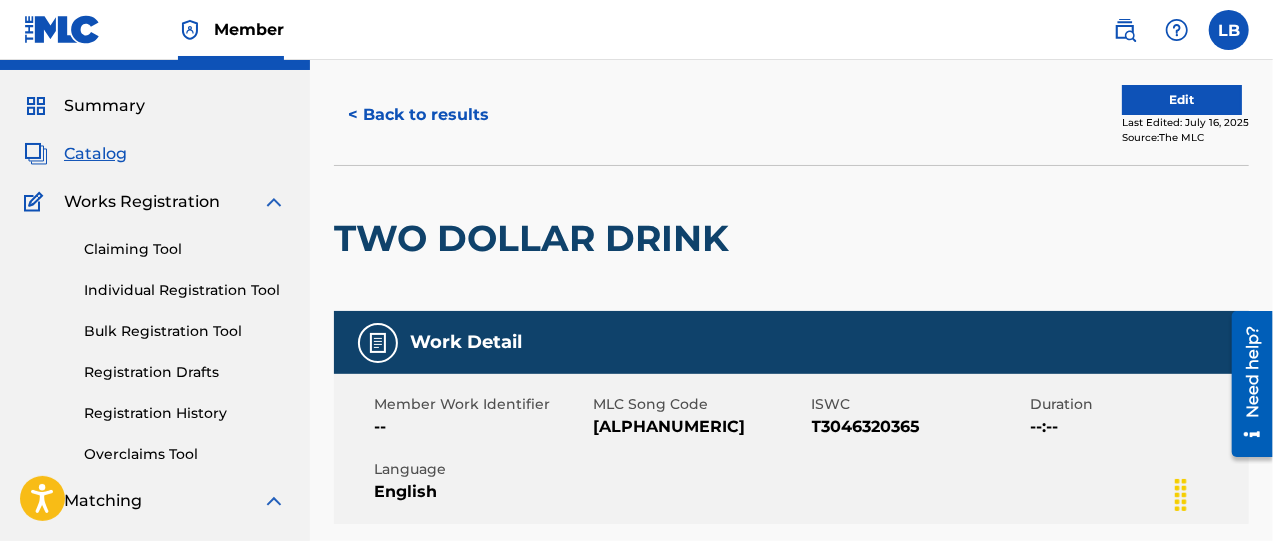 scroll, scrollTop: 83, scrollLeft: 0, axis: vertical 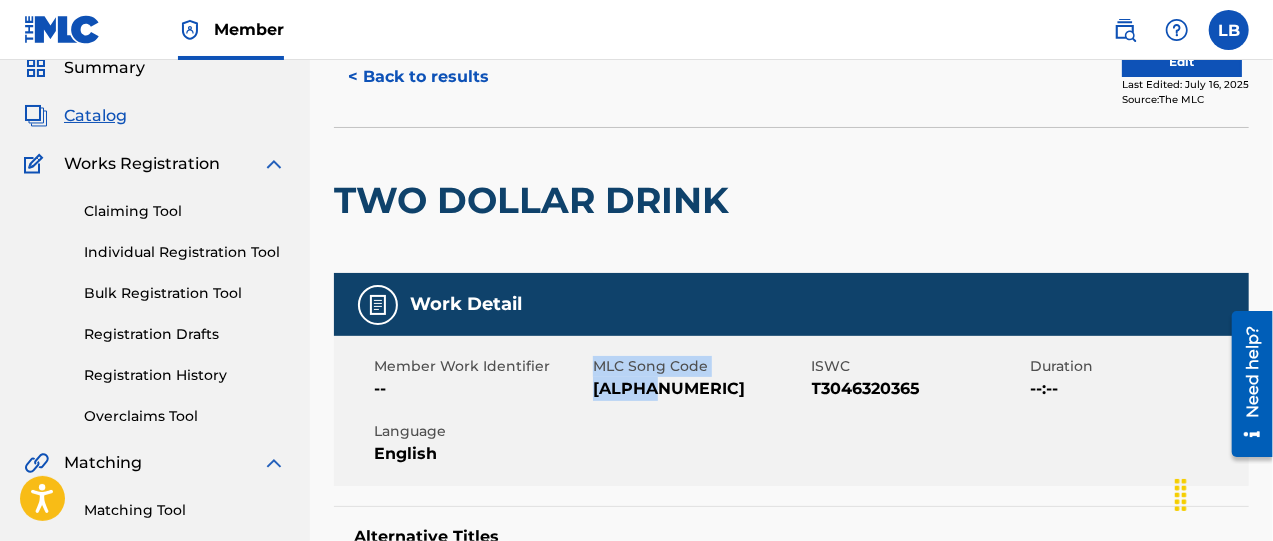 drag, startPoint x: 591, startPoint y: 387, endPoint x: 696, endPoint y: 394, distance: 105.23308 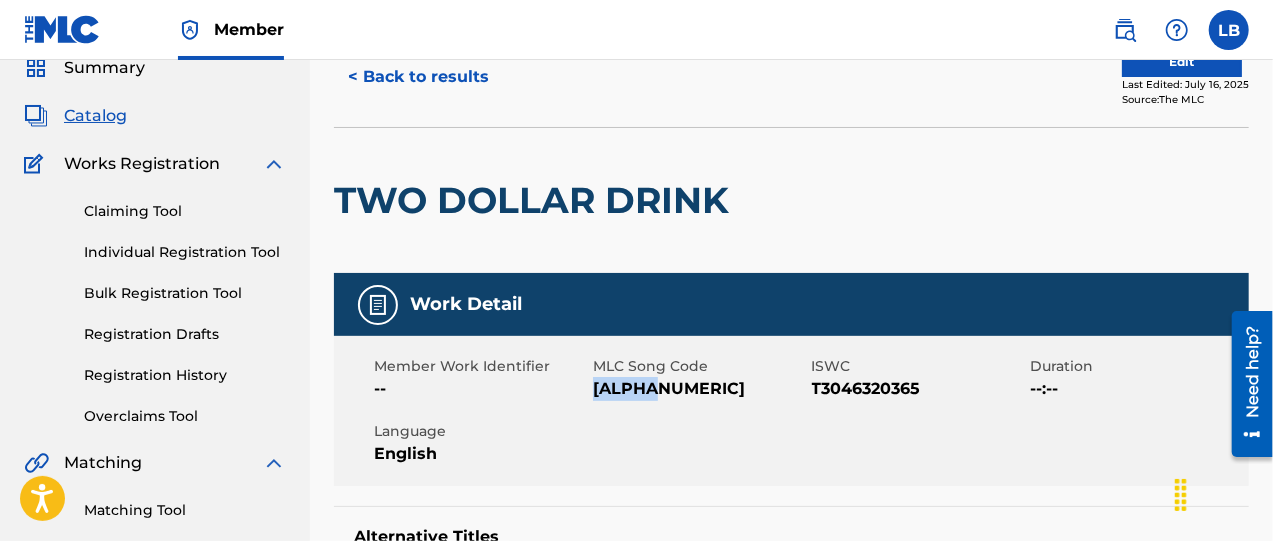 drag, startPoint x: 595, startPoint y: 392, endPoint x: 670, endPoint y: 392, distance: 75 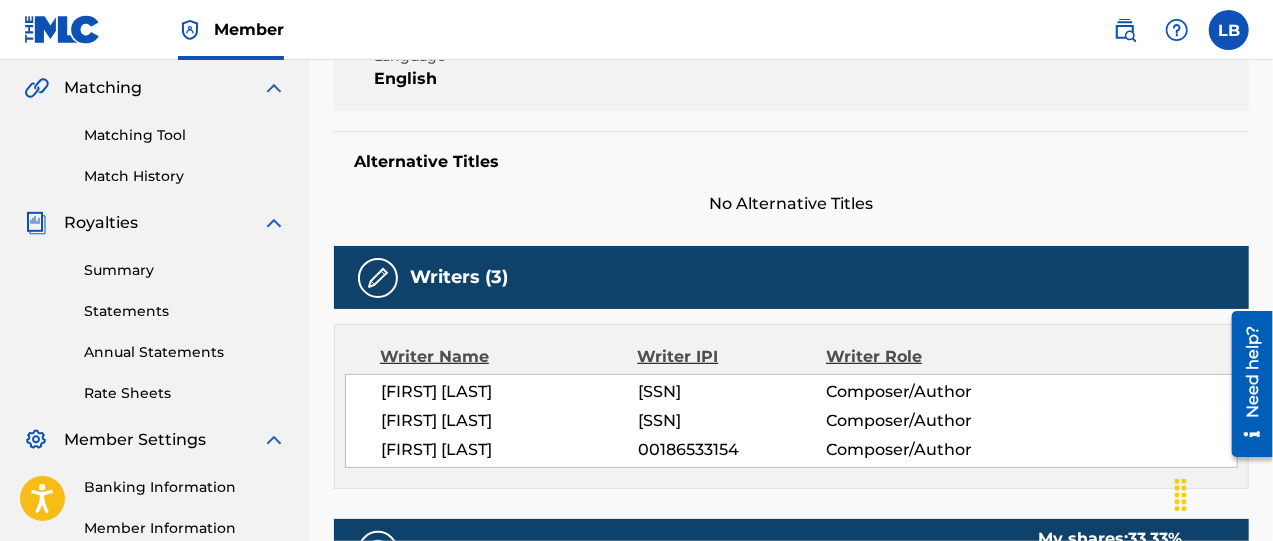 scroll, scrollTop: 0, scrollLeft: 0, axis: both 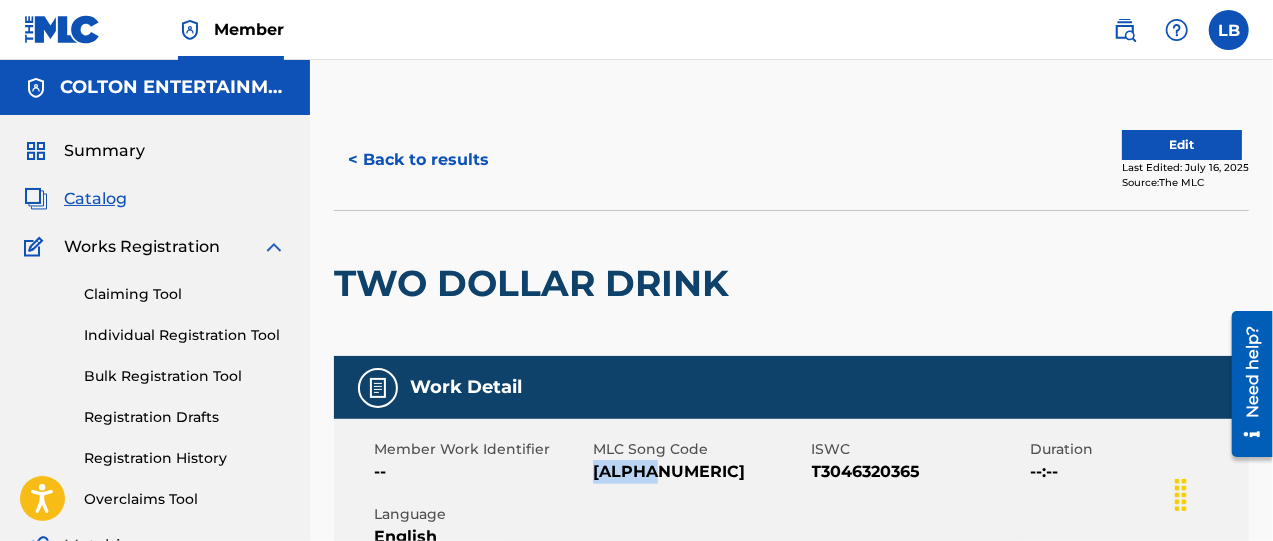 click on "< Back to results" at bounding box center (418, 160) 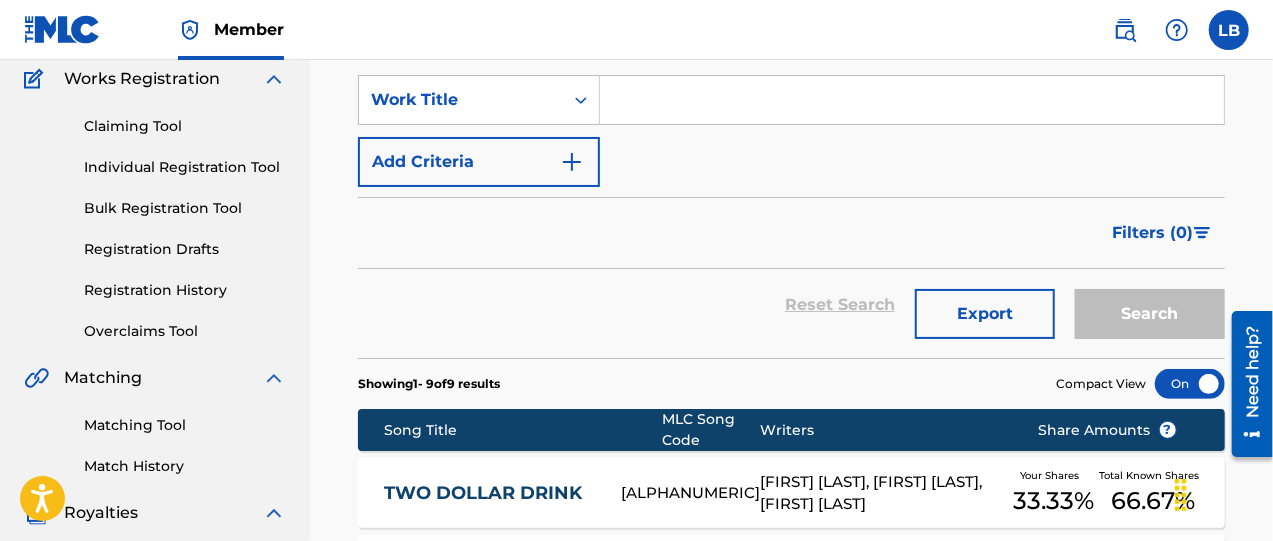 scroll, scrollTop: 83, scrollLeft: 0, axis: vertical 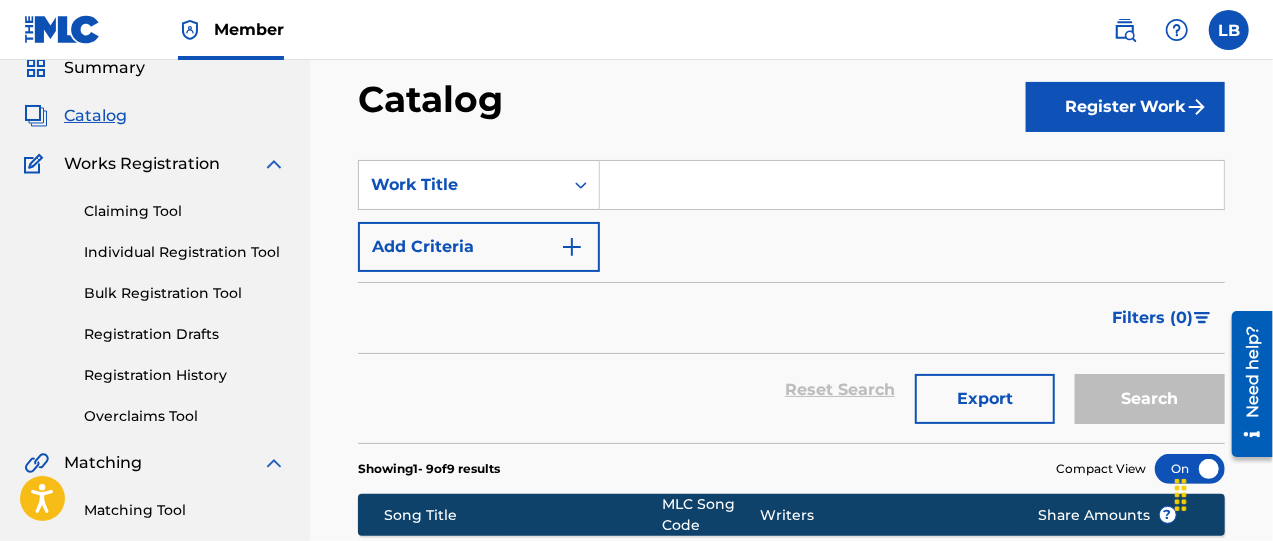 click at bounding box center (912, 185) 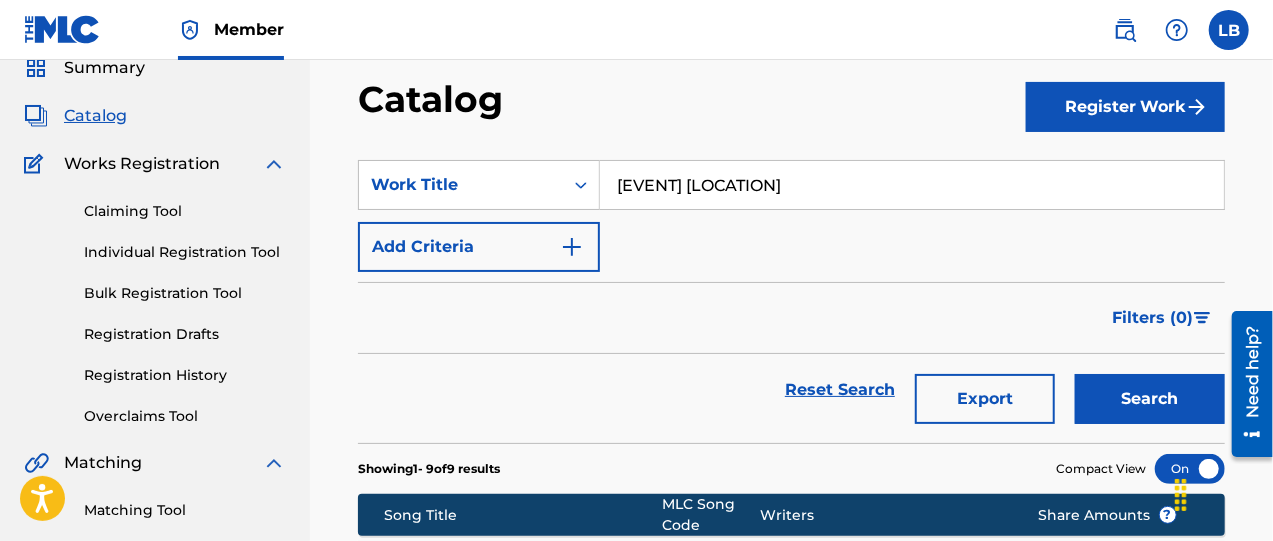 type on "[EVENT] [LOCATION]" 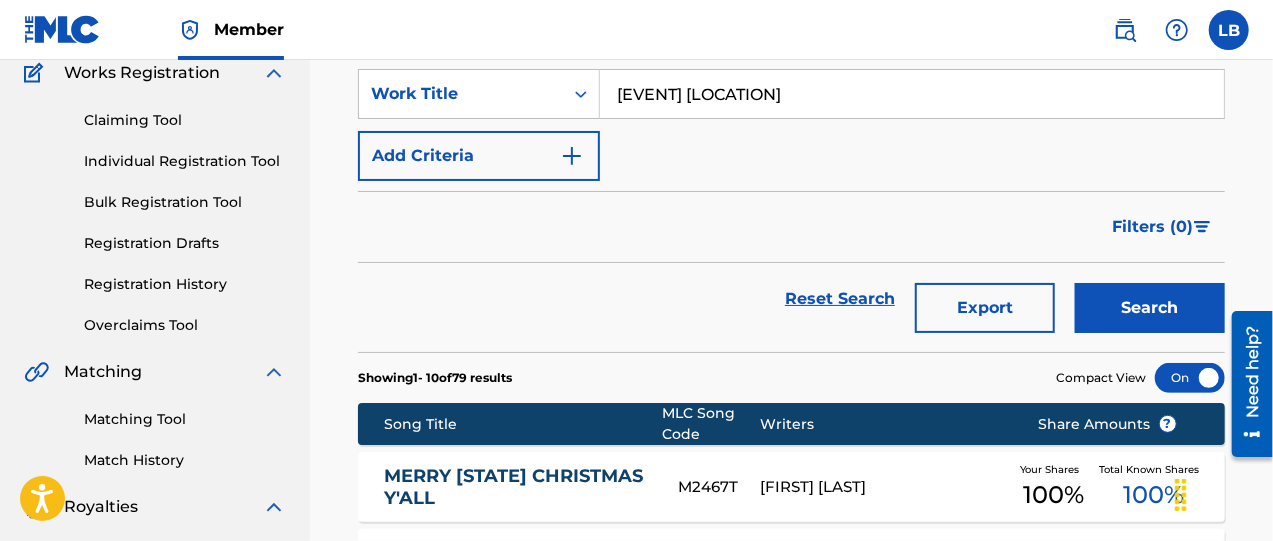 scroll, scrollTop: 166, scrollLeft: 0, axis: vertical 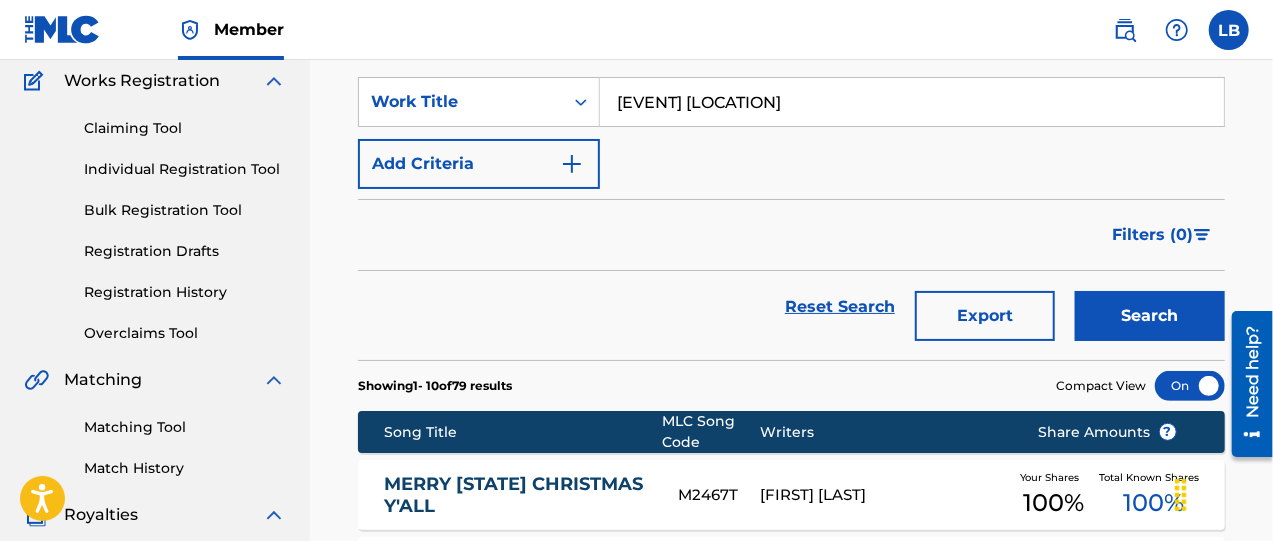 click at bounding box center (572, 164) 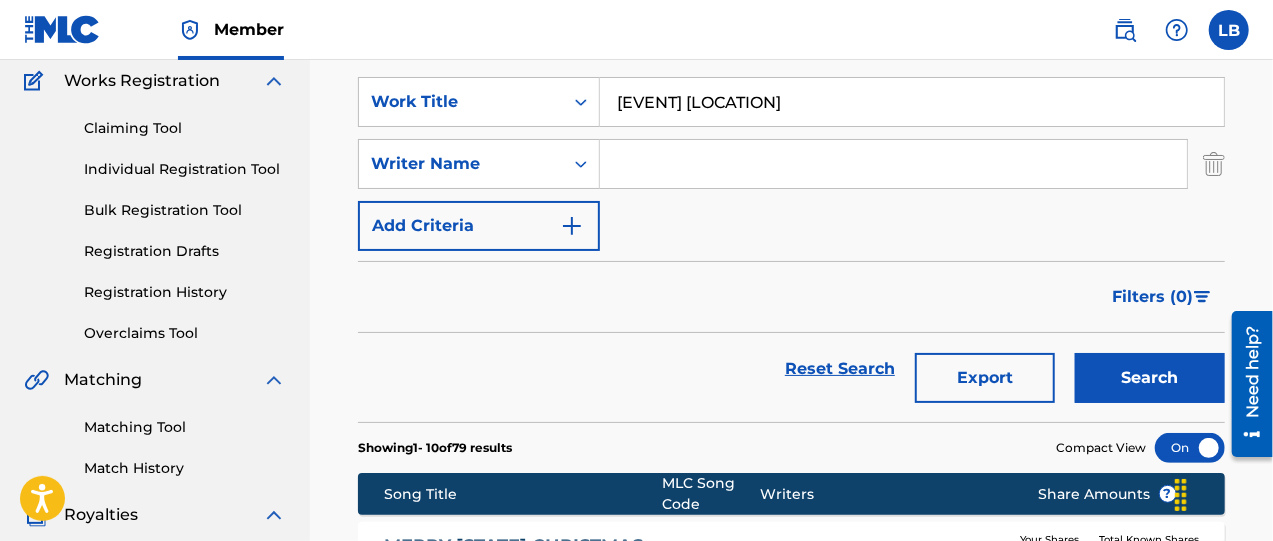 click at bounding box center (893, 164) 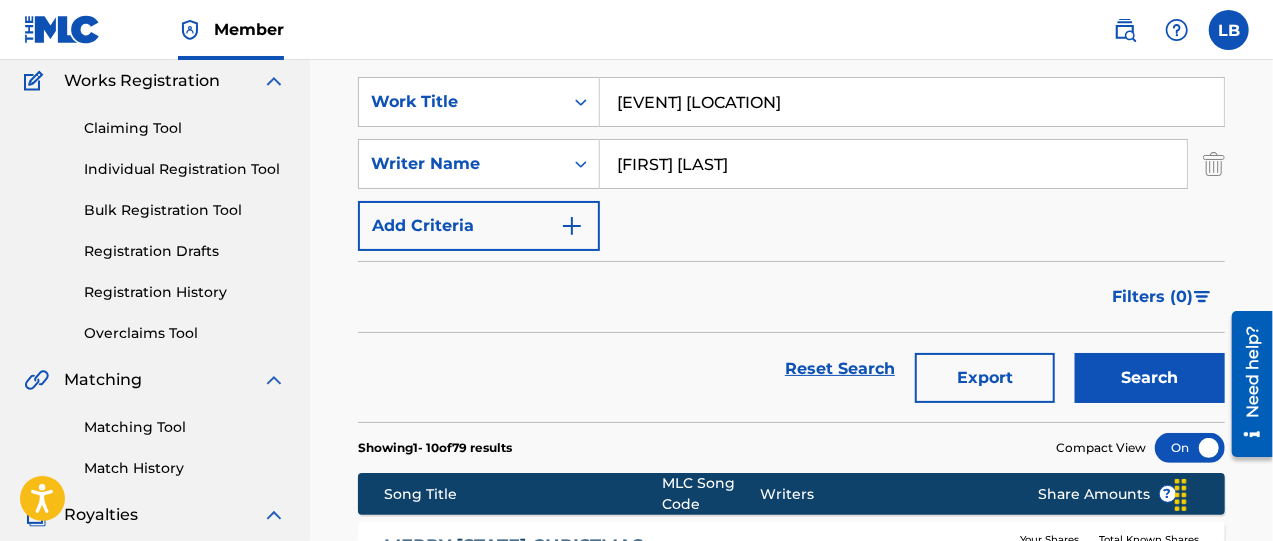 type on "[FIRST] [LAST]" 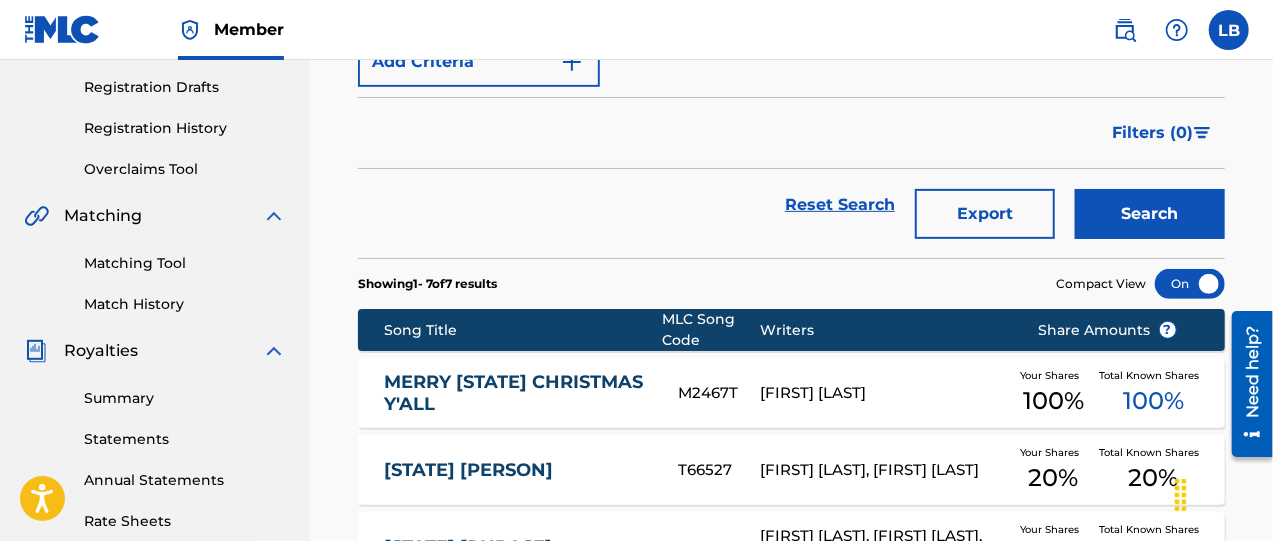 scroll, scrollTop: 333, scrollLeft: 0, axis: vertical 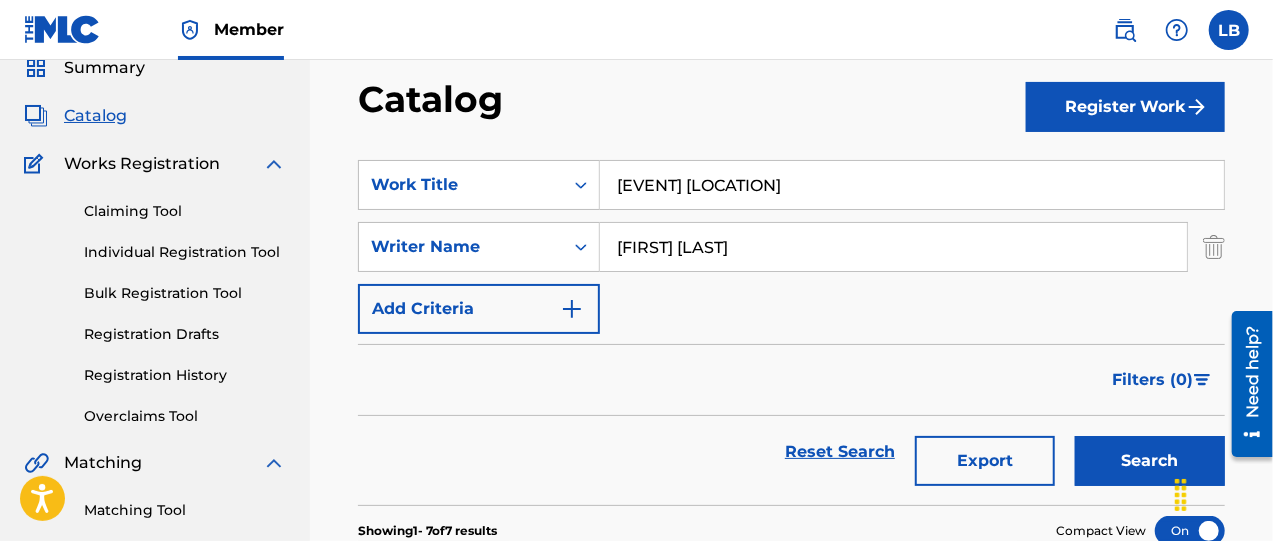 click on "Register Work" at bounding box center (1125, 107) 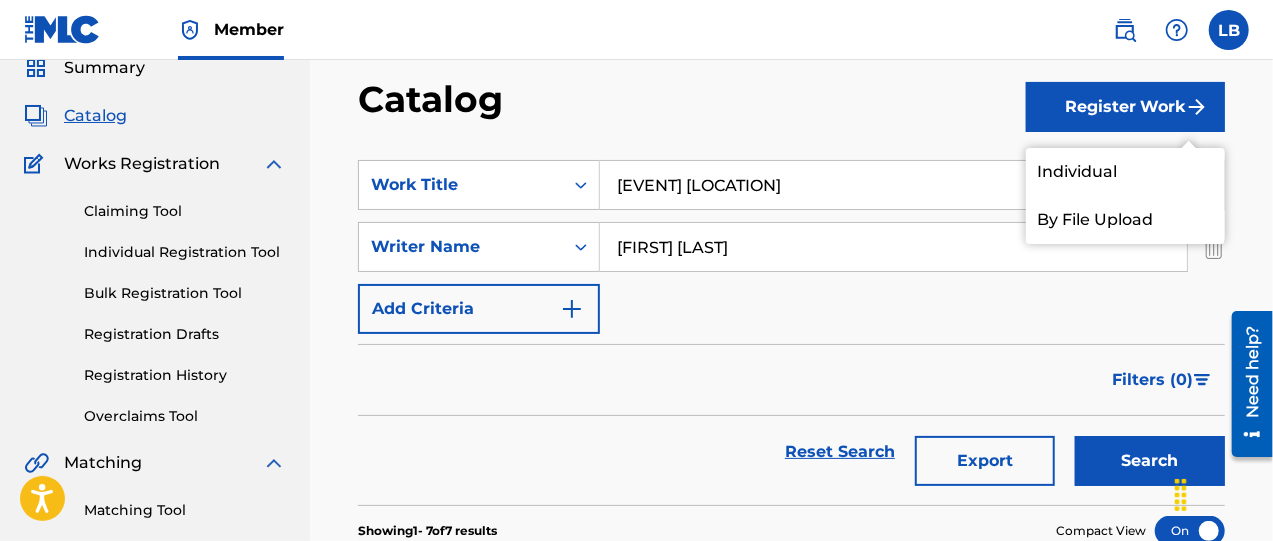 click on "Individual" at bounding box center [1125, 172] 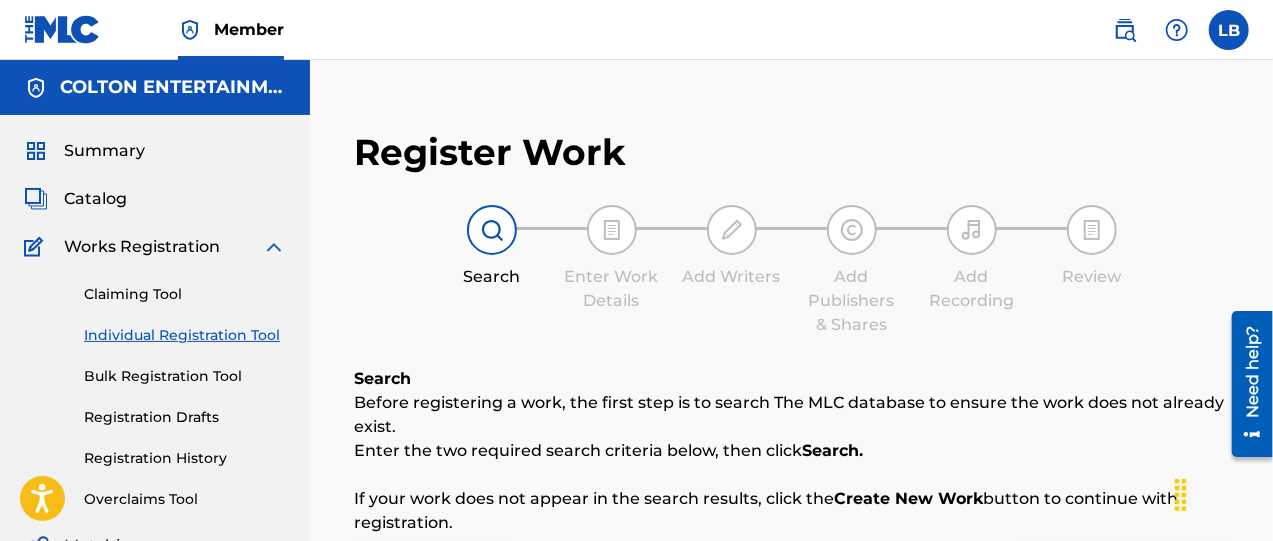 scroll, scrollTop: 333, scrollLeft: 0, axis: vertical 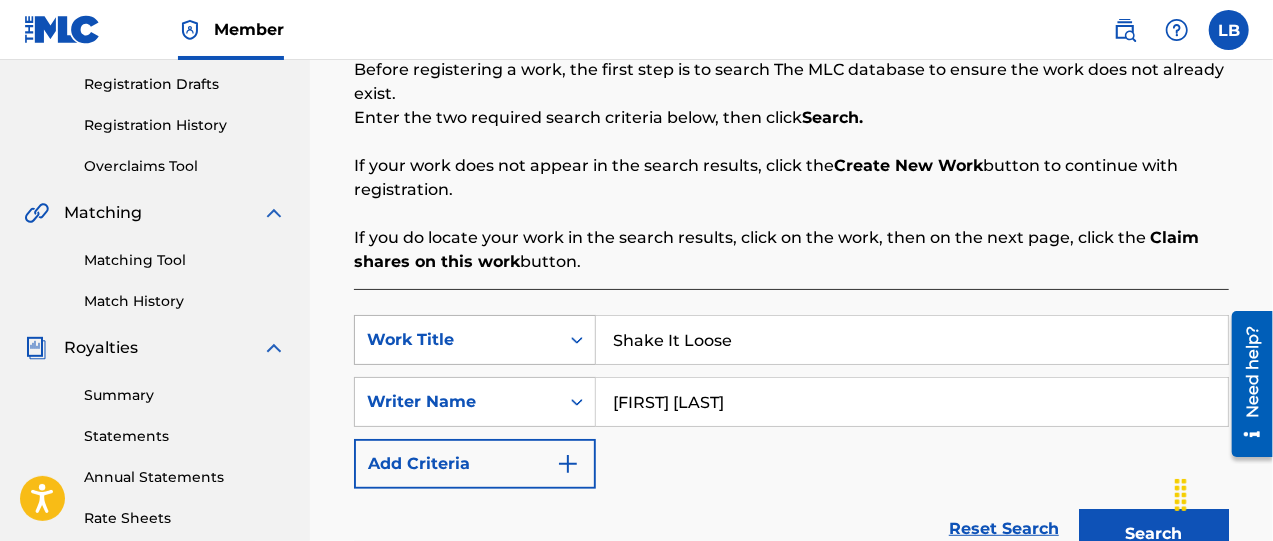 drag, startPoint x: 748, startPoint y: 341, endPoint x: 587, endPoint y: 345, distance: 161.04968 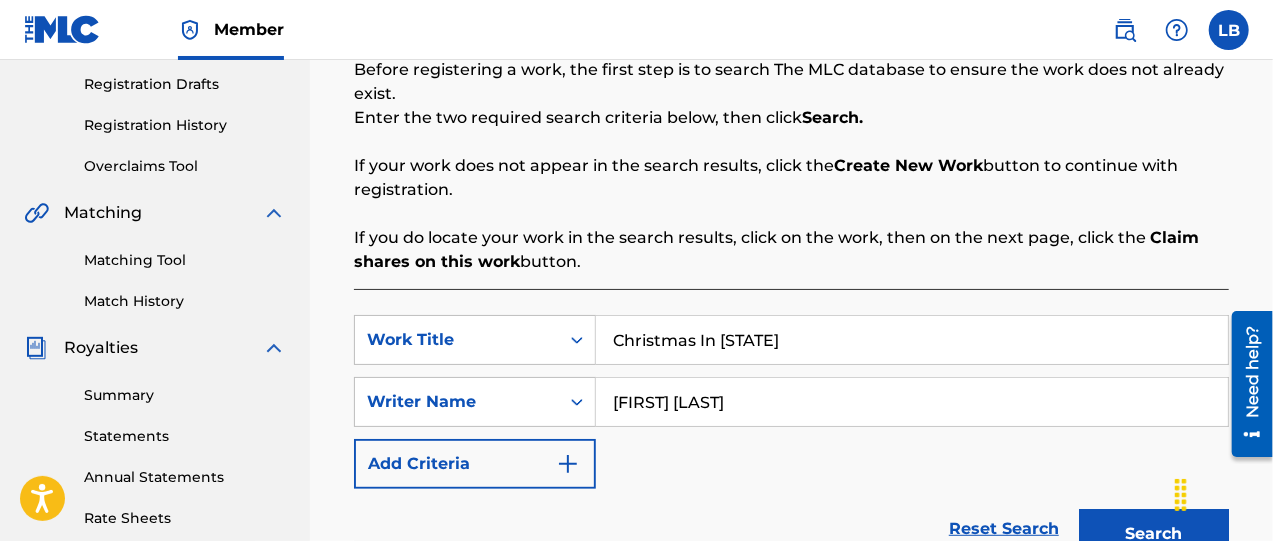 click on "Christmas In [STATE]" at bounding box center [912, 340] 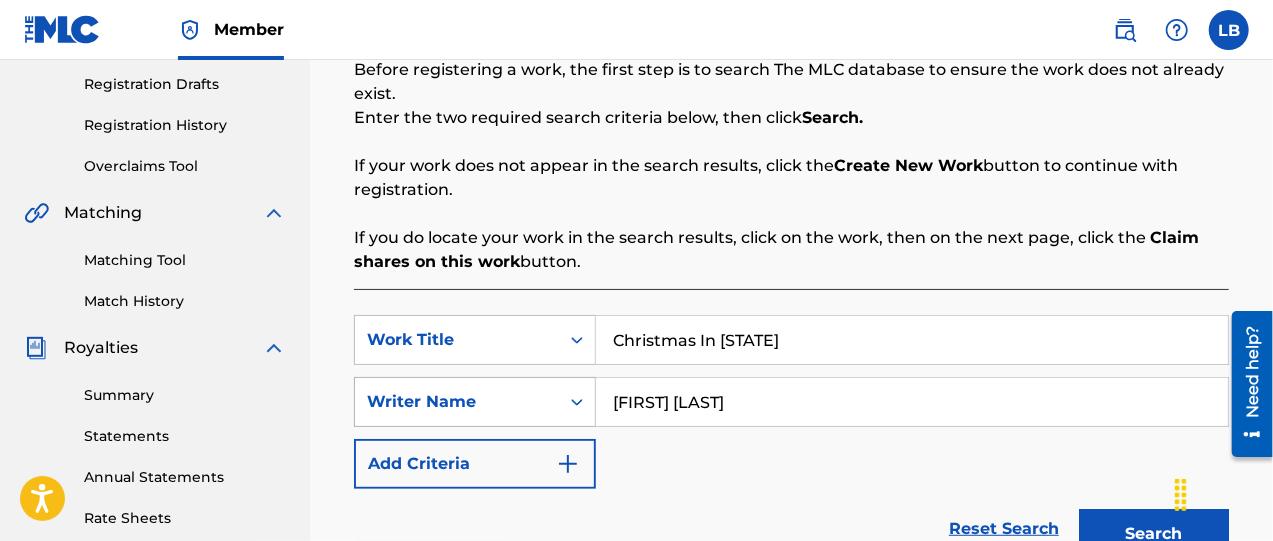 drag, startPoint x: 822, startPoint y: 404, endPoint x: 584, endPoint y: 395, distance: 238.1701 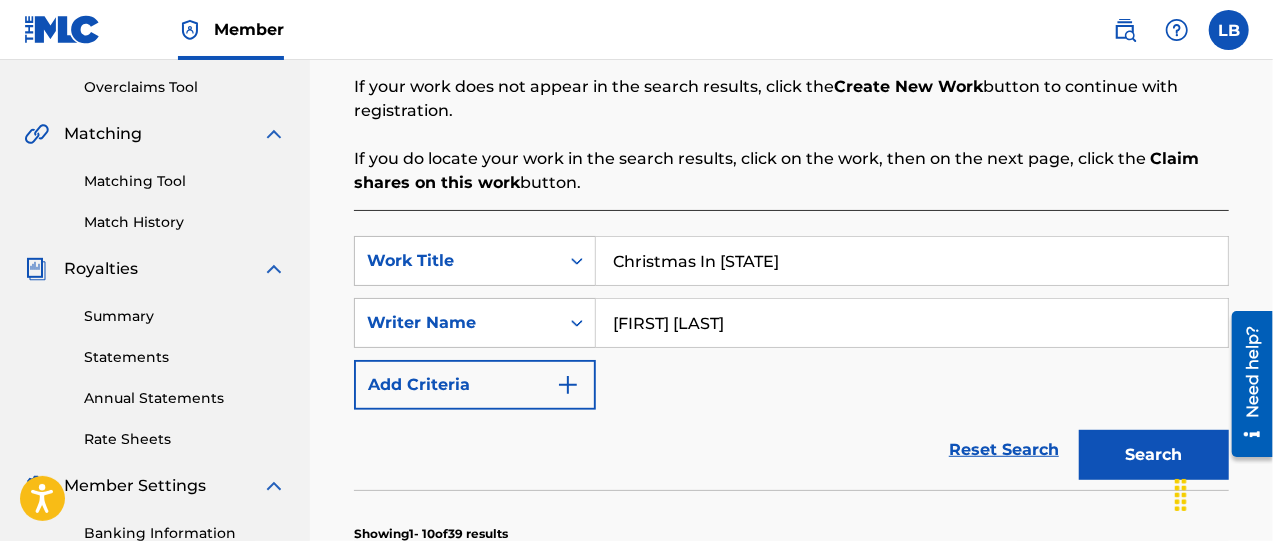 scroll, scrollTop: 500, scrollLeft: 0, axis: vertical 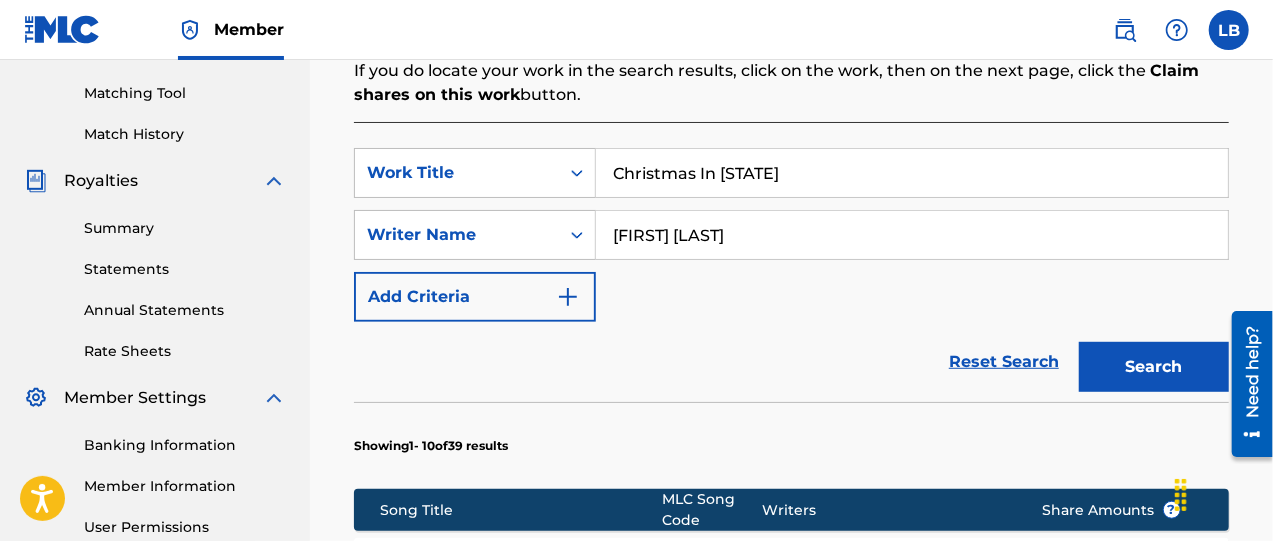 type on "[FIRST] [LAST]" 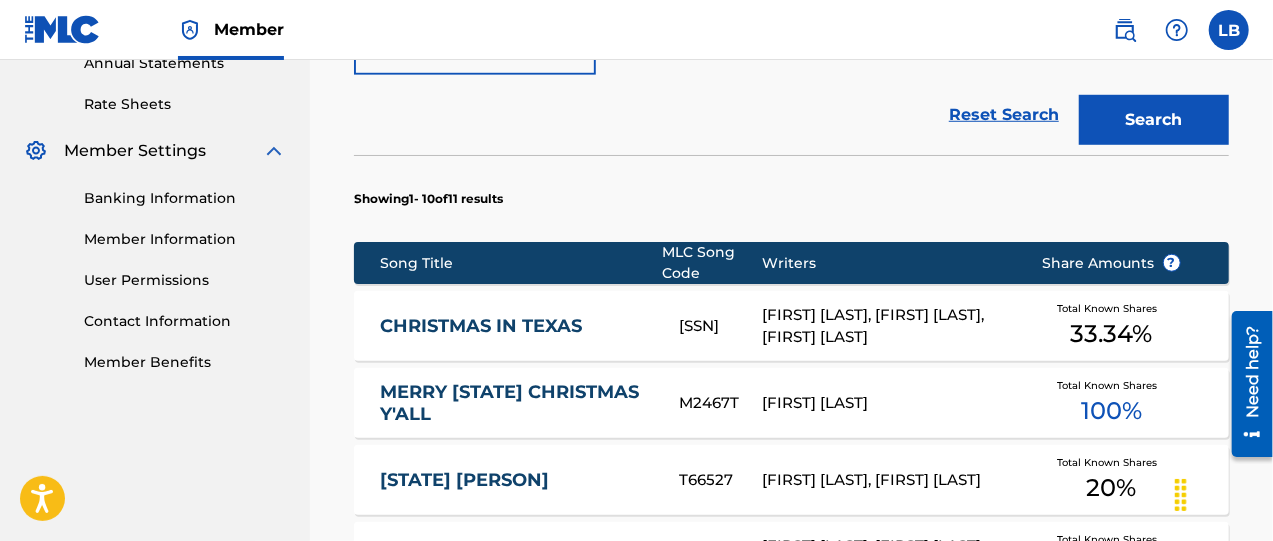 scroll, scrollTop: 750, scrollLeft: 0, axis: vertical 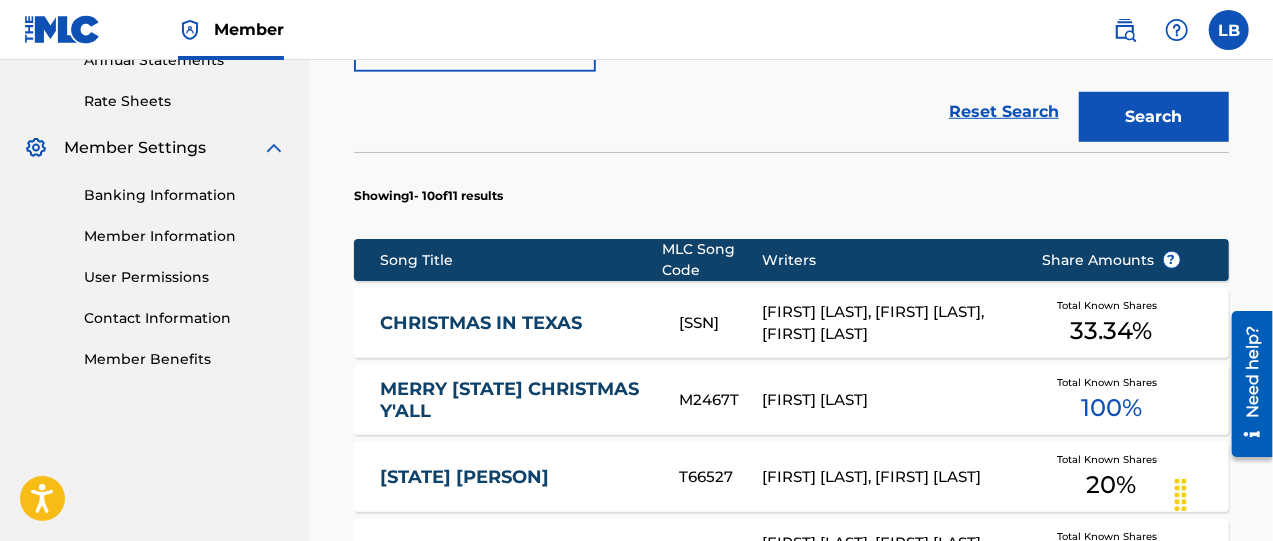 click on "CHRISTMAS IN TEXAS" at bounding box center (516, 323) 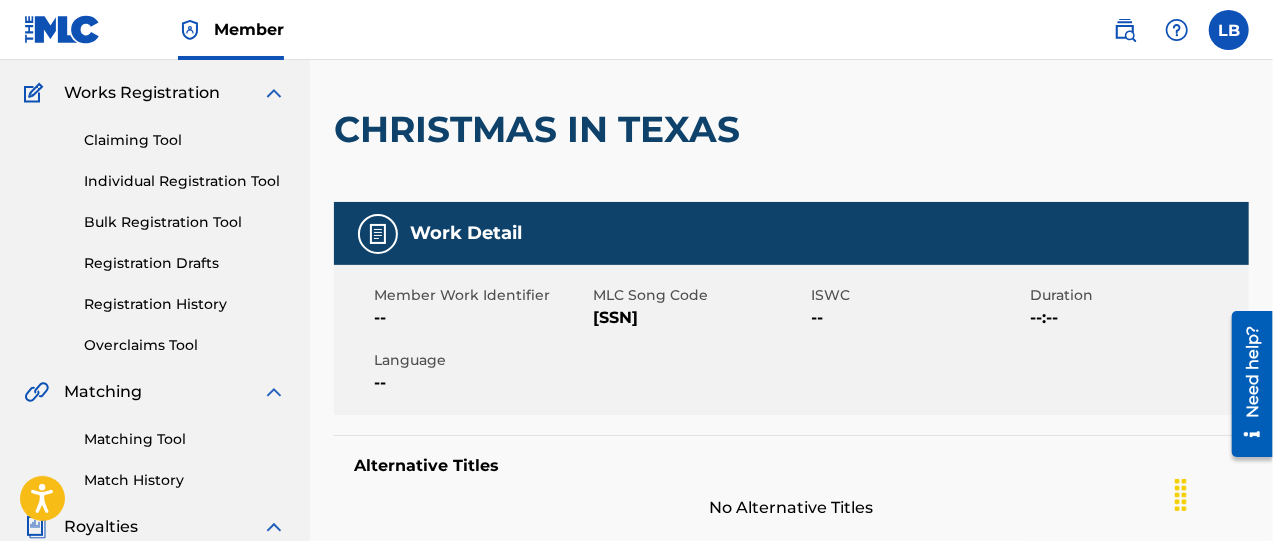 scroll, scrollTop: 0, scrollLeft: 0, axis: both 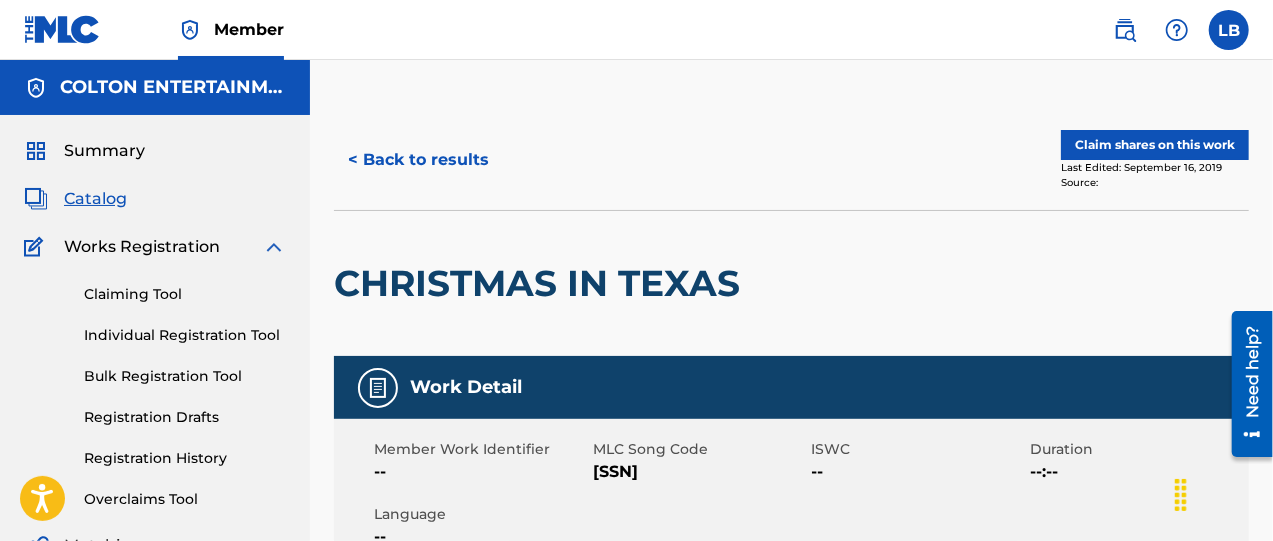 click on "Claim shares on this work" at bounding box center [1155, 145] 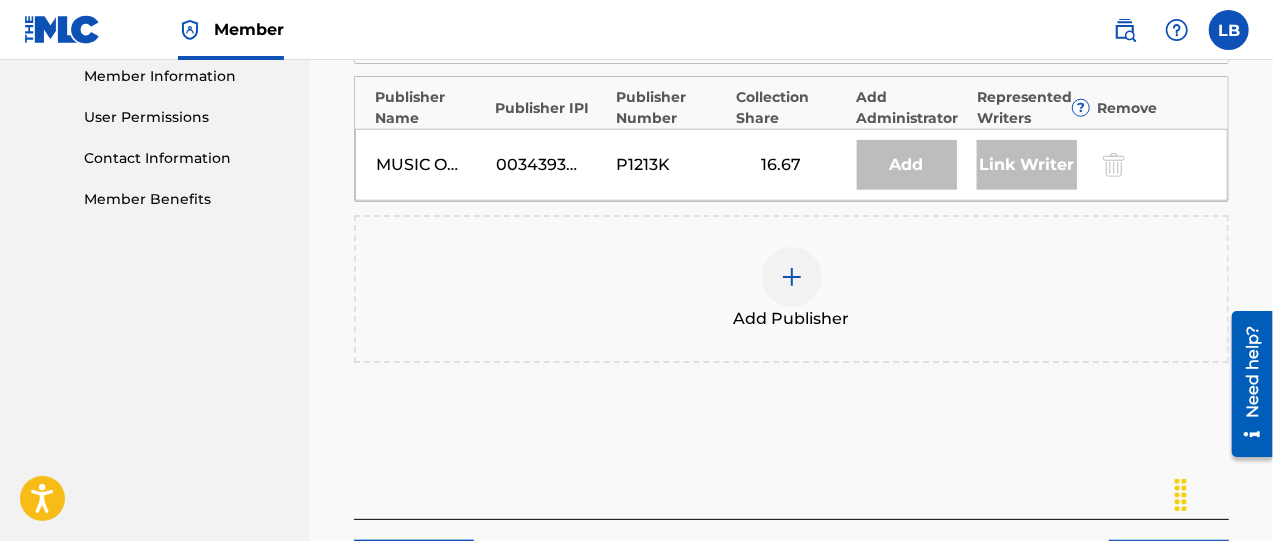 scroll, scrollTop: 916, scrollLeft: 0, axis: vertical 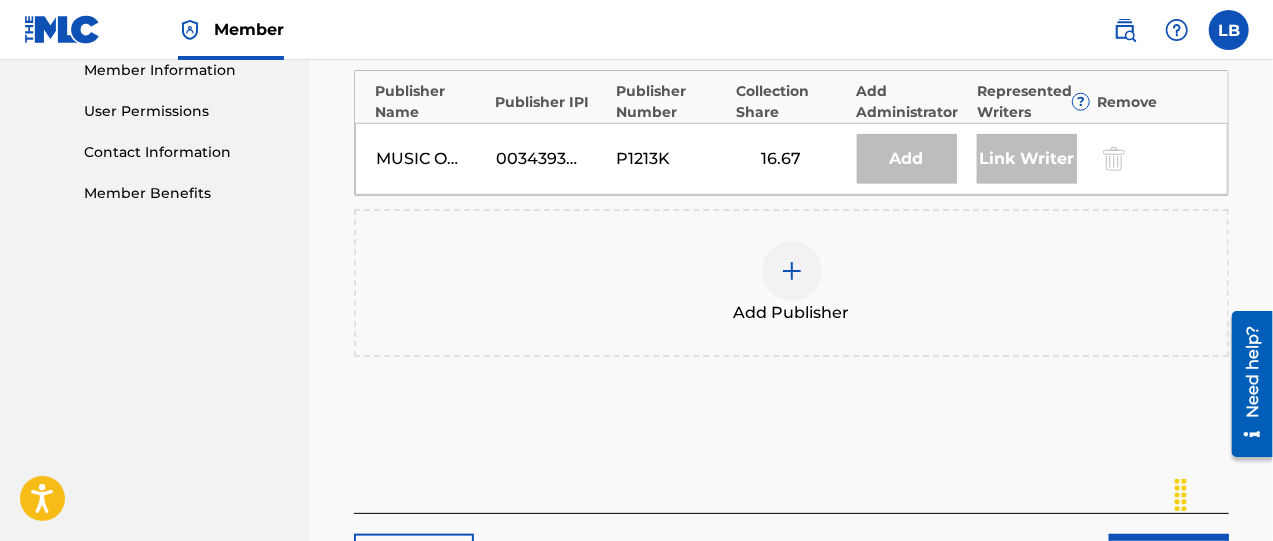 click at bounding box center (792, 271) 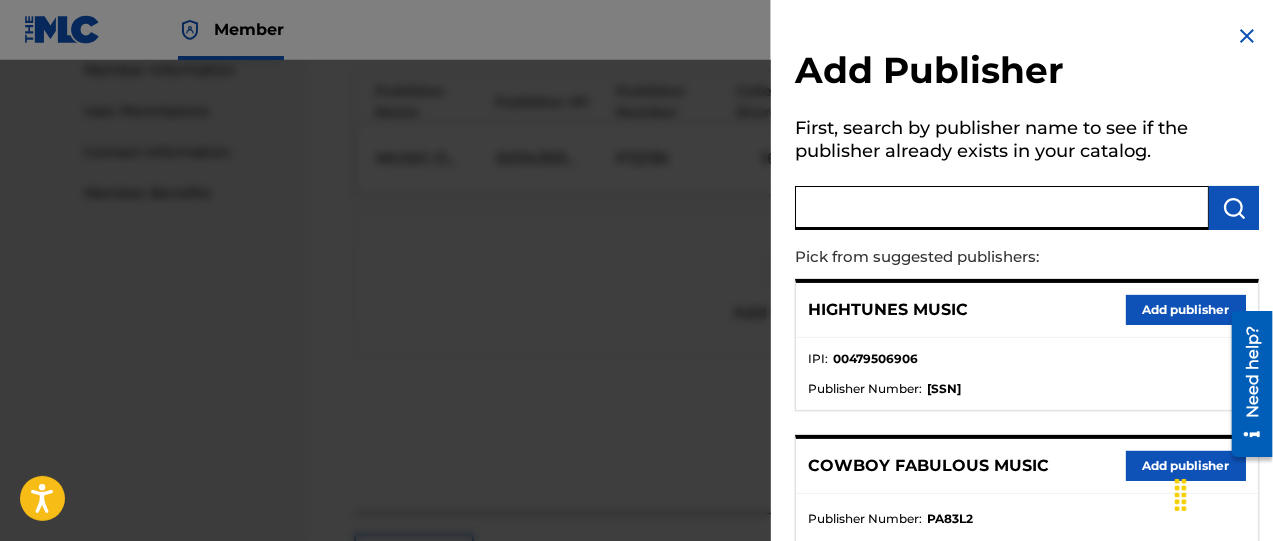 click at bounding box center (1002, 208) 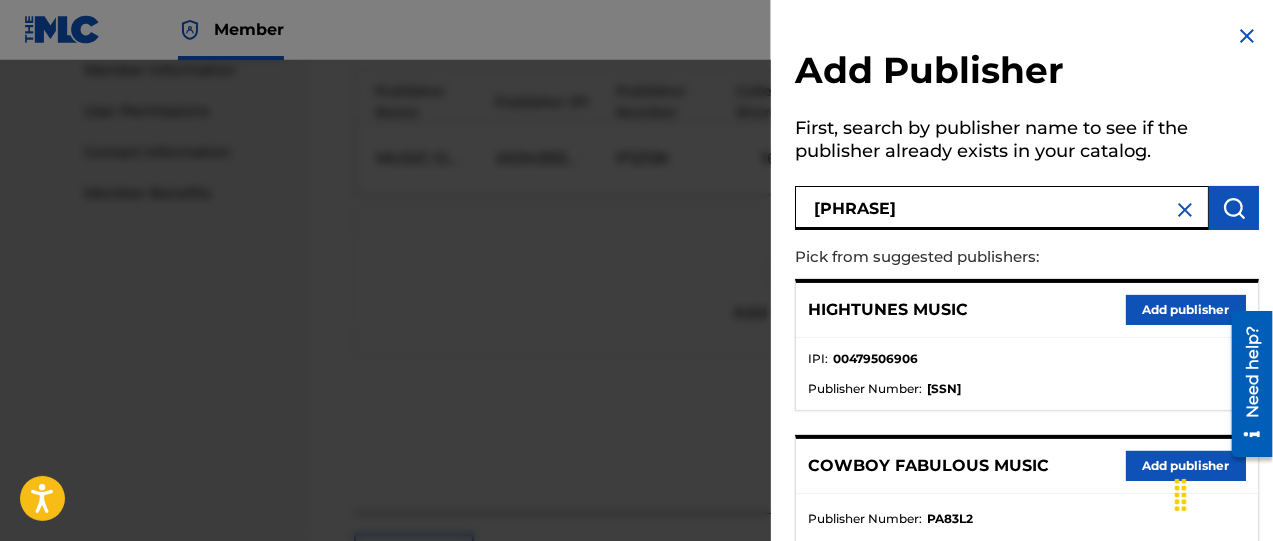type on "[PHRASE]" 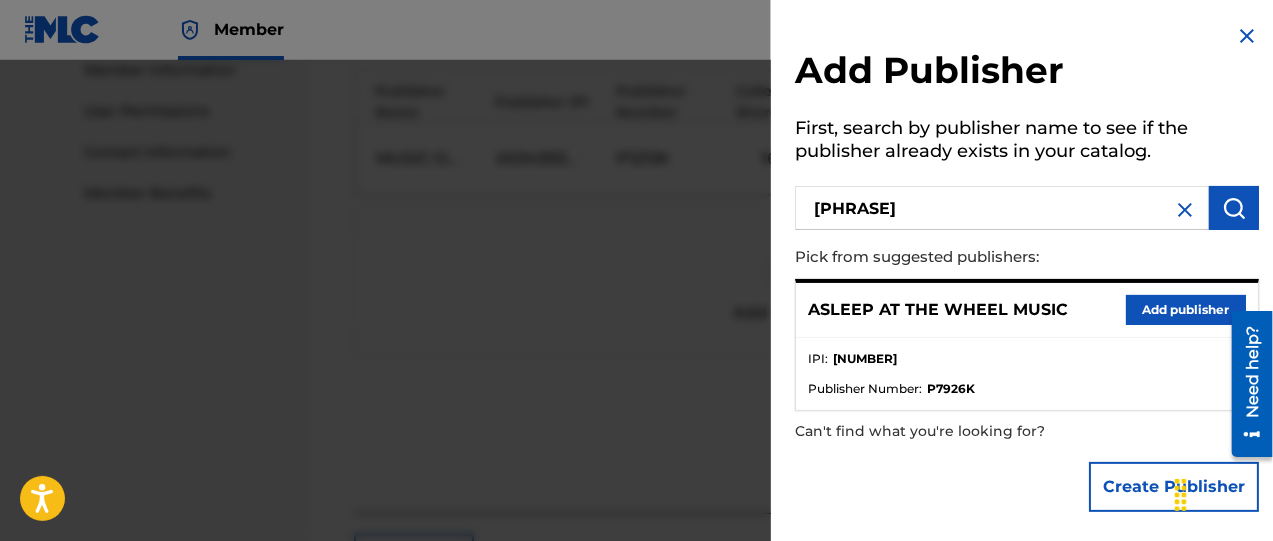 click on "Add publisher" at bounding box center (1186, 310) 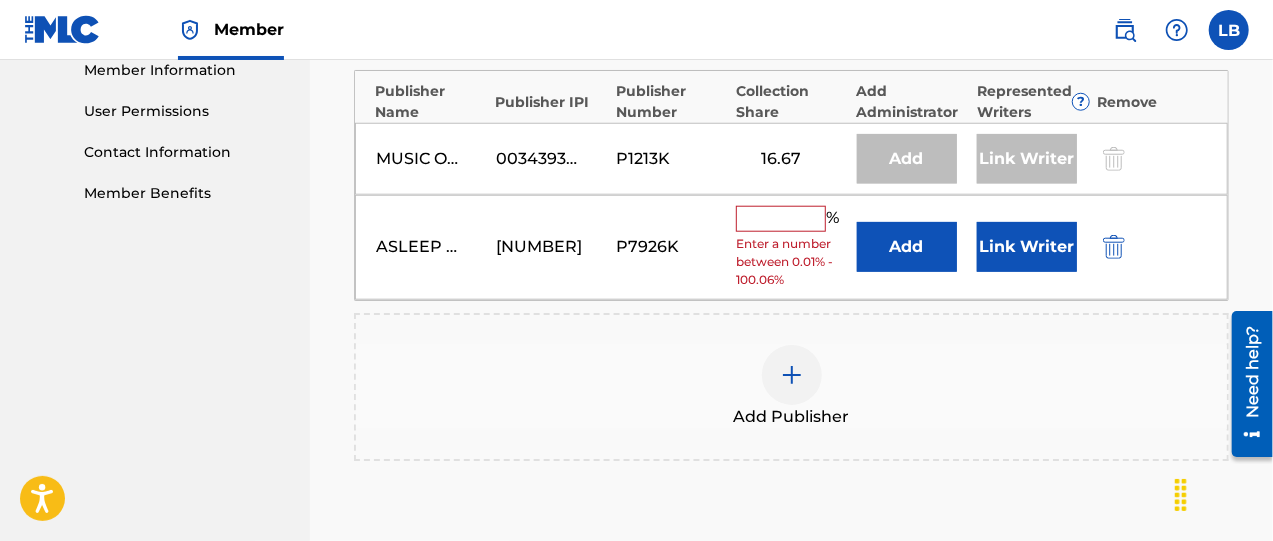 click at bounding box center [781, 219] 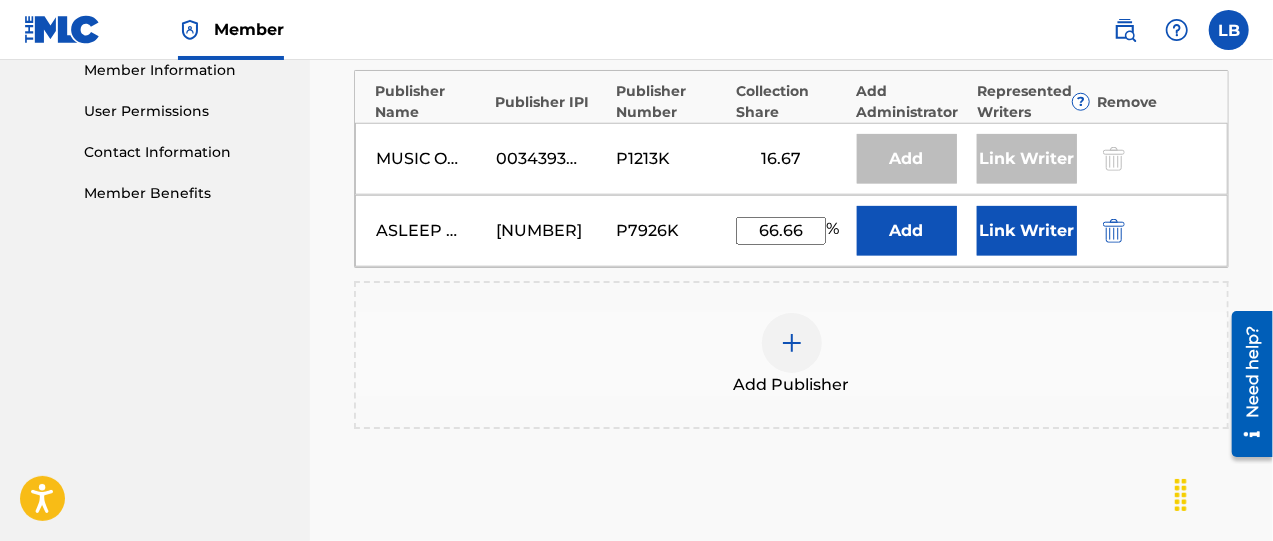 type on "66.66" 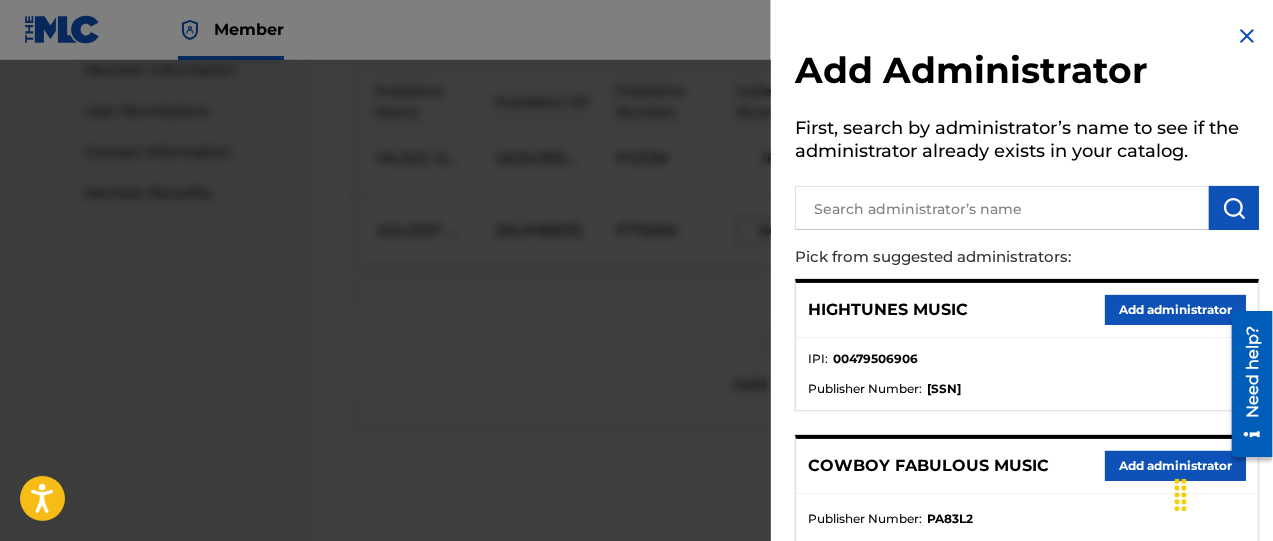 click at bounding box center (1002, 208) 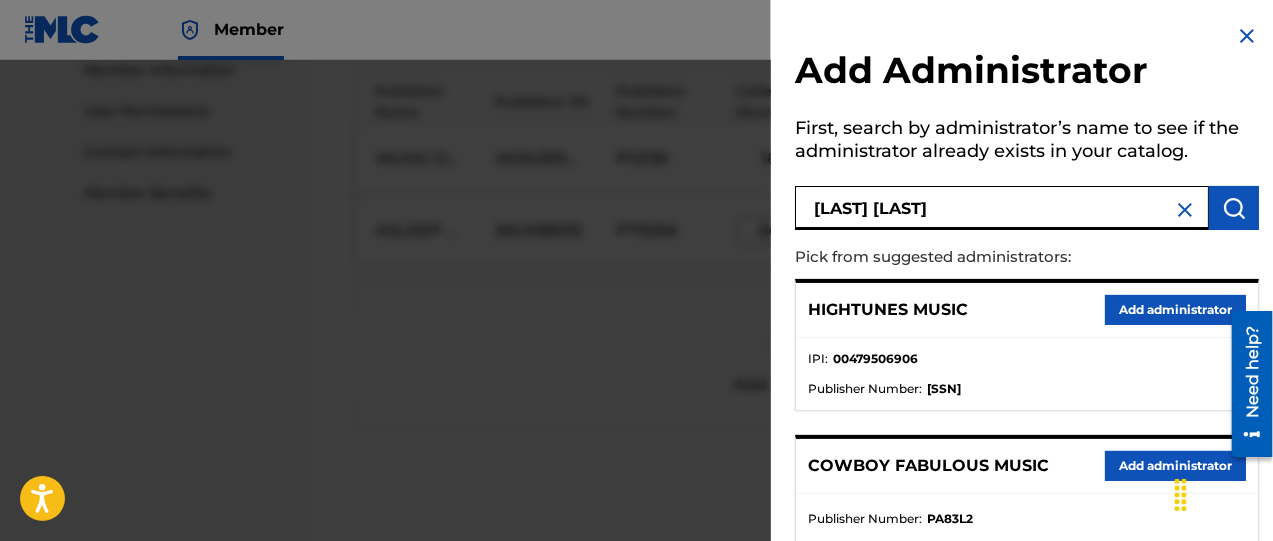 type on "[LAST] [LAST]" 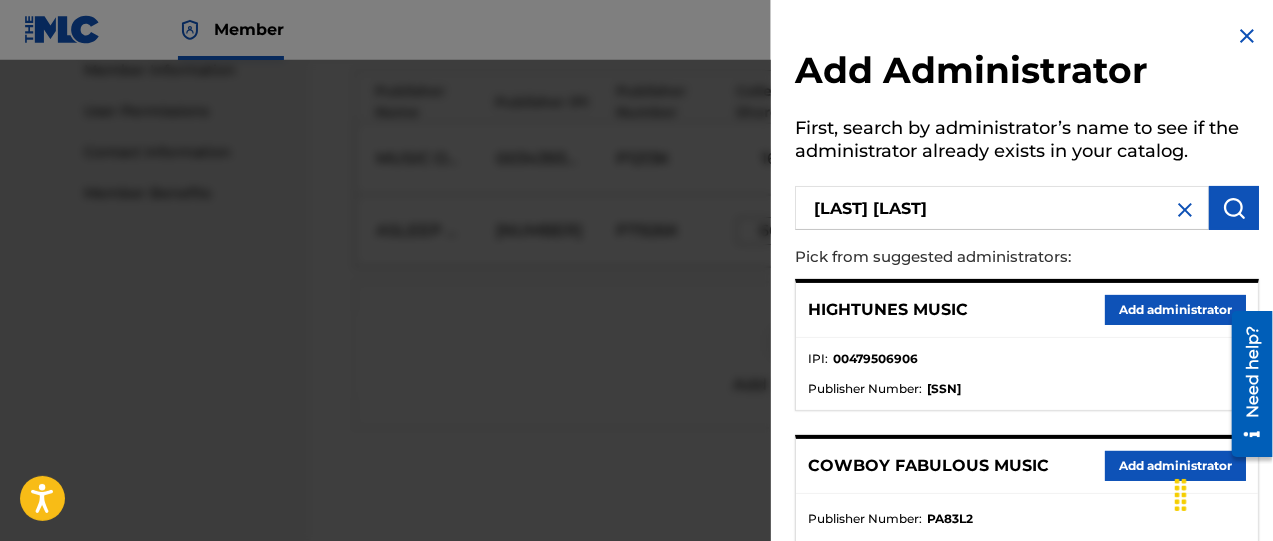 drag, startPoint x: 1244, startPoint y: 211, endPoint x: 1233, endPoint y: 210, distance: 11.045361 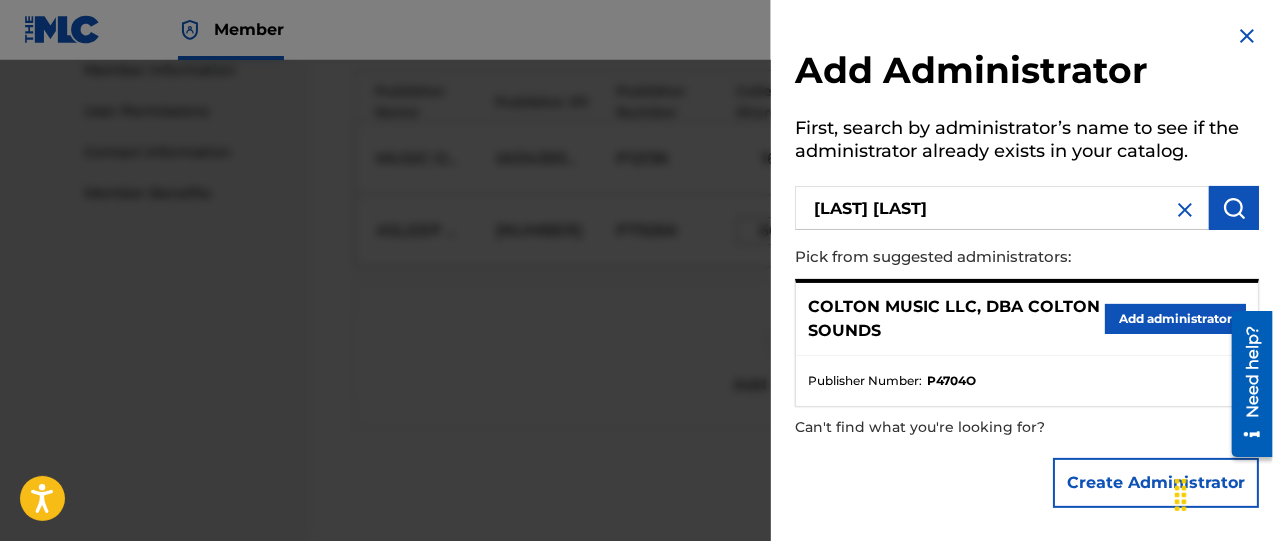 click on "Add administrator" at bounding box center [1175, 319] 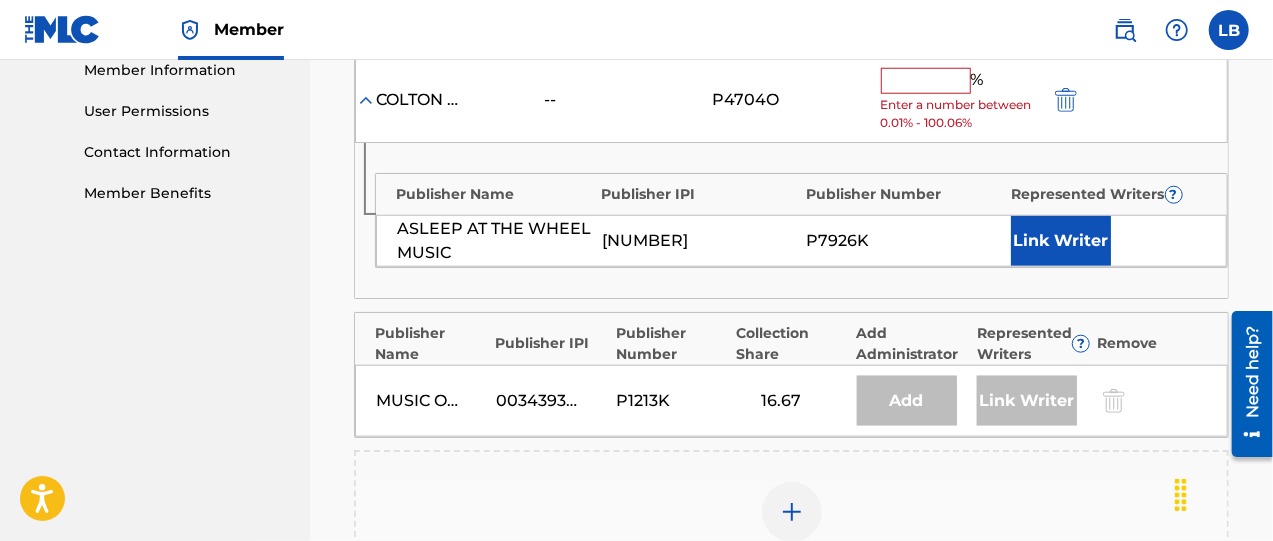 click at bounding box center [926, 81] 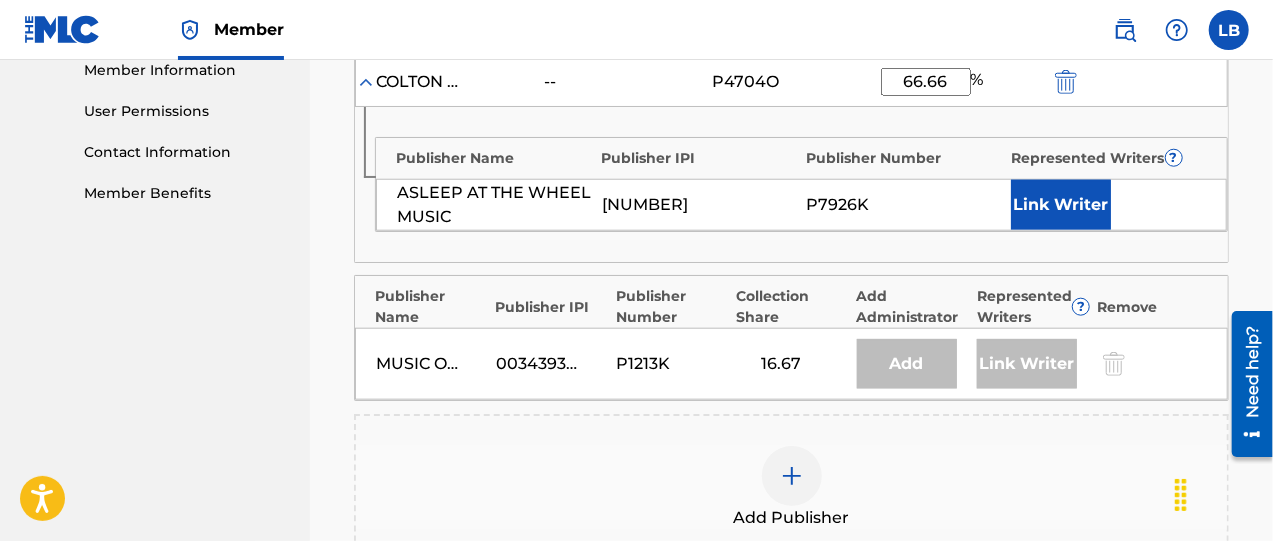 click on "Link Writer" at bounding box center [1061, 205] 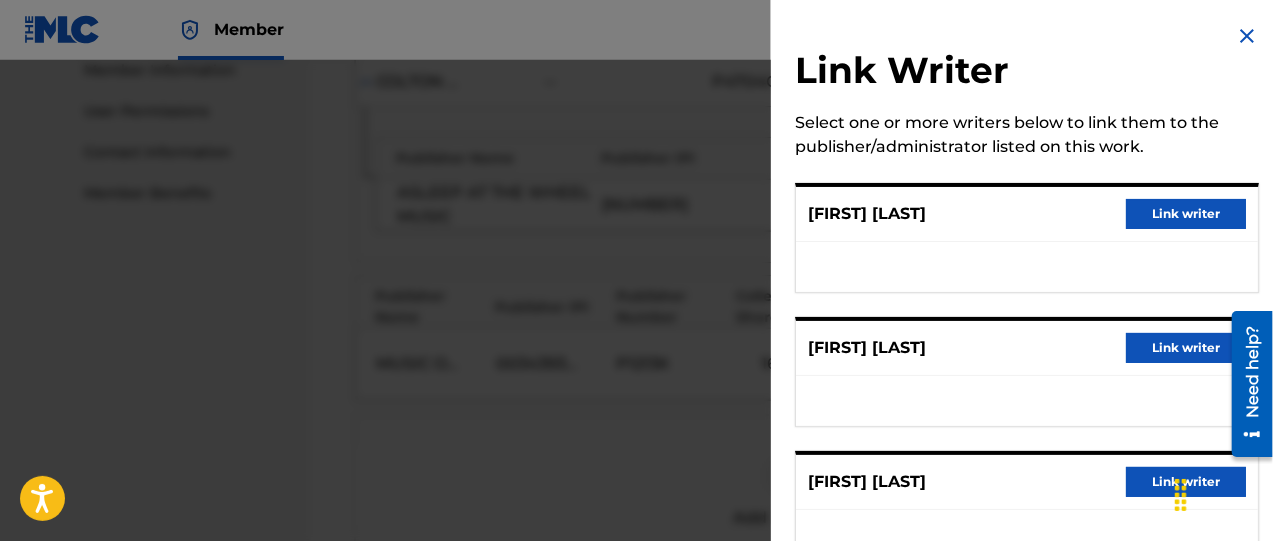 click on "Link writer" at bounding box center (1186, 482) 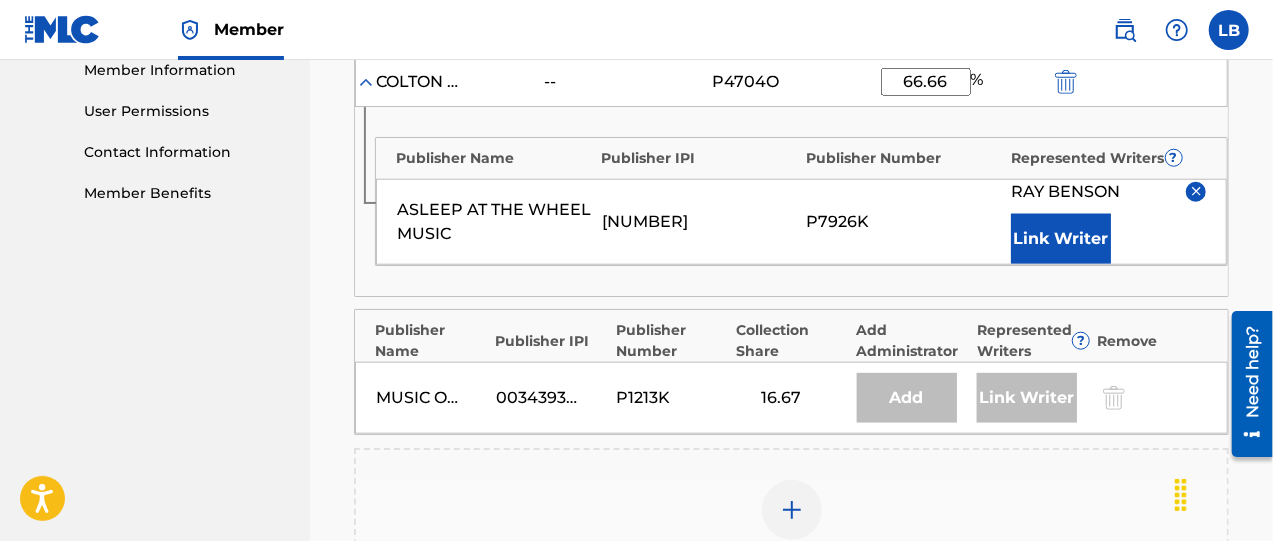 click on "Link Writer" at bounding box center [1061, 239] 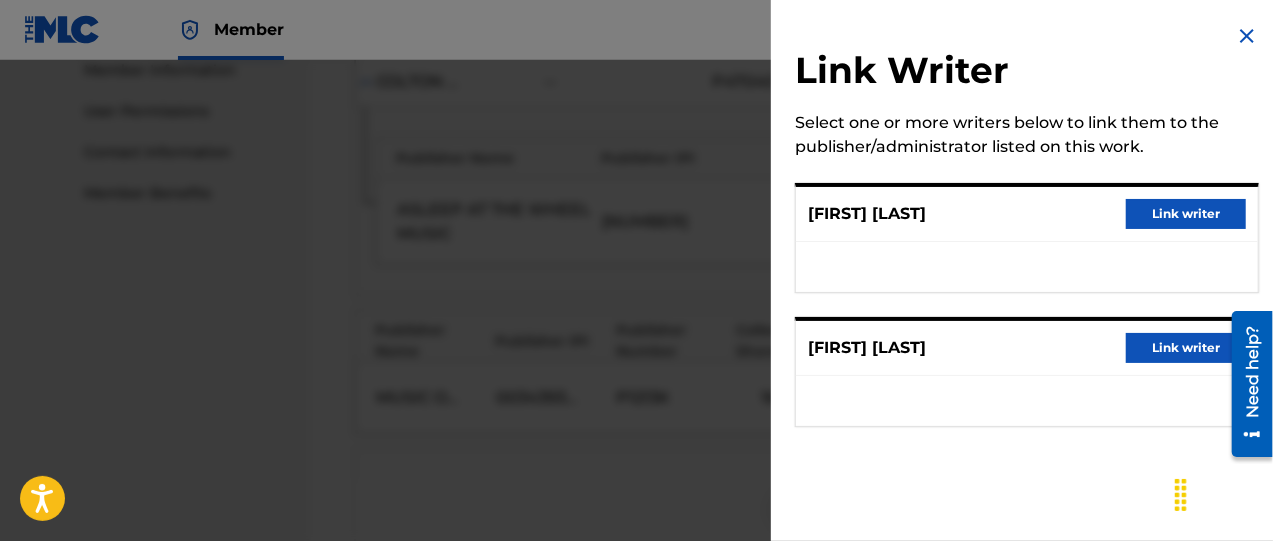 click on "Link writer" at bounding box center (1186, 214) 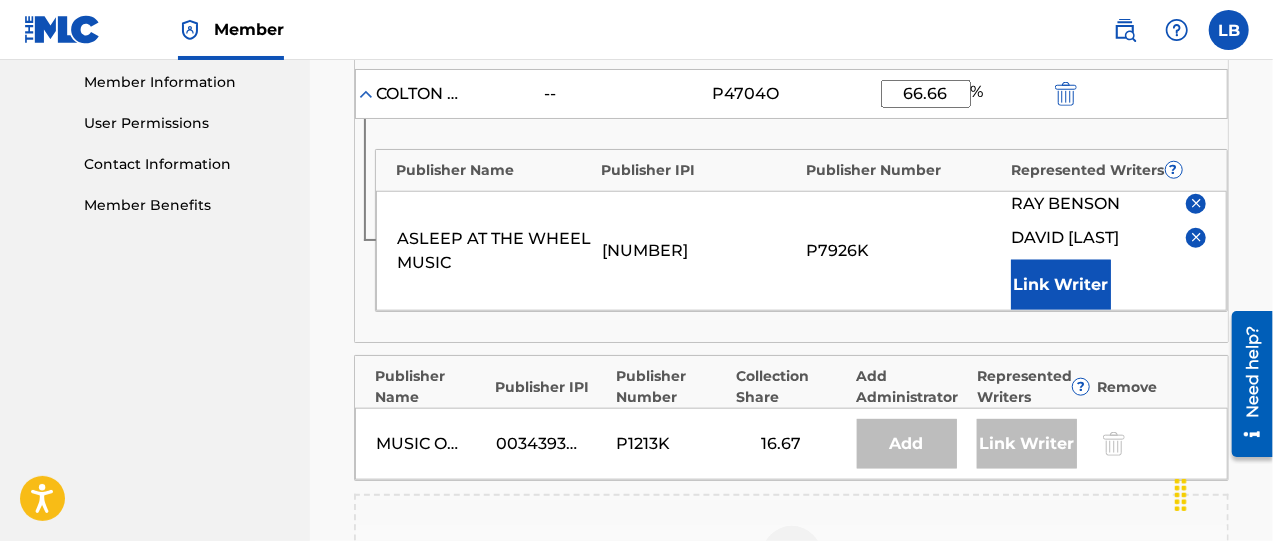 scroll, scrollTop: 833, scrollLeft: 0, axis: vertical 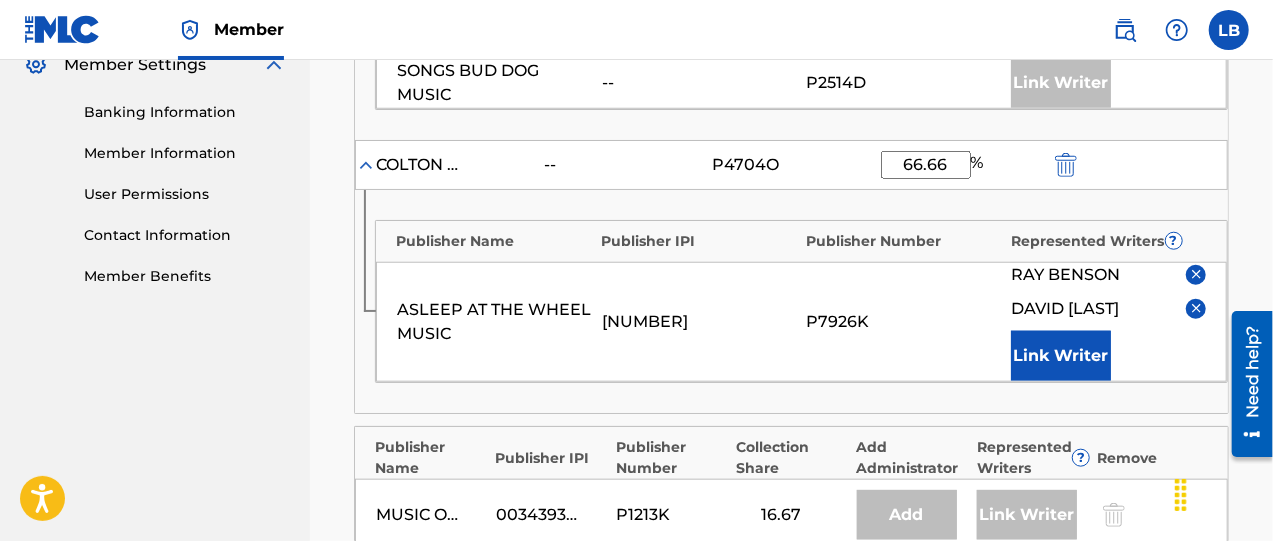 click on "66.66" at bounding box center [926, 165] 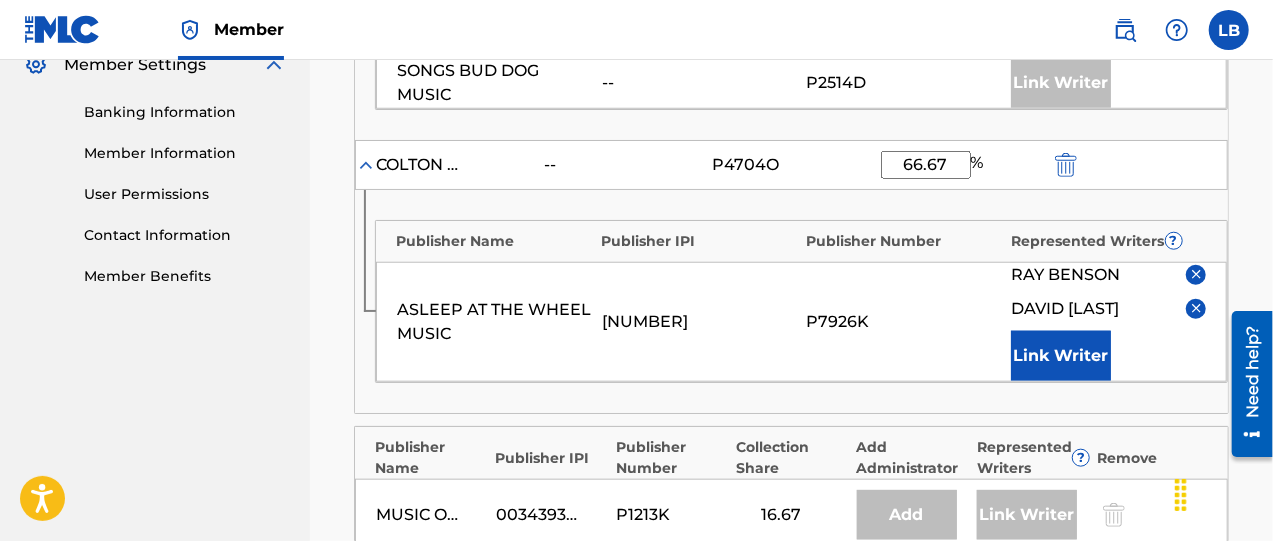 type on "66.67" 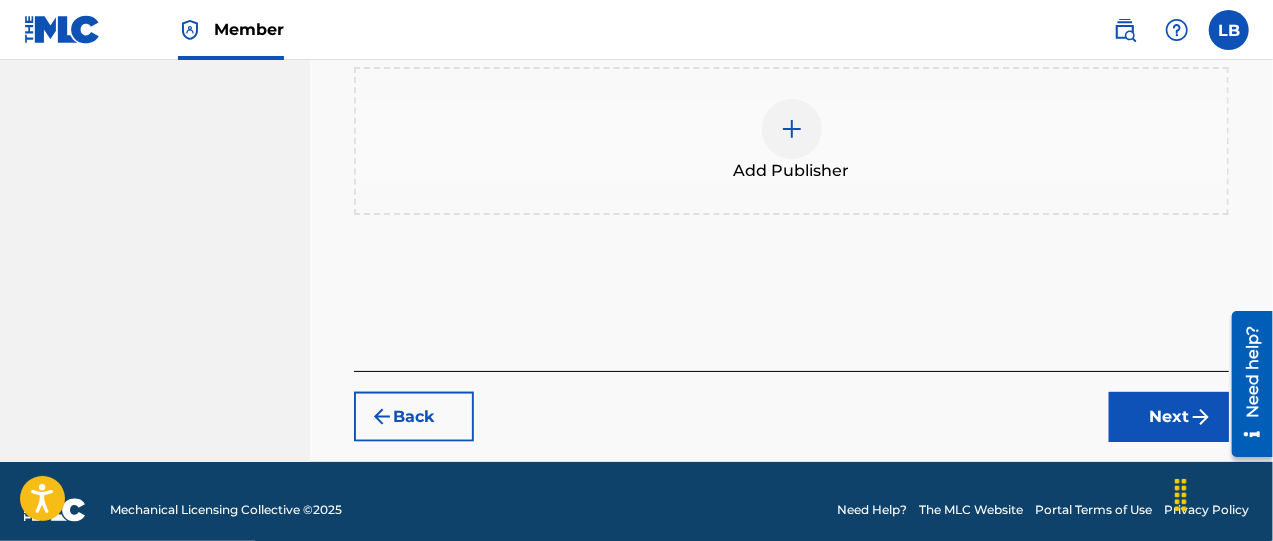 scroll, scrollTop: 1340, scrollLeft: 0, axis: vertical 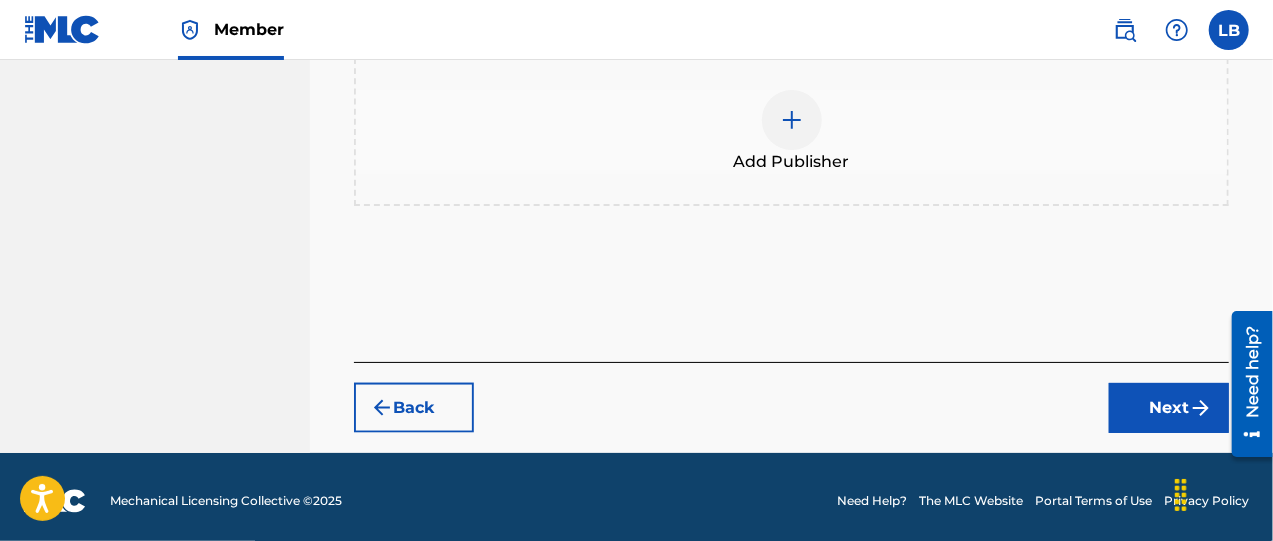 click on "Next" at bounding box center [1169, 408] 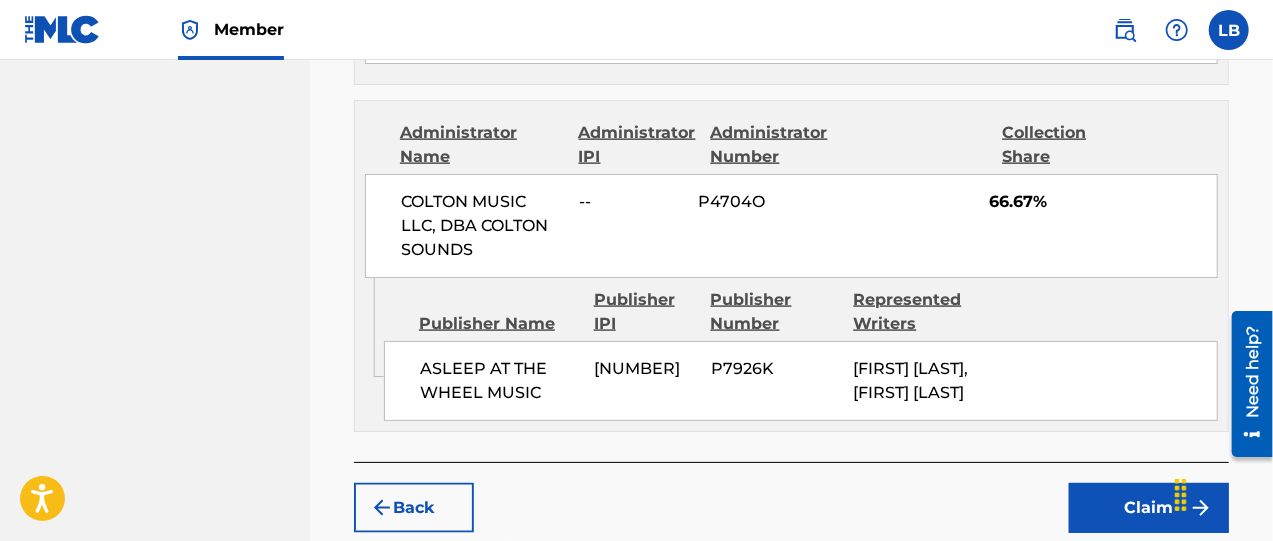 scroll, scrollTop: 1340, scrollLeft: 0, axis: vertical 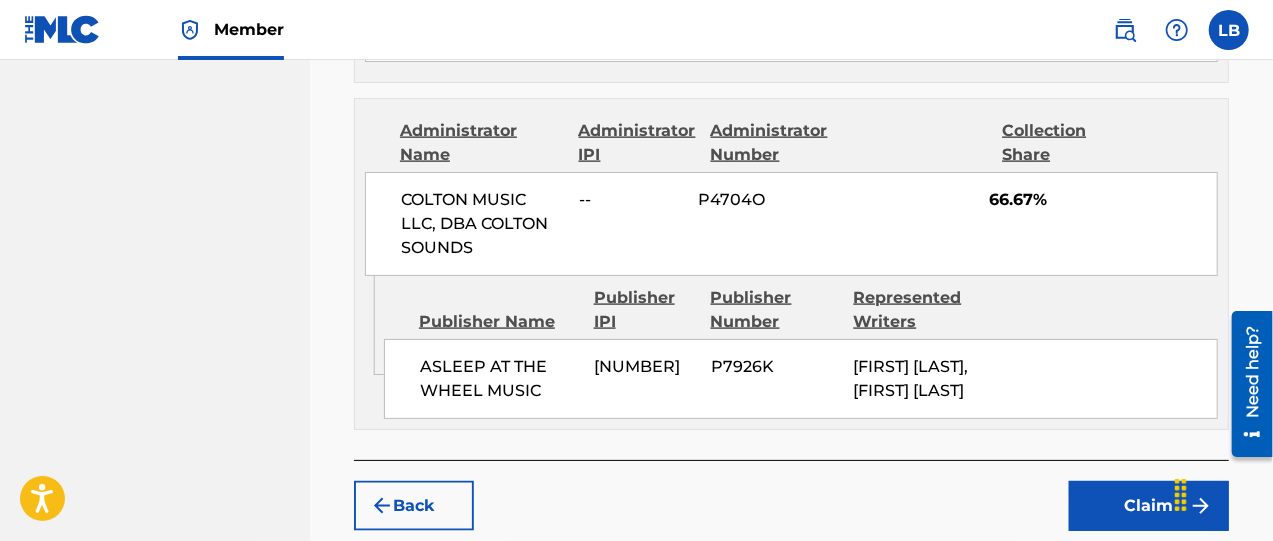 click on "Claim" at bounding box center (1149, 506) 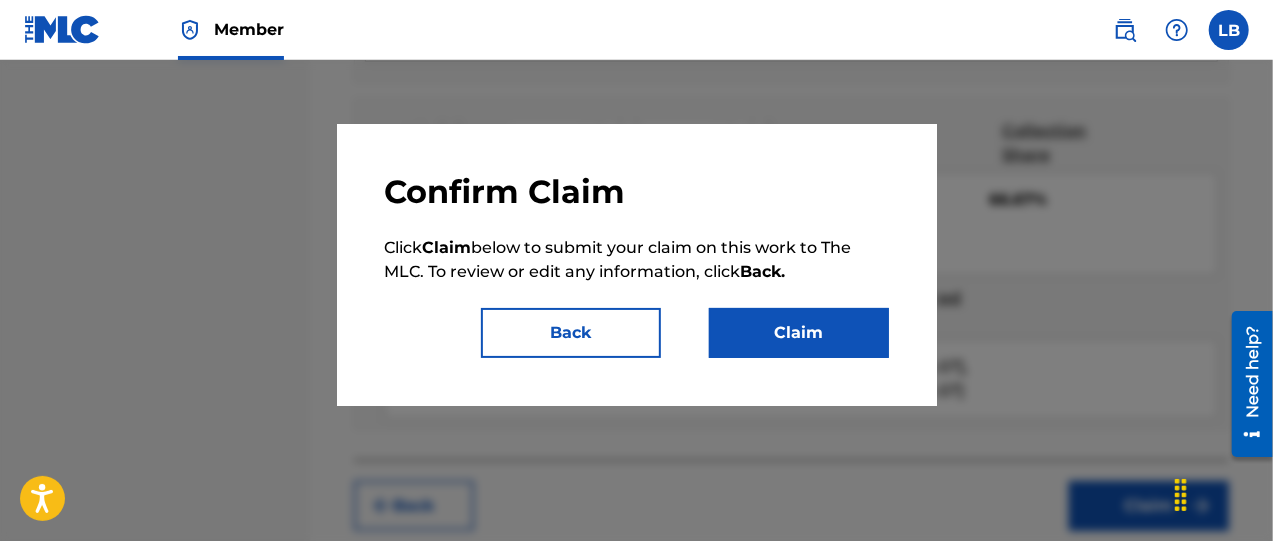 click on "Claim" at bounding box center [799, 333] 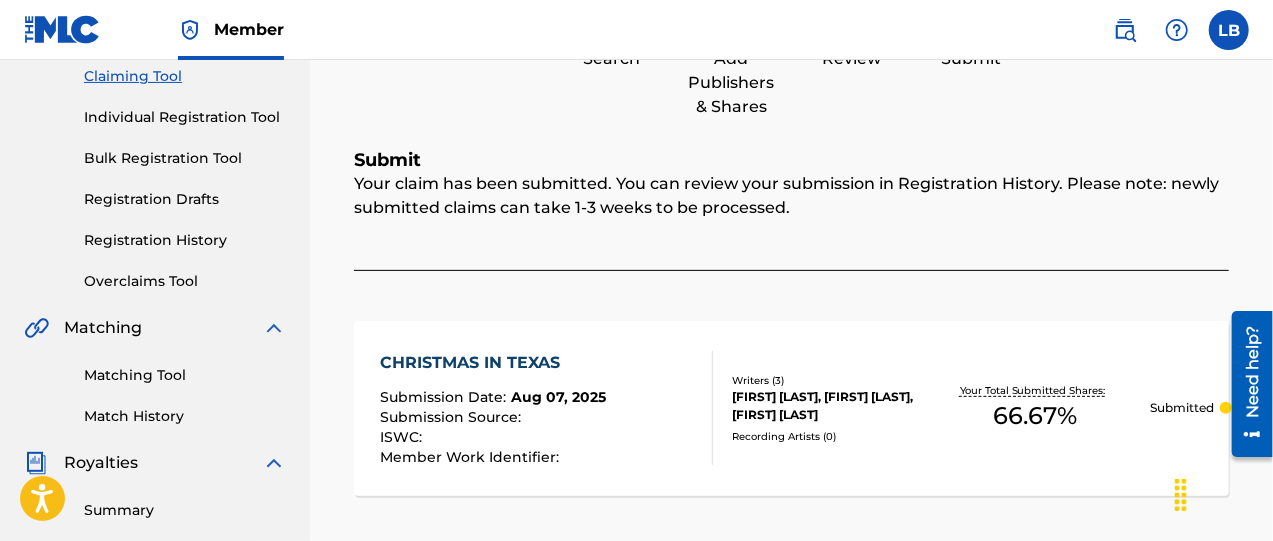 scroll, scrollTop: 0, scrollLeft: 0, axis: both 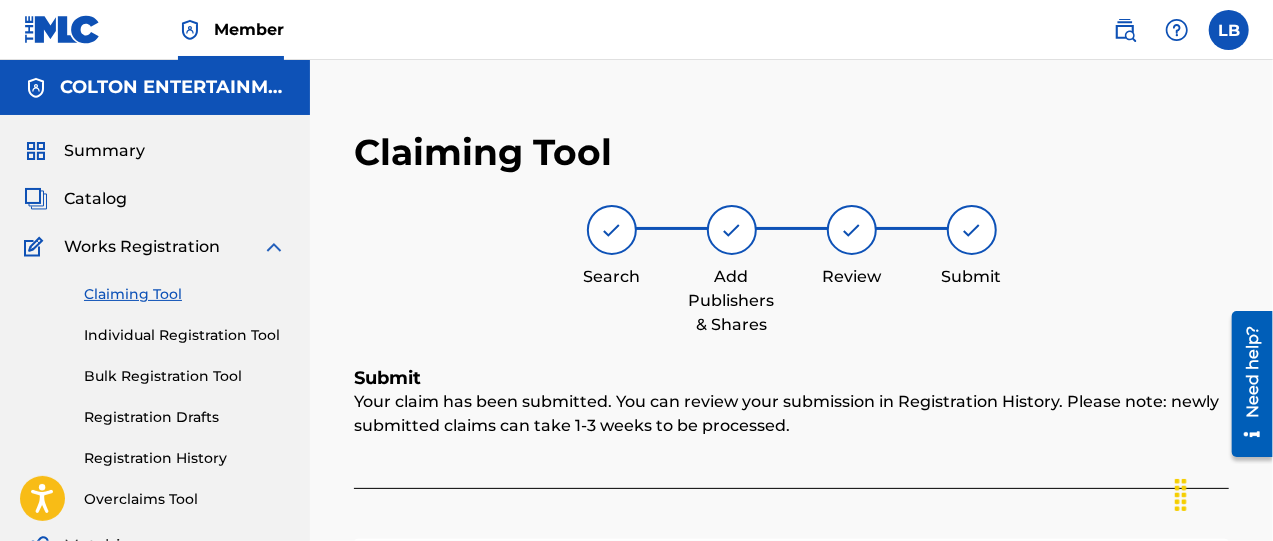 click on "Catalog" at bounding box center (95, 199) 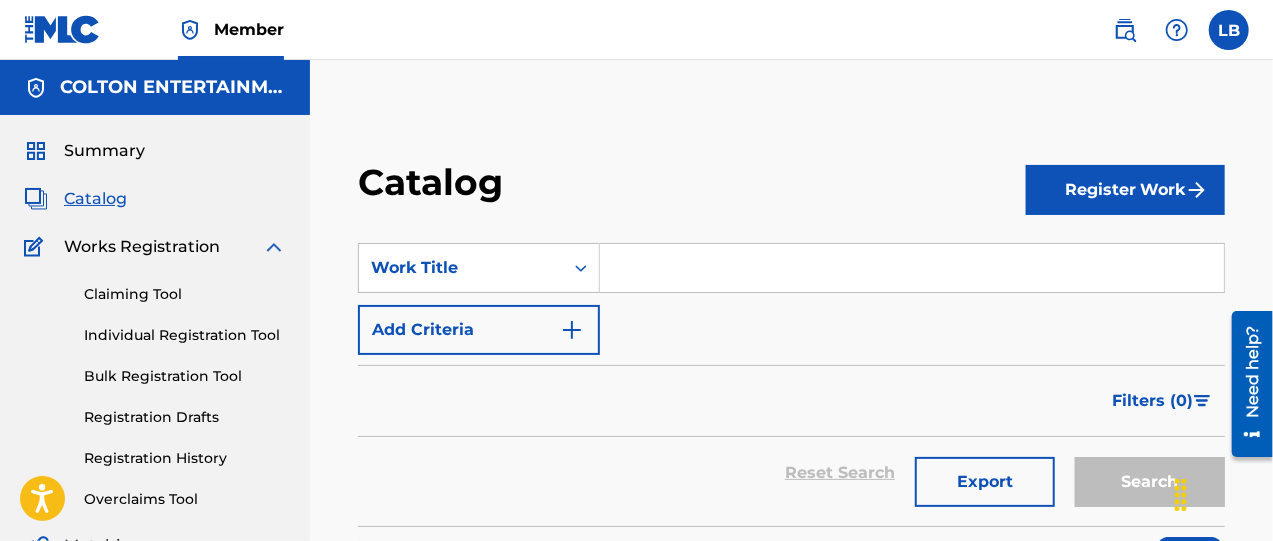 click at bounding box center [912, 268] 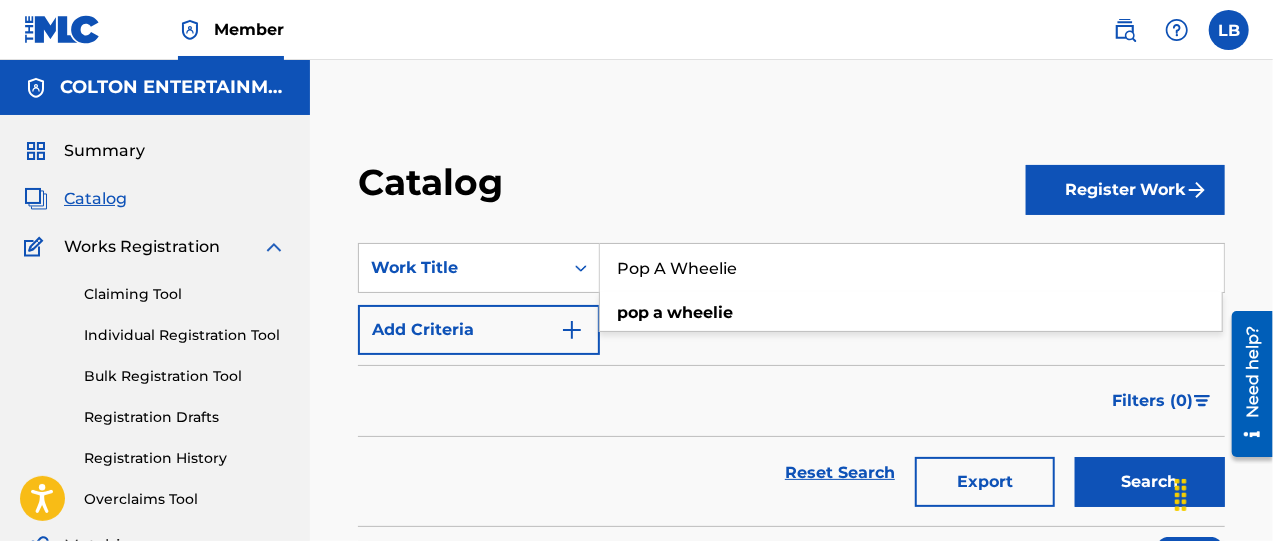 type on "Pop A Wheelie" 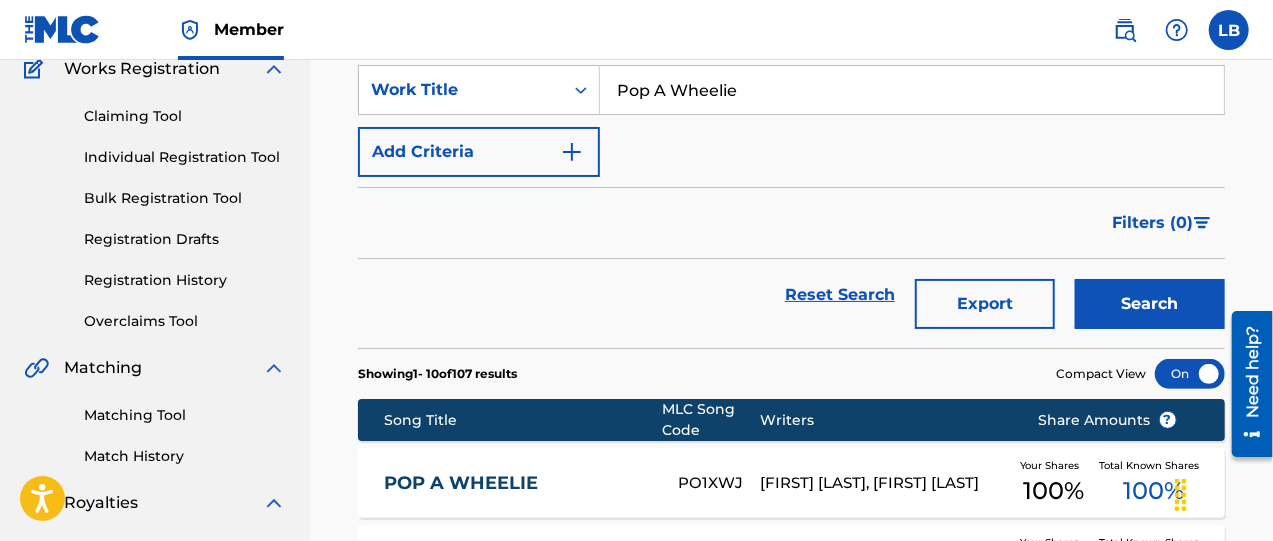 scroll, scrollTop: 250, scrollLeft: 0, axis: vertical 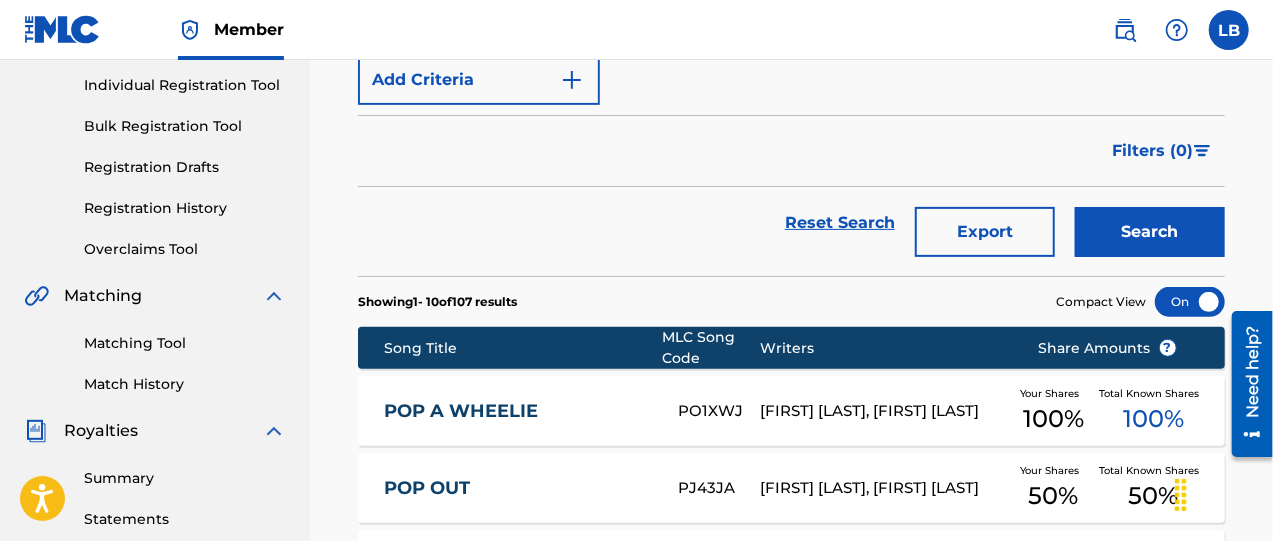 click on "[COMPANY] [FIRST] [LAST] [FIRST] [LAST] Your Shares 100 % Total Known Shares 100 %" at bounding box center (791, 411) 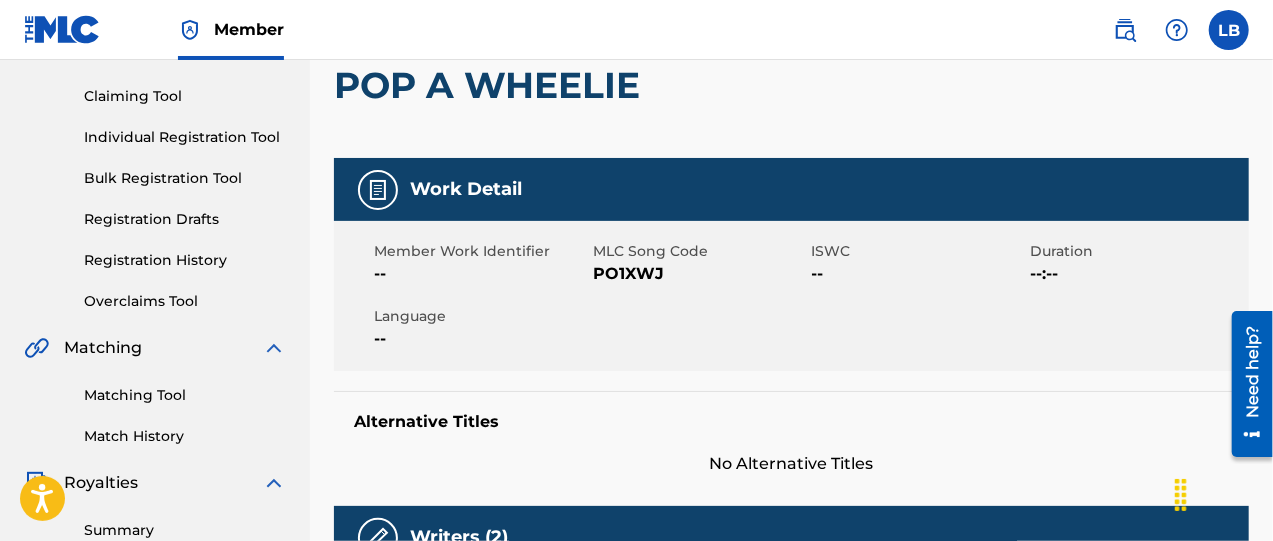 scroll, scrollTop: 83, scrollLeft: 0, axis: vertical 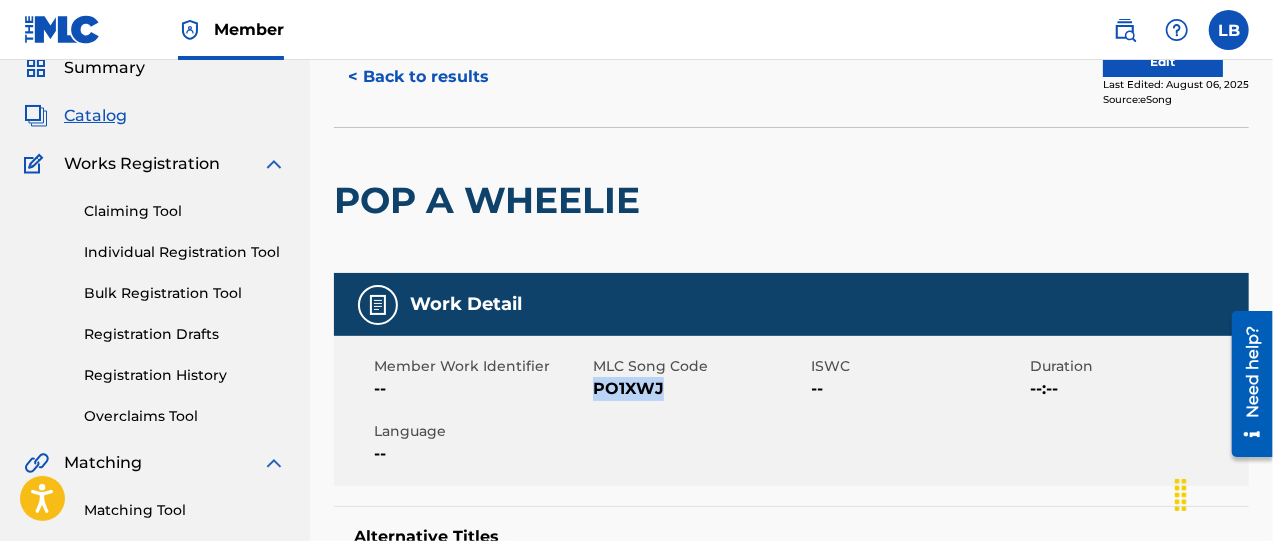 drag, startPoint x: 594, startPoint y: 383, endPoint x: 644, endPoint y: 384, distance: 50.01 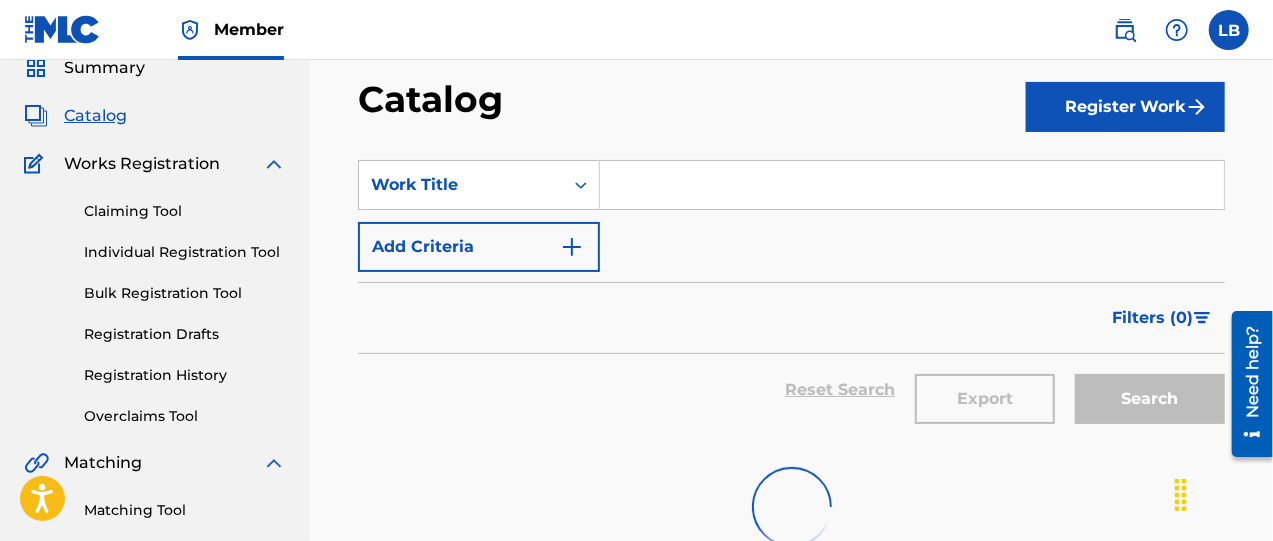 scroll, scrollTop: 0, scrollLeft: 0, axis: both 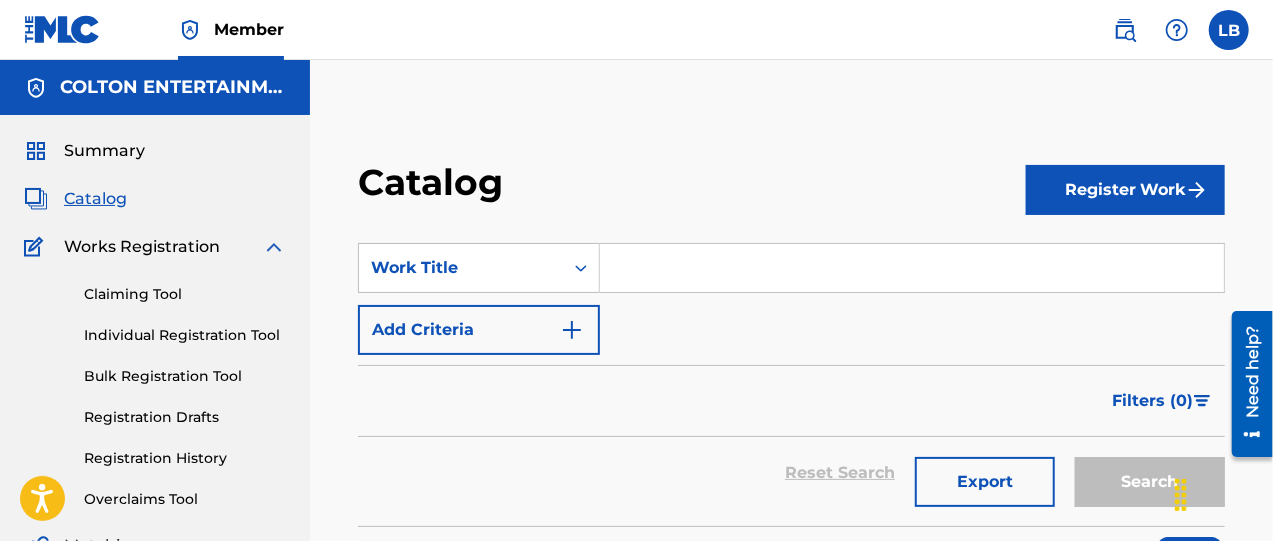 paste on "Give Me A Man" 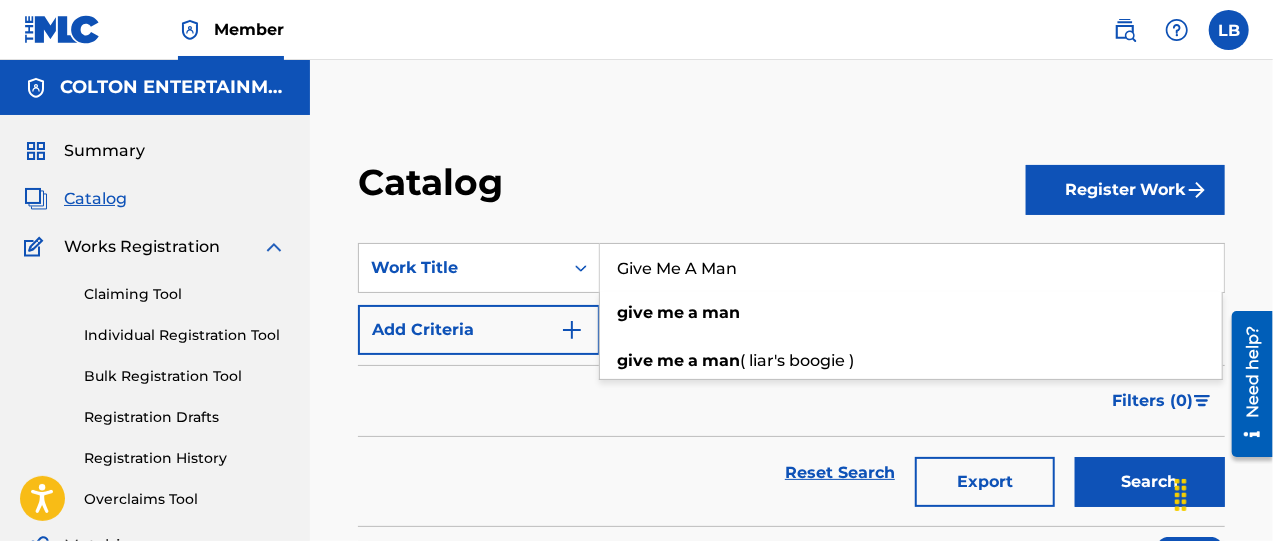 type on "Give Me A Man" 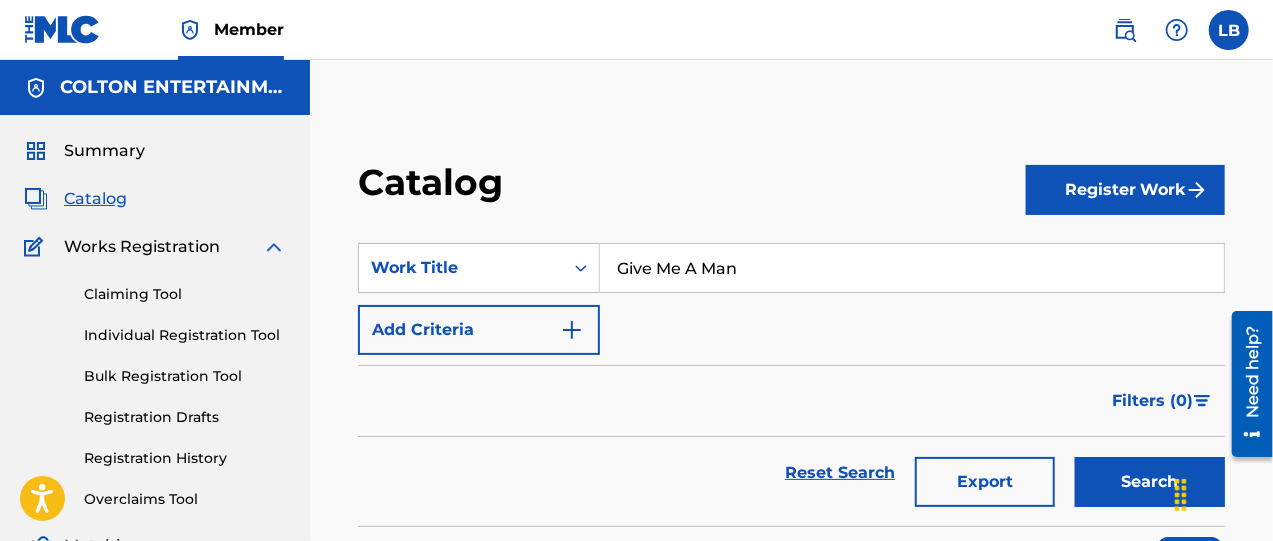 click on "Search" at bounding box center [1150, 482] 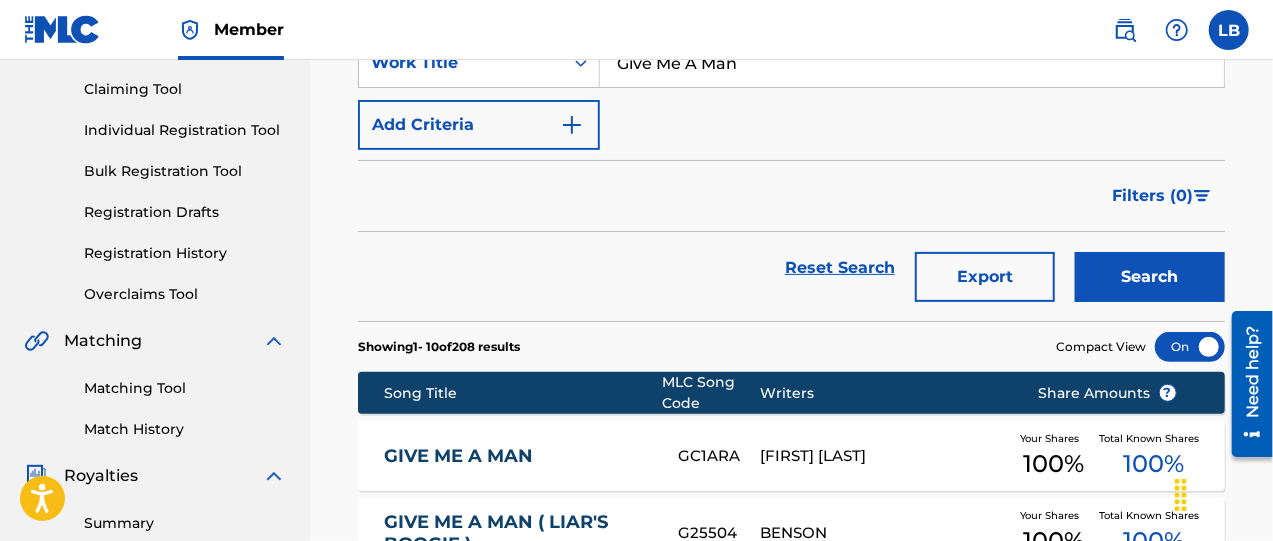 scroll, scrollTop: 250, scrollLeft: 0, axis: vertical 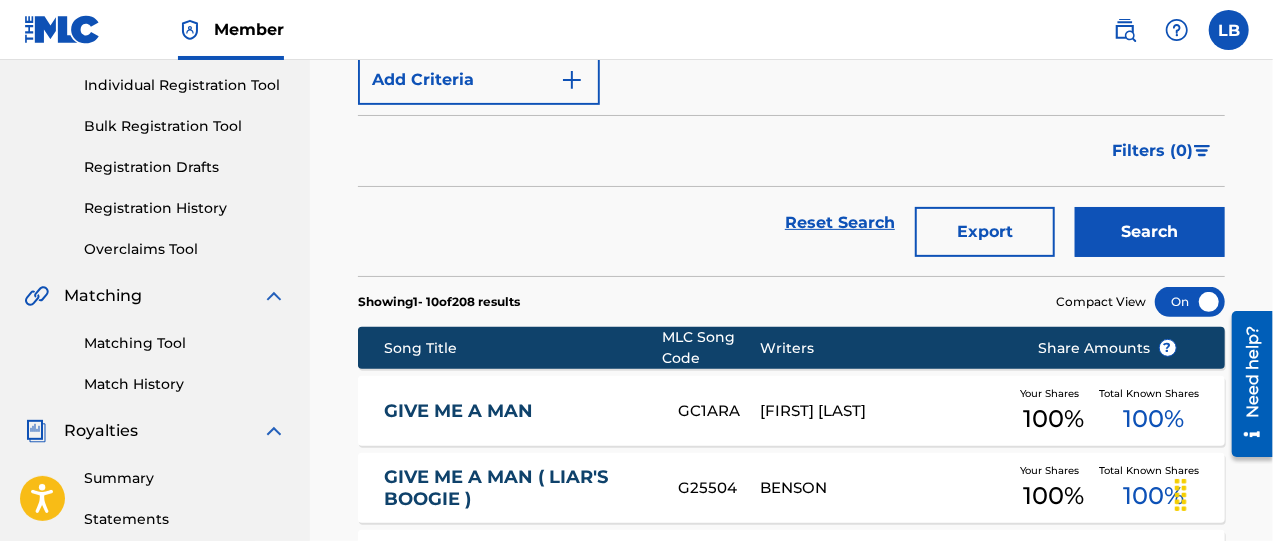 click on "GIVE ME A MAN" at bounding box center [517, 411] 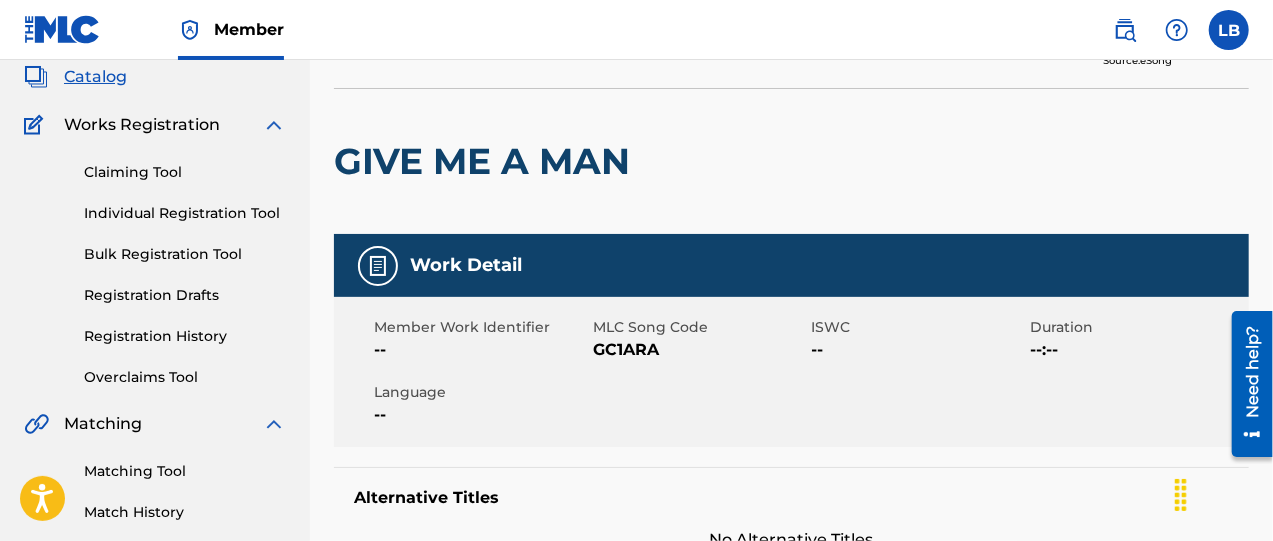 scroll, scrollTop: 83, scrollLeft: 0, axis: vertical 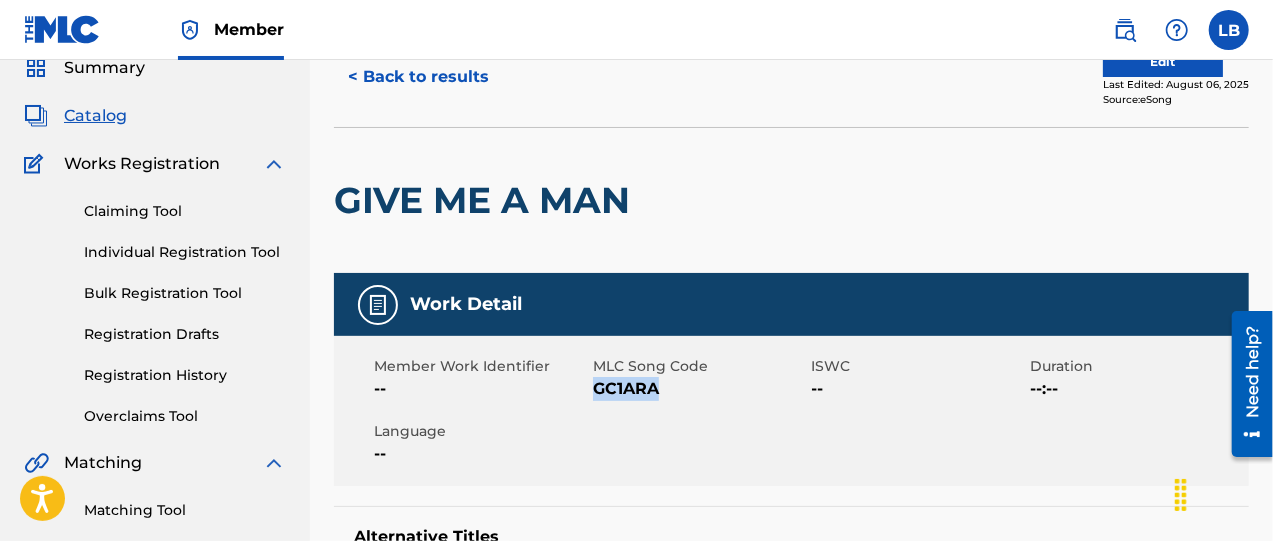 drag, startPoint x: 594, startPoint y: 386, endPoint x: 634, endPoint y: 385, distance: 40.012497 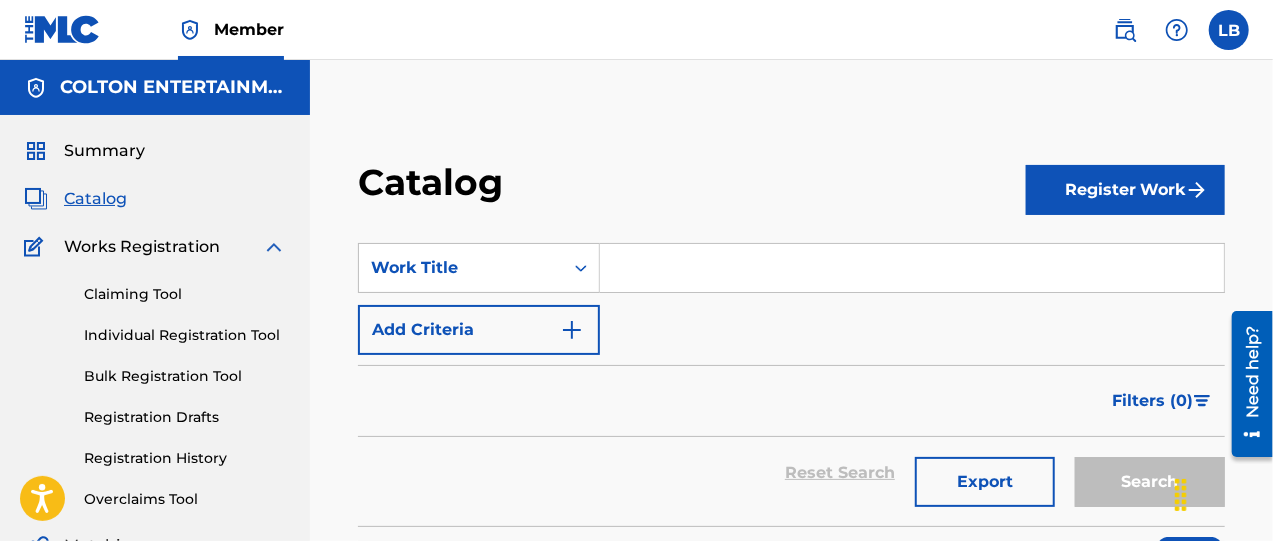 click at bounding box center [912, 268] 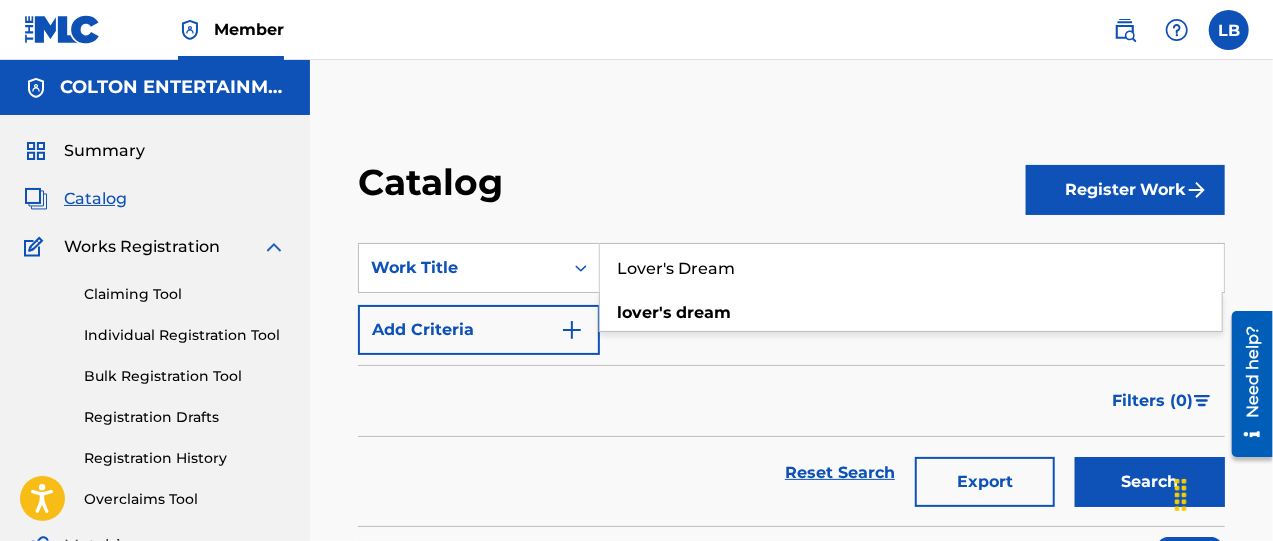 type on "Lover's Dream" 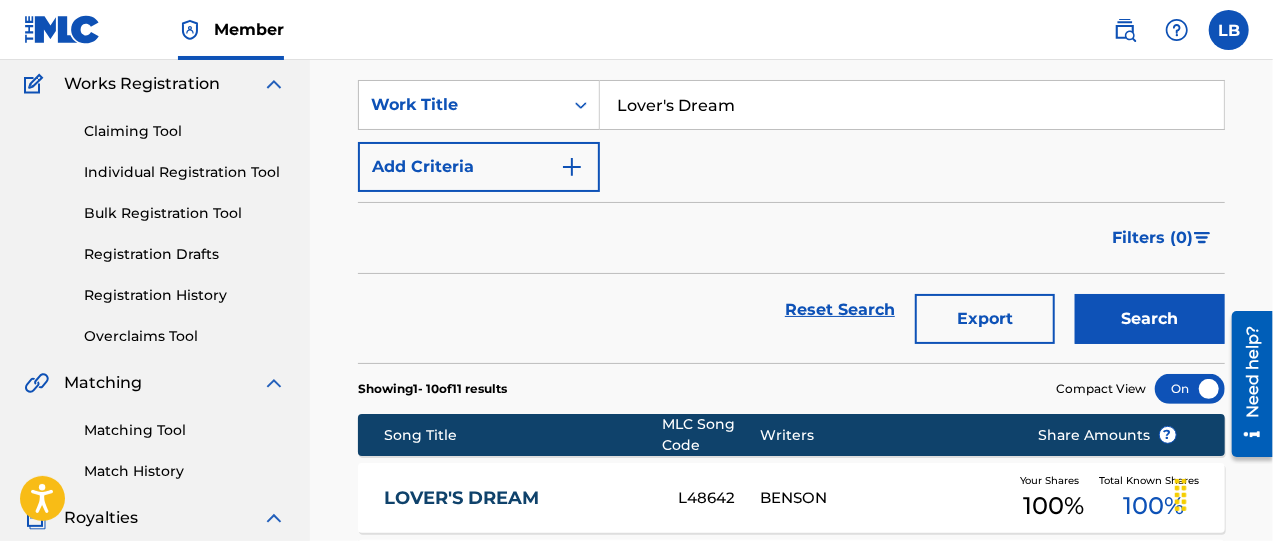 scroll, scrollTop: 250, scrollLeft: 0, axis: vertical 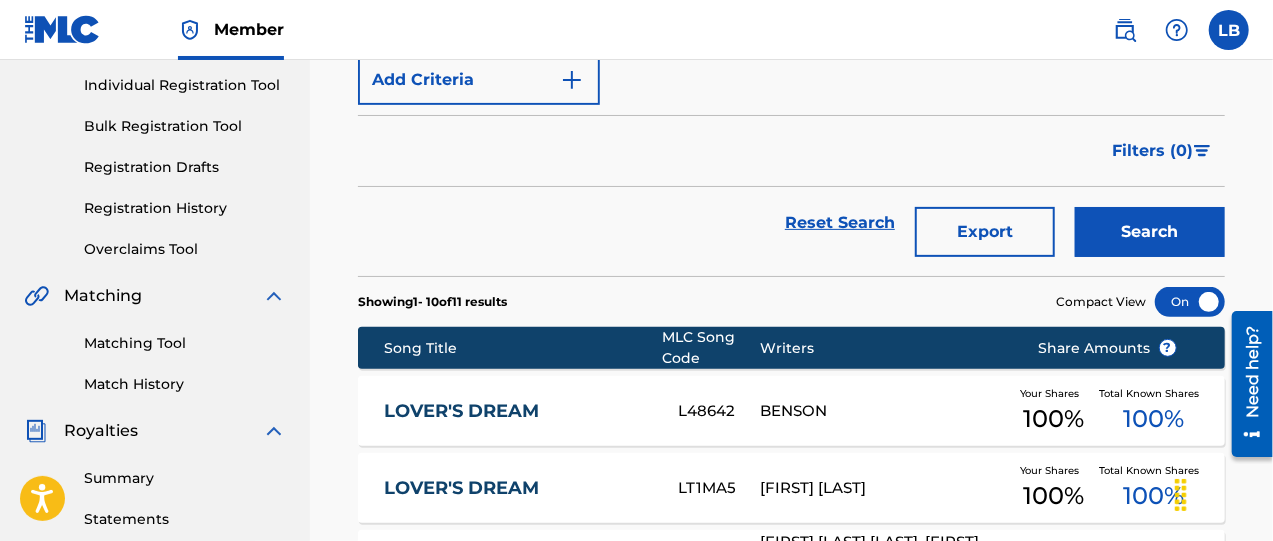 click on "LOVER'S DREAM" at bounding box center (517, 488) 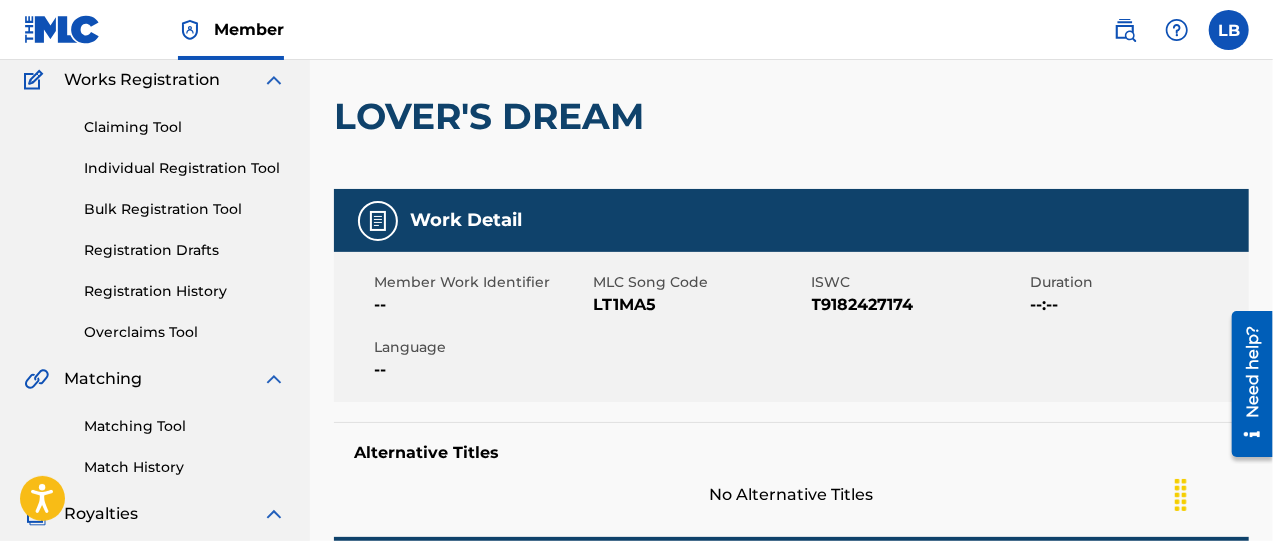 scroll, scrollTop: 166, scrollLeft: 0, axis: vertical 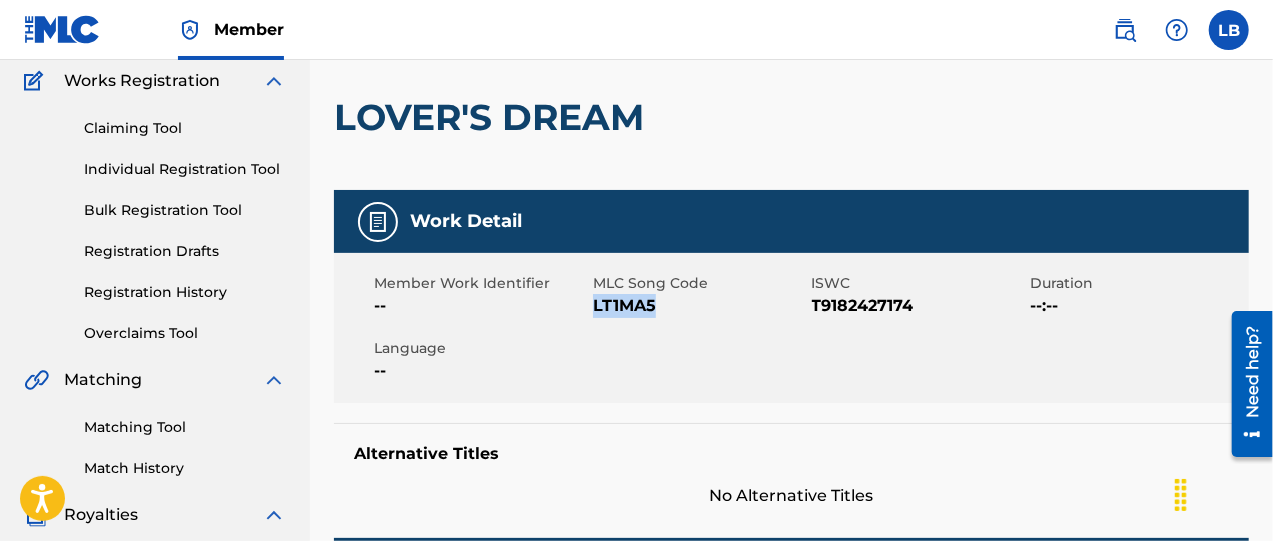 drag, startPoint x: 593, startPoint y: 303, endPoint x: 666, endPoint y: 300, distance: 73.061615 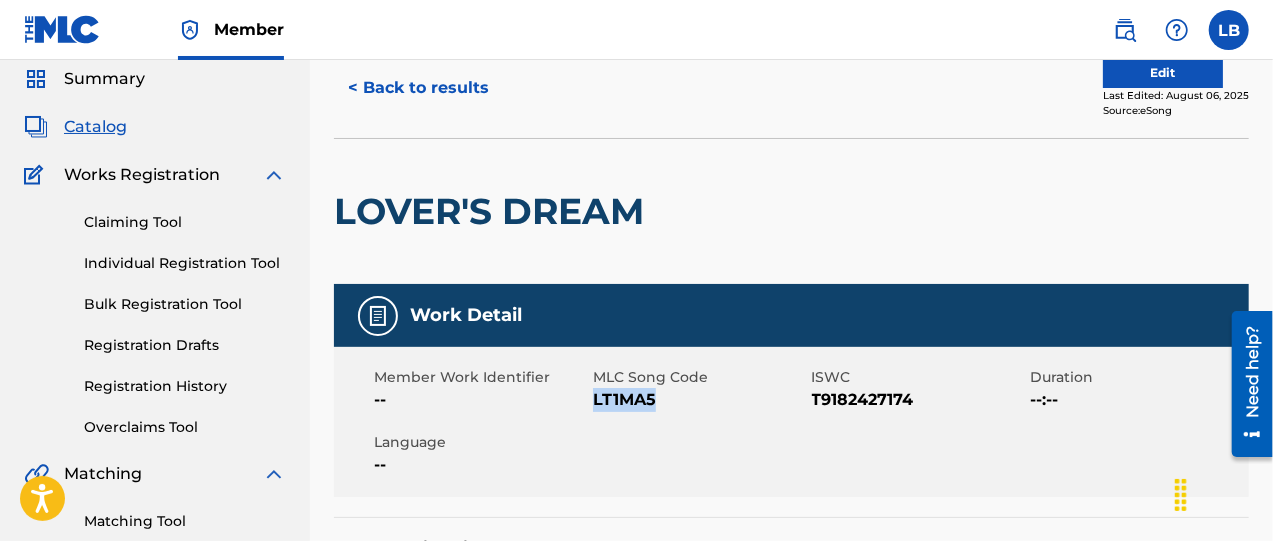 scroll, scrollTop: 0, scrollLeft: 0, axis: both 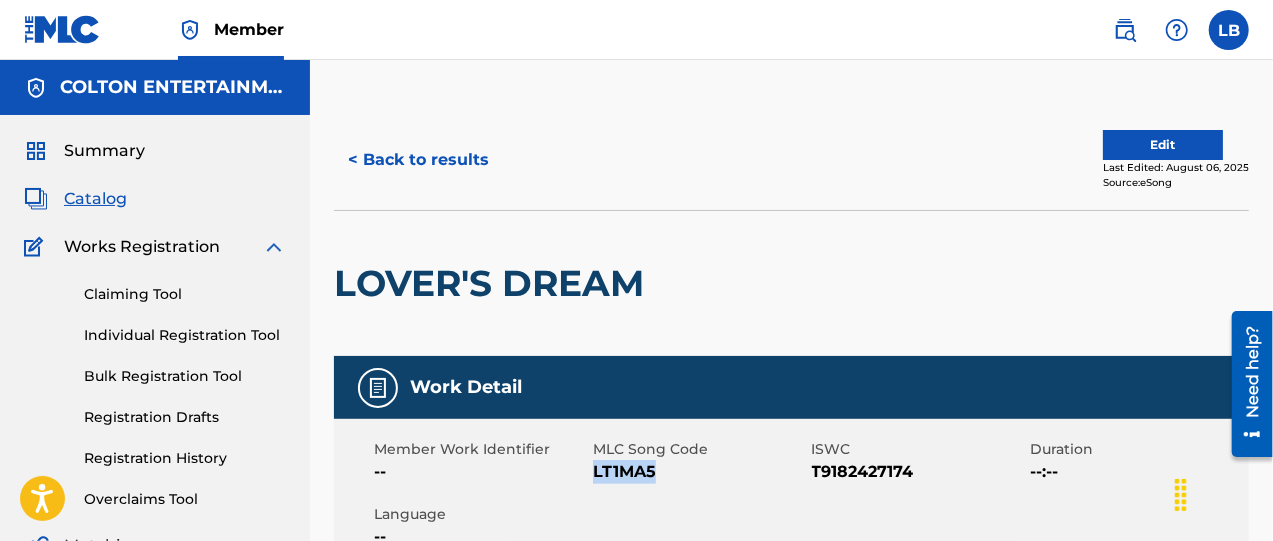 click on "< Back to results" at bounding box center (418, 160) 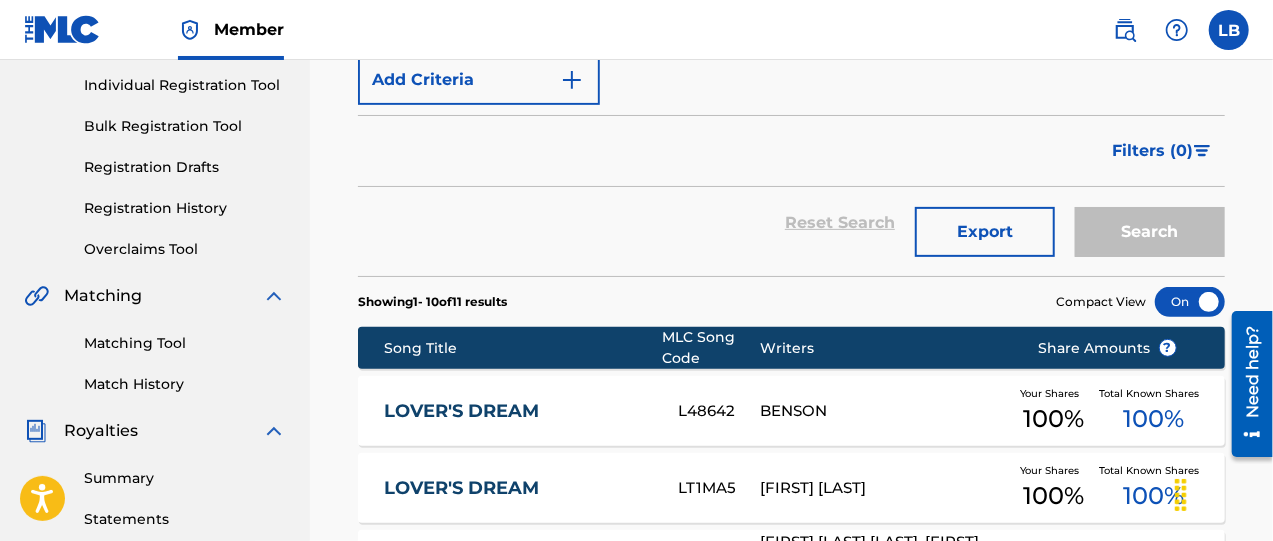 click on "LOVER'S DREAM" at bounding box center (517, 411) 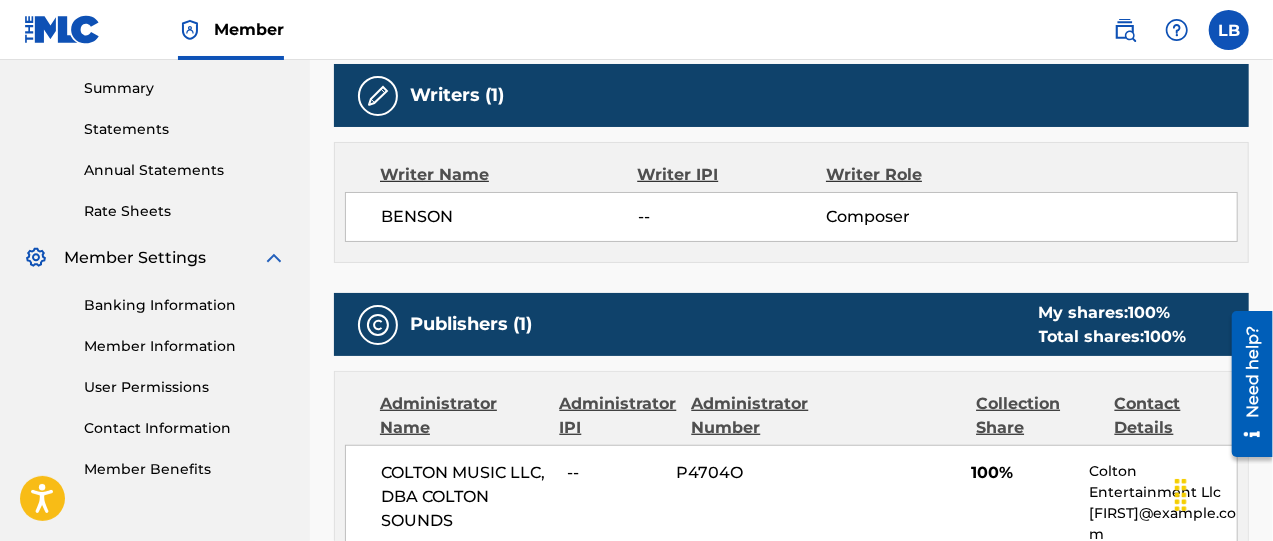 scroll, scrollTop: 631, scrollLeft: 0, axis: vertical 